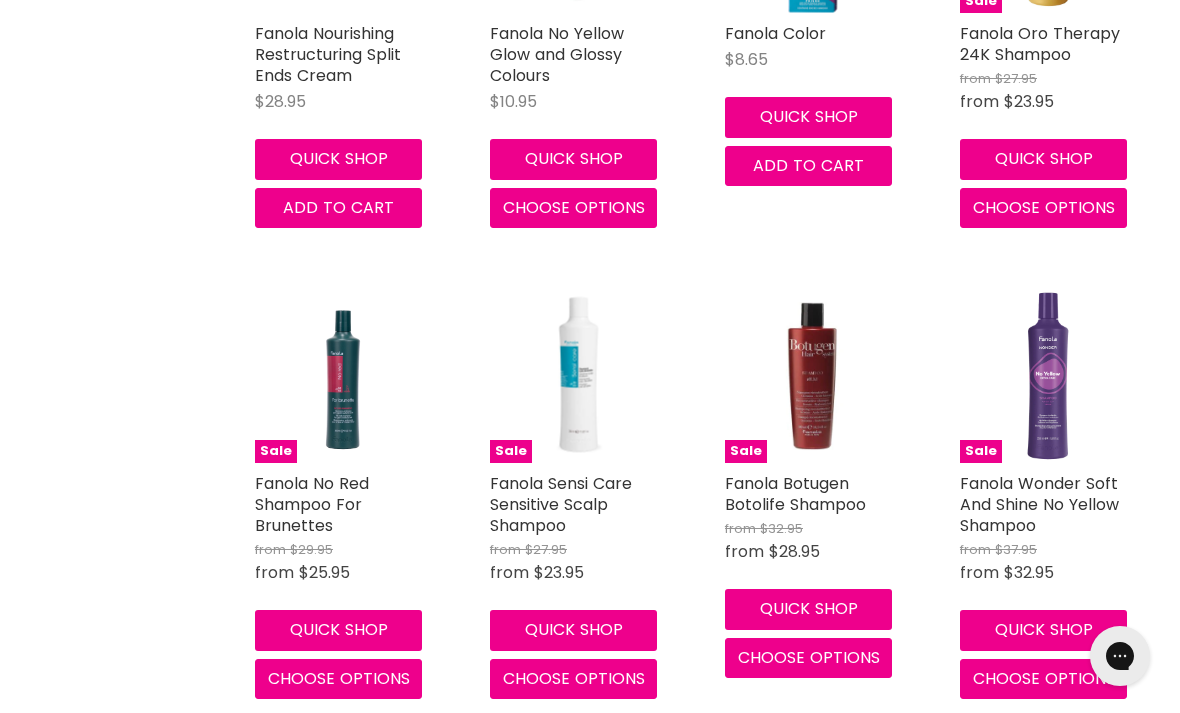 scroll, scrollTop: 0, scrollLeft: 0, axis: both 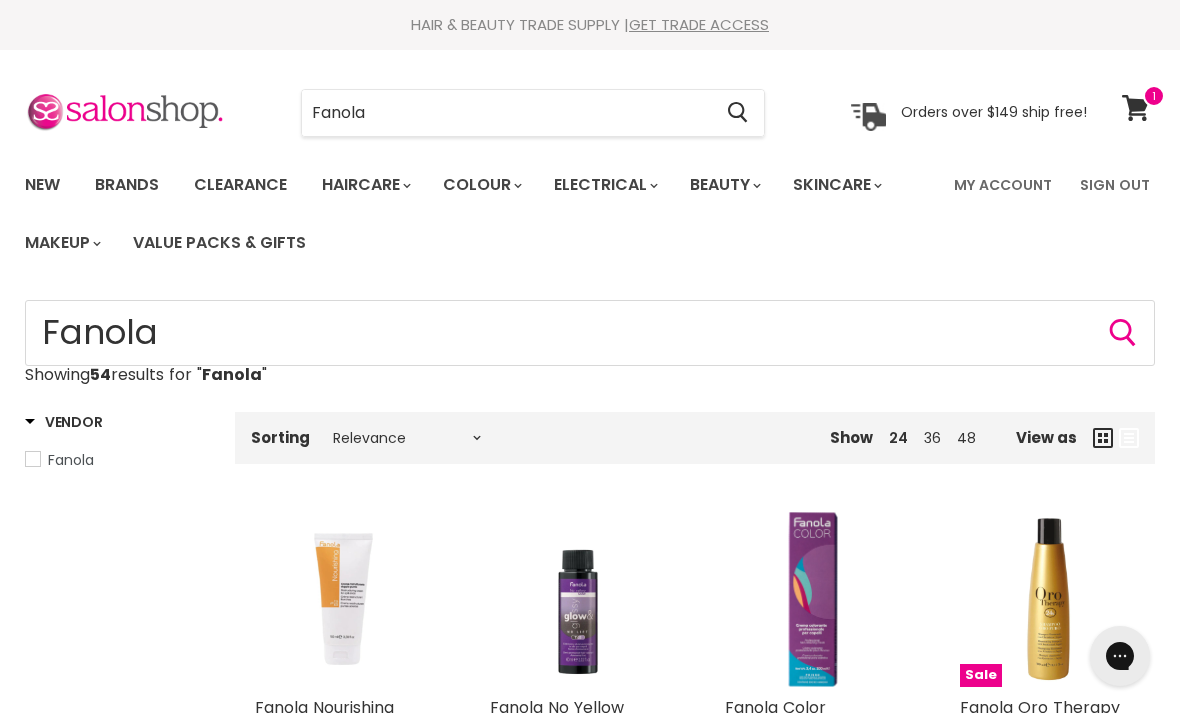 click on "My Account" at bounding box center [1003, 185] 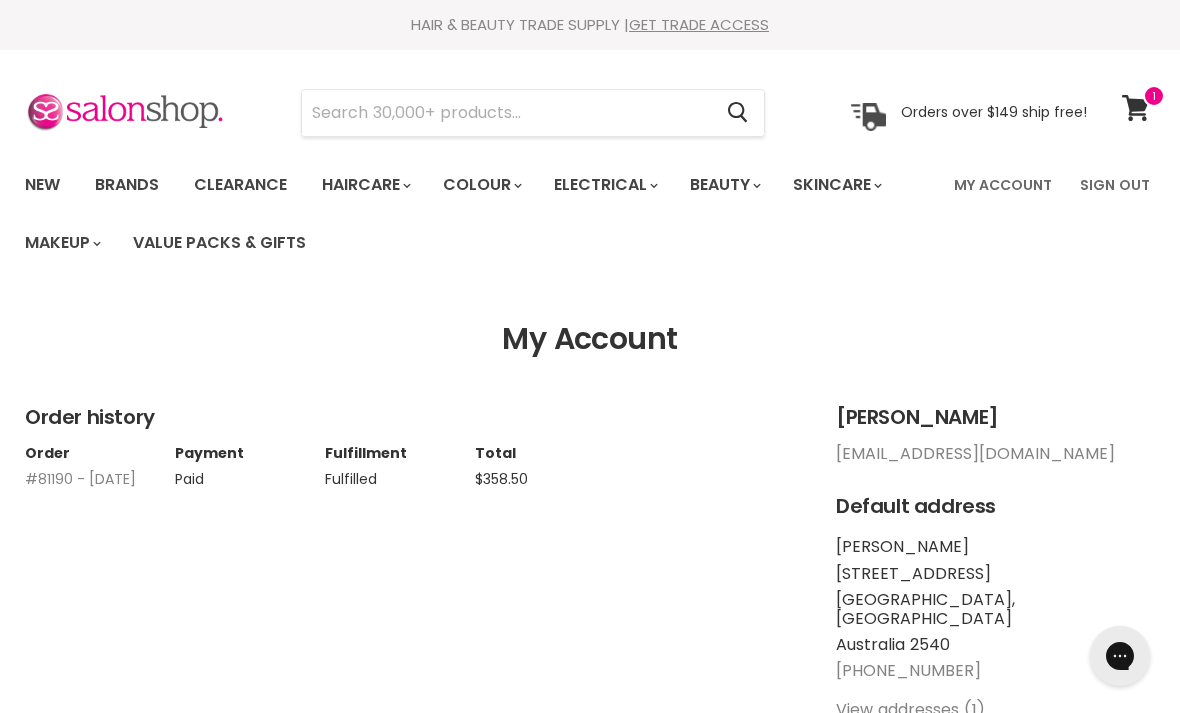scroll, scrollTop: 0, scrollLeft: 0, axis: both 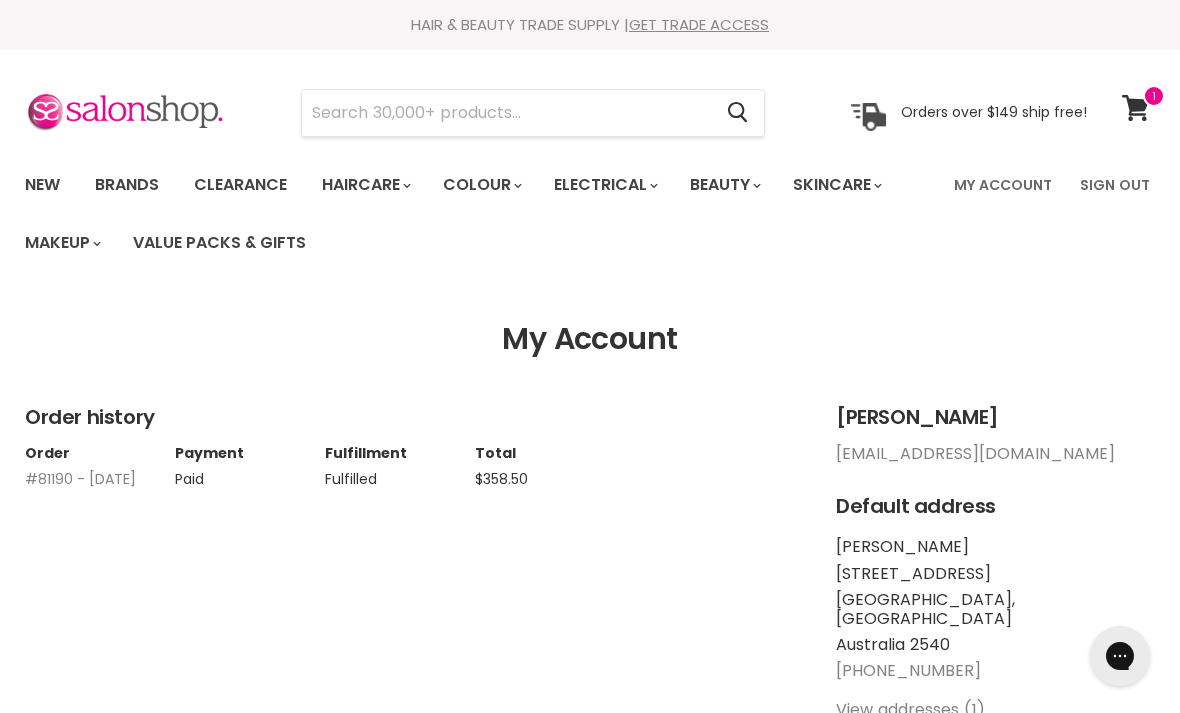click at bounding box center (506, 113) 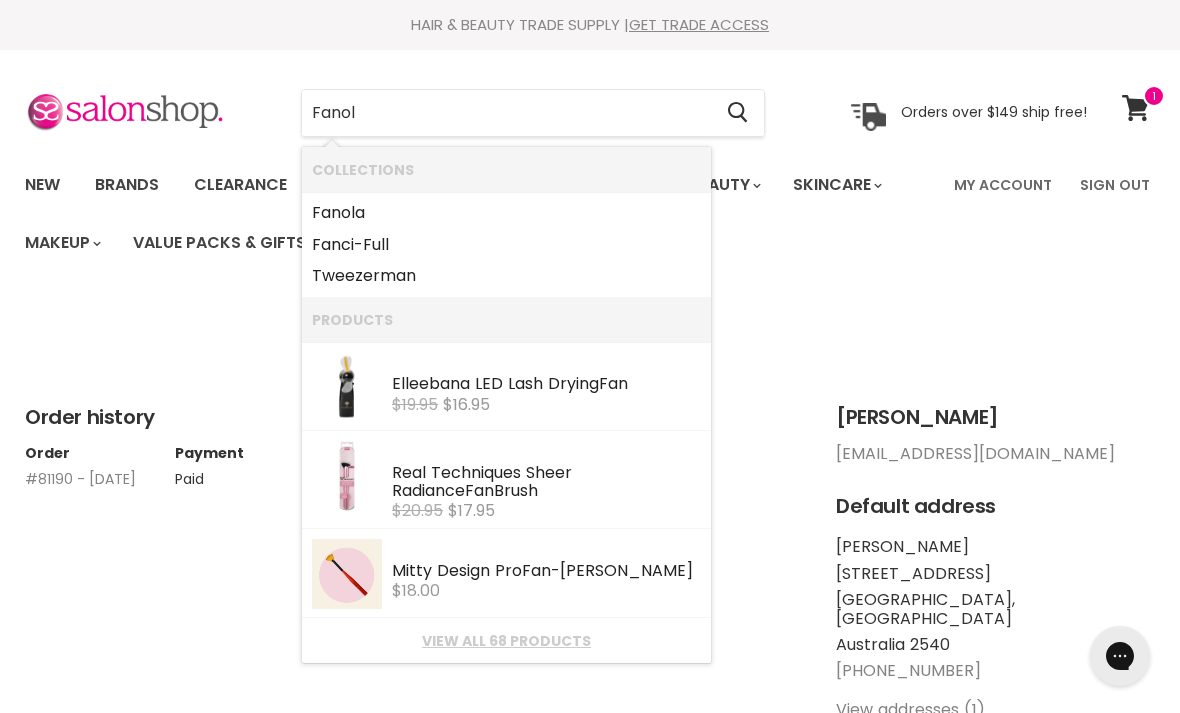 type on "Fanola" 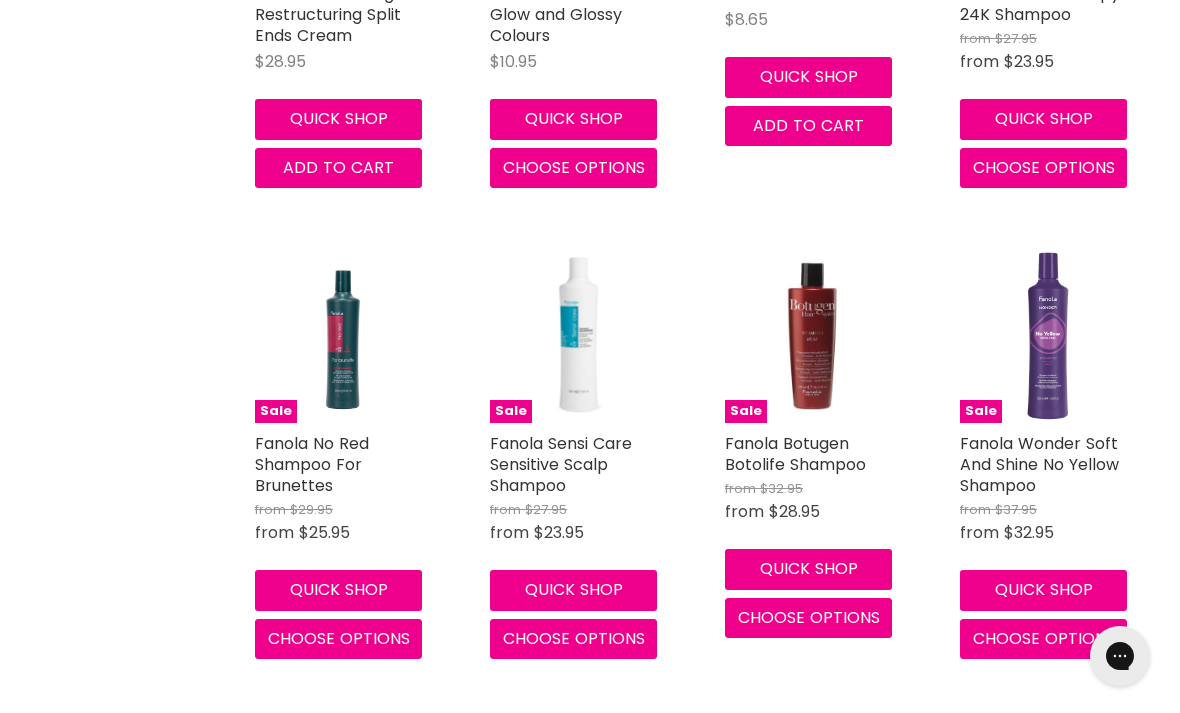 scroll, scrollTop: 717, scrollLeft: 0, axis: vertical 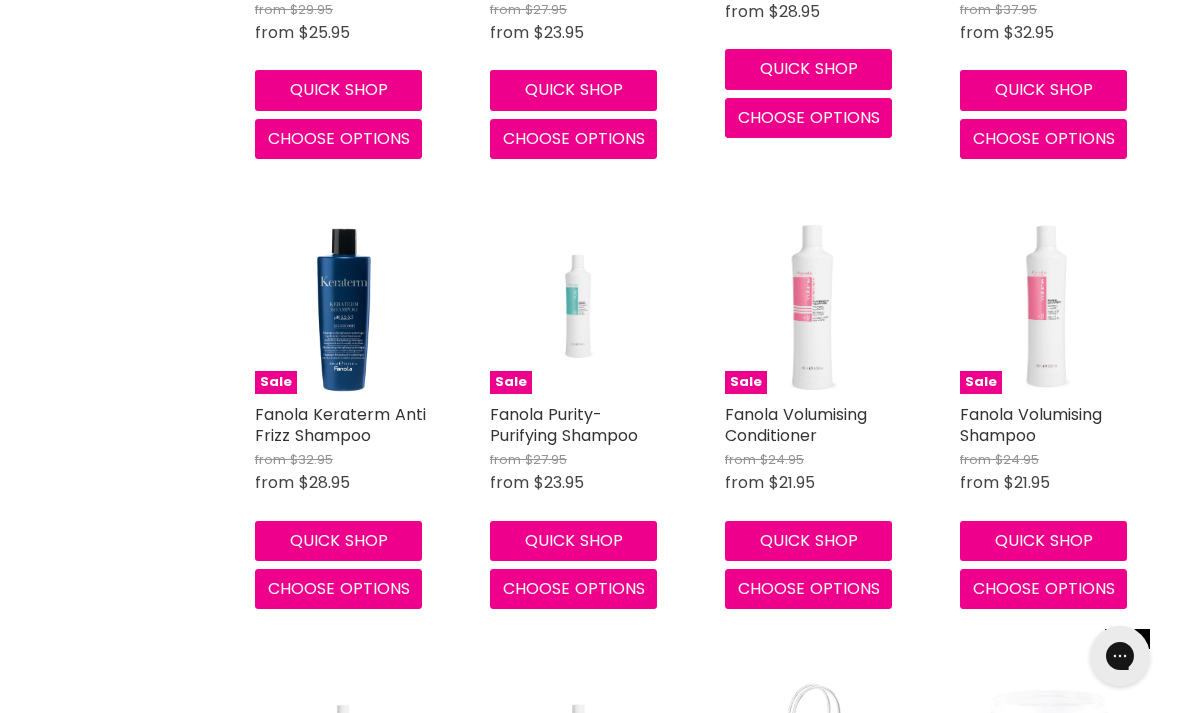 click at bounding box center [1047, 306] 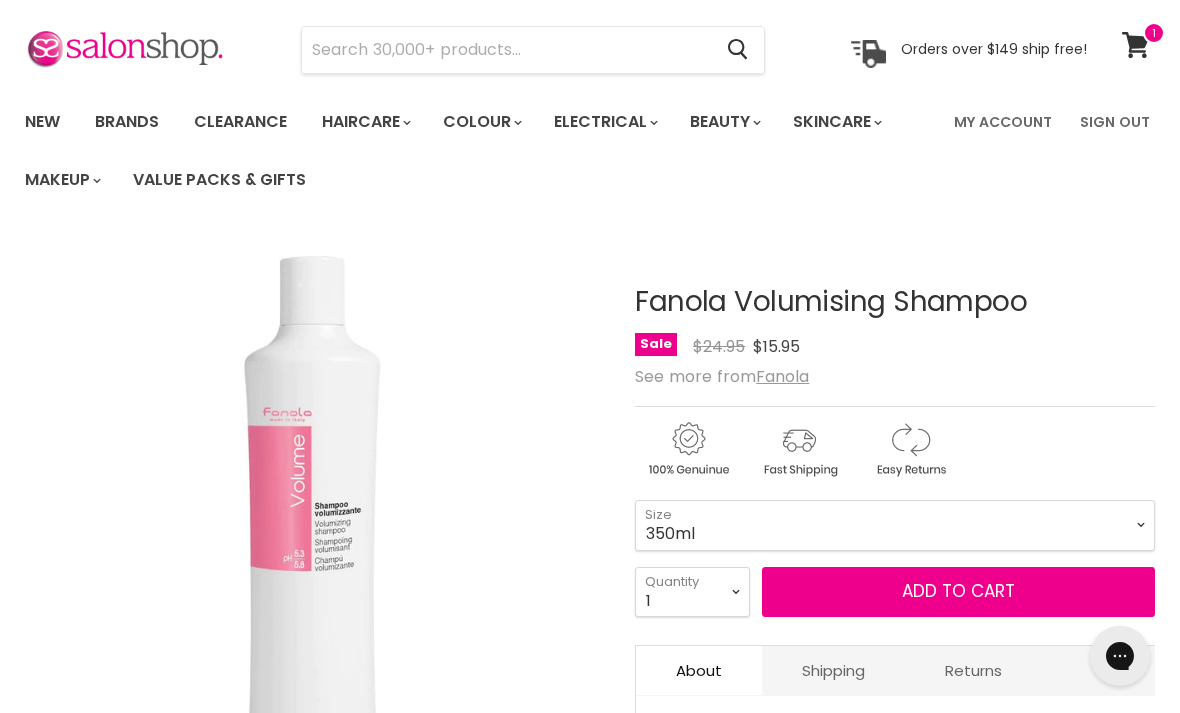 scroll, scrollTop: 0, scrollLeft: 0, axis: both 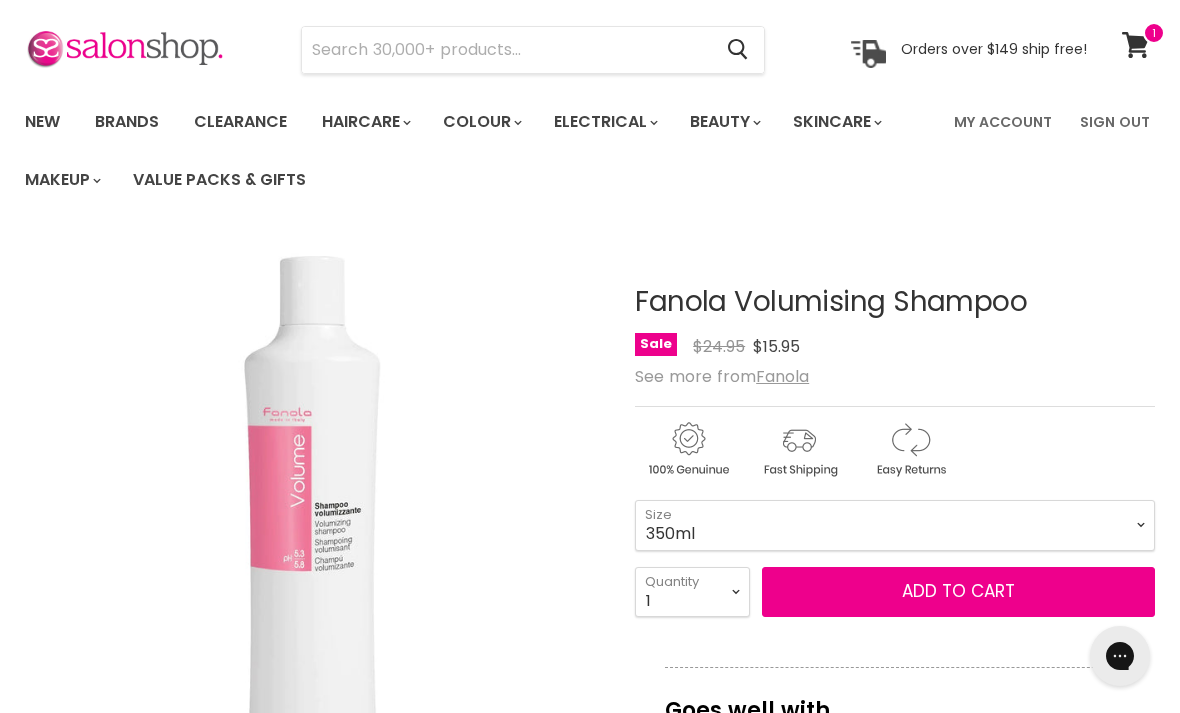 click at bounding box center [506, 50] 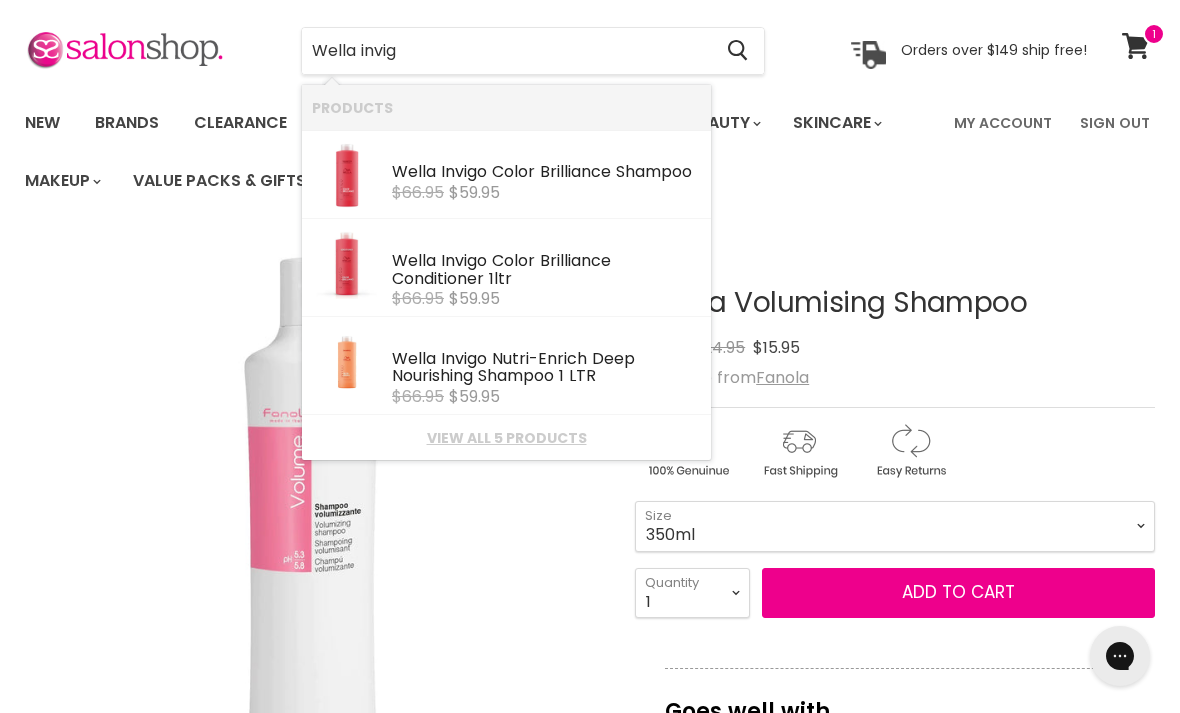 type on "Wella invigo" 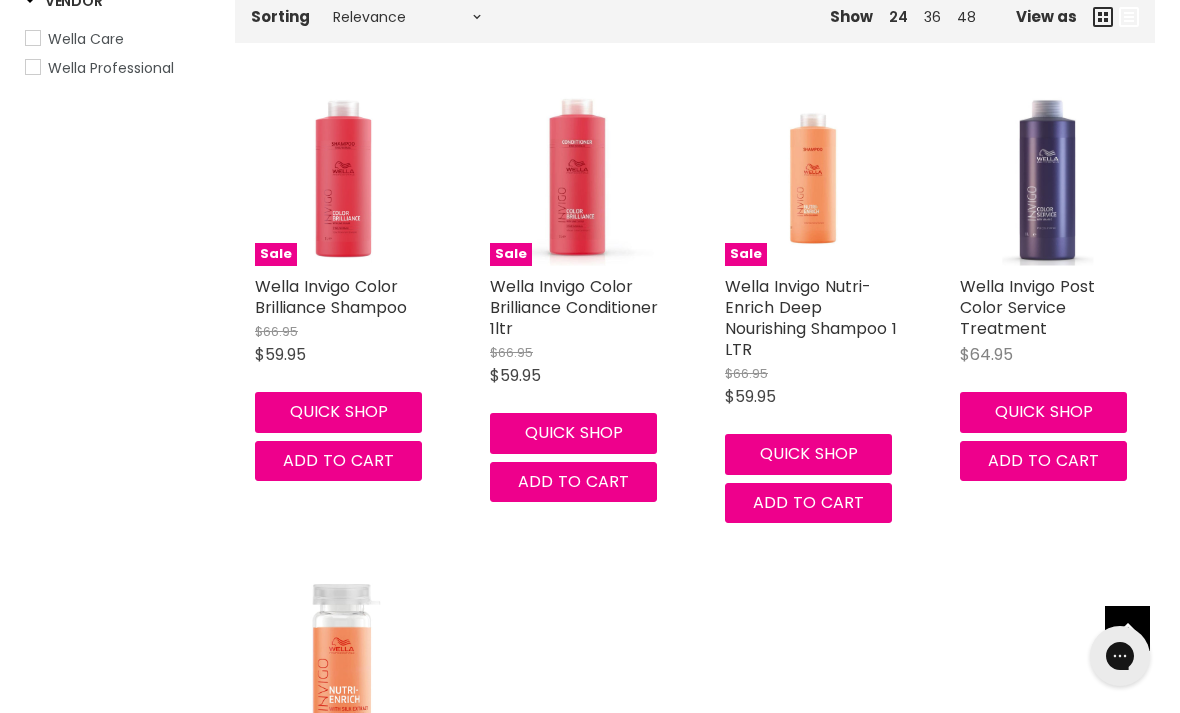 scroll, scrollTop: 474, scrollLeft: 0, axis: vertical 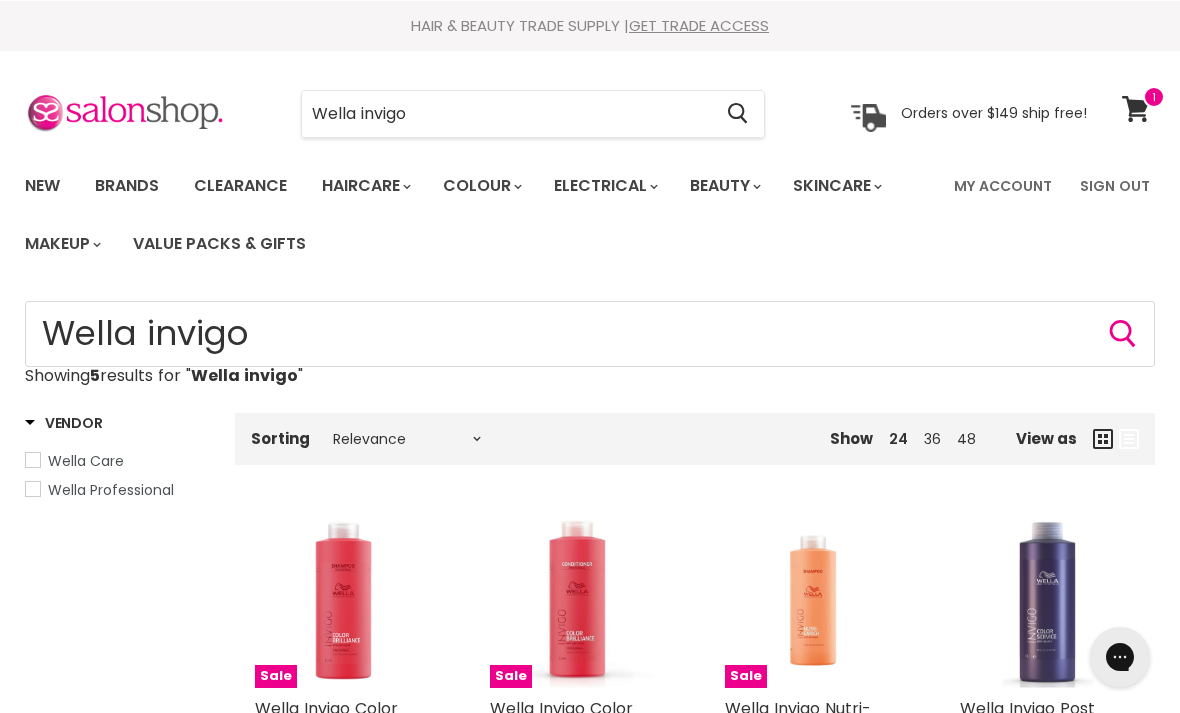 click on "Wella invigo" at bounding box center [506, 113] 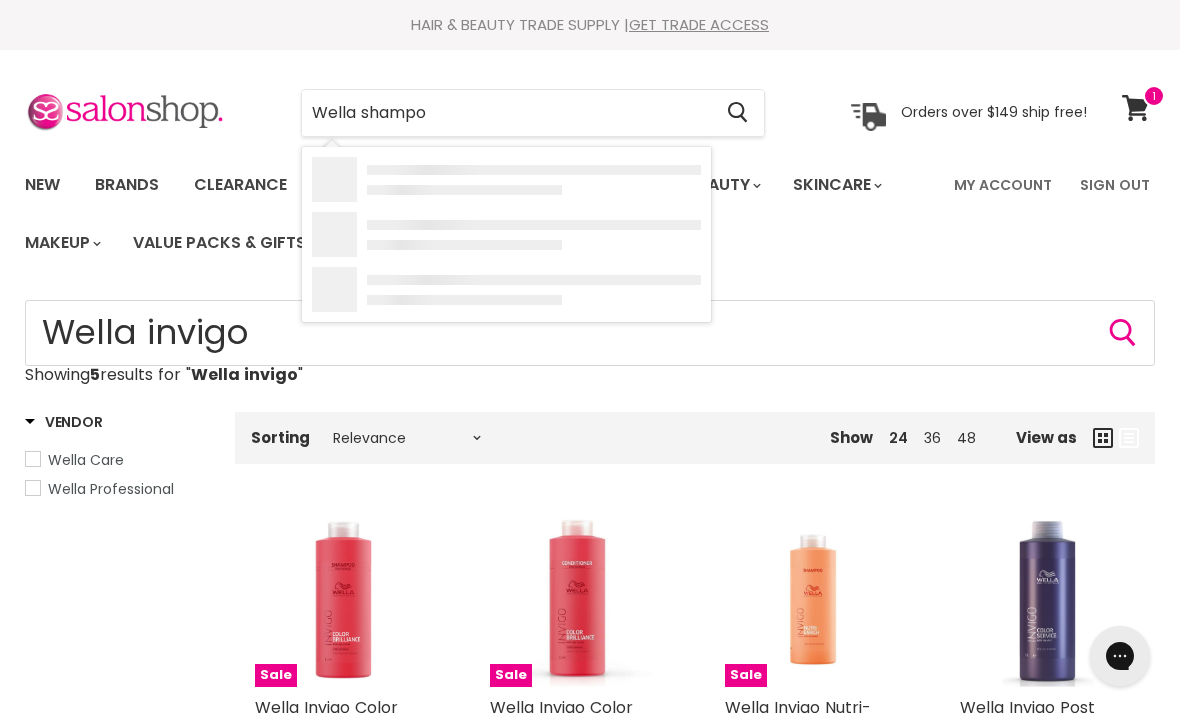 type on "Wella shampoo" 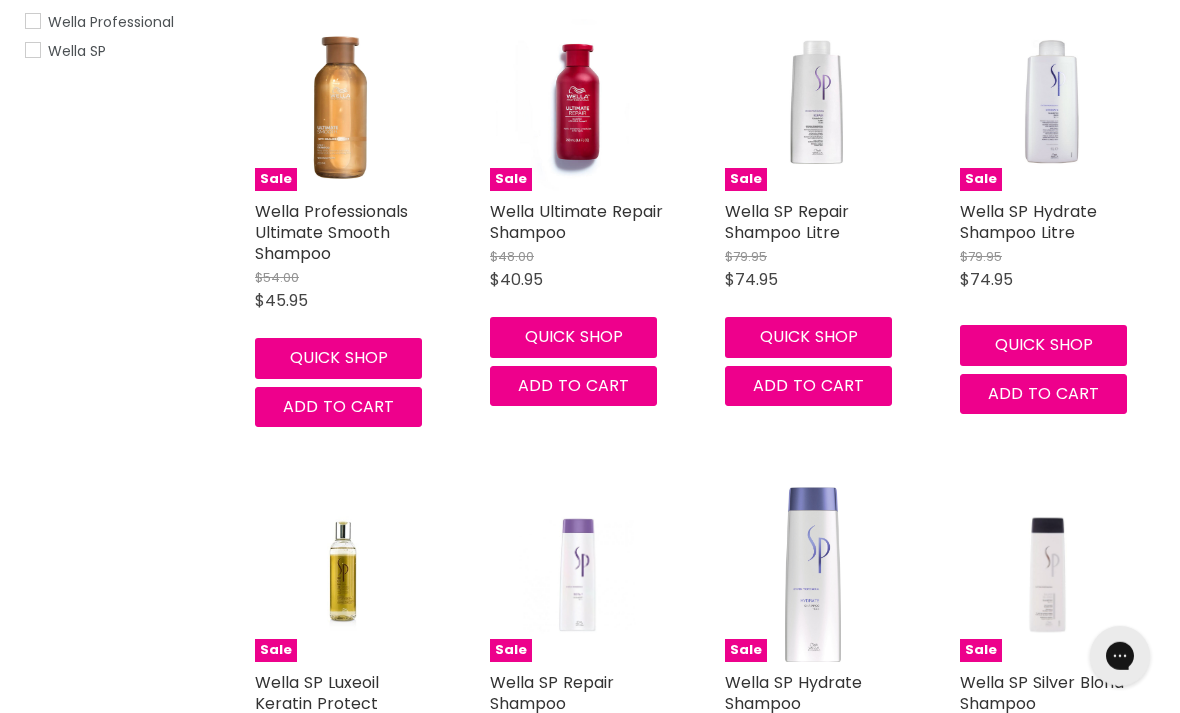 scroll, scrollTop: 0, scrollLeft: 0, axis: both 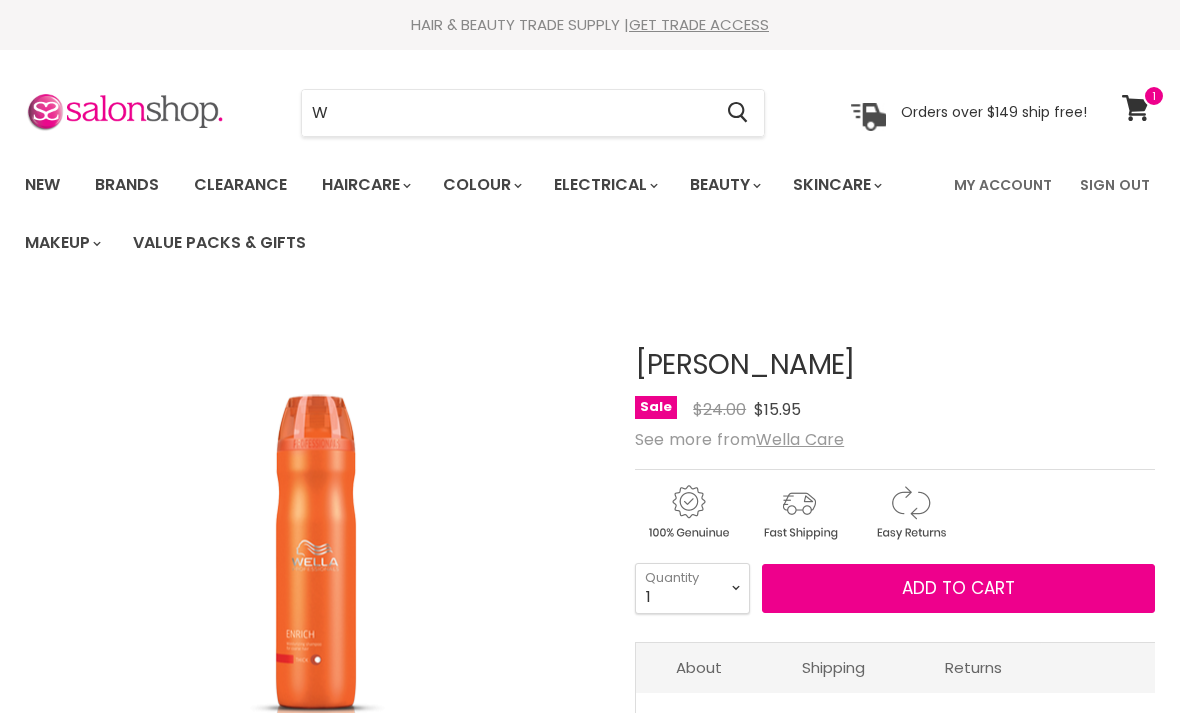 type on "We" 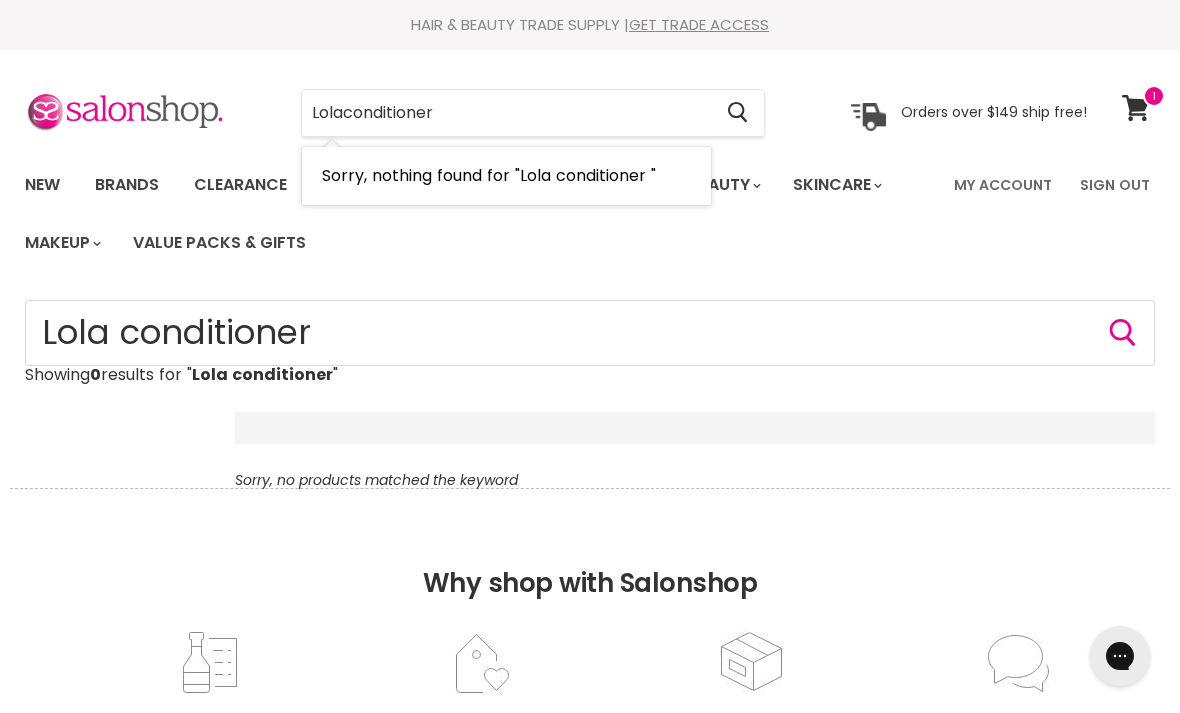 scroll, scrollTop: 0, scrollLeft: 0, axis: both 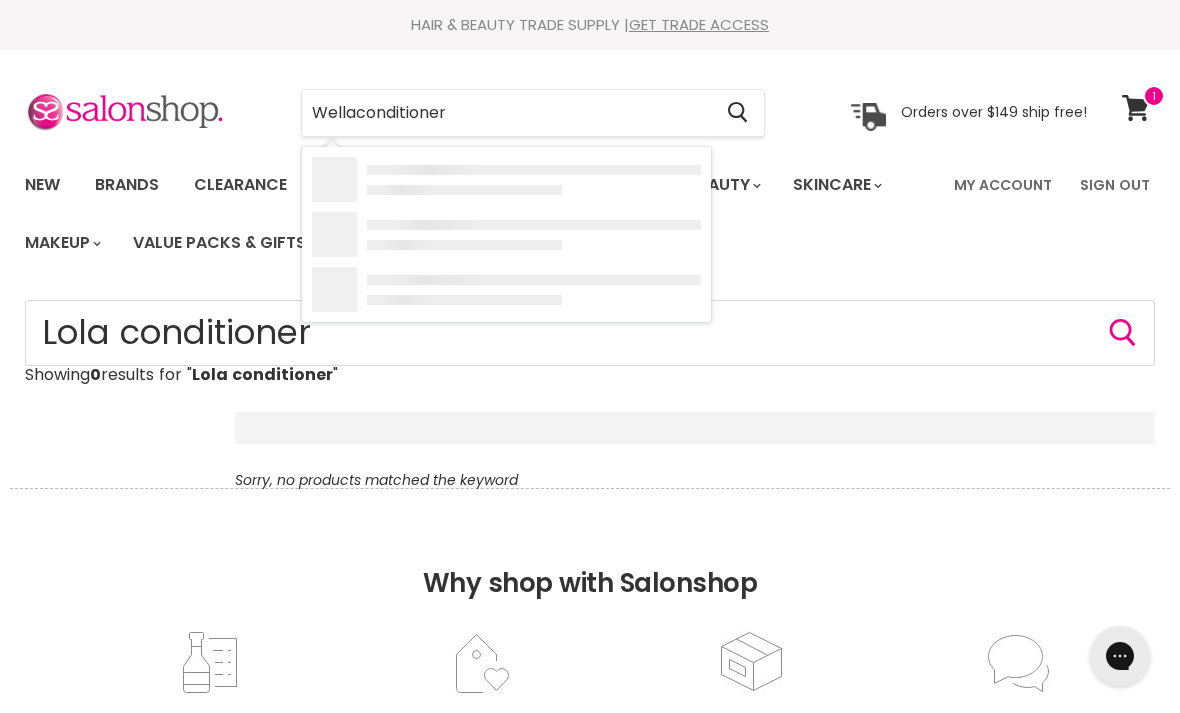 type on "Wella conditioner" 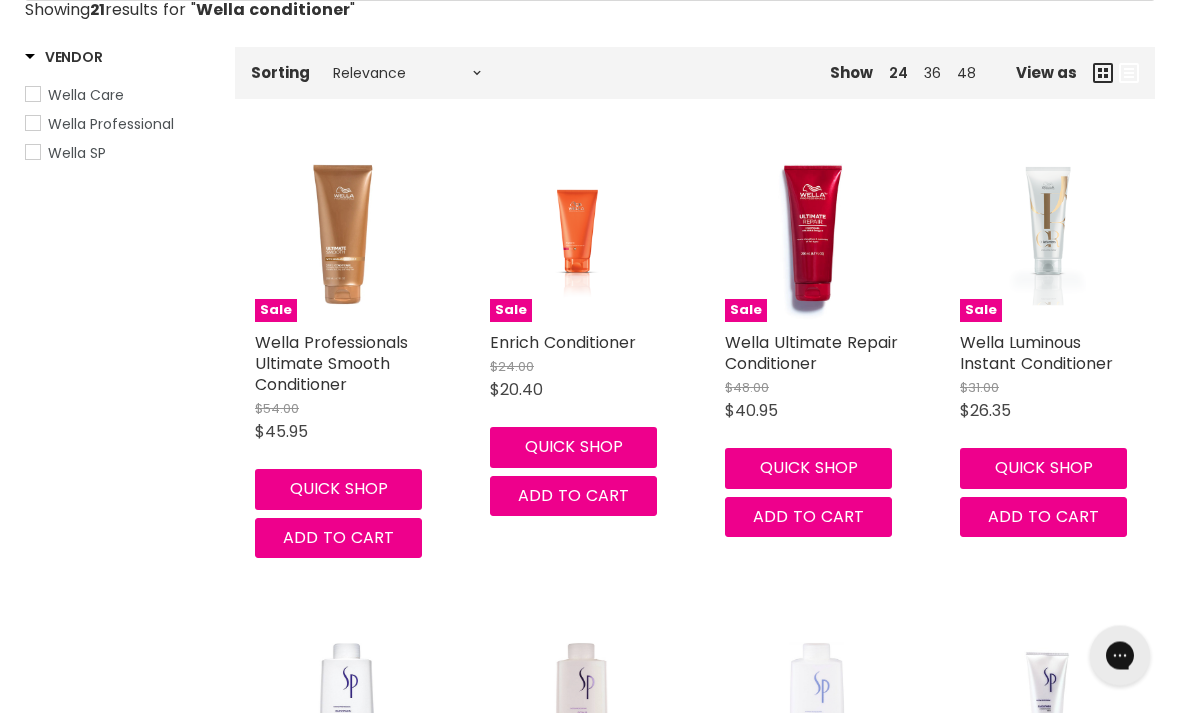 scroll, scrollTop: 380, scrollLeft: 0, axis: vertical 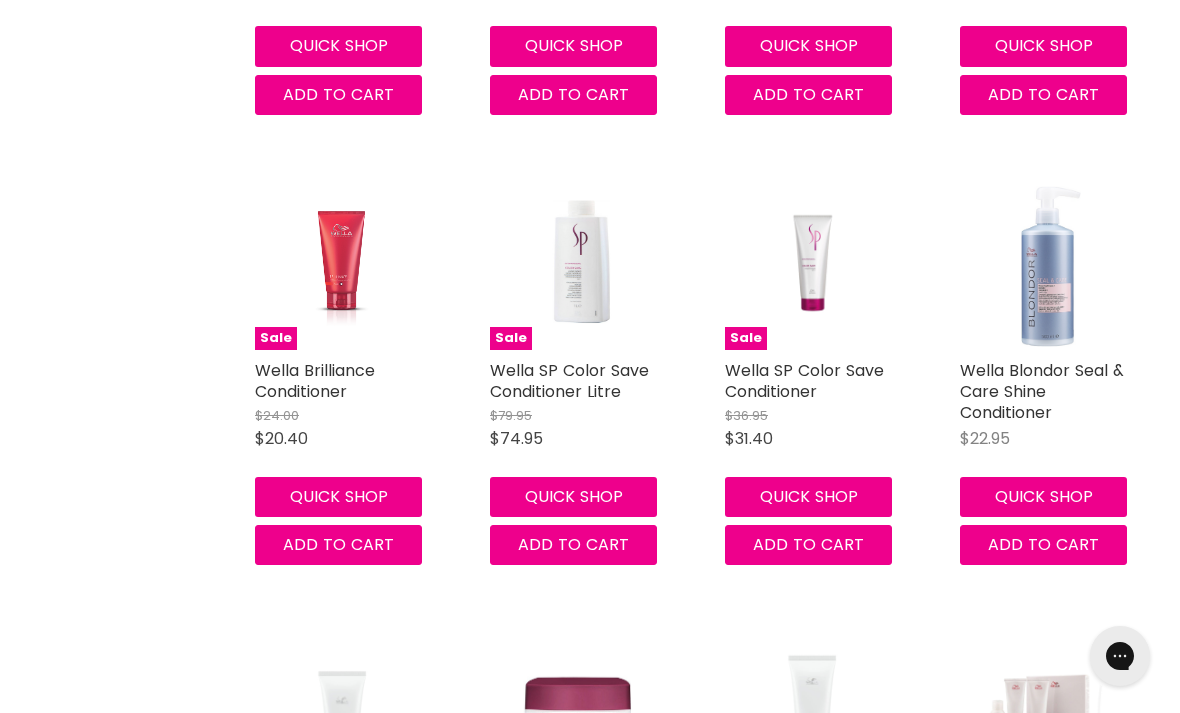 click at bounding box center (342, 262) 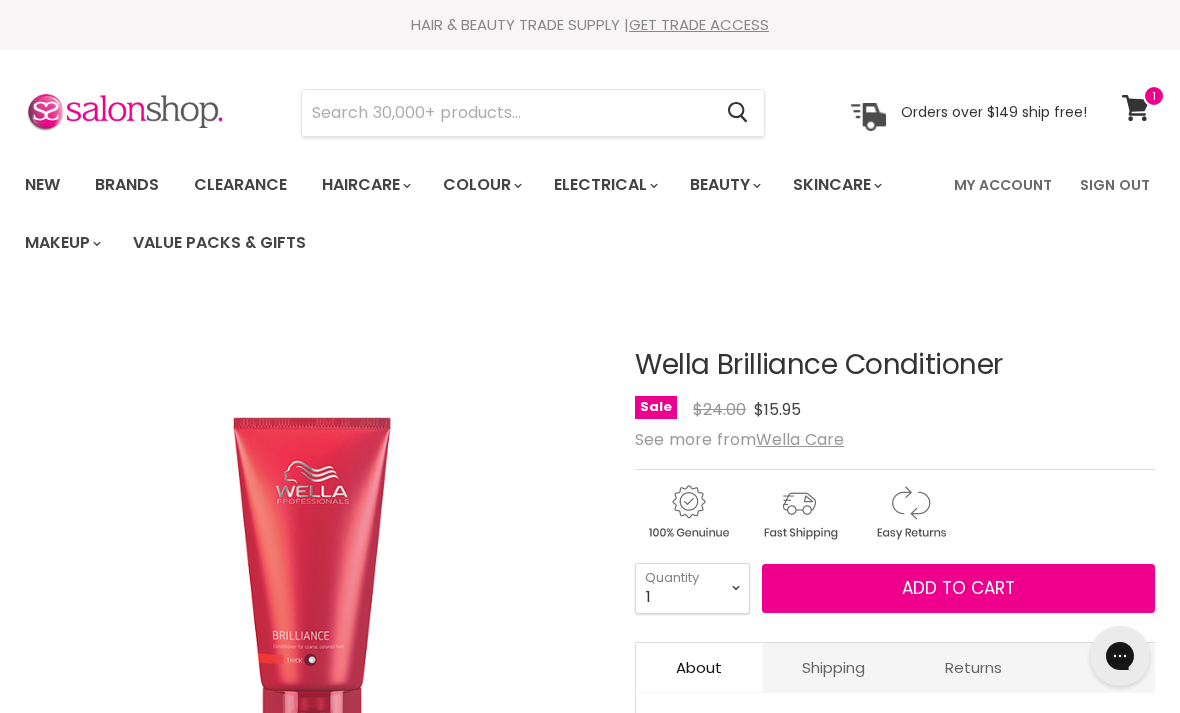 scroll, scrollTop: 0, scrollLeft: 0, axis: both 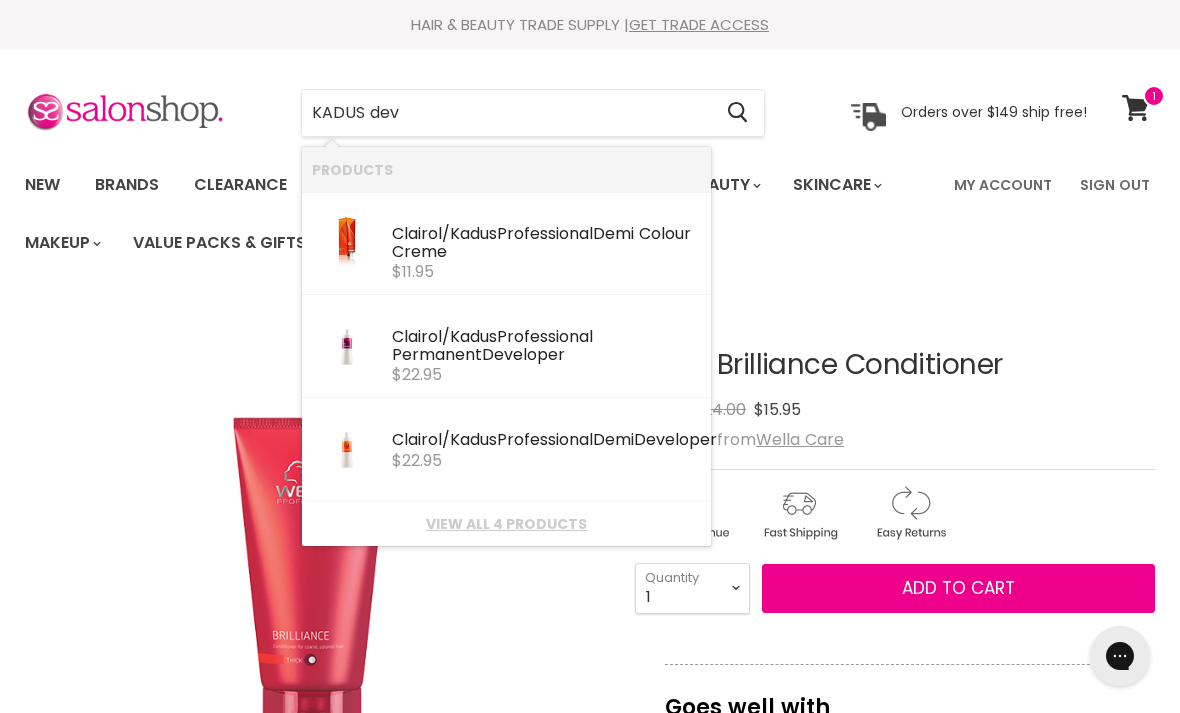 type on "KADUS deve" 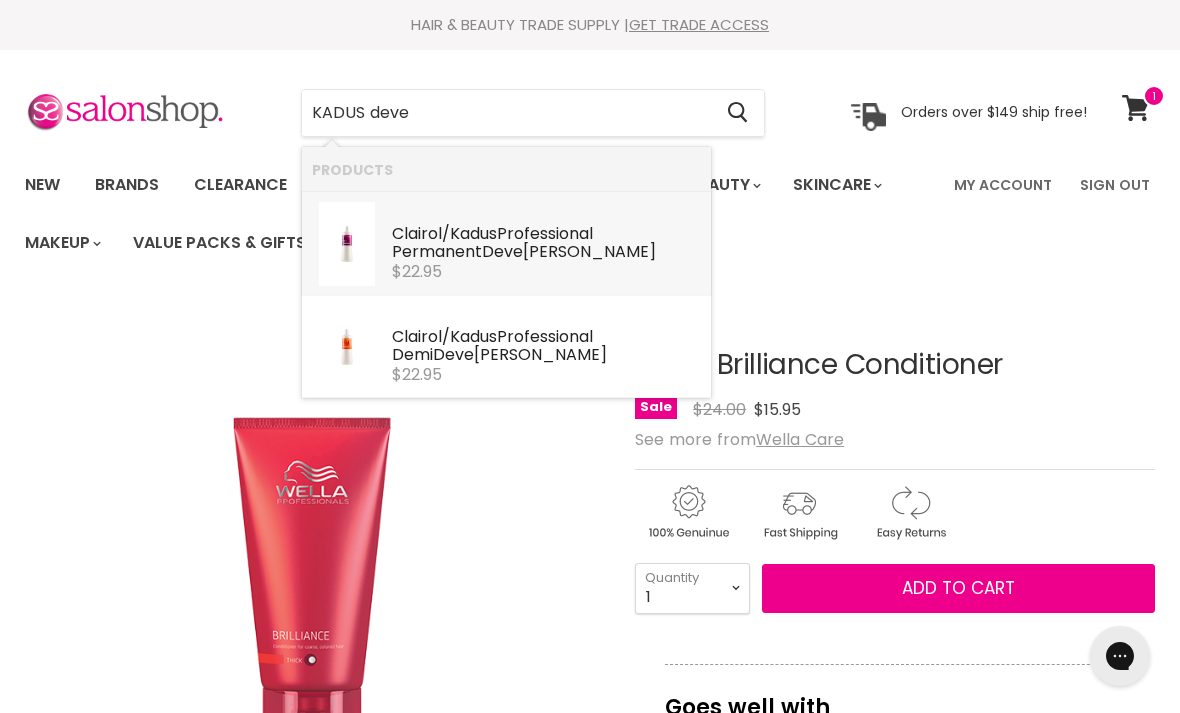 click on "Clairol/ Kadus  Professional Permanent  Deve loper" at bounding box center (546, 244) 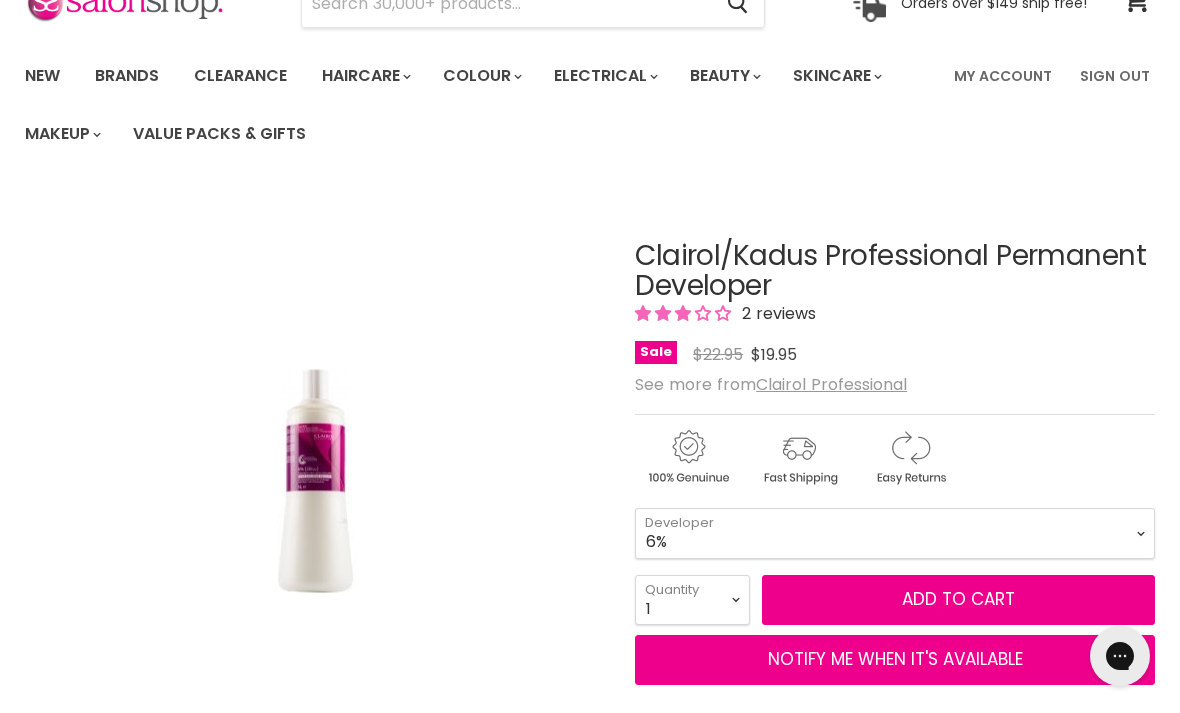 scroll, scrollTop: 0, scrollLeft: 0, axis: both 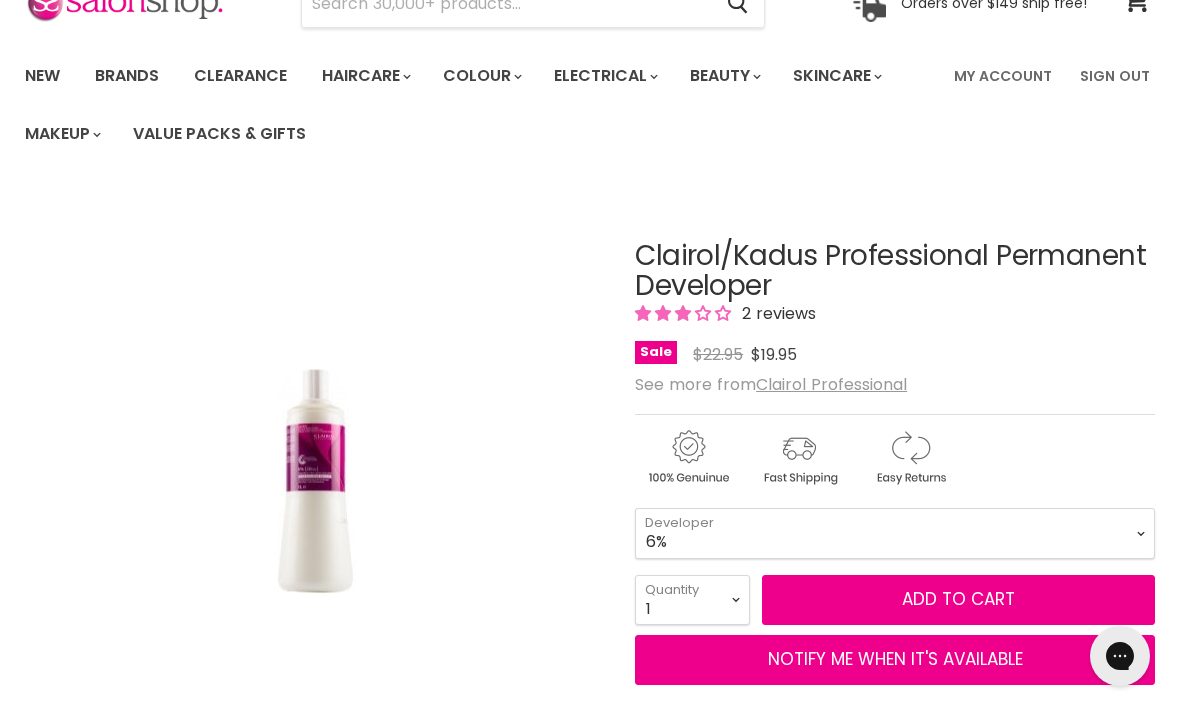 click on "Clairol/Kadus Professional Permanent Developer" at bounding box center (895, 272) 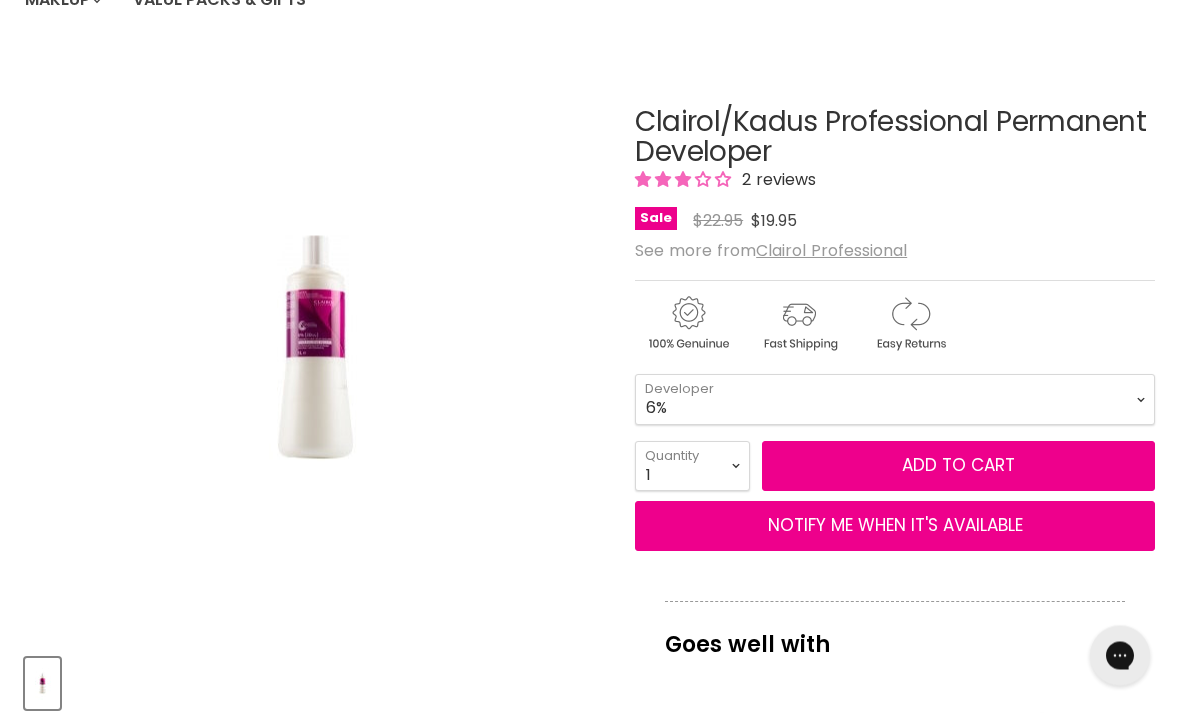 scroll, scrollTop: 256, scrollLeft: 0, axis: vertical 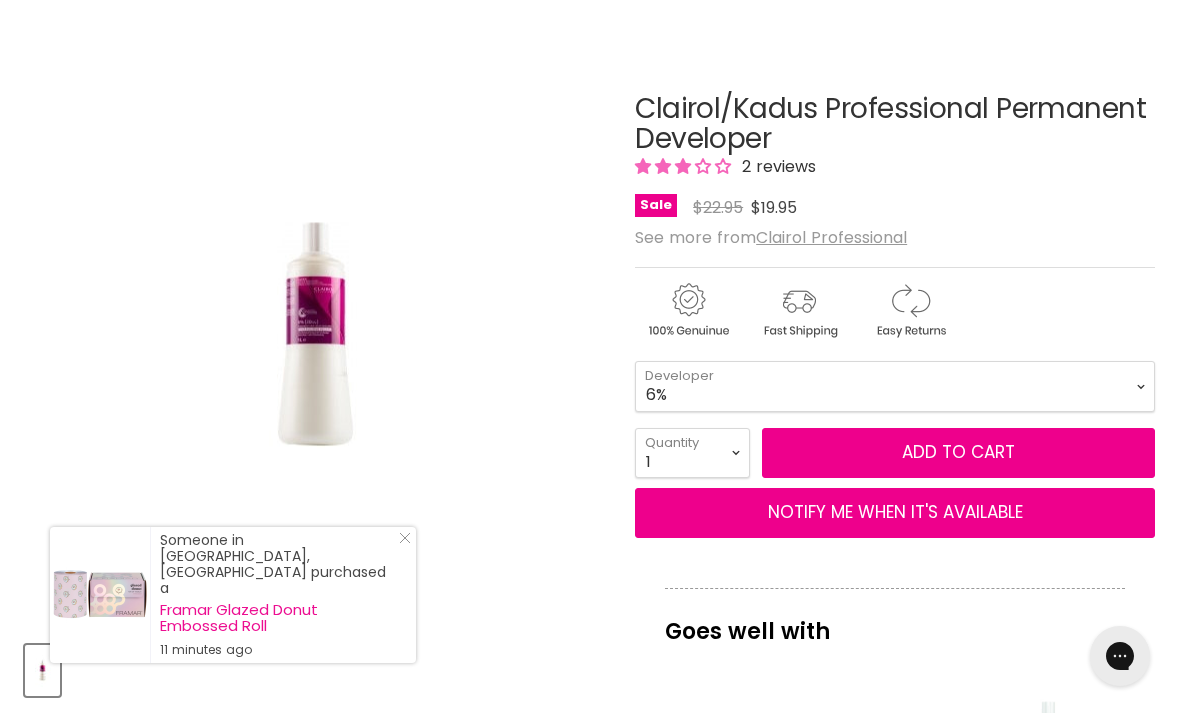 click on "Clairol Professional" at bounding box center (831, 237) 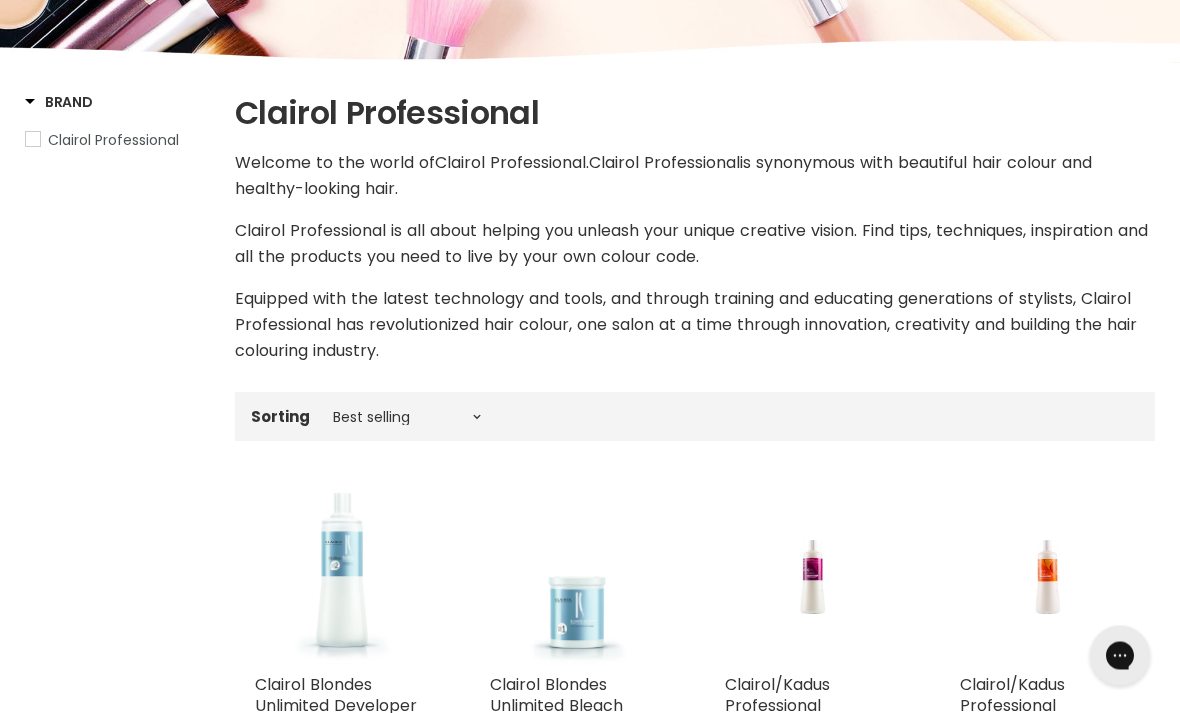 scroll, scrollTop: 302, scrollLeft: 0, axis: vertical 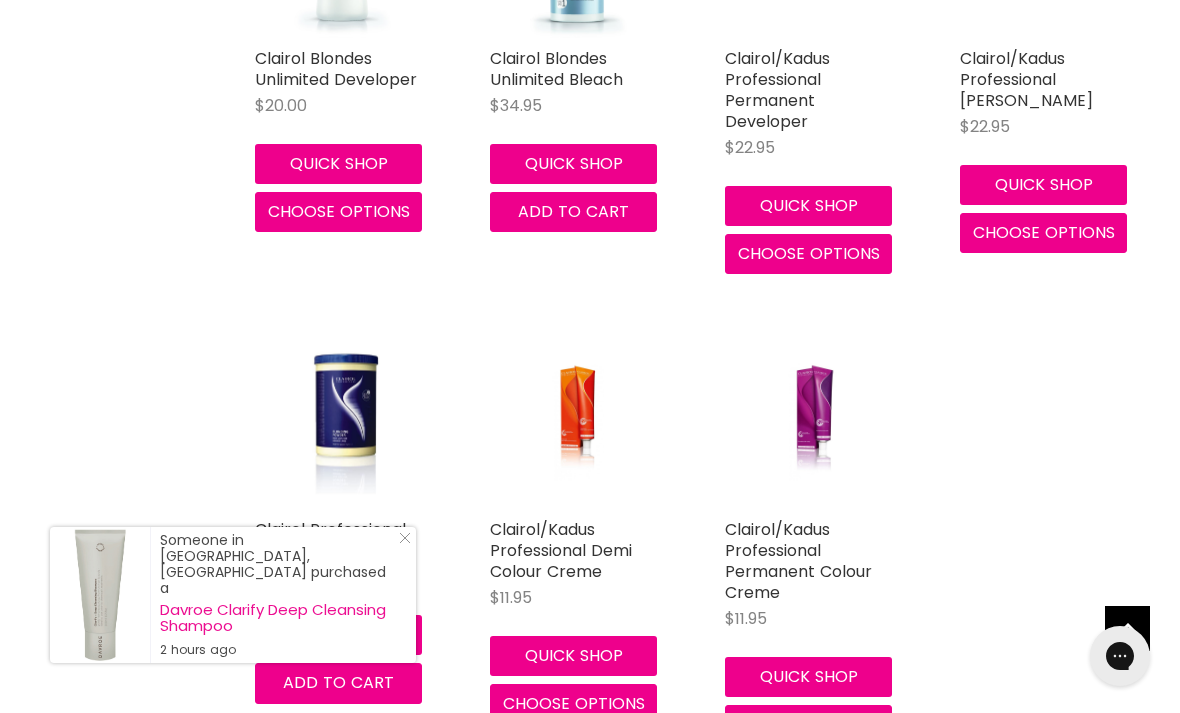 click on "Close Icon" at bounding box center [401, 542] 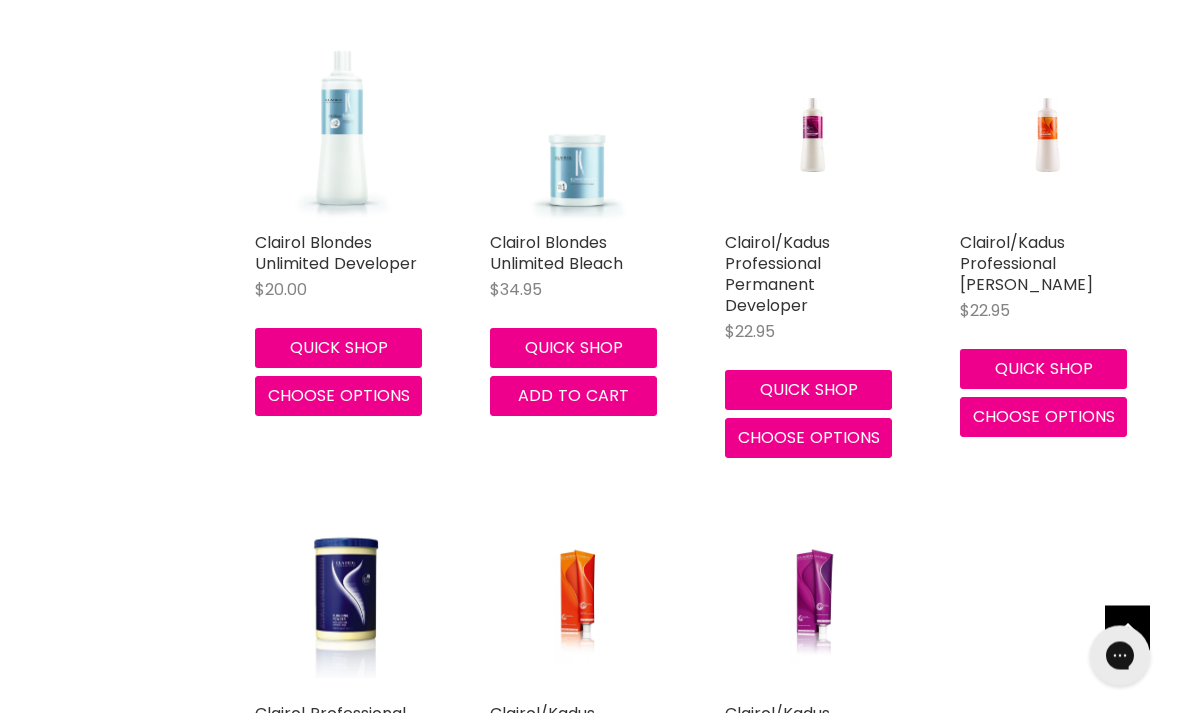 scroll, scrollTop: 733, scrollLeft: 0, axis: vertical 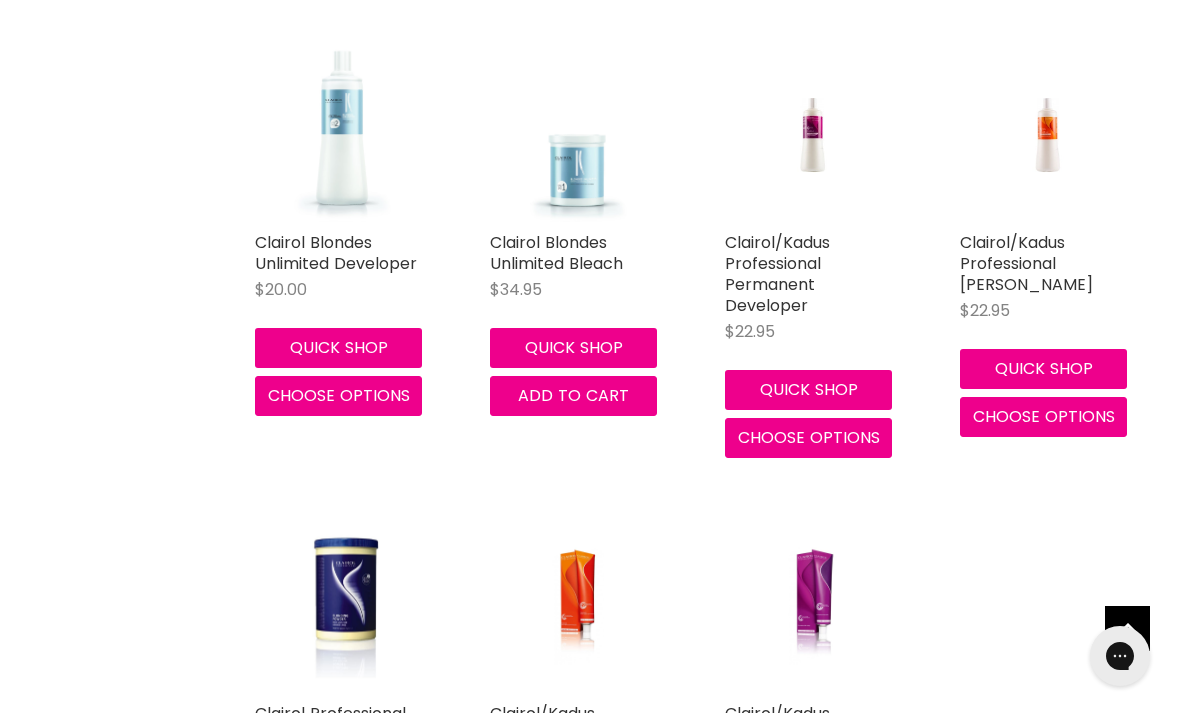 click on "Clairol/Kadus Professional Permanent Developer" at bounding box center [777, 274] 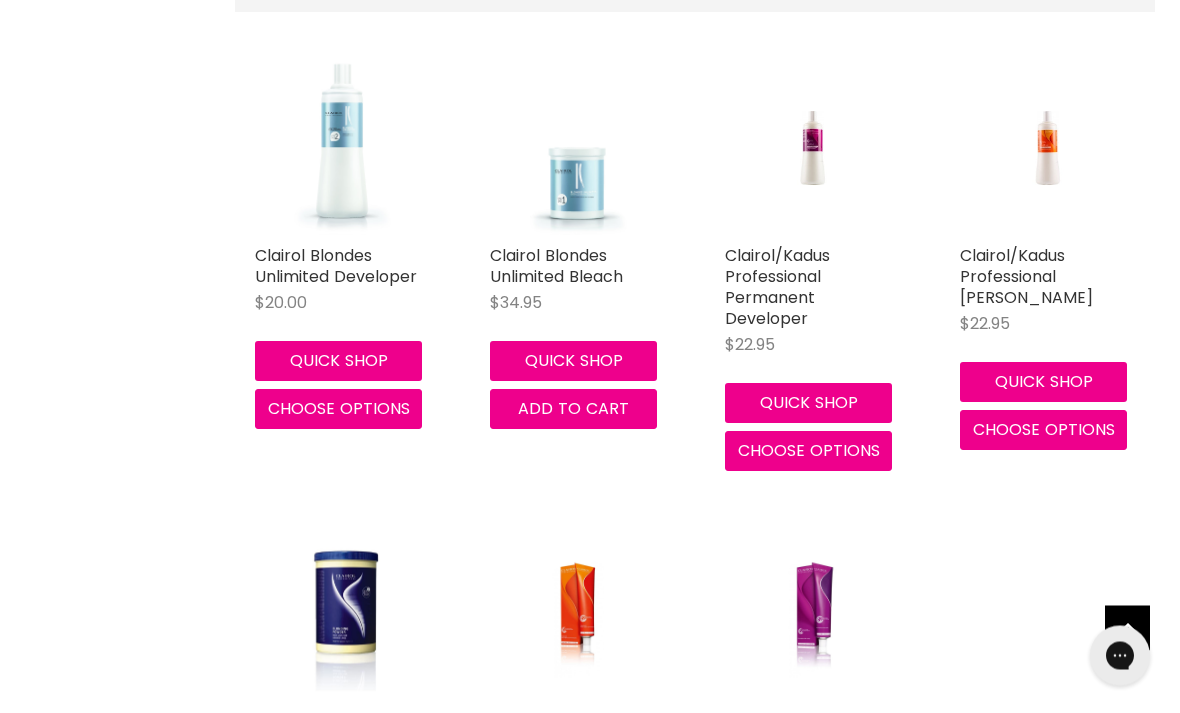 scroll, scrollTop: 733, scrollLeft: 0, axis: vertical 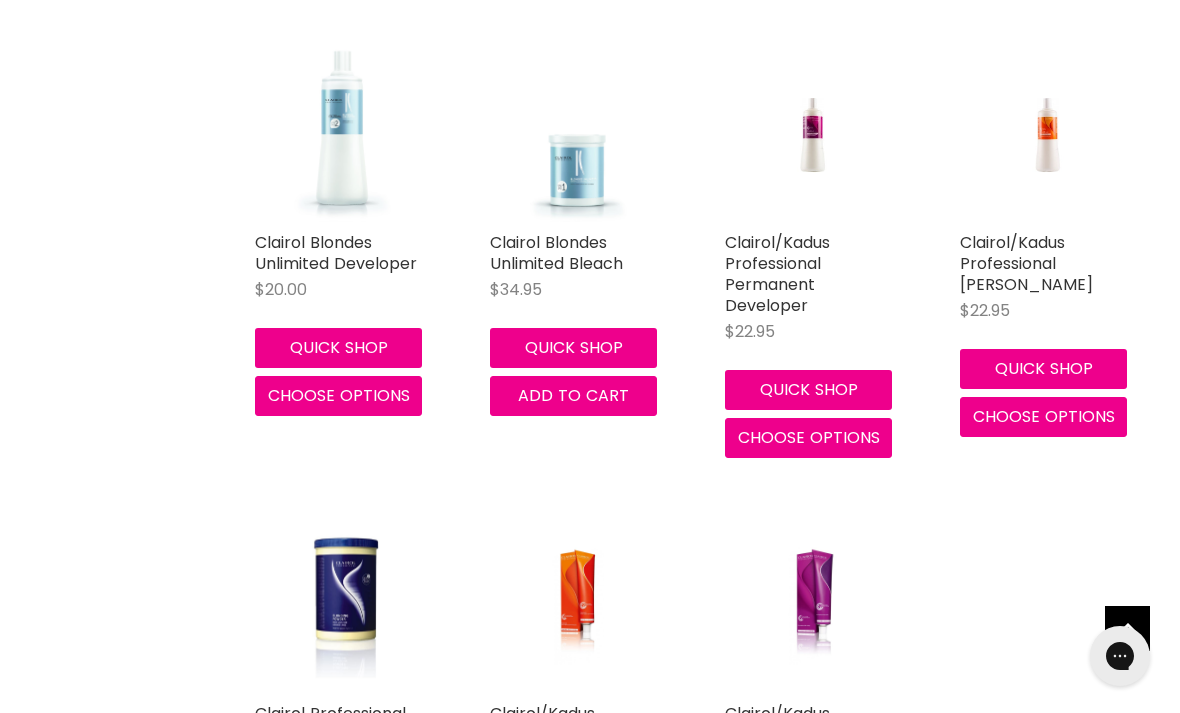 click at bounding box center (342, 605) 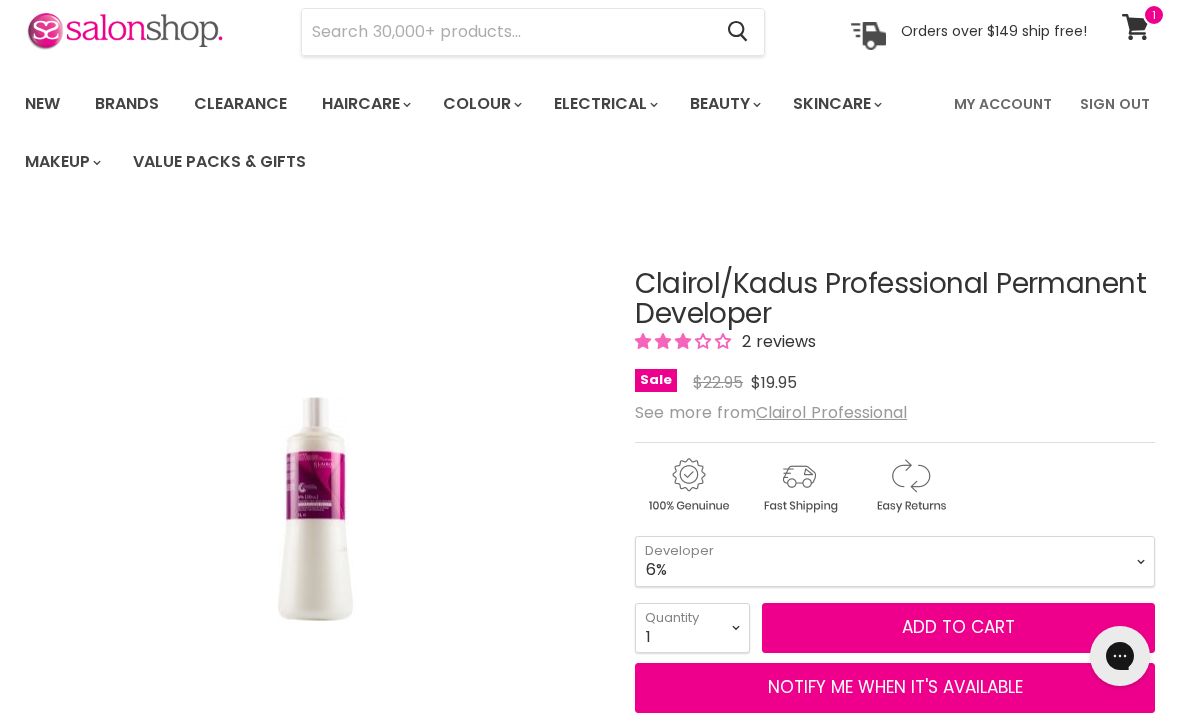 scroll, scrollTop: 0, scrollLeft: 0, axis: both 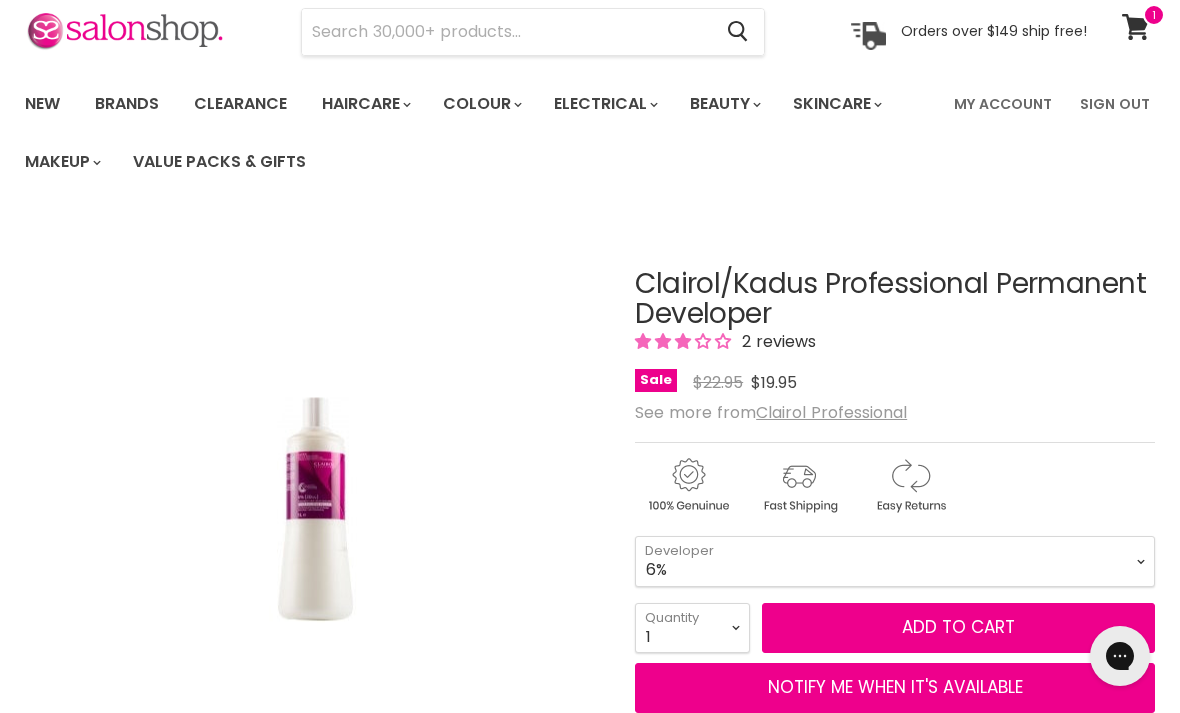 click at bounding box center (506, 32) 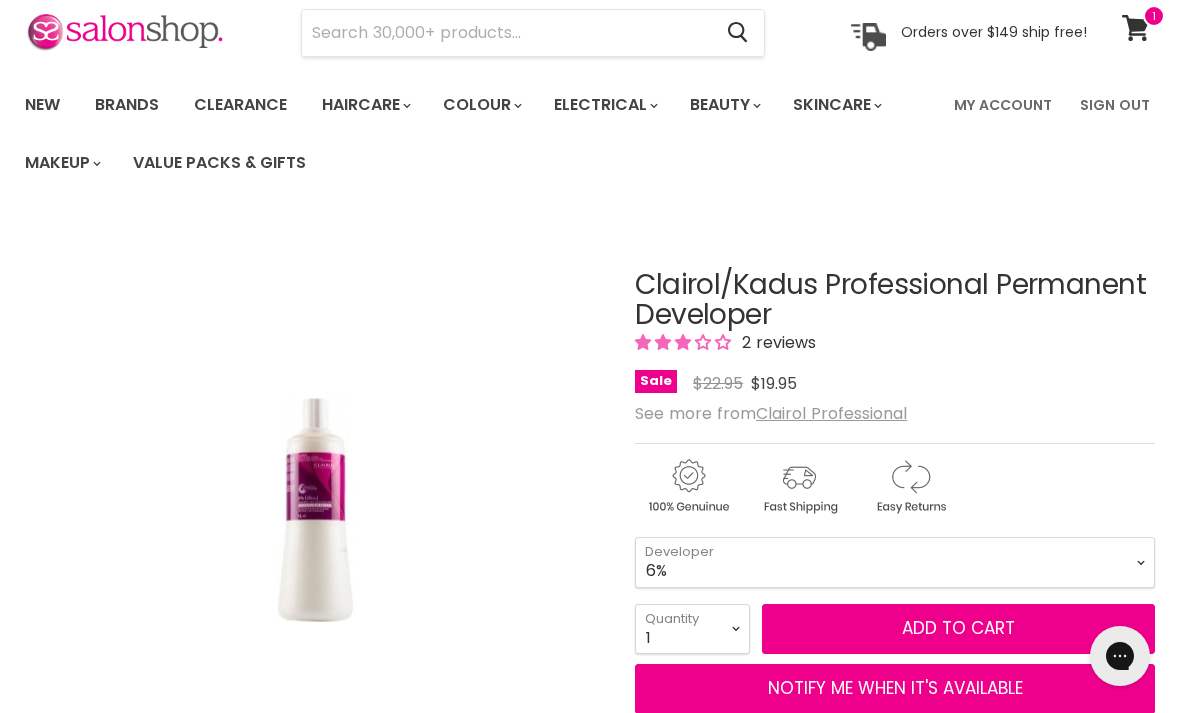 click at bounding box center [316, 510] 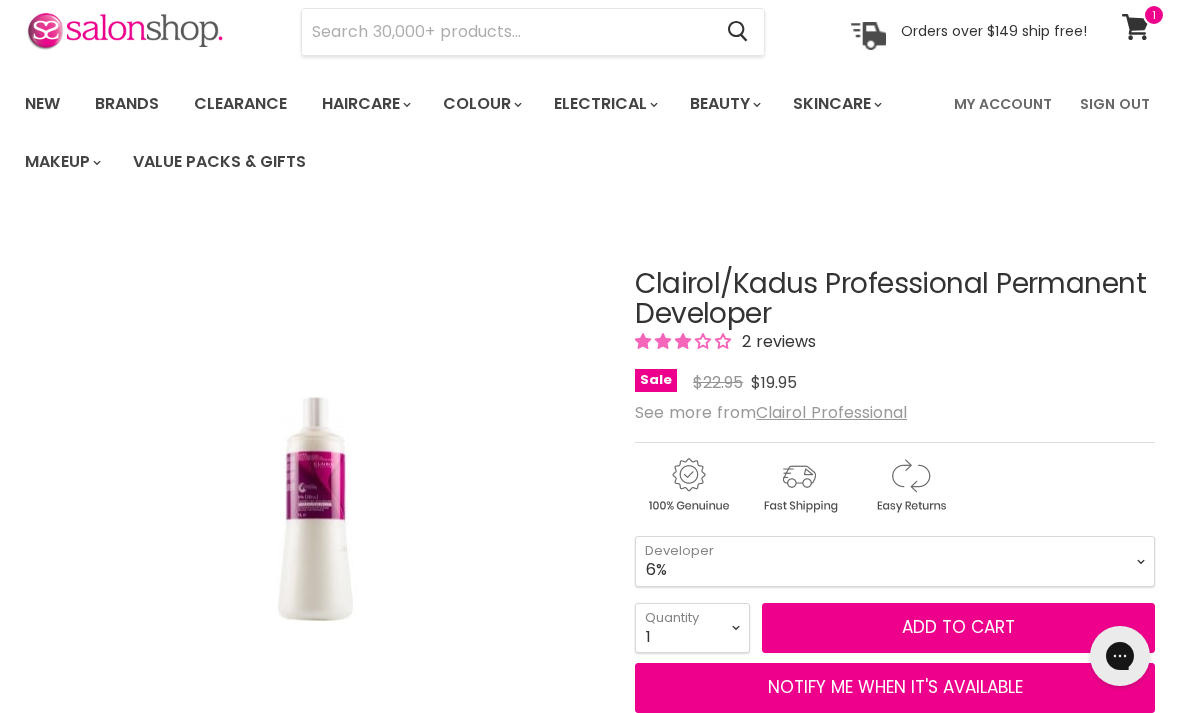 click on "2 reviews" at bounding box center [776, 341] 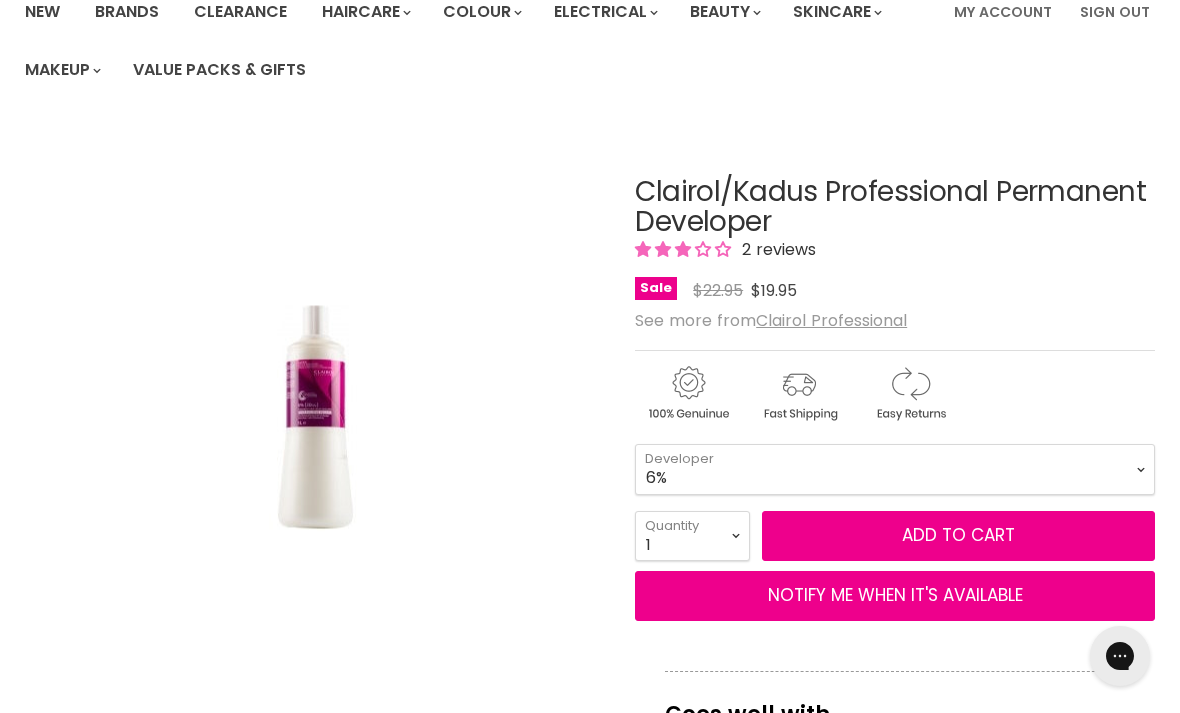scroll, scrollTop: 169, scrollLeft: 0, axis: vertical 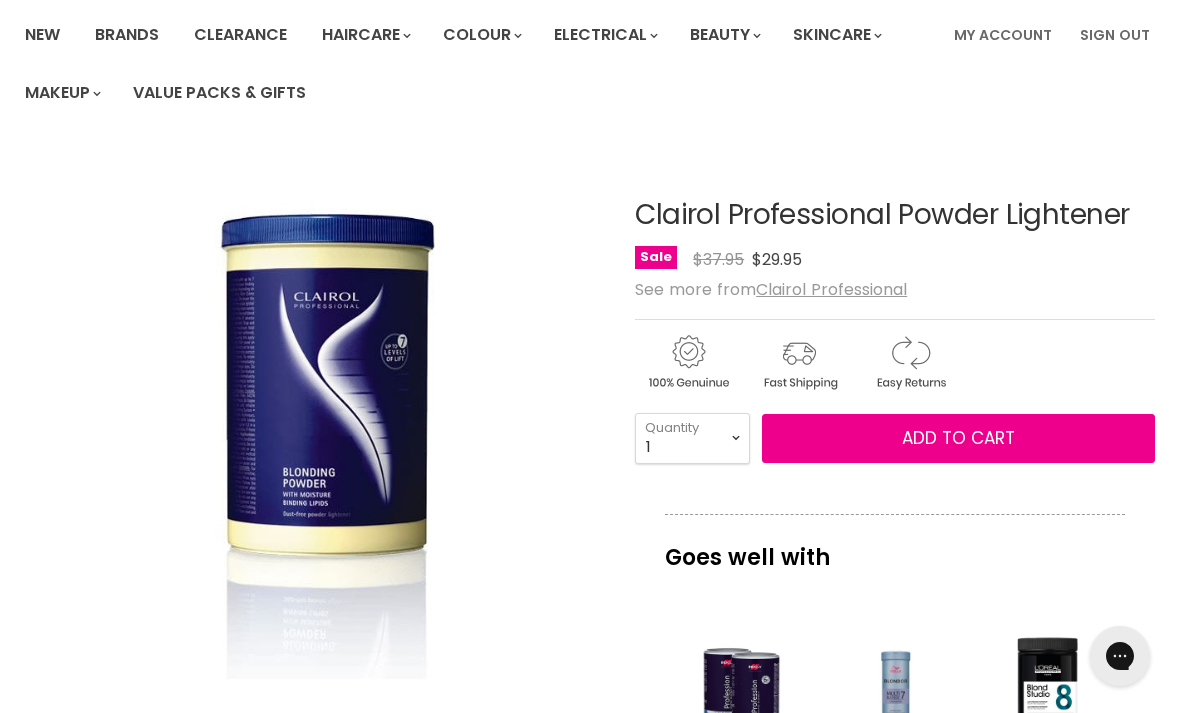 click on "Goes well with" at bounding box center (895, 547) 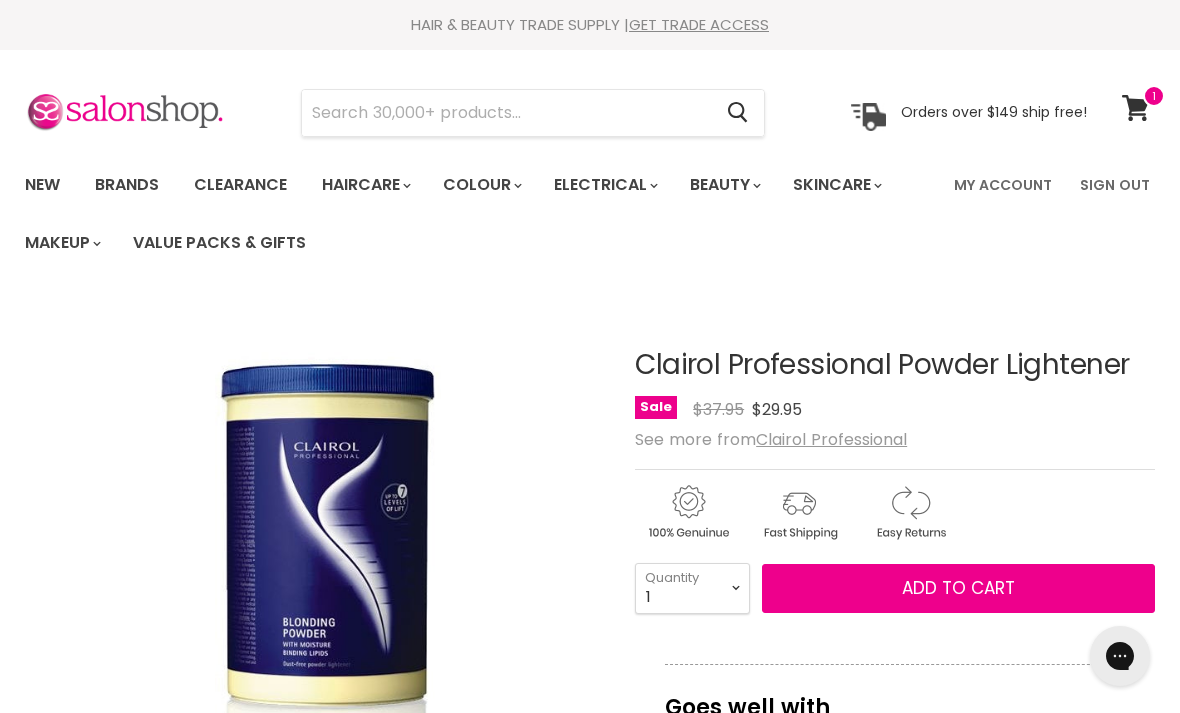 click on "Add to cart" at bounding box center (958, 588) 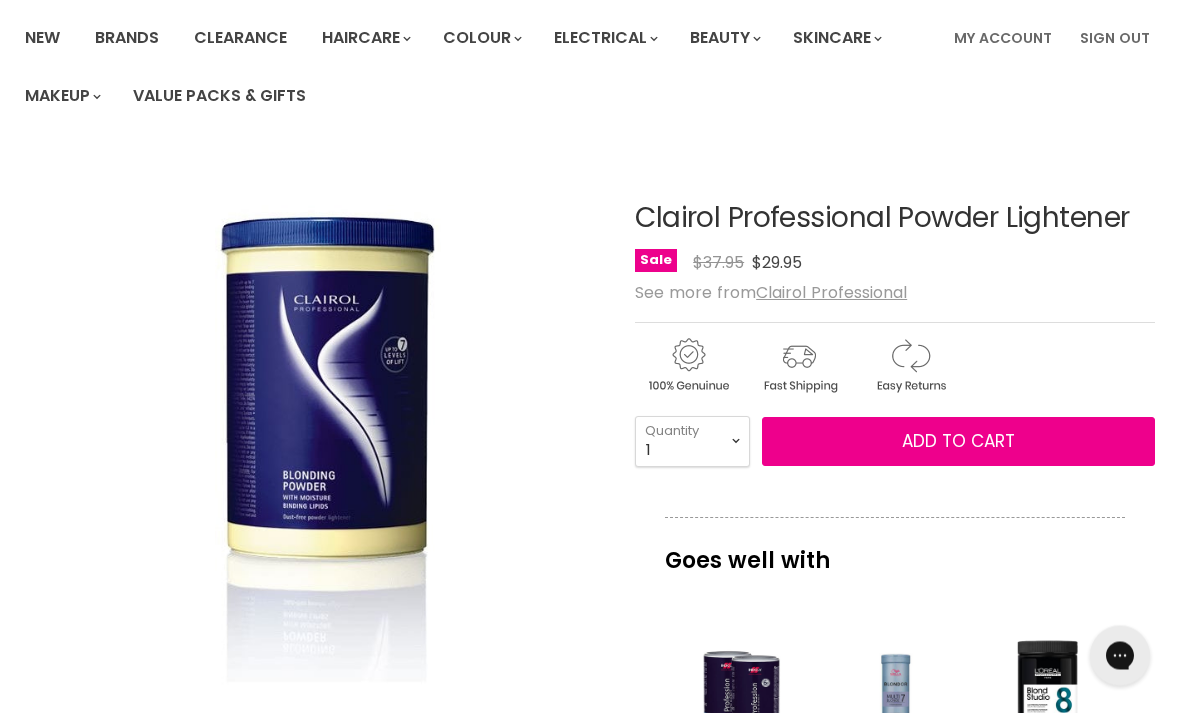 scroll, scrollTop: 0, scrollLeft: 0, axis: both 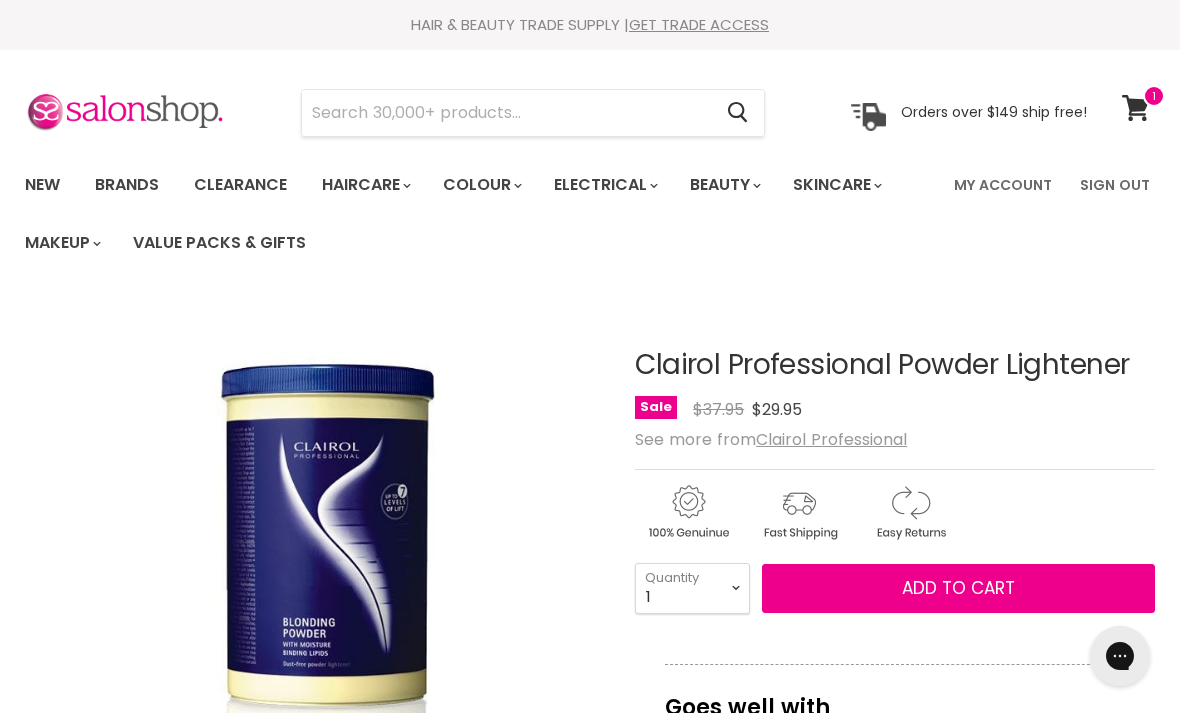click at bounding box center (506, 113) 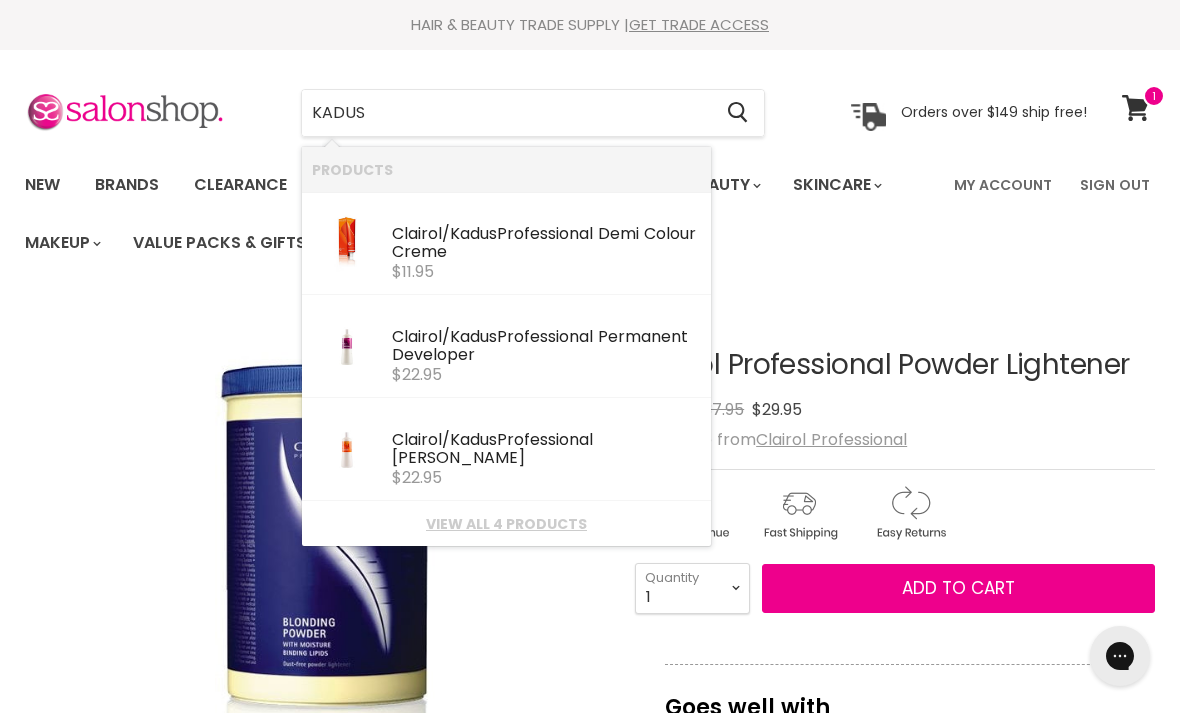 type on "KADUS 5" 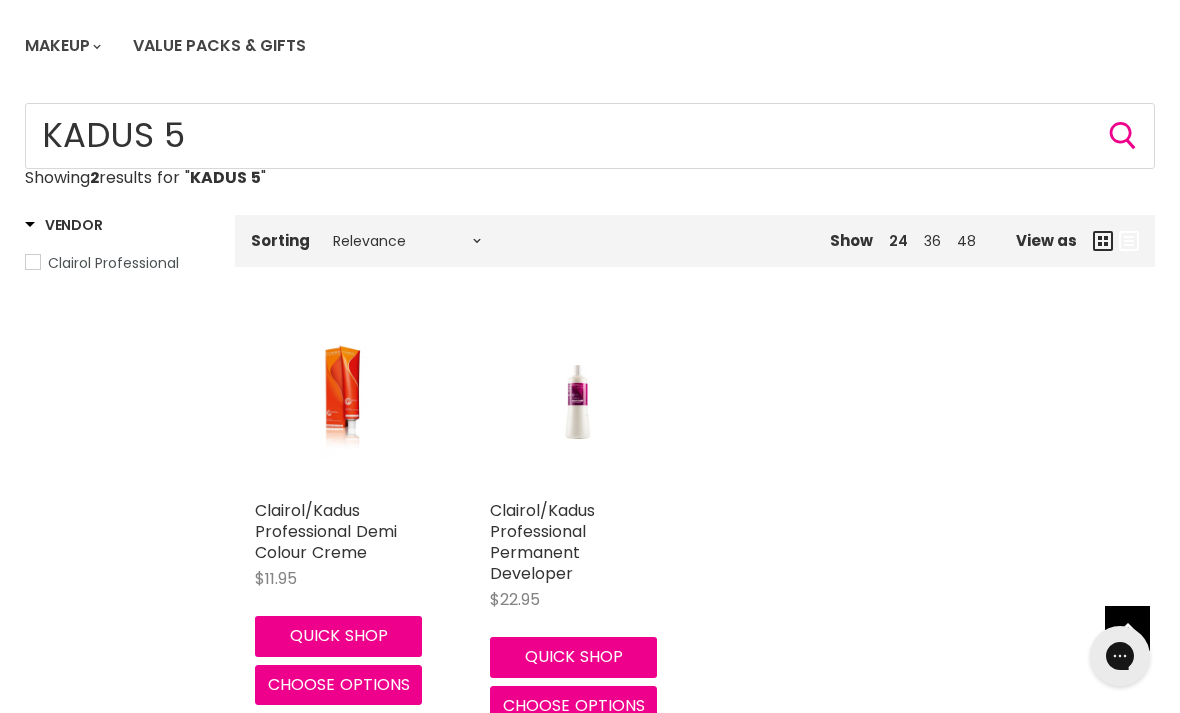 scroll, scrollTop: 0, scrollLeft: 0, axis: both 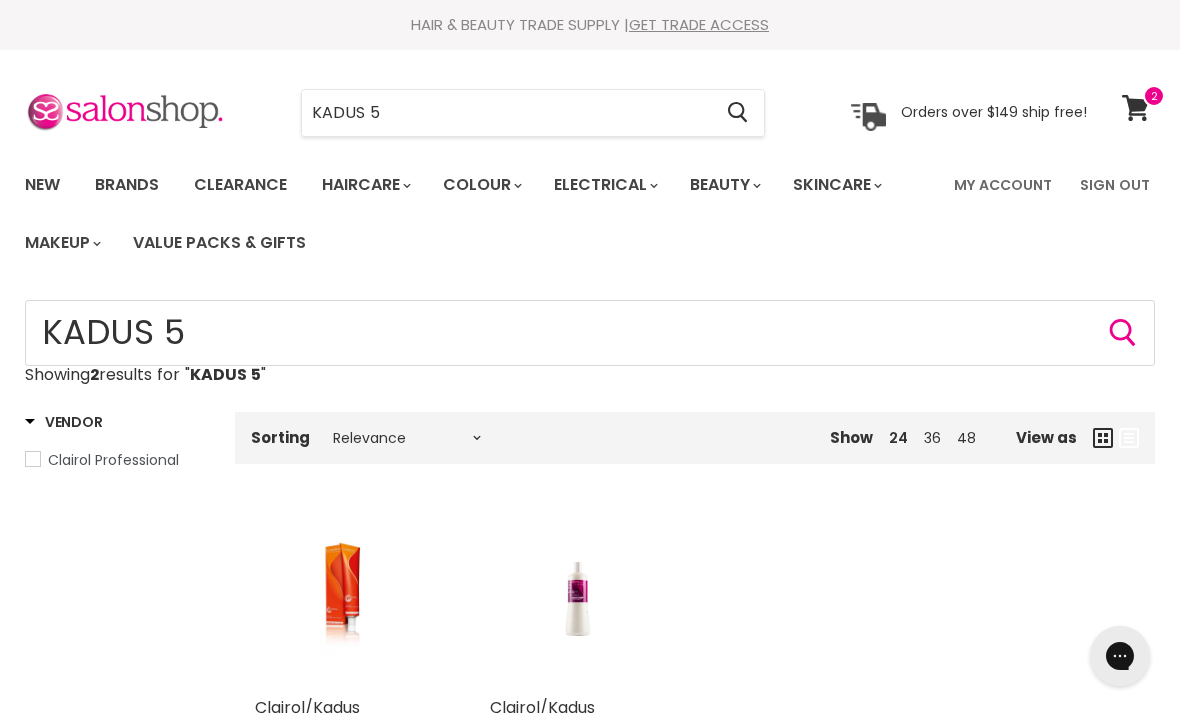 click on "KADUS 5" at bounding box center [506, 113] 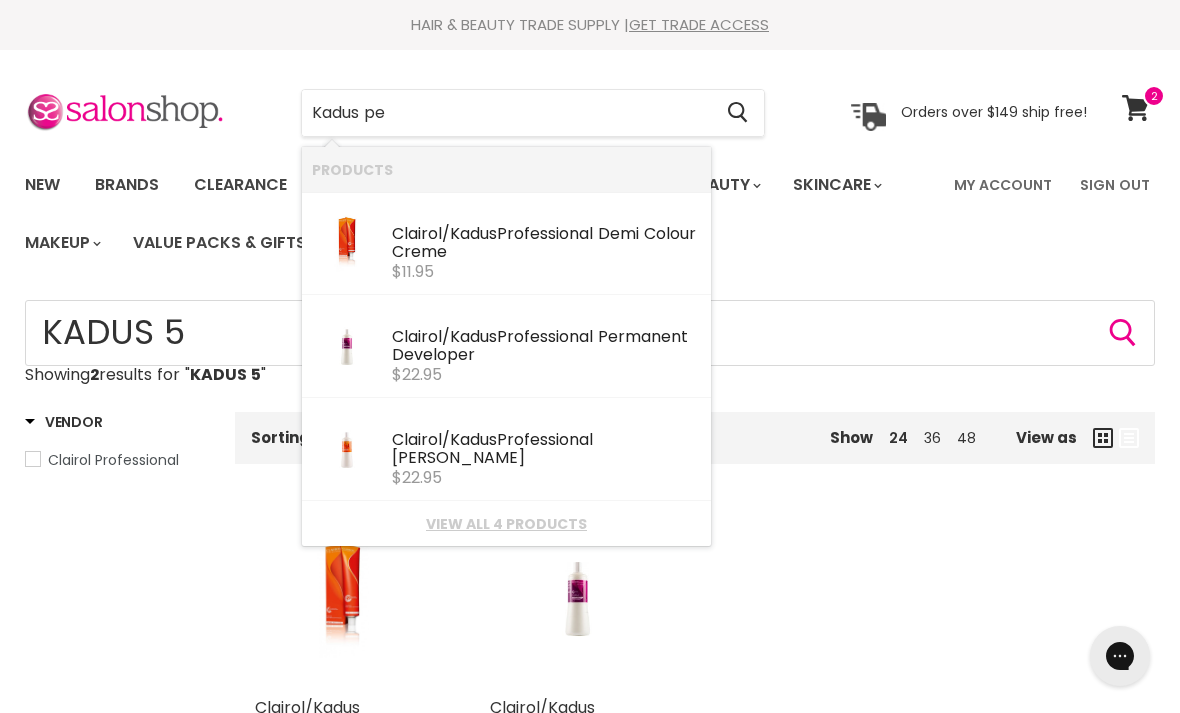 type on "Kadus per" 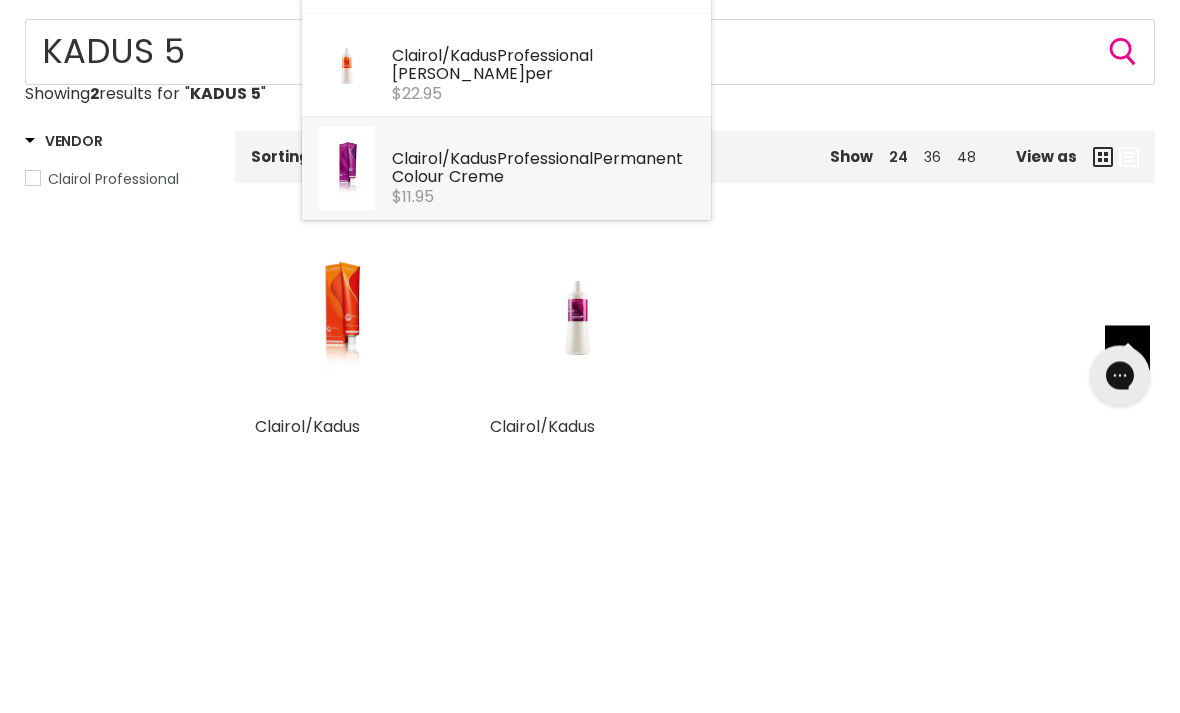 click on "Clairol/ Kadus  Professional  Per manent Colour Creme" at bounding box center [546, 450] 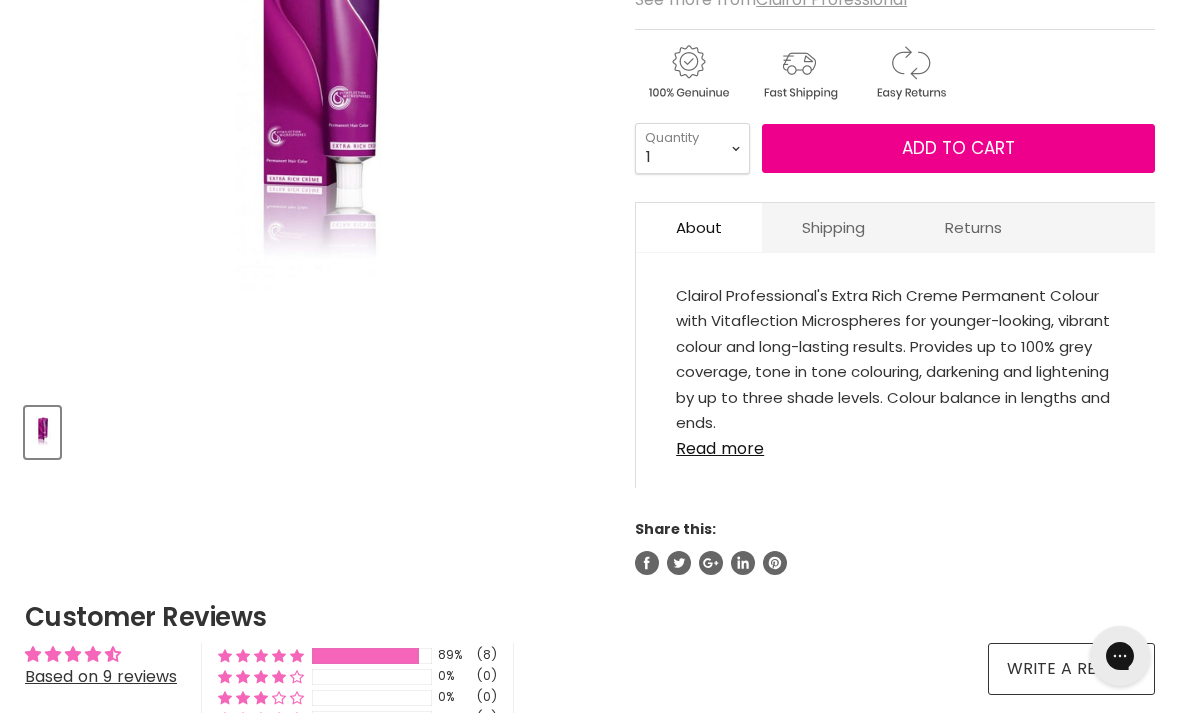 scroll, scrollTop: 511, scrollLeft: 0, axis: vertical 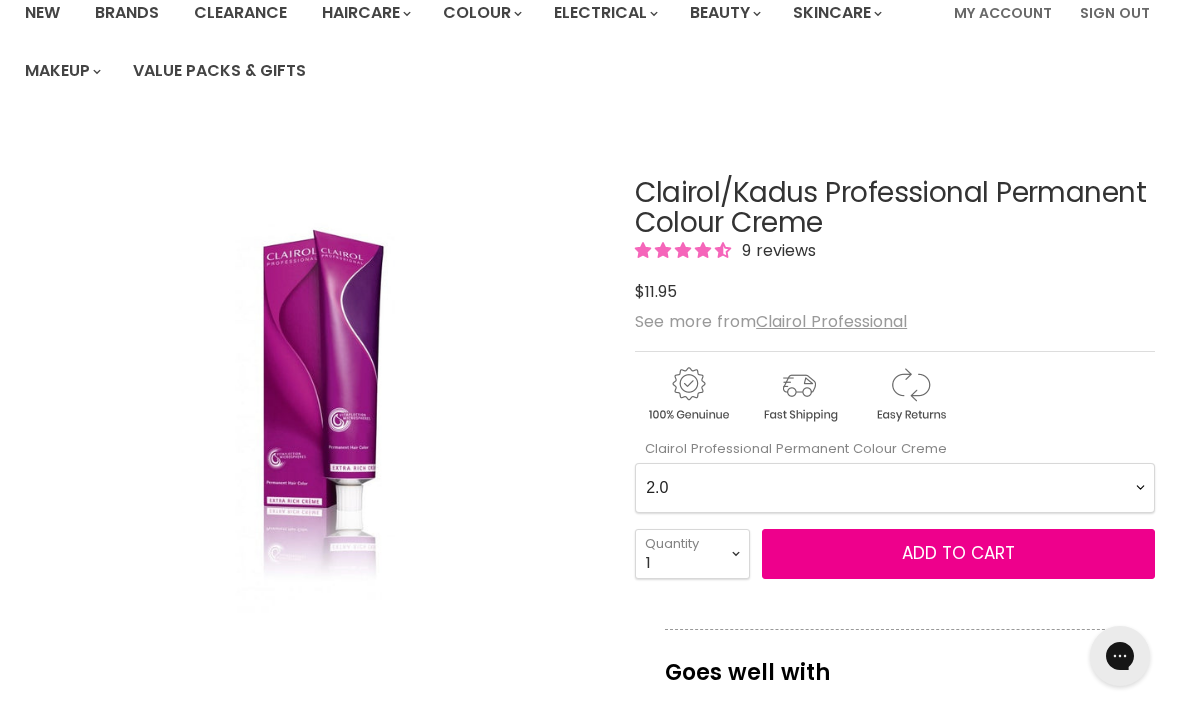 click on "2.0 2.8 3.0 3.6 4.0 4.07 4.65 4.71 4.75 4.77 5.0 5.07 5.1 5.46 5.5 5.6 5.7 5.71 5.75 6.07 6.0 6.1 6.41 6.46 6.7 6.73 6.75 6.77 7.0 7.07 7.1 7.3 7.38 7.4 7.43 7.44 7.7 7.71 7.73 7.75 7.77 8.0 8.07 8.1 8.38 8.41 8.73 9.0 9.1 9.16 9.36 9.38 9.65 9.7 9.96 10.0 10.1 10.16 10.8 10.96 12.0 12.1 12.61 12.7 12.81 12.89 0.00 0.28 0.45 0.65 0.66 0.88 6.71" at bounding box center (895, 488) 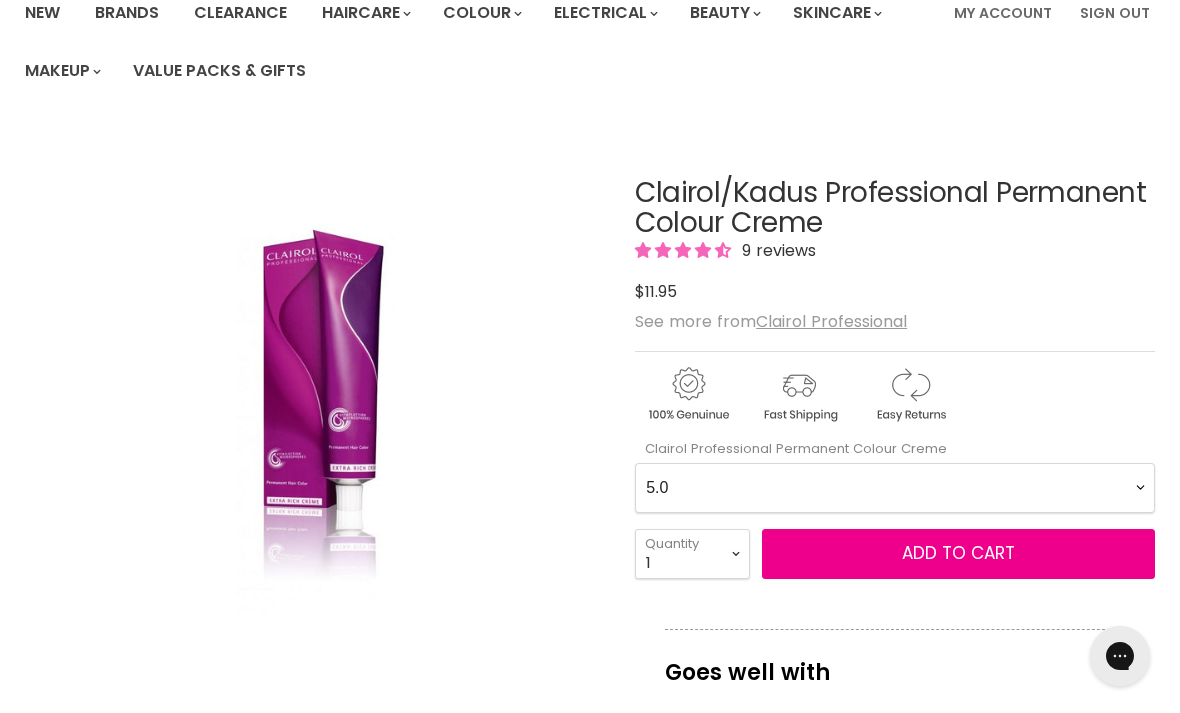 click on "2.0 2.8 3.0 3.6 4.0 4.07 4.65 4.71 4.75 4.77 5.0 5.07 5.1 5.46 5.5 5.6 5.7 5.71 5.75 6.07 6.0 6.1 6.41 6.46 6.7 6.73 6.75 6.77 7.0 7.07 7.1 7.3 7.38 7.4 7.43 7.44 7.7 7.71 7.73 7.75 7.77 8.0 8.07 8.1 8.38 8.41 8.73 9.0 9.1 9.16 9.36 9.38 9.65 9.7 9.96 10.0 10.1 10.16 10.8 10.96 12.0 12.1 12.61 12.7 12.81 12.89 0.00 0.28 0.45 0.65 0.66 0.88 6.71" at bounding box center [895, 488] 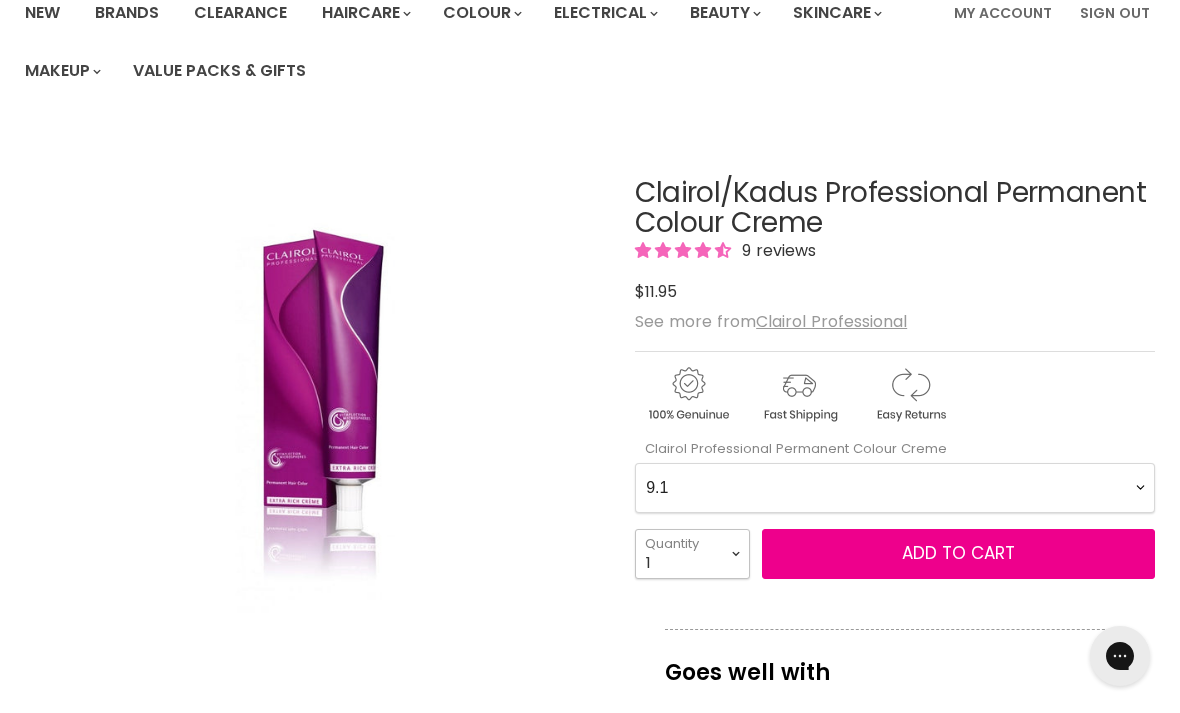 click on "1
2
3
4
5
6
7
8
9
10+" at bounding box center (692, 554) 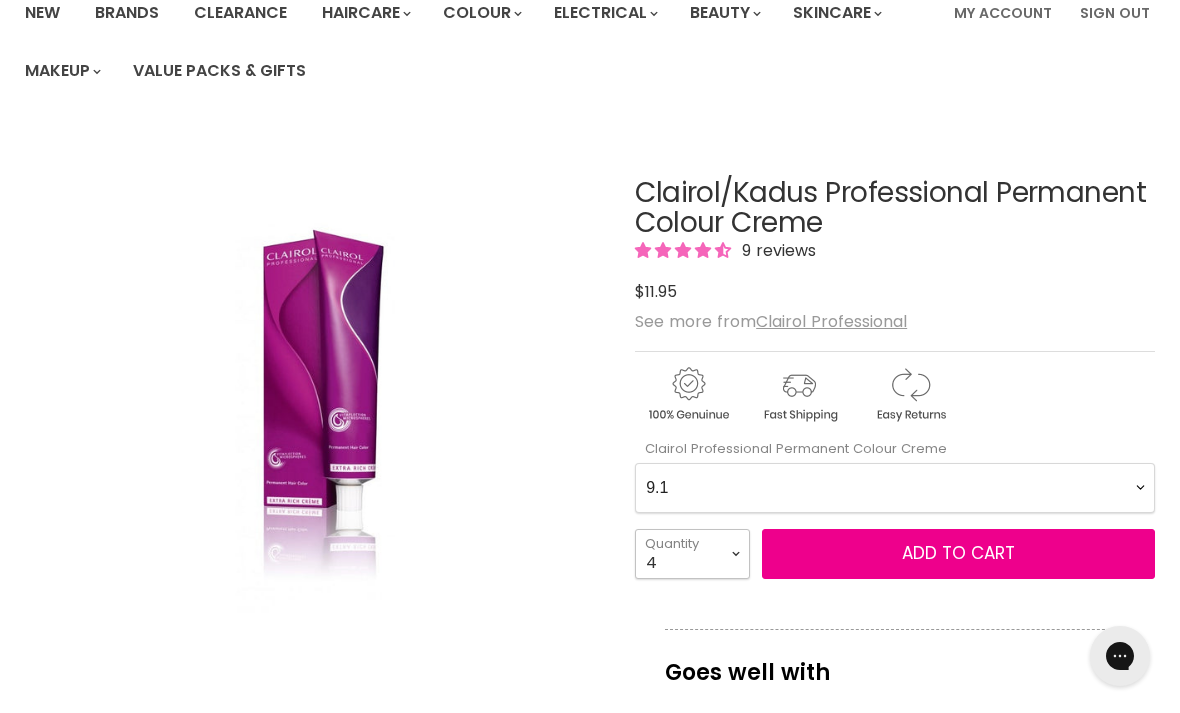 type on "4" 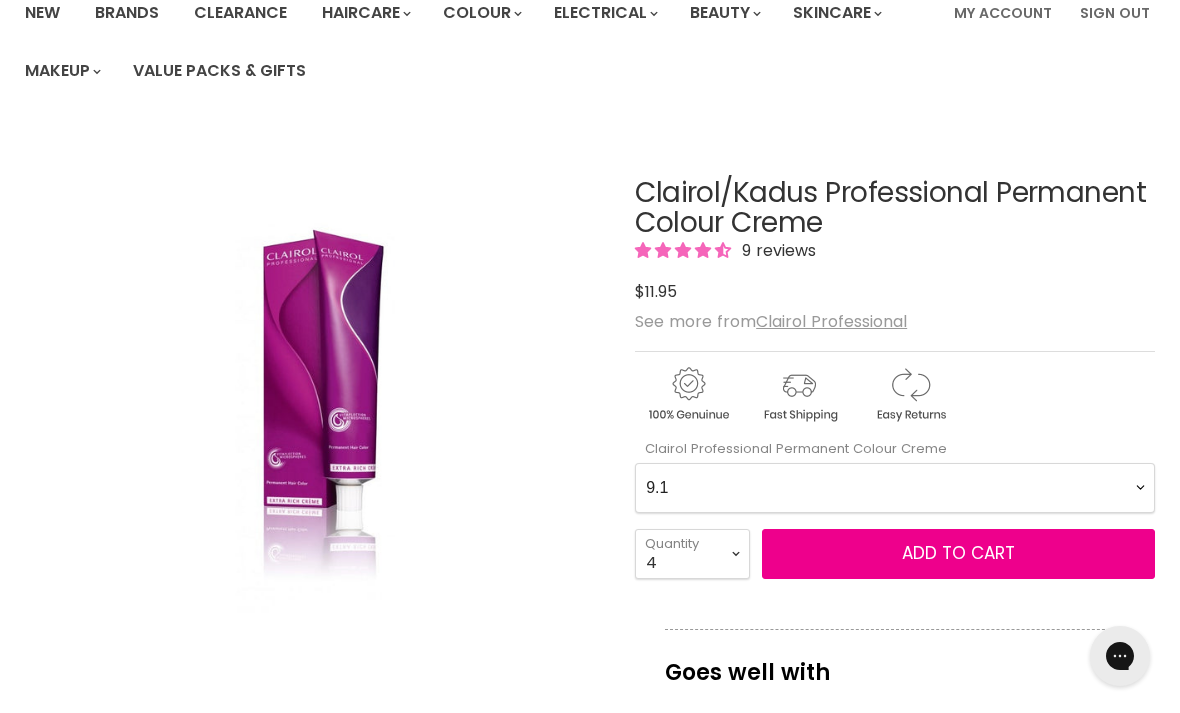 click on "Add to cart" at bounding box center [958, 553] 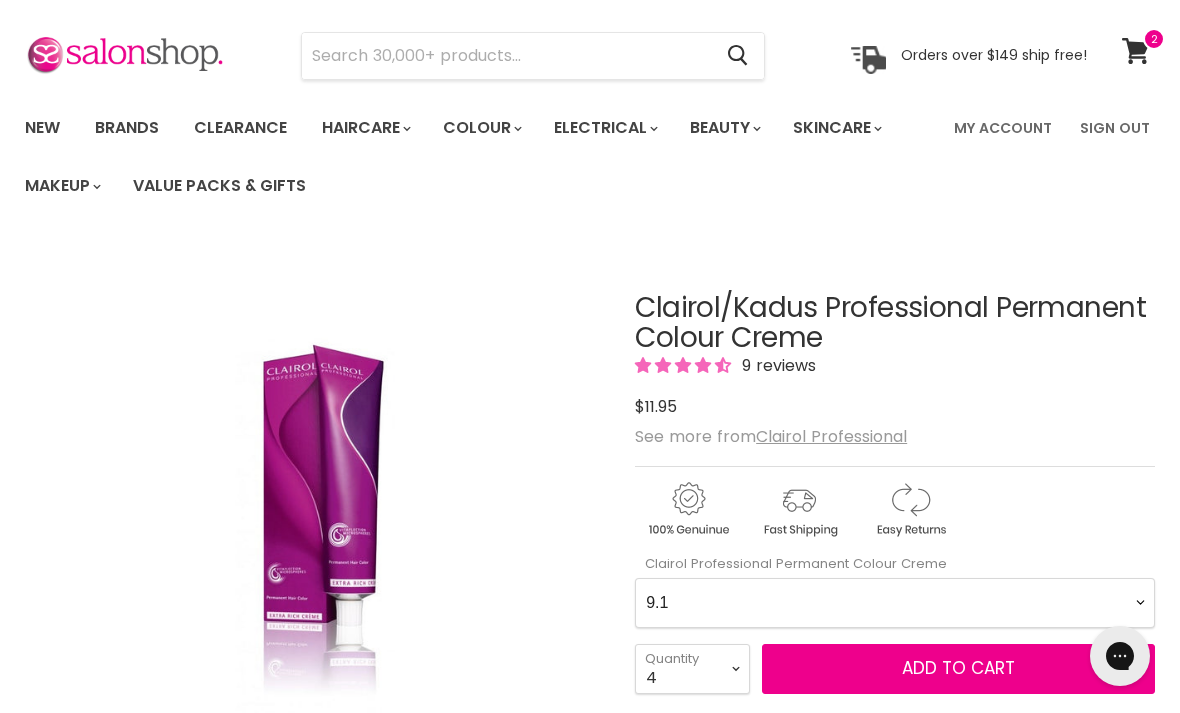 scroll, scrollTop: 101, scrollLeft: 0, axis: vertical 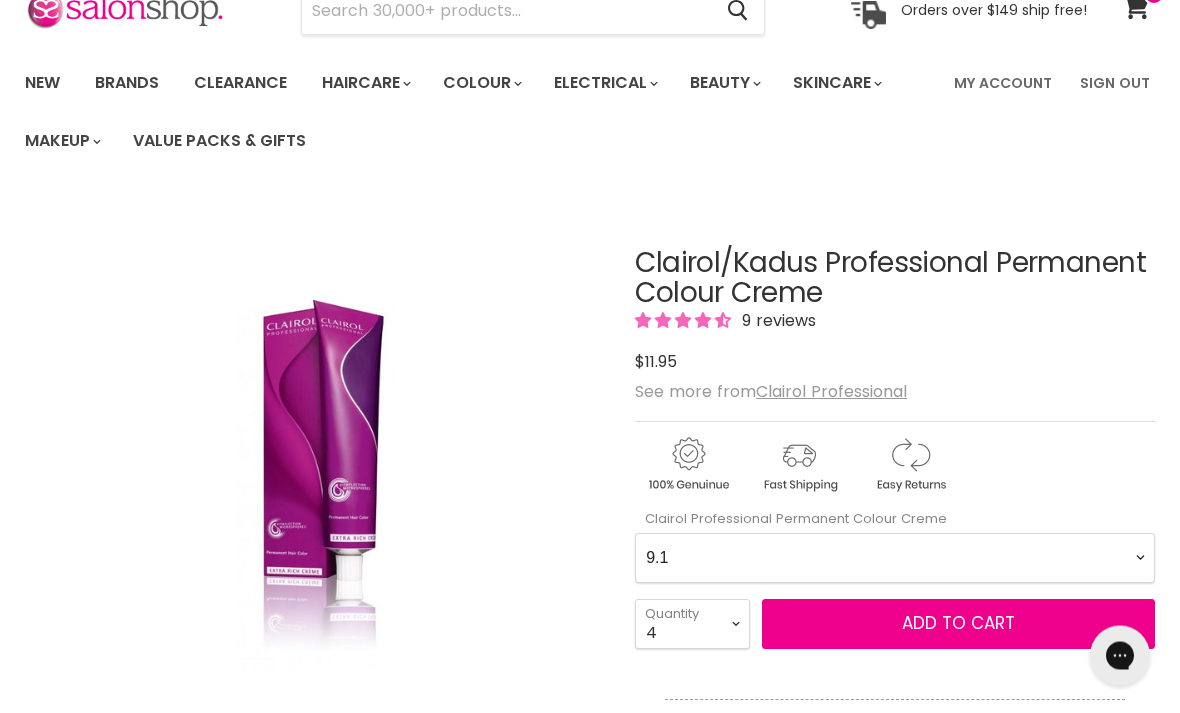 click on "Add to cart" at bounding box center [958, 624] 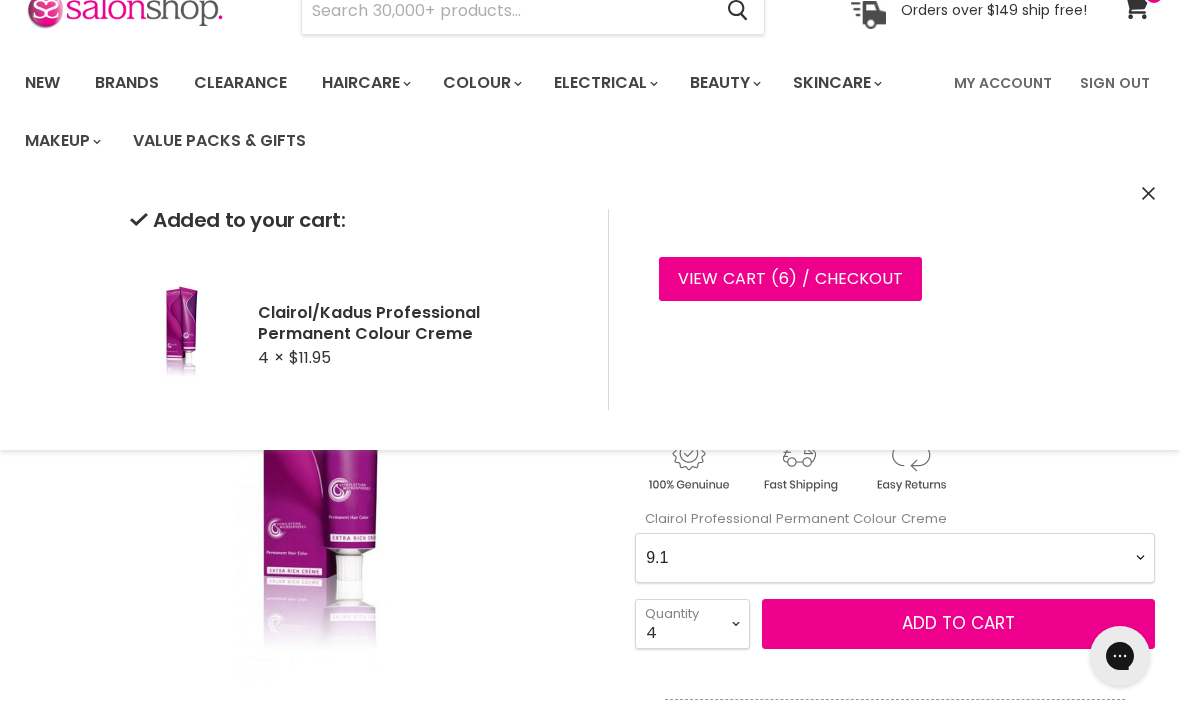 click on "2.0 2.8 3.0 3.6 4.0 4.07 4.65 4.71 4.75 4.77 5.0 5.07 5.1 5.46 5.5 5.6 5.7 5.71 5.75 6.07 6.0 6.1 6.41 6.46 6.7 6.73 6.75 6.77 7.0 7.07 7.1 7.3 7.38 7.4 7.43 7.44 7.7 7.71 7.73 7.75 7.77 8.0 8.07 8.1 8.38 8.41 8.73 9.0 9.1 9.16 9.36 9.38 9.65 9.7 9.96 10.0 10.1 10.16 10.8 10.96 12.0 12.1 12.61 12.7 12.81 12.89 0.00 0.28 0.45 0.65 0.66 0.88 6.71" at bounding box center [895, 558] 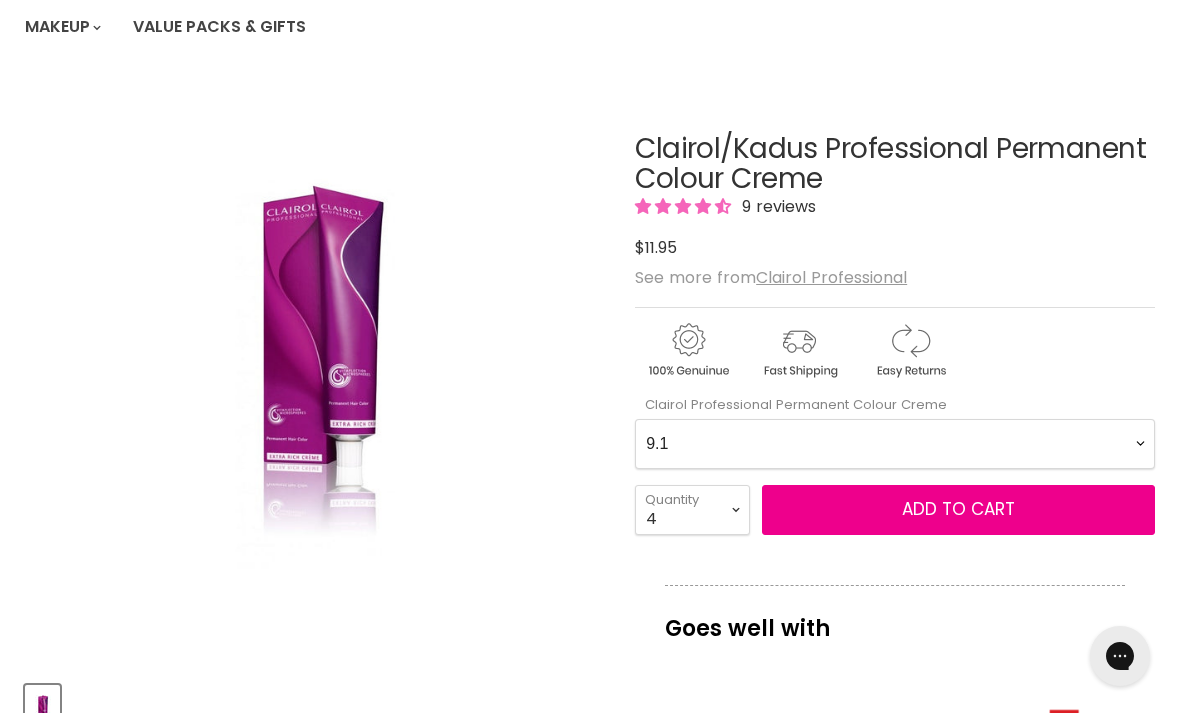 scroll, scrollTop: 0, scrollLeft: 0, axis: both 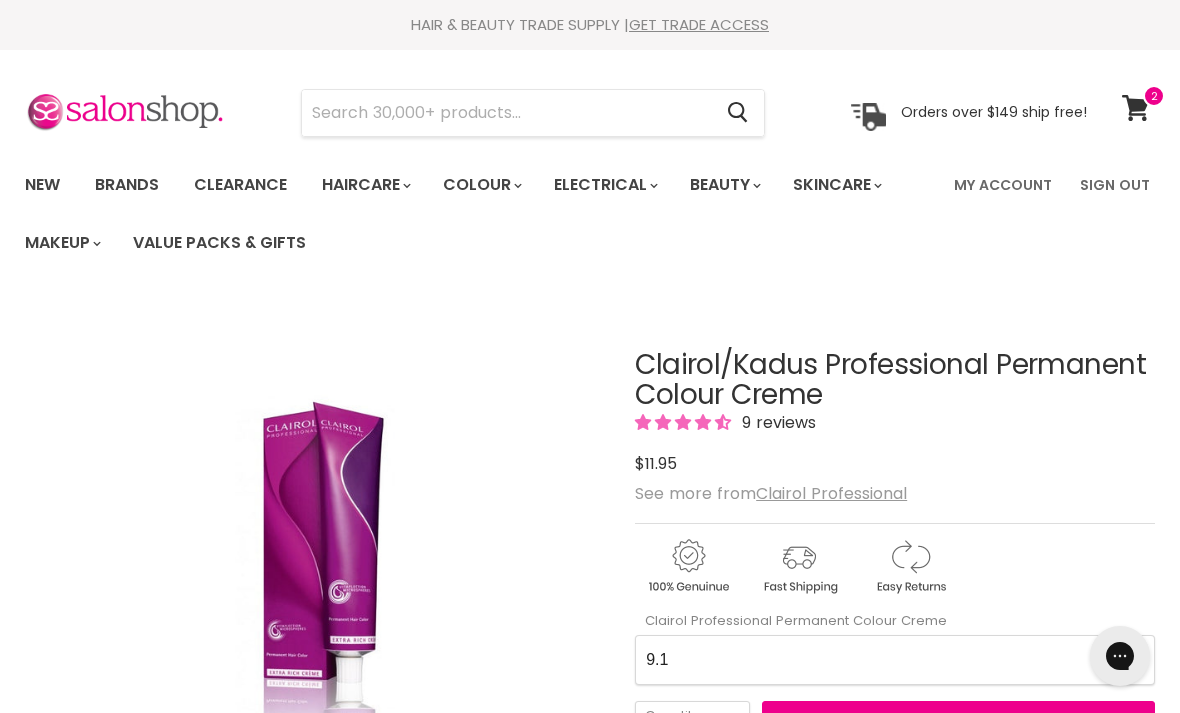 click at bounding box center [506, 113] 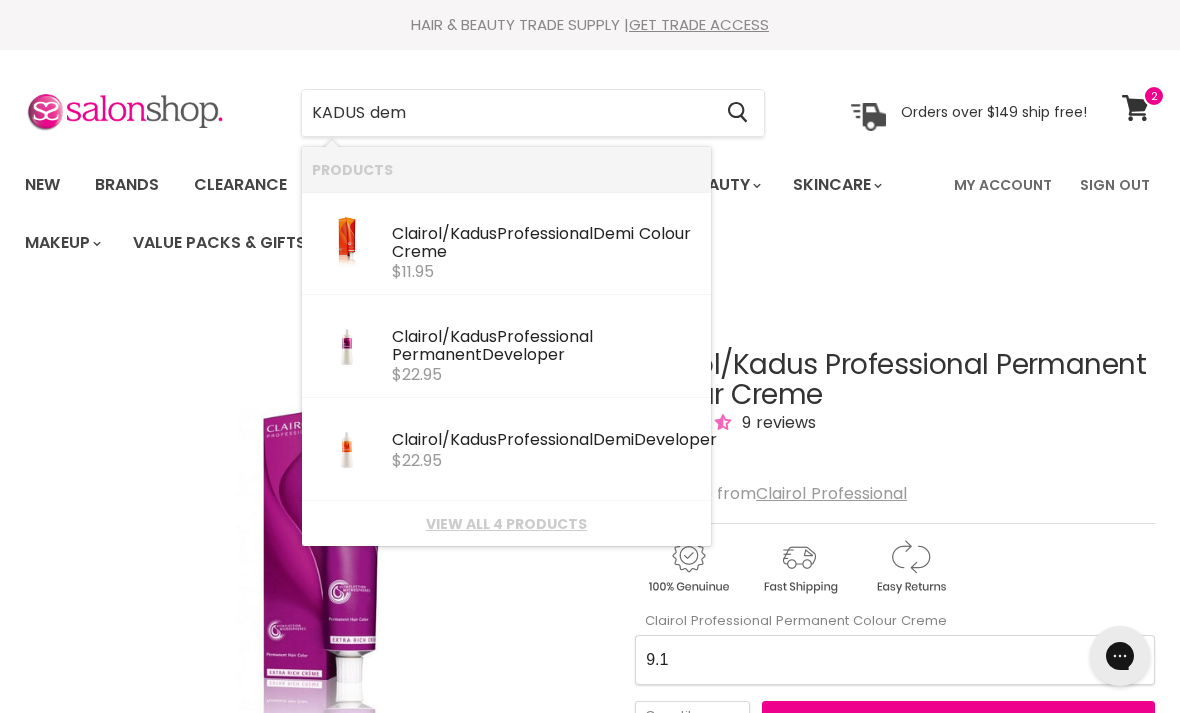 type on "KADUS demi" 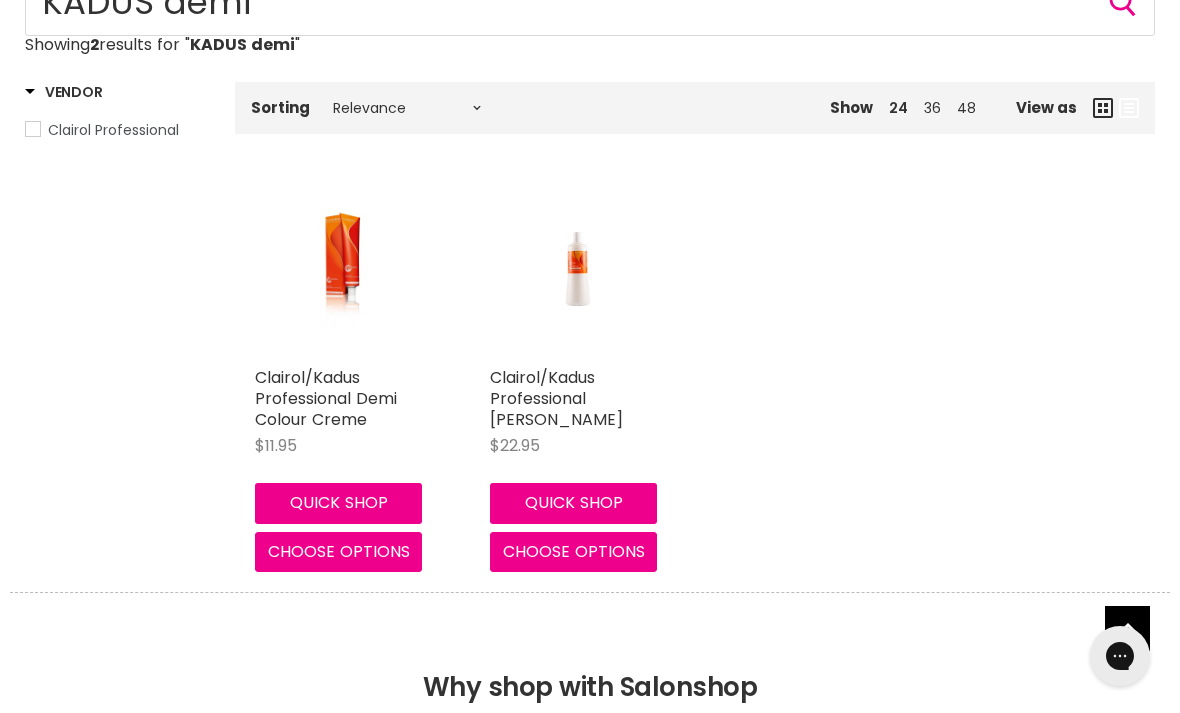 scroll, scrollTop: 0, scrollLeft: 0, axis: both 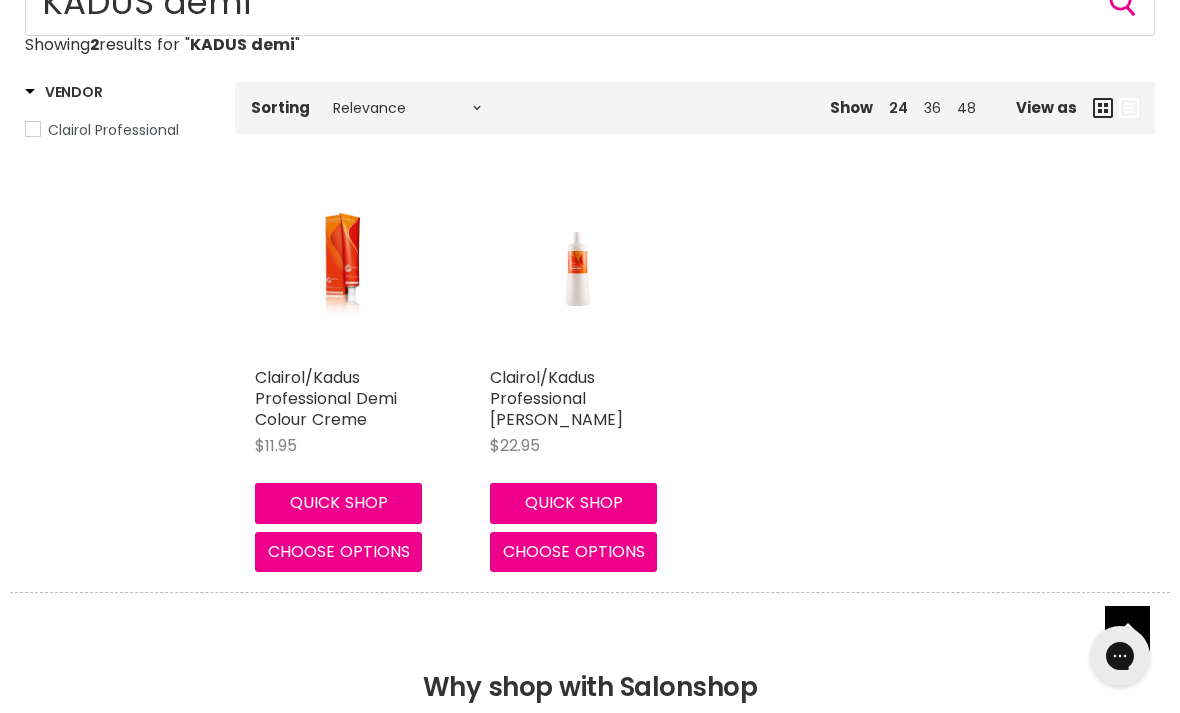 click on "Clairol/Kadus Professional Demi Colour Creme" at bounding box center [326, 398] 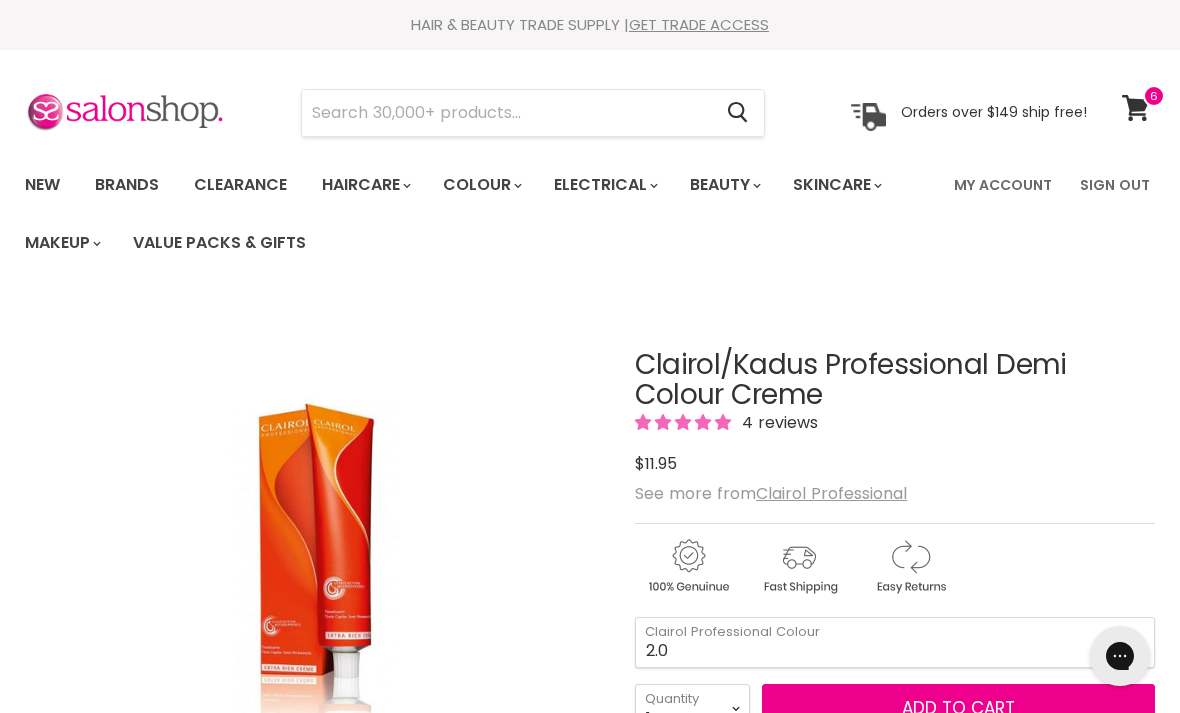 scroll, scrollTop: 0, scrollLeft: 0, axis: both 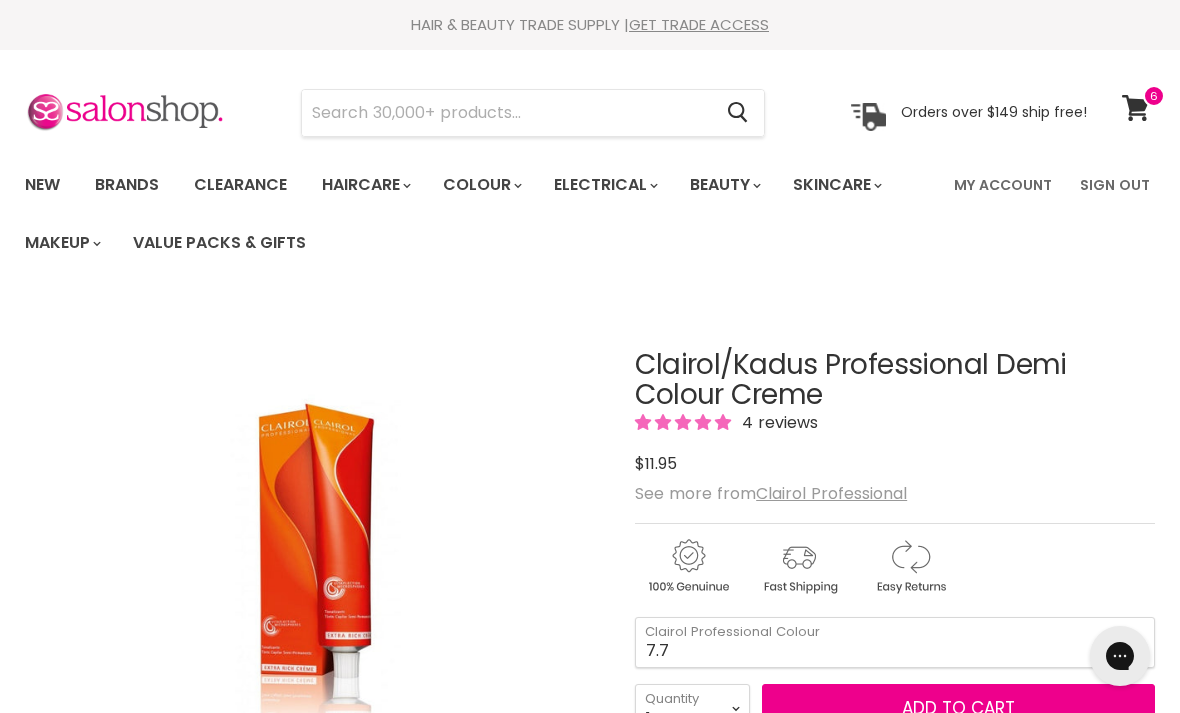 select on "7.7" 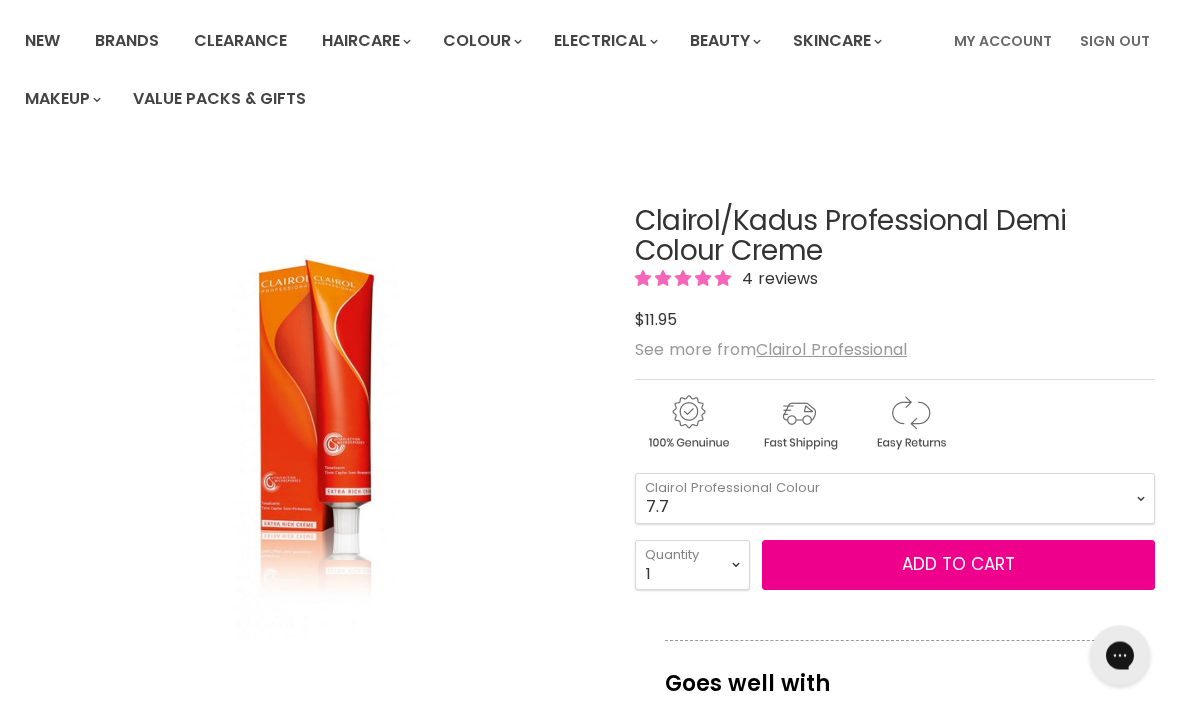scroll, scrollTop: 148, scrollLeft: 0, axis: vertical 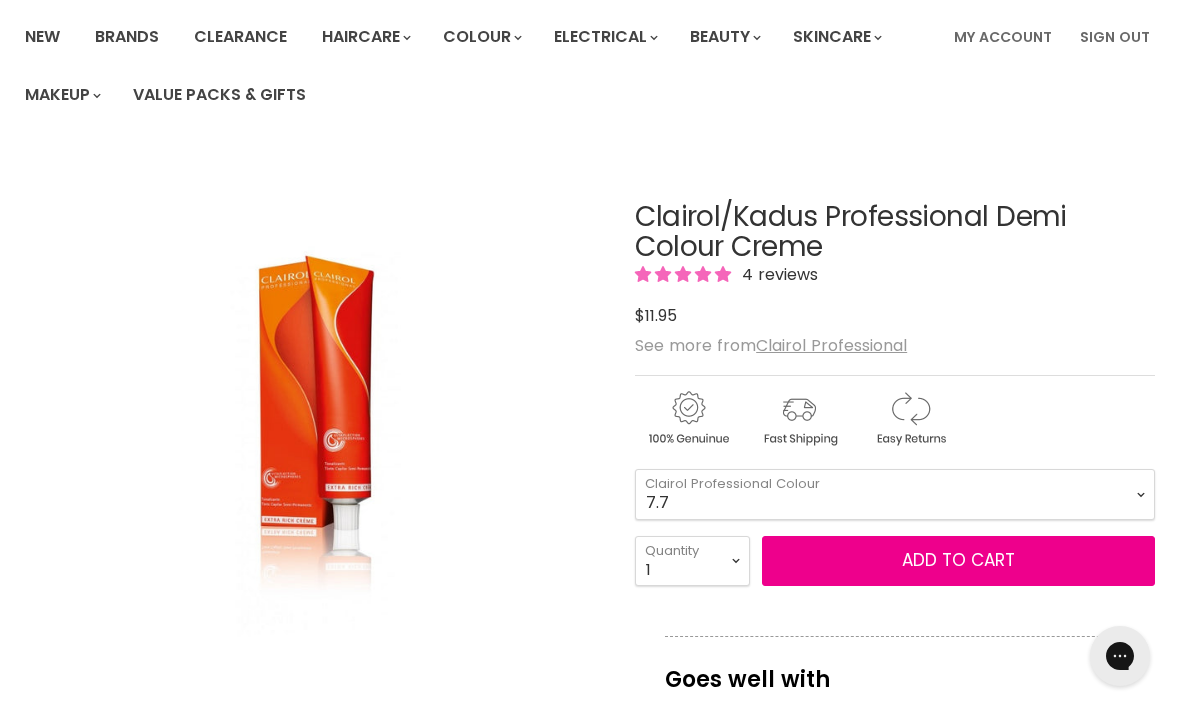 click on "Add to cart" at bounding box center [958, 561] 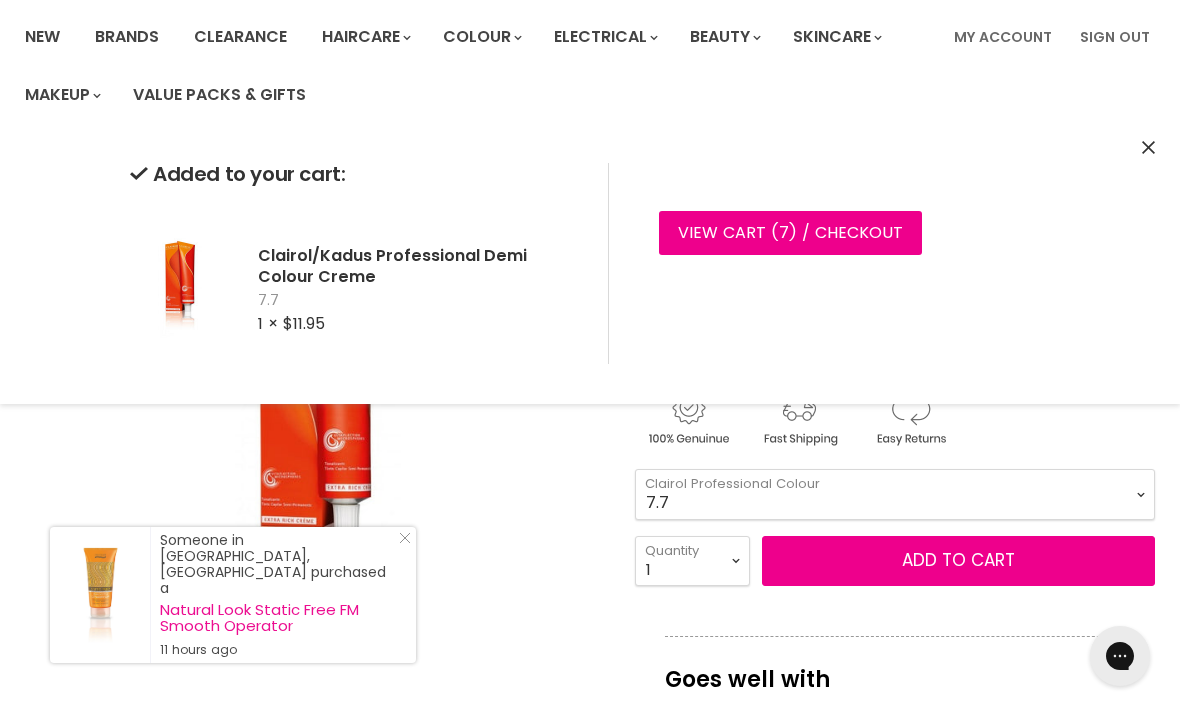 click at bounding box center [316, 443] 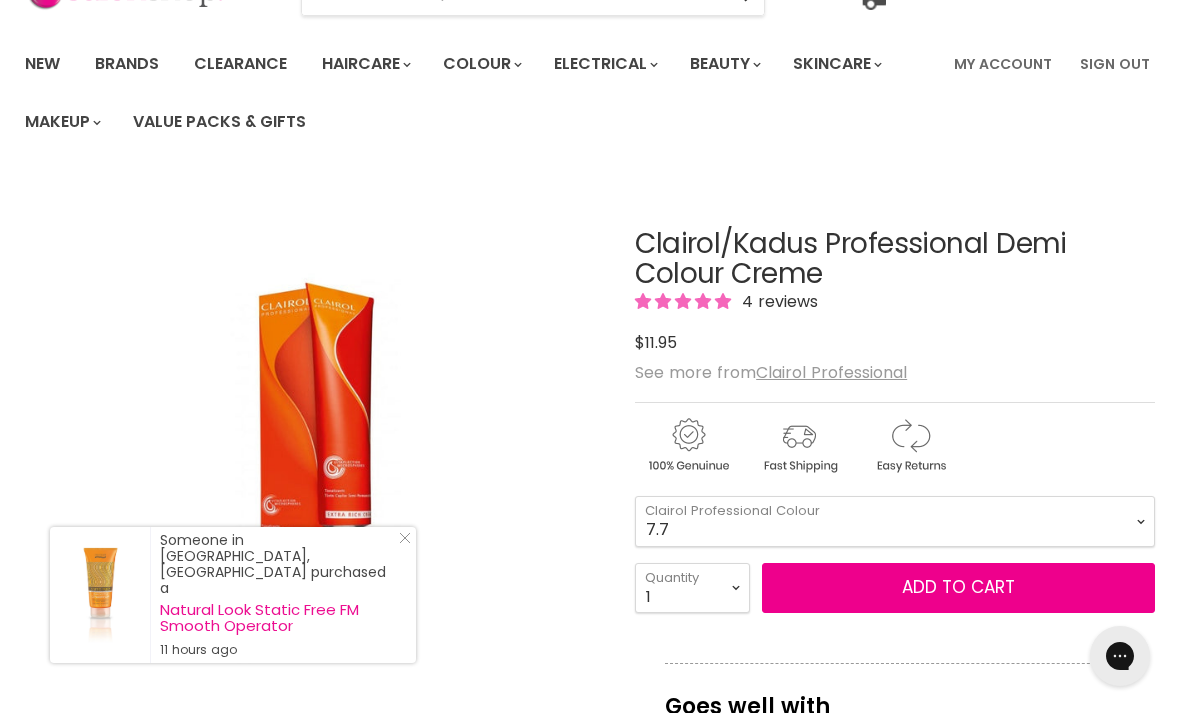 scroll, scrollTop: 0, scrollLeft: 0, axis: both 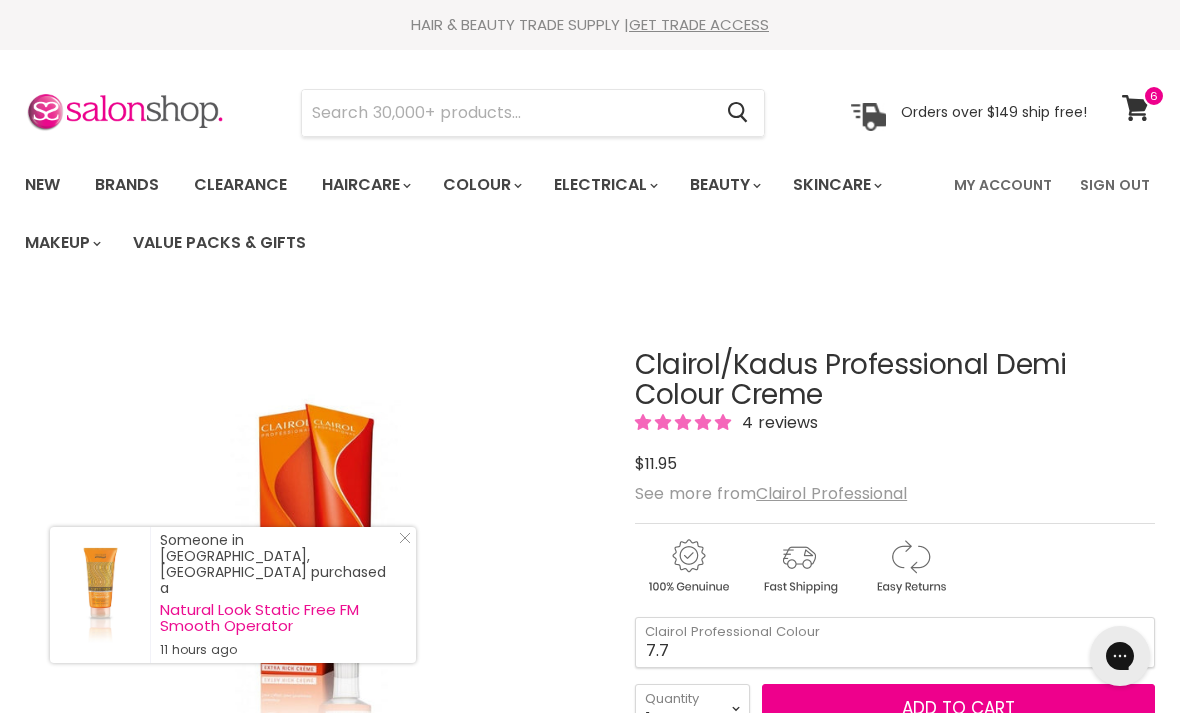 click at bounding box center [506, 113] 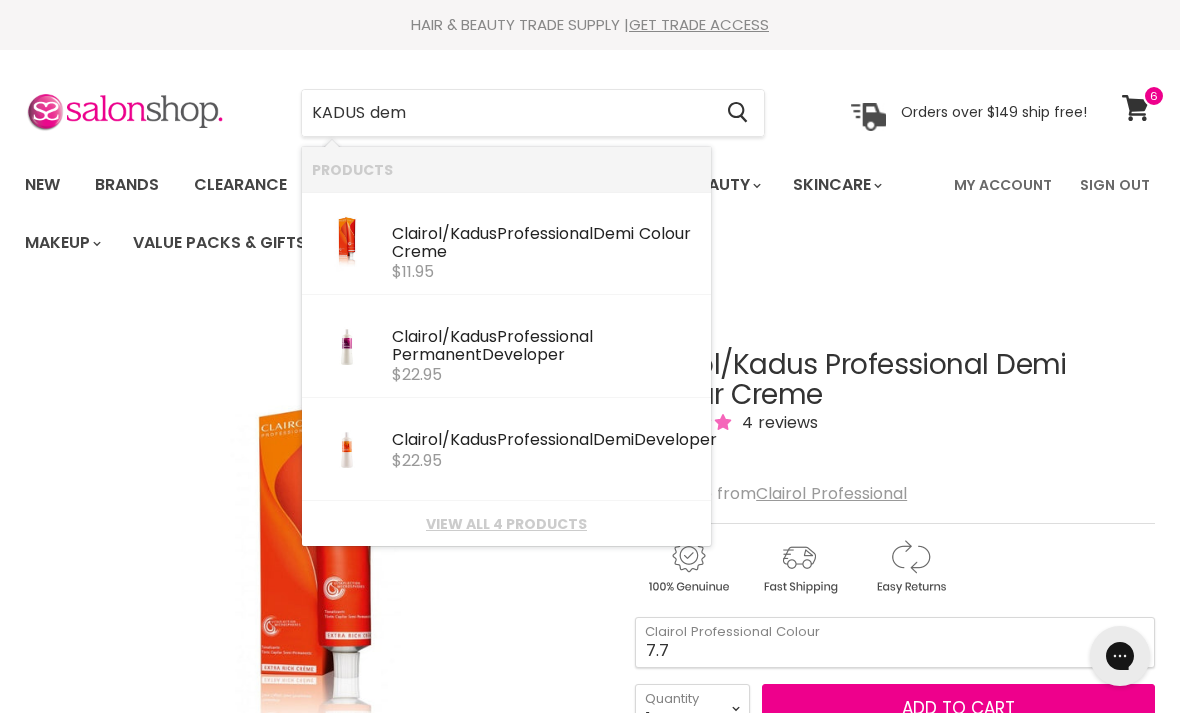 type on "KADUS demi" 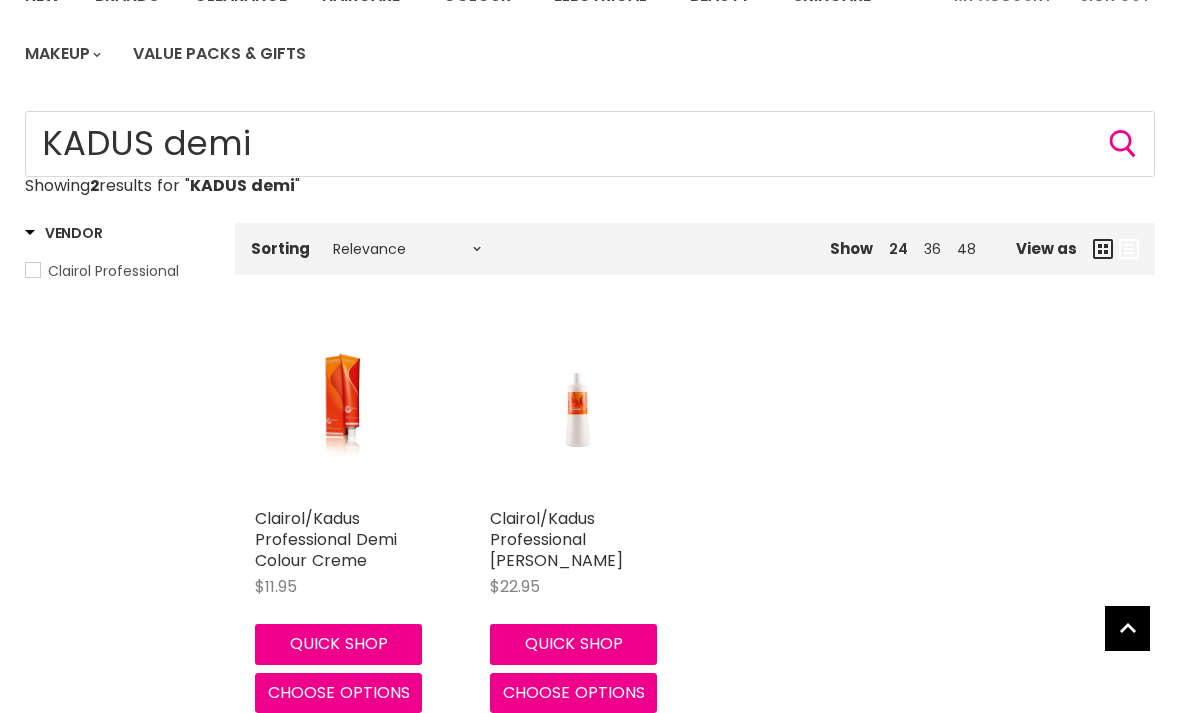 scroll, scrollTop: 0, scrollLeft: 0, axis: both 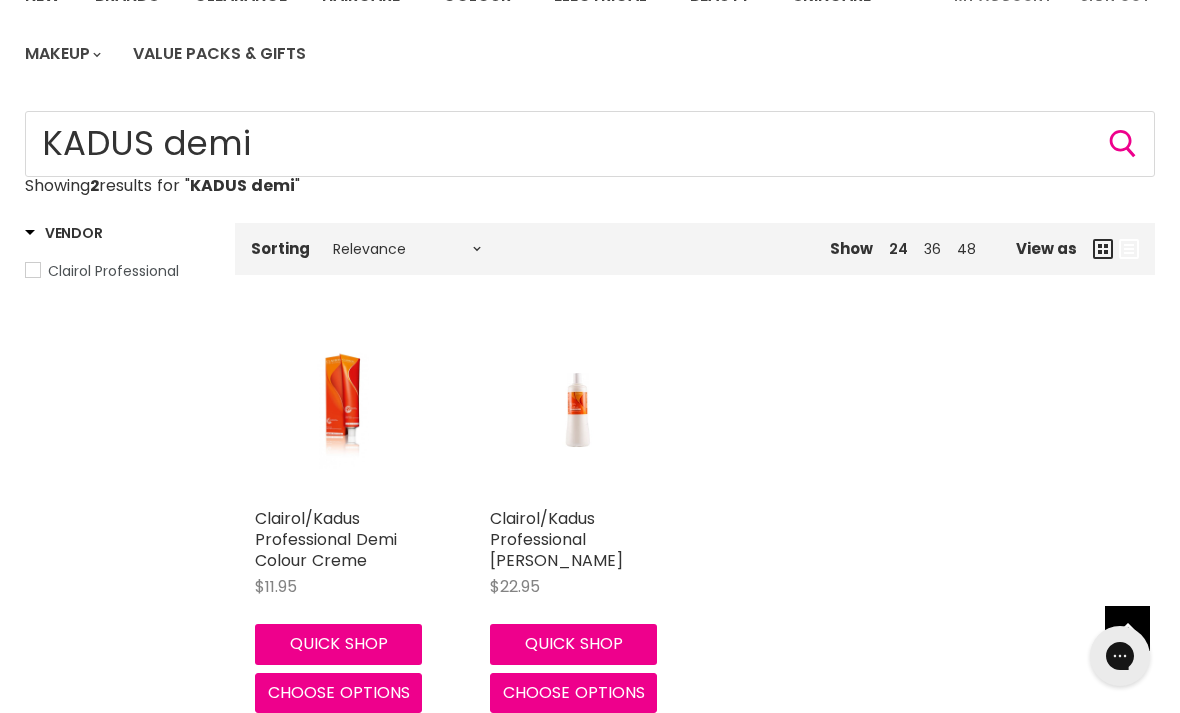 click at bounding box center (577, 410) 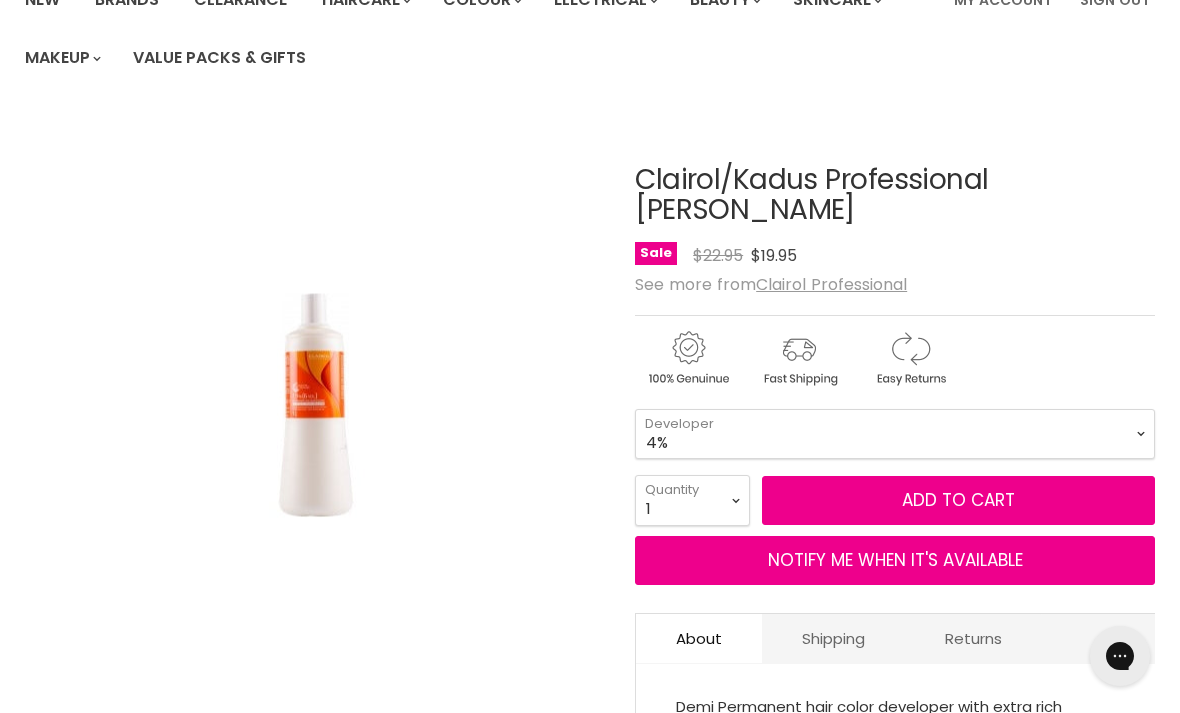 scroll, scrollTop: 0, scrollLeft: 0, axis: both 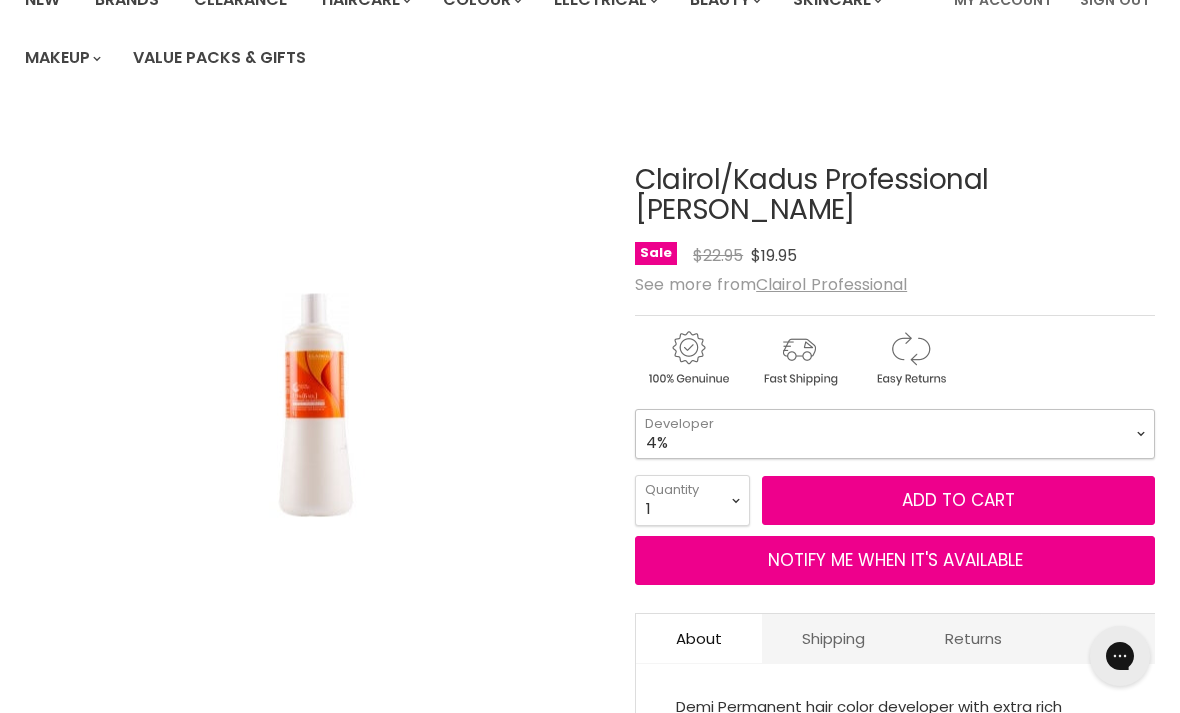 click on "1.9%
4%" at bounding box center [895, 434] 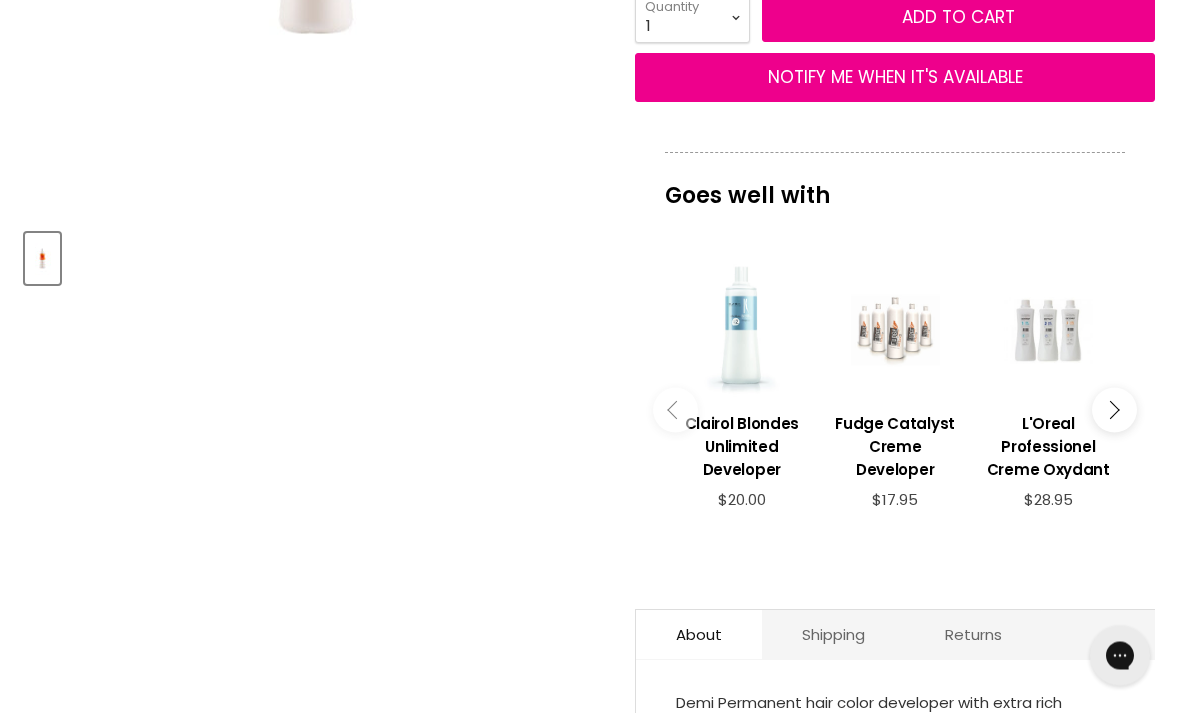 scroll, scrollTop: 668, scrollLeft: 0, axis: vertical 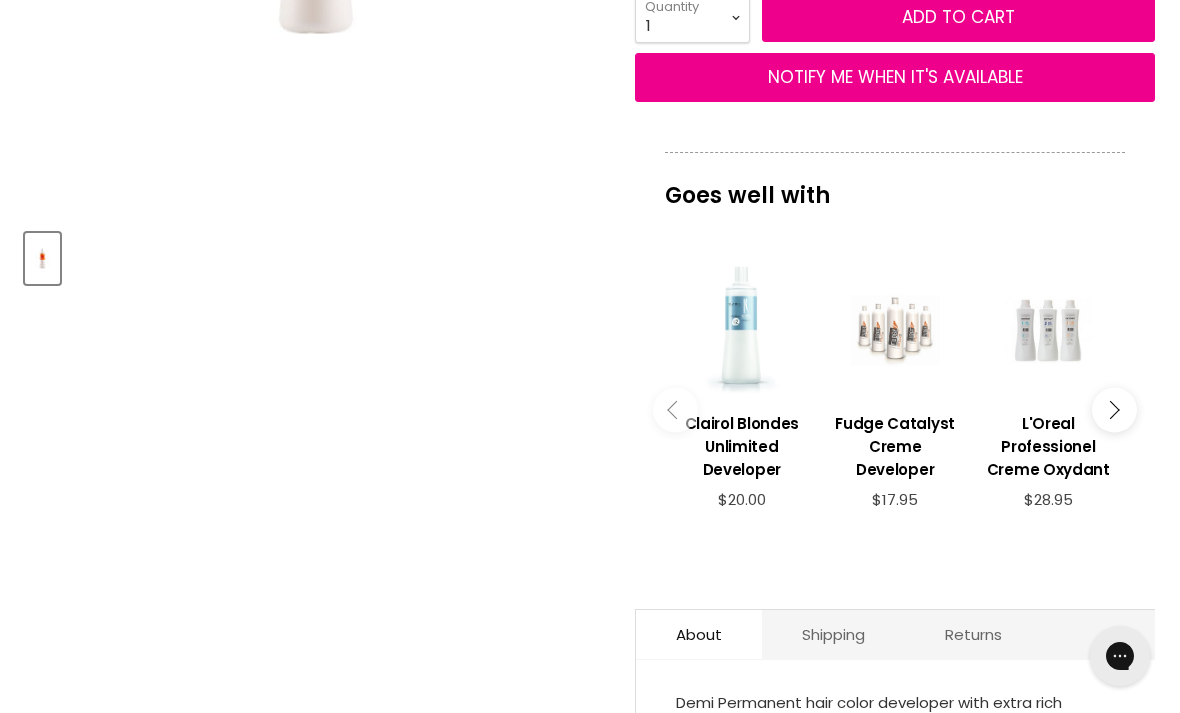 click at bounding box center [741, 330] 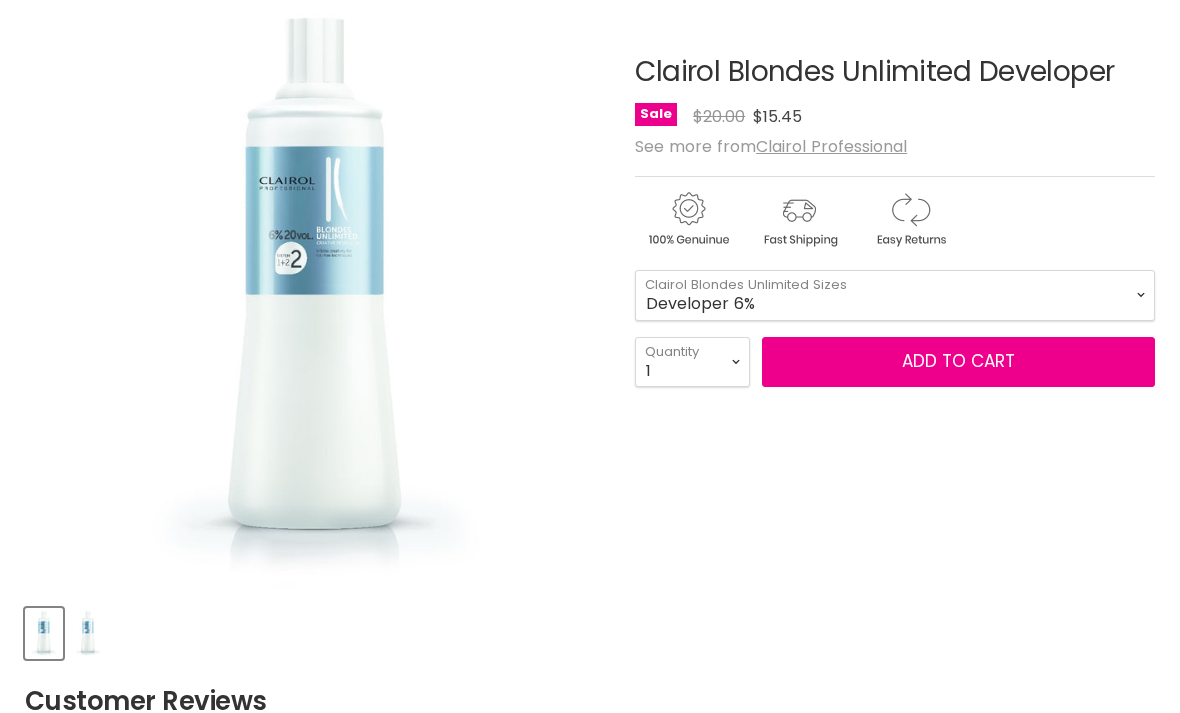 scroll, scrollTop: 310, scrollLeft: 0, axis: vertical 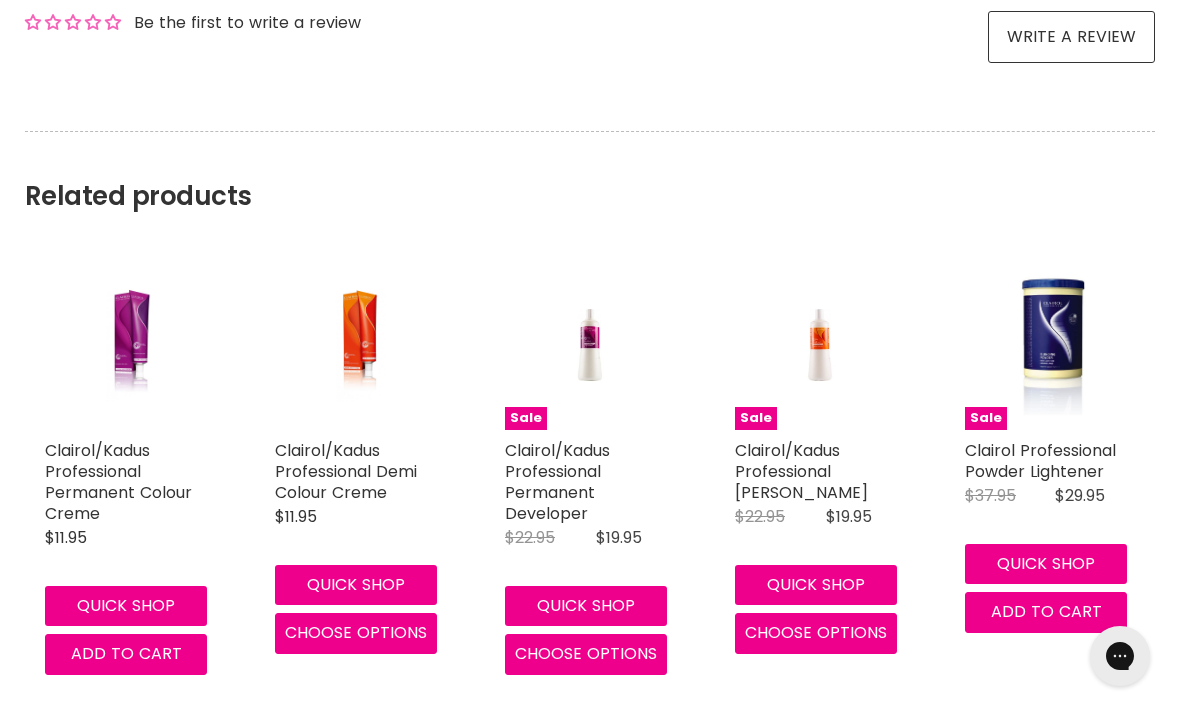 click at bounding box center [1049, 345] 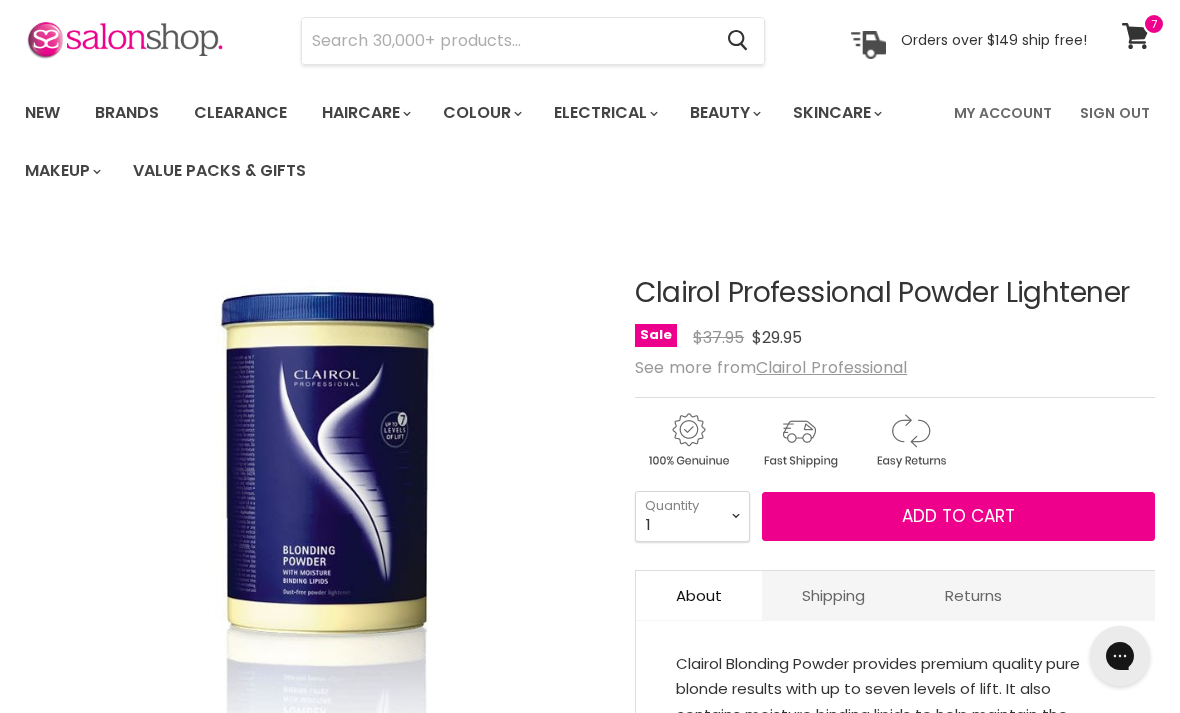 scroll, scrollTop: 0, scrollLeft: 0, axis: both 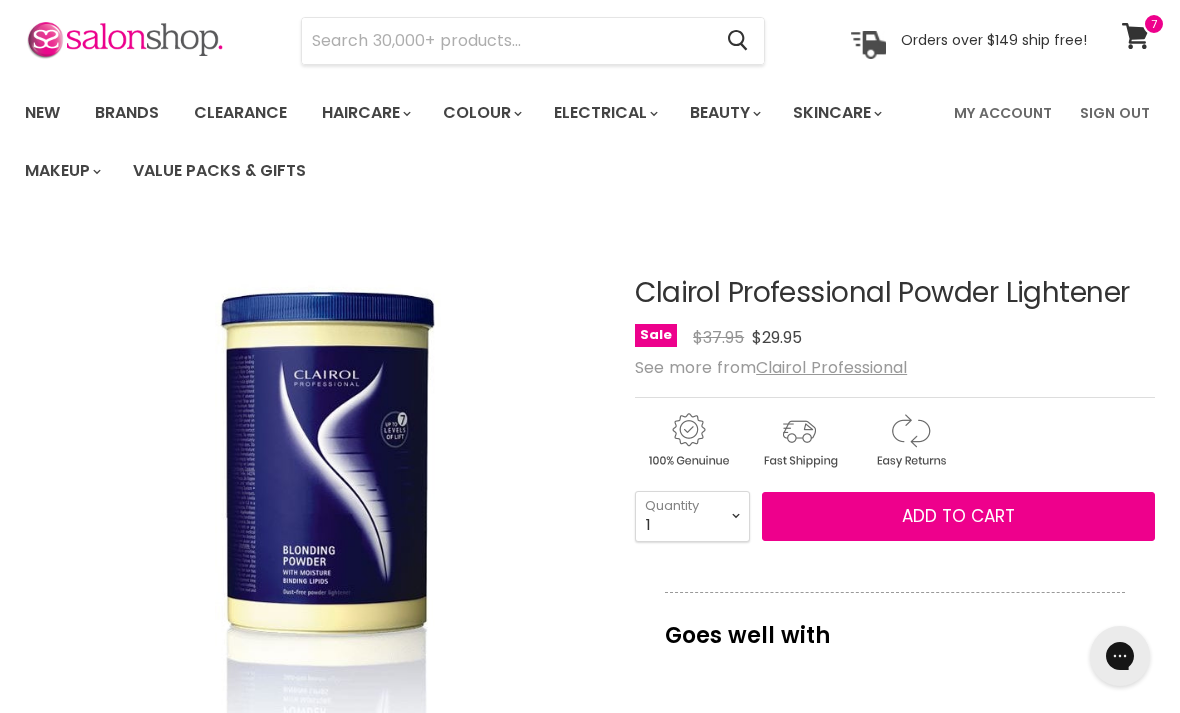 click on "Add to cart" at bounding box center [958, 516] 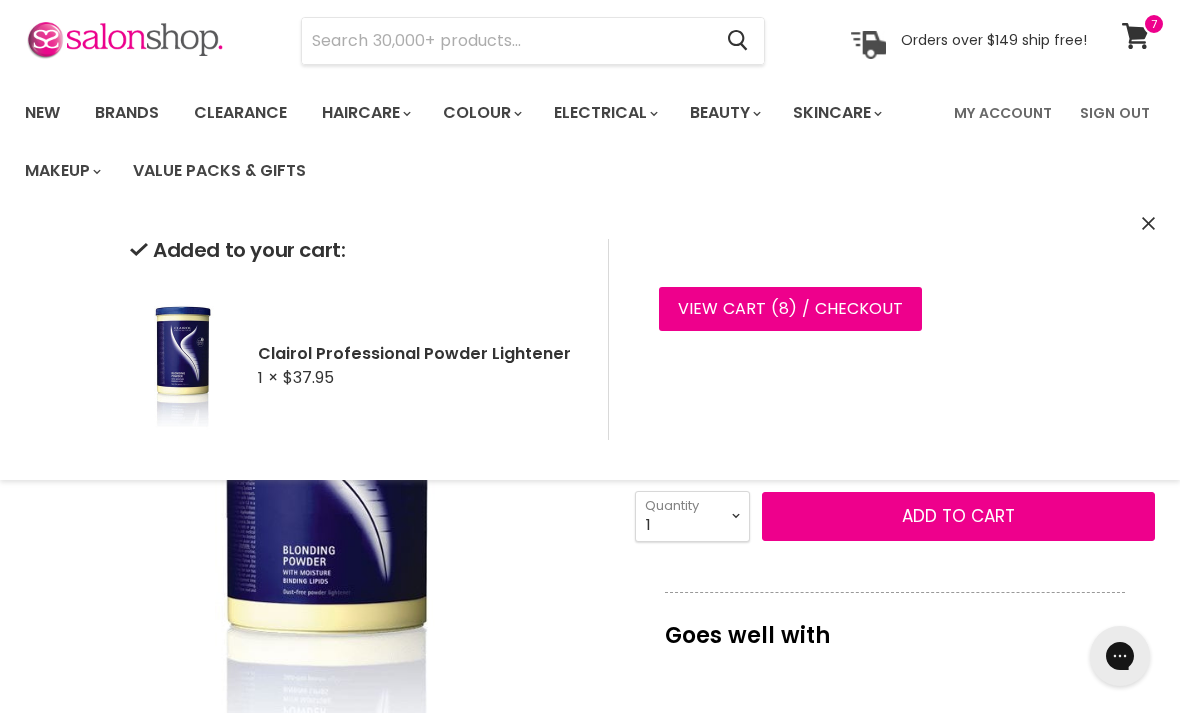 scroll, scrollTop: 0, scrollLeft: 0, axis: both 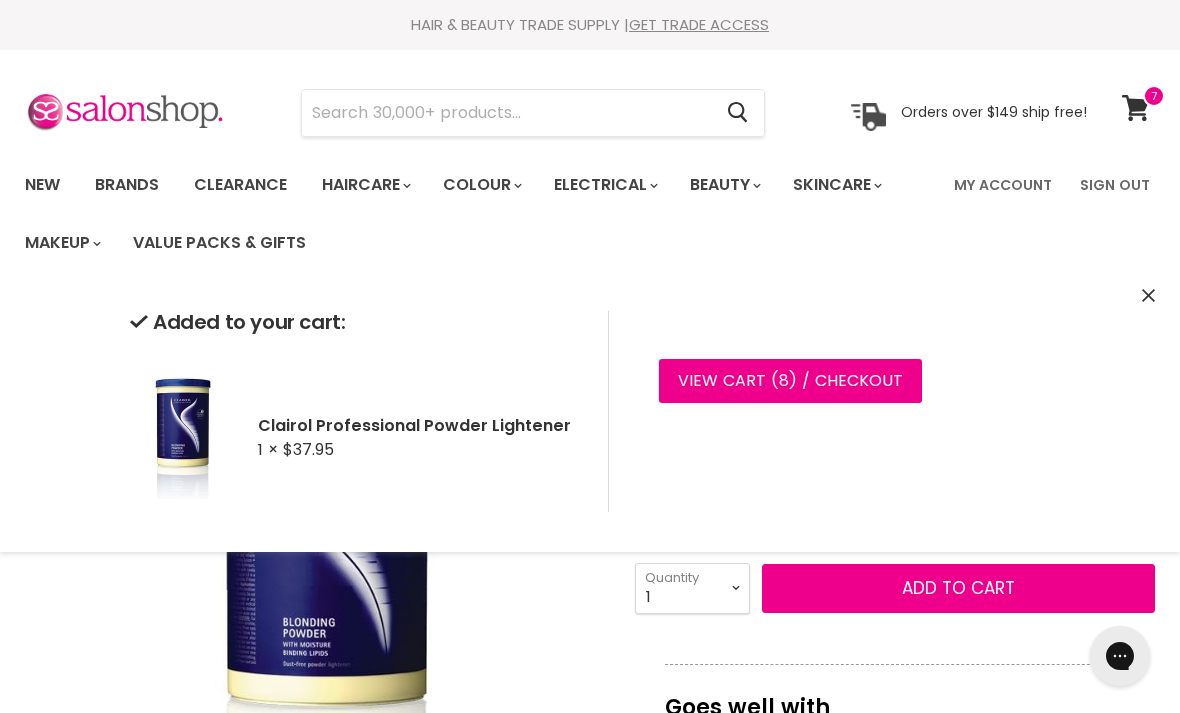 click at bounding box center (506, 113) 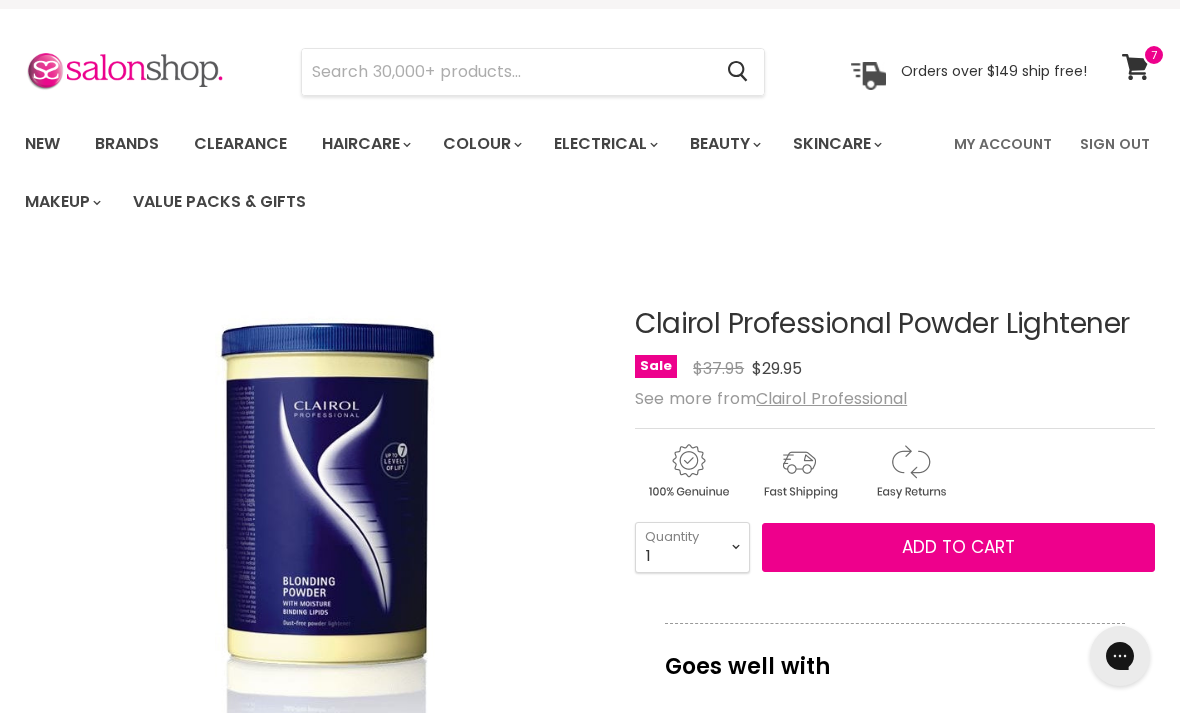 scroll, scrollTop: 0, scrollLeft: 0, axis: both 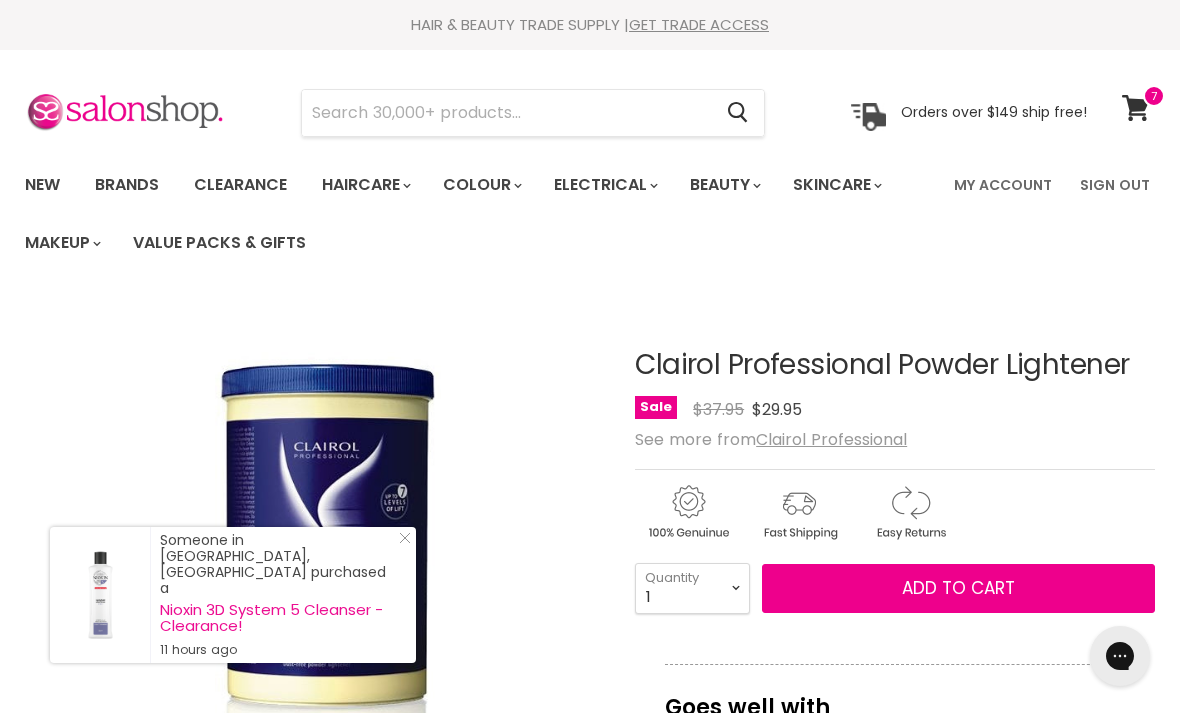 click at bounding box center (506, 113) 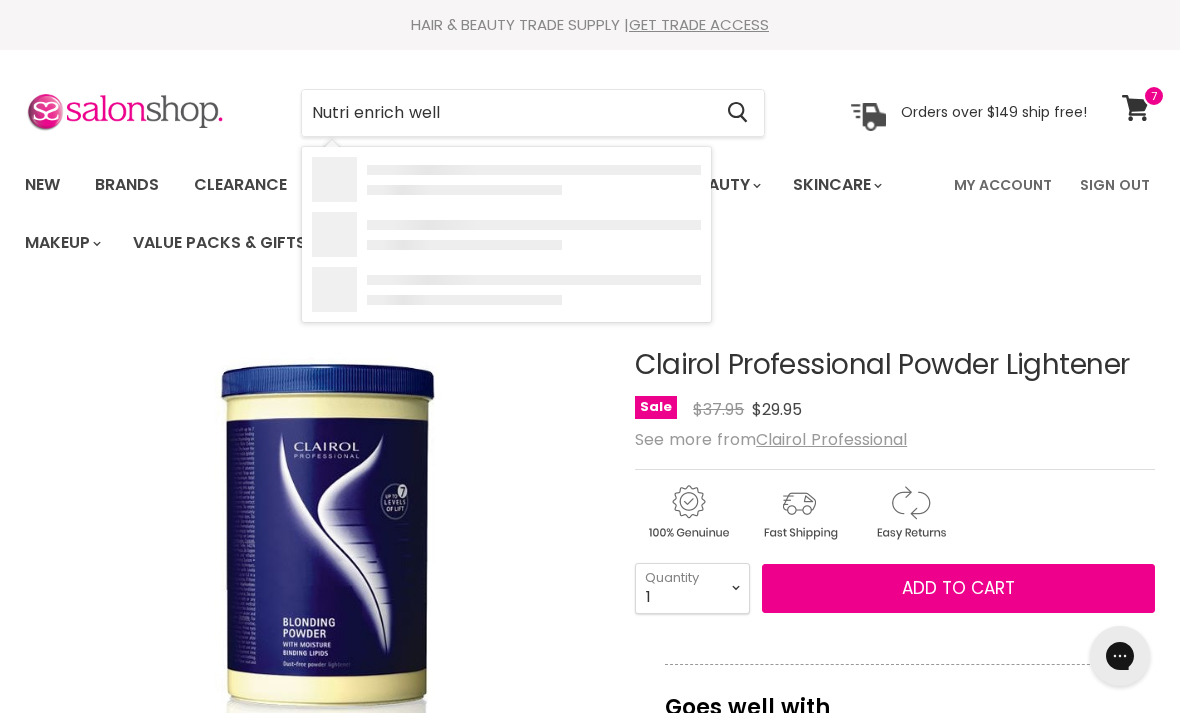 type on "Nutri enrich wella" 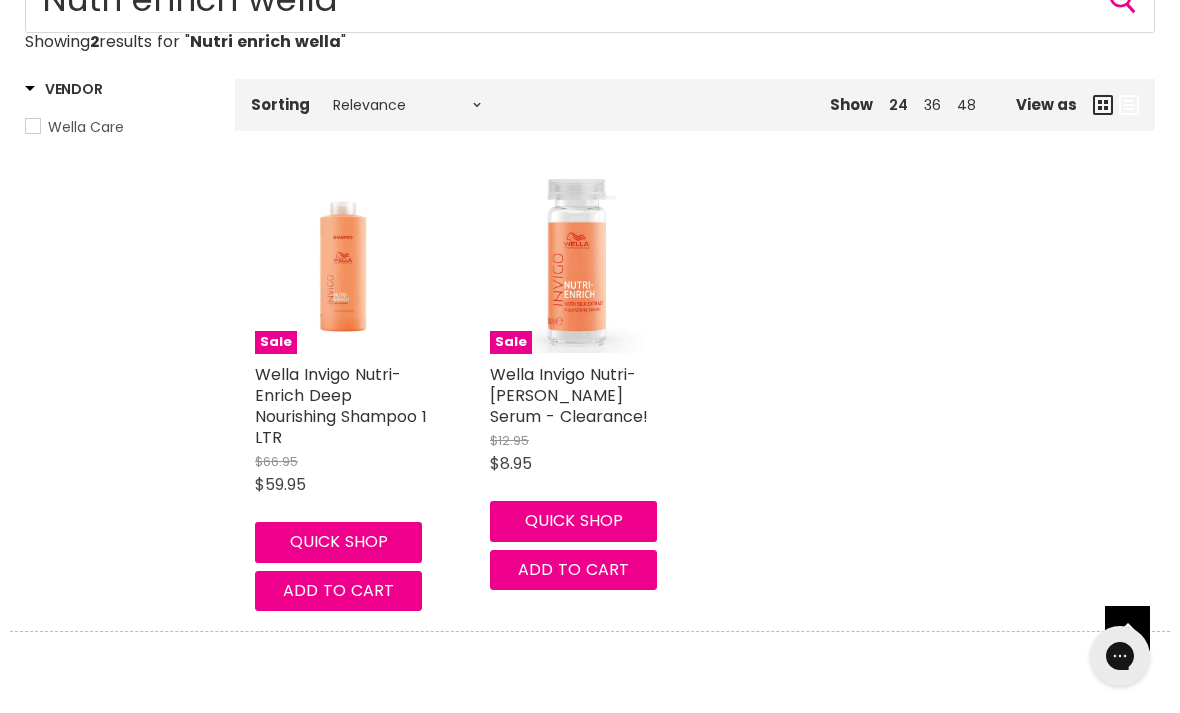 scroll, scrollTop: 0, scrollLeft: 0, axis: both 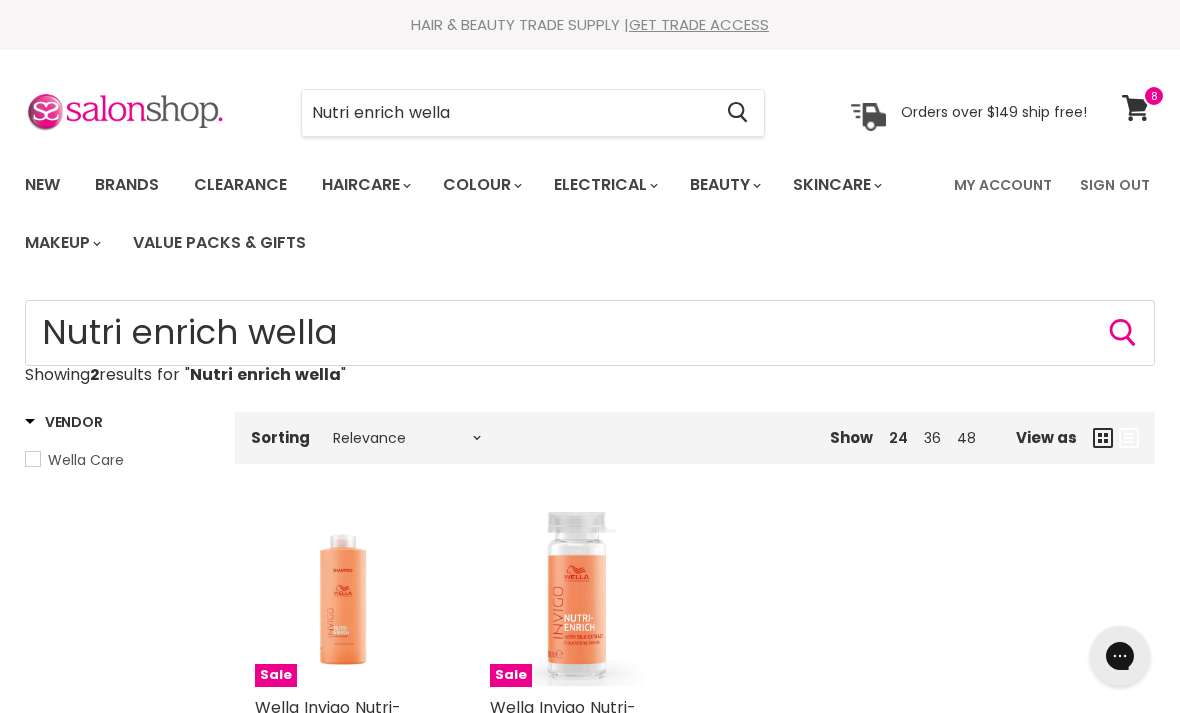 click on "Nutri enrich wella" at bounding box center [506, 113] 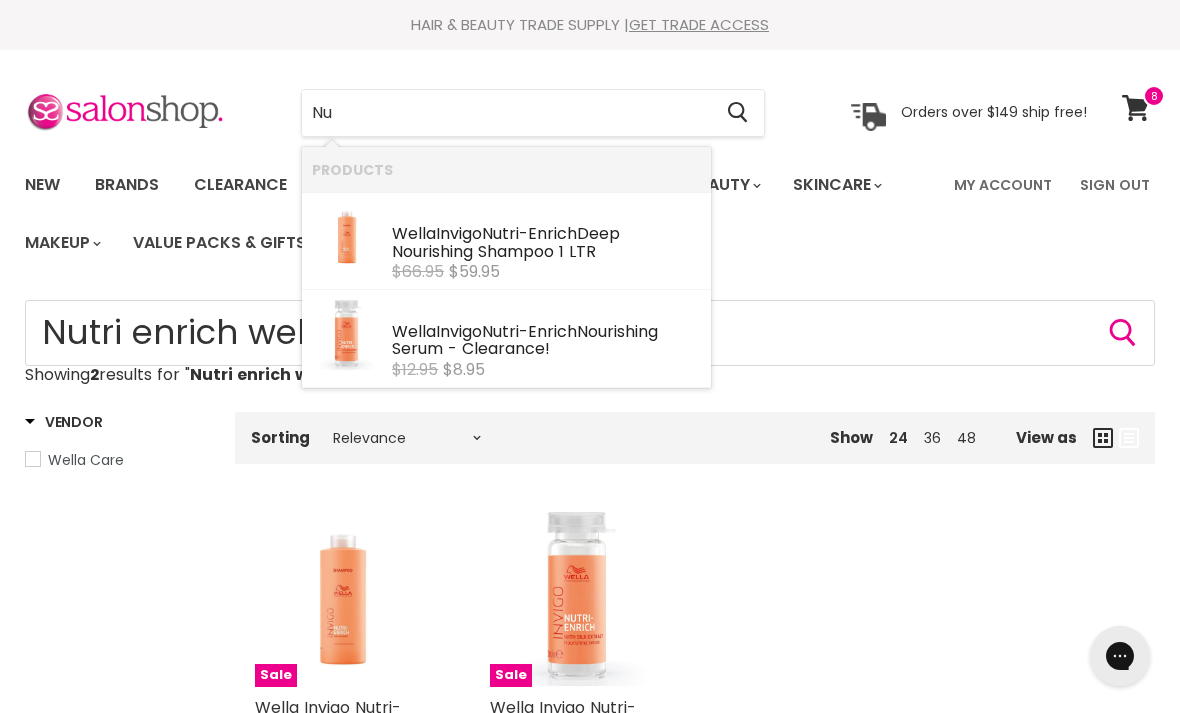 type on "N" 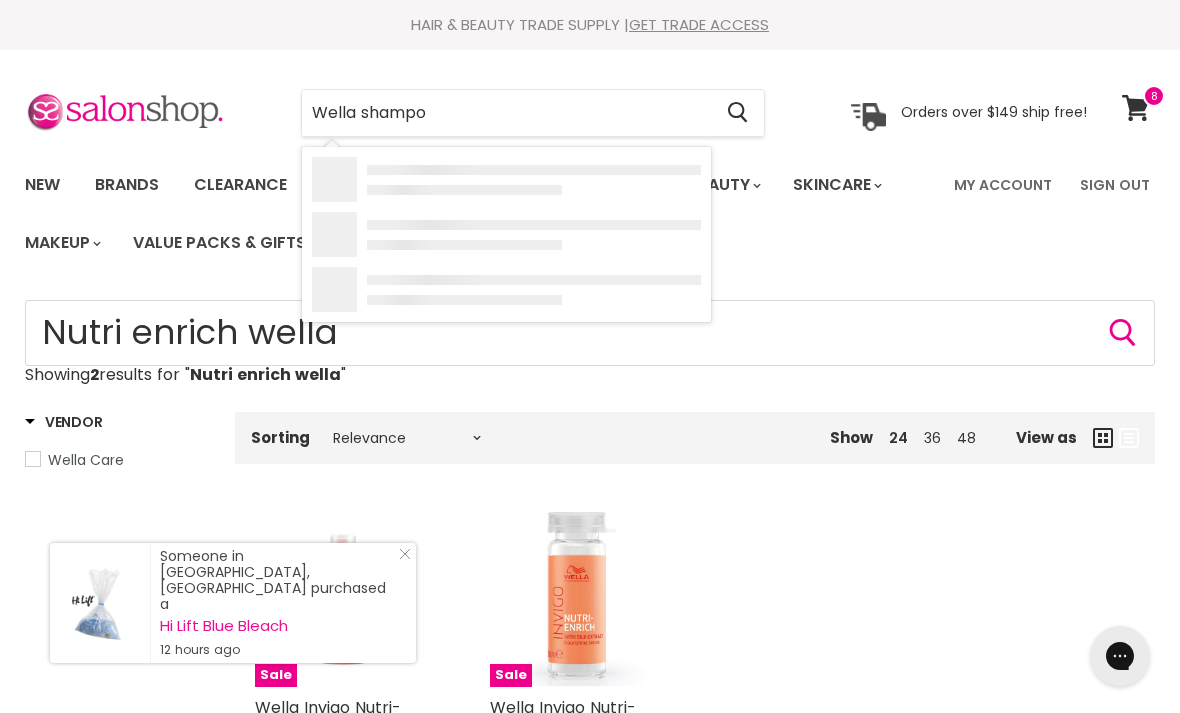 type on "Wella shampoo" 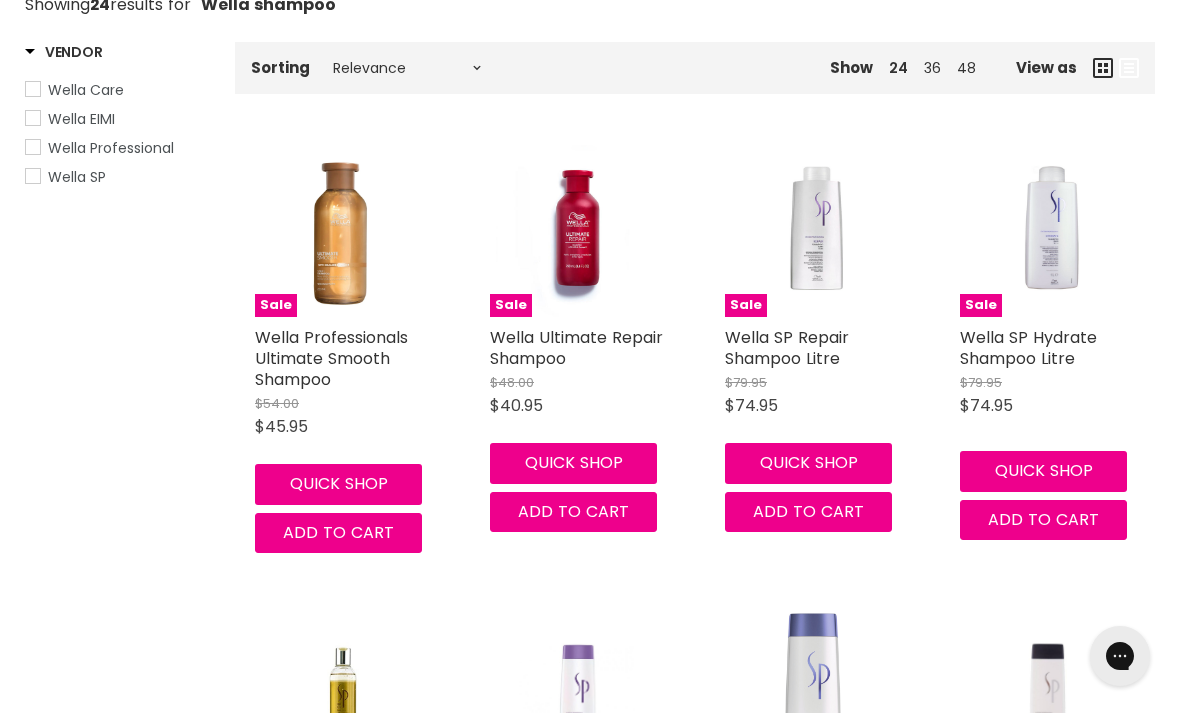 scroll, scrollTop: 376, scrollLeft: 0, axis: vertical 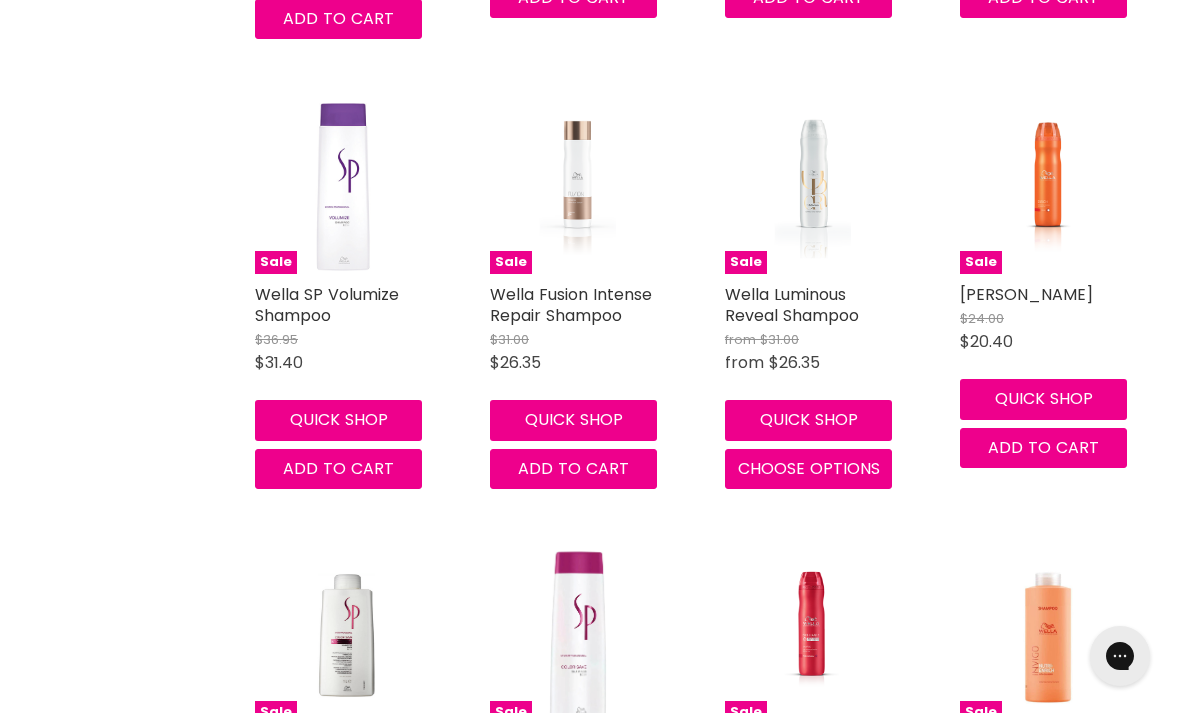 click at bounding box center [1047, 186] 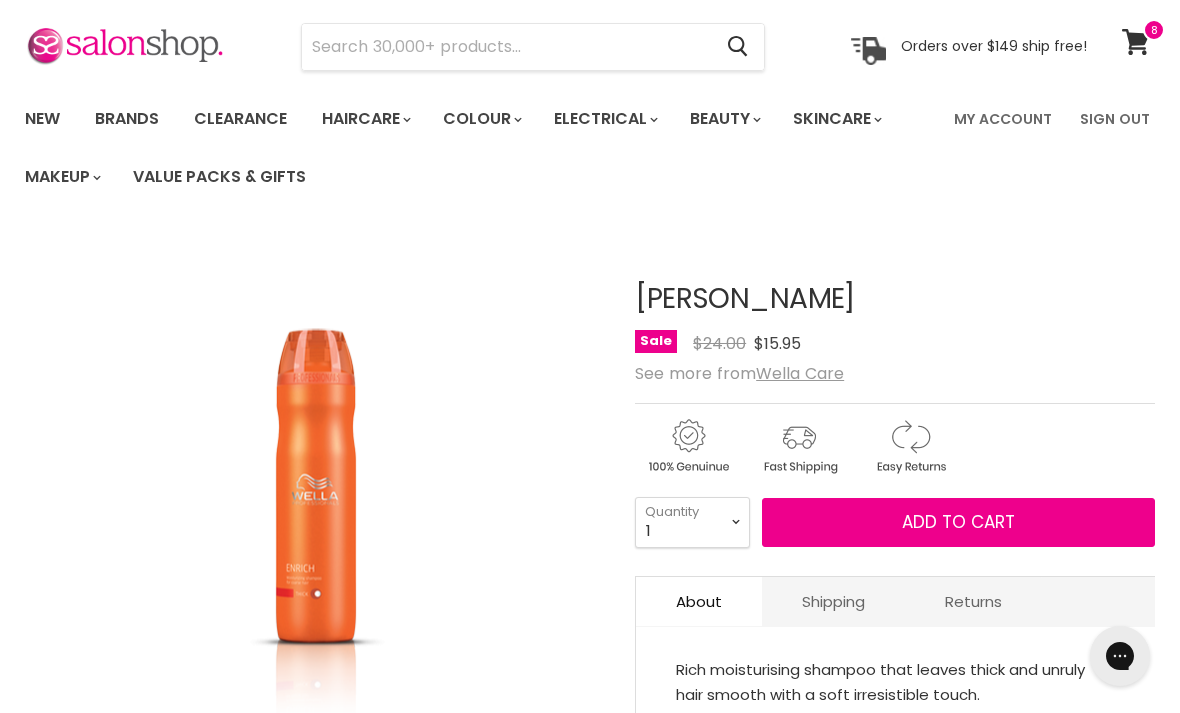 scroll, scrollTop: 0, scrollLeft: 0, axis: both 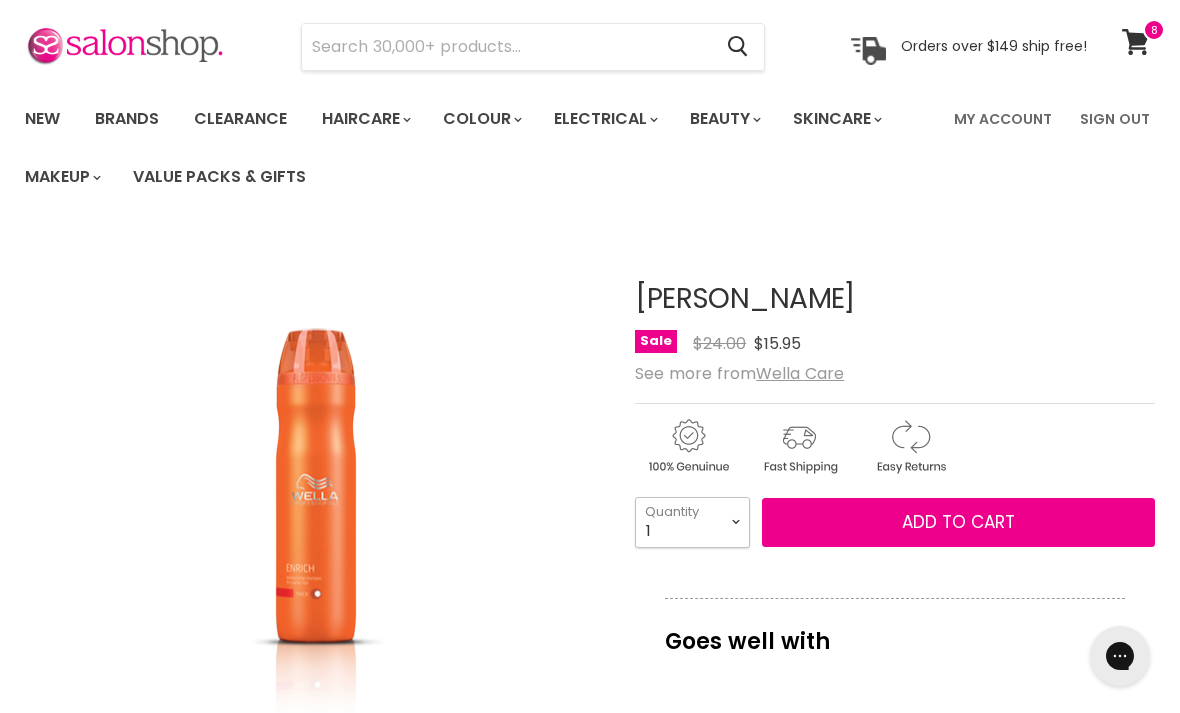 click on "1
2
3
4
5
6
7
8
9
10+" at bounding box center (692, 522) 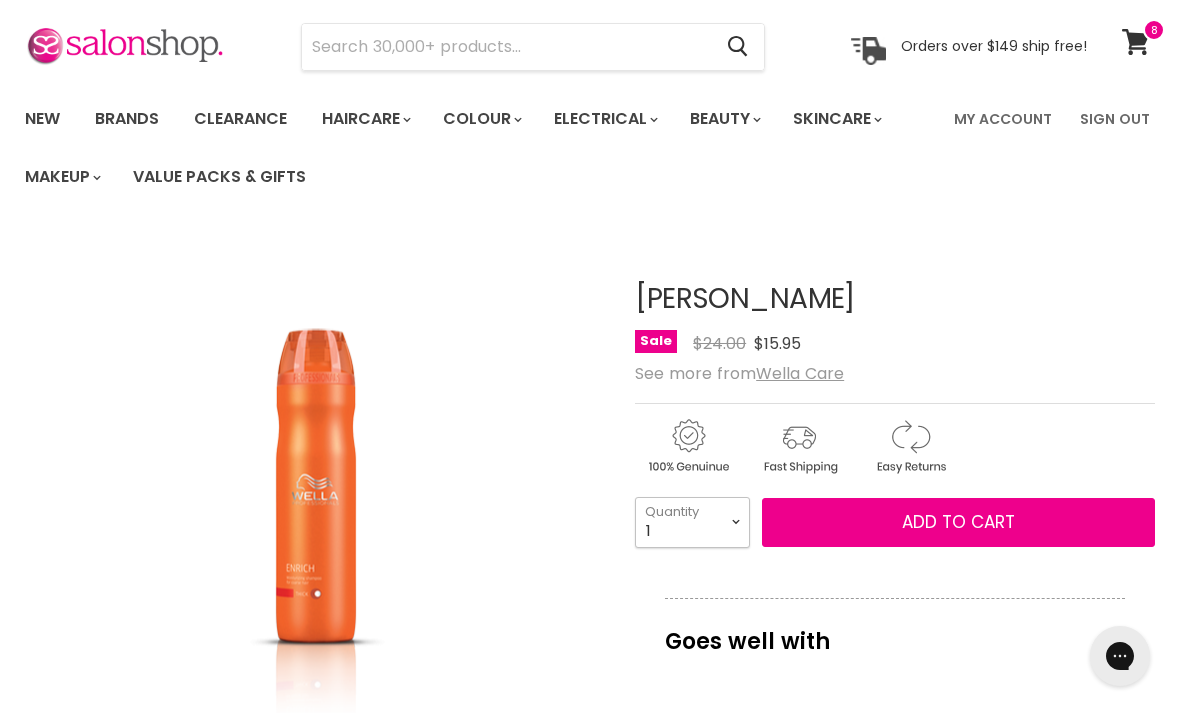 select on "2" 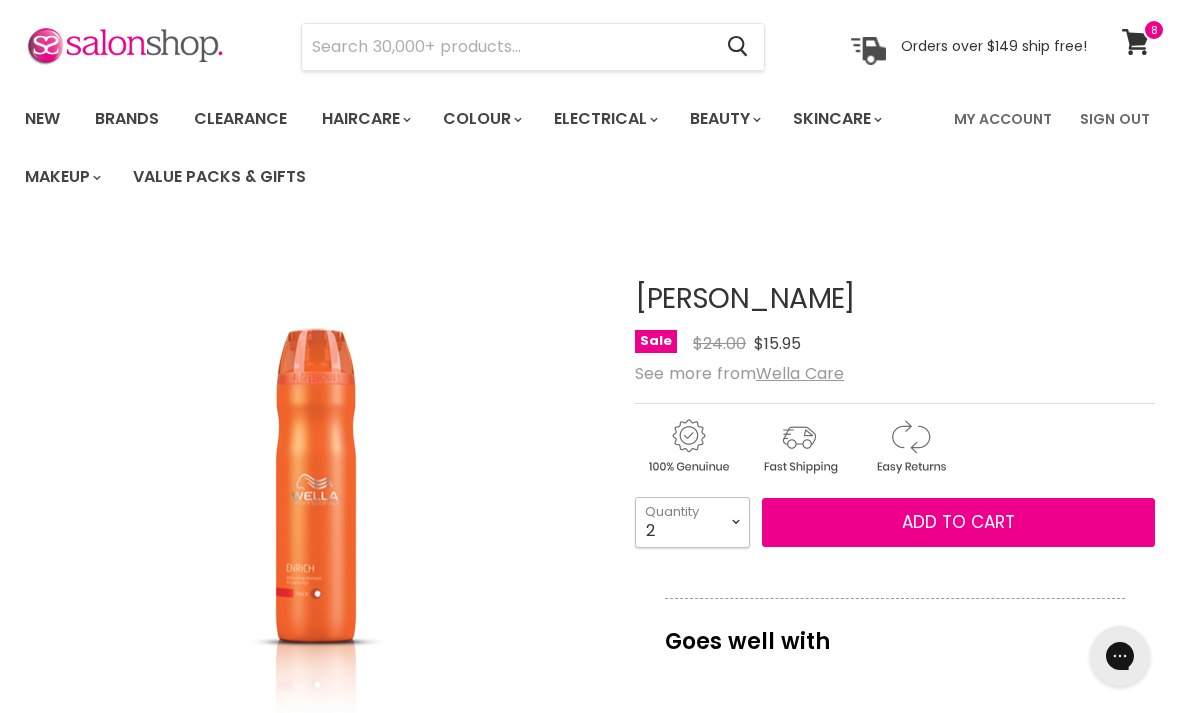 type on "2" 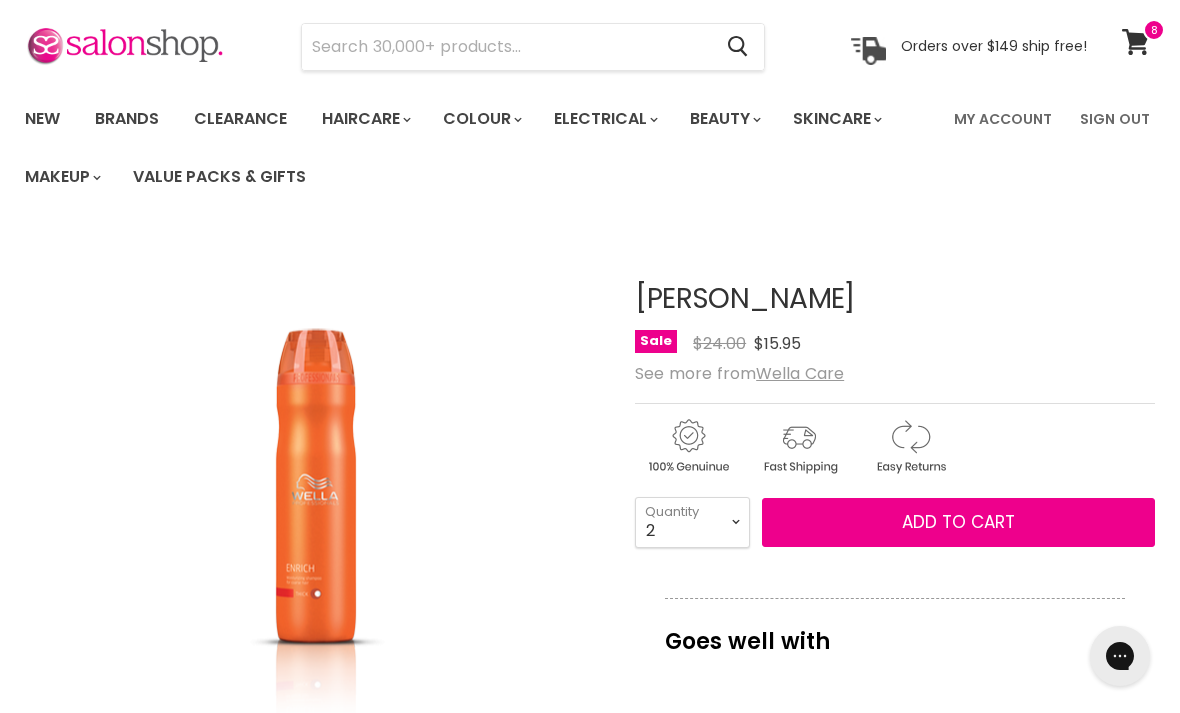 click on "Add to cart" at bounding box center [958, 522] 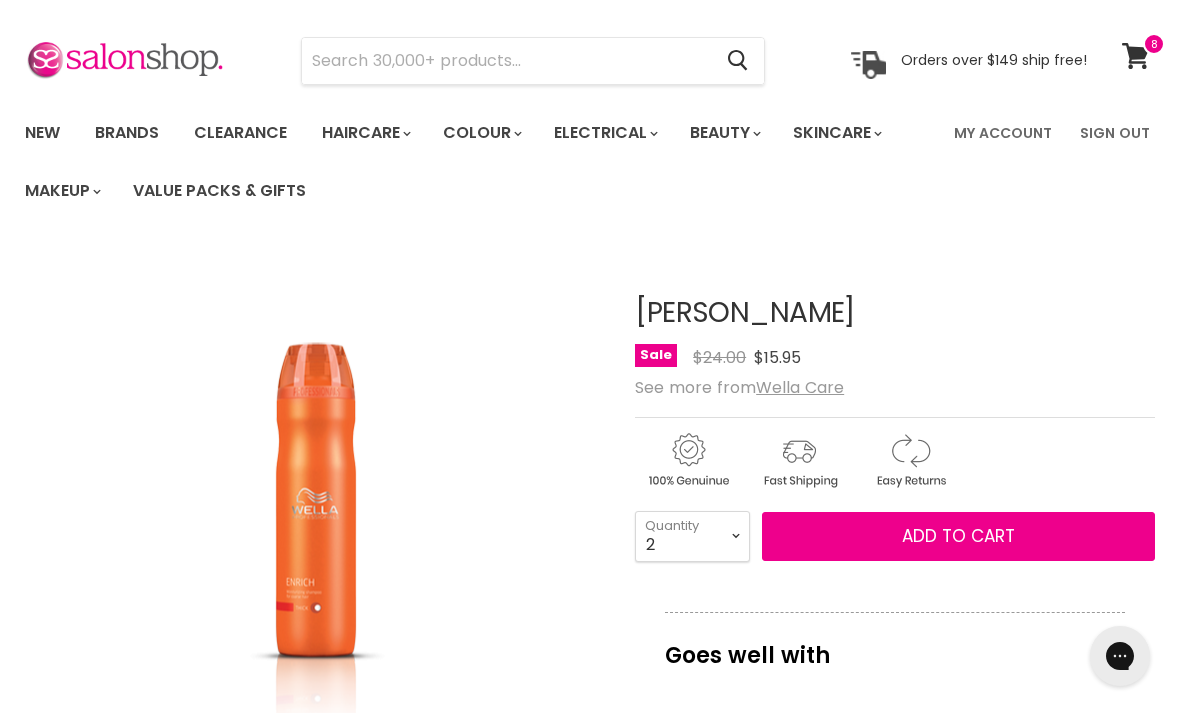 scroll, scrollTop: 0, scrollLeft: 0, axis: both 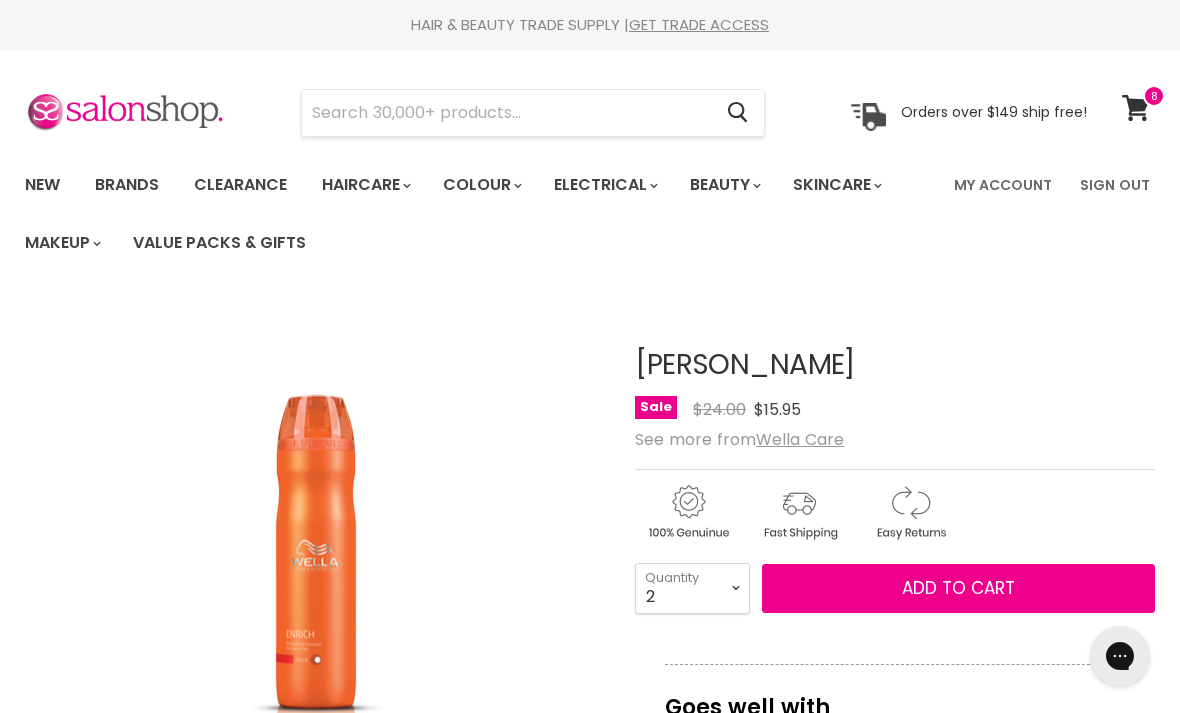 click at bounding box center [506, 113] 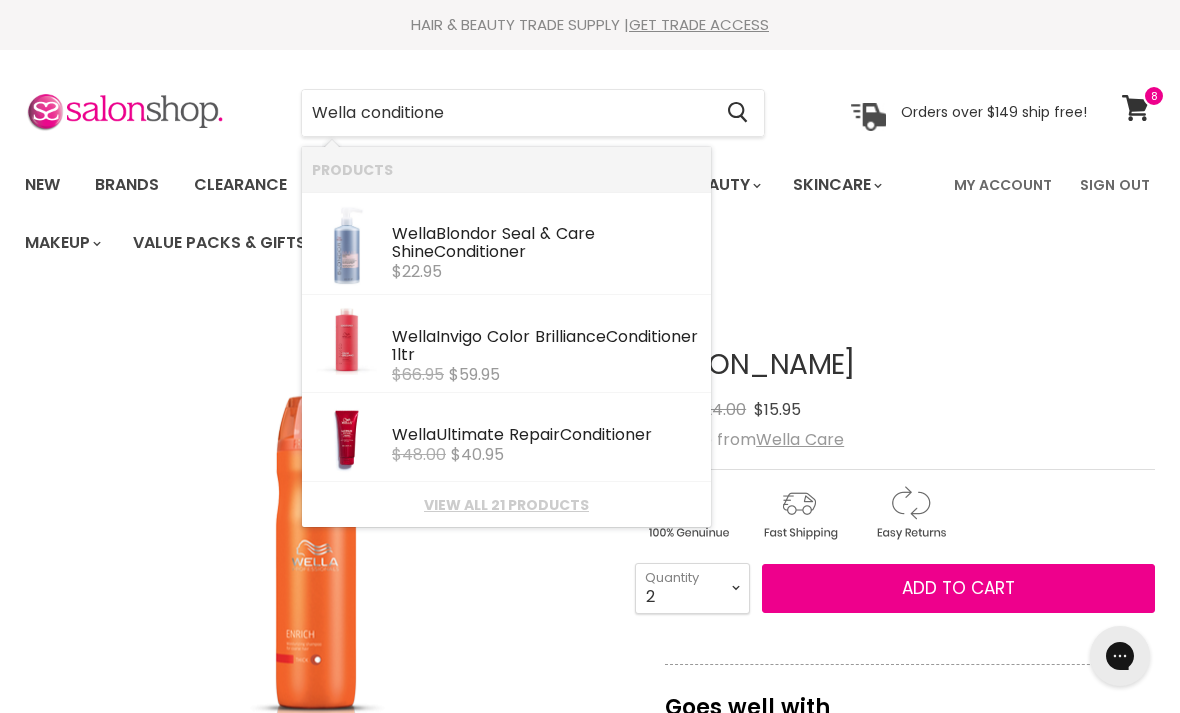 type on "Wella conditioner" 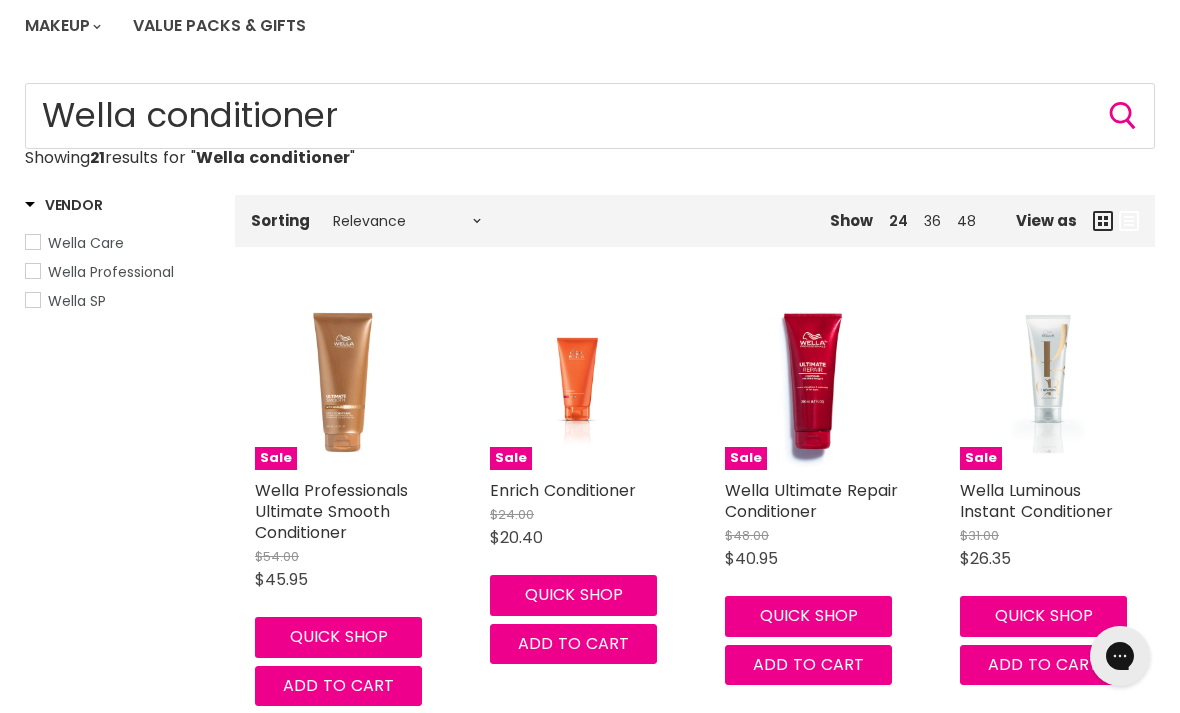 scroll, scrollTop: 0, scrollLeft: 0, axis: both 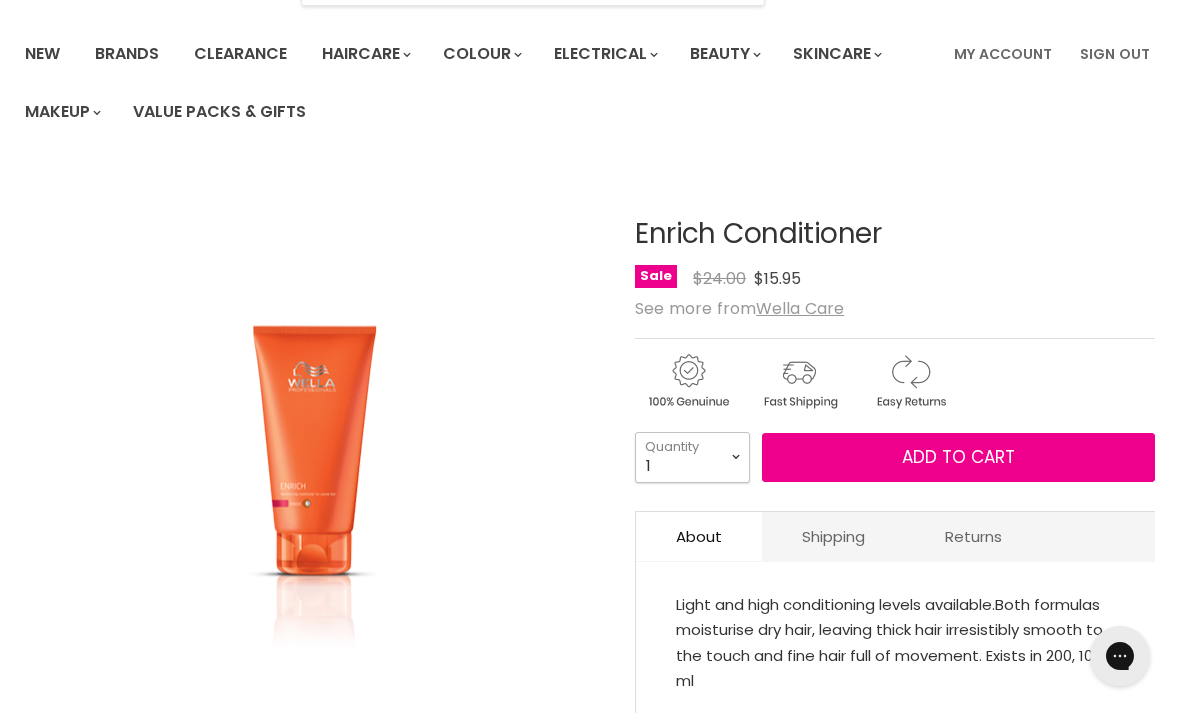 click on "1
2
3
4
5
6
7
8
9
10+" at bounding box center [692, 457] 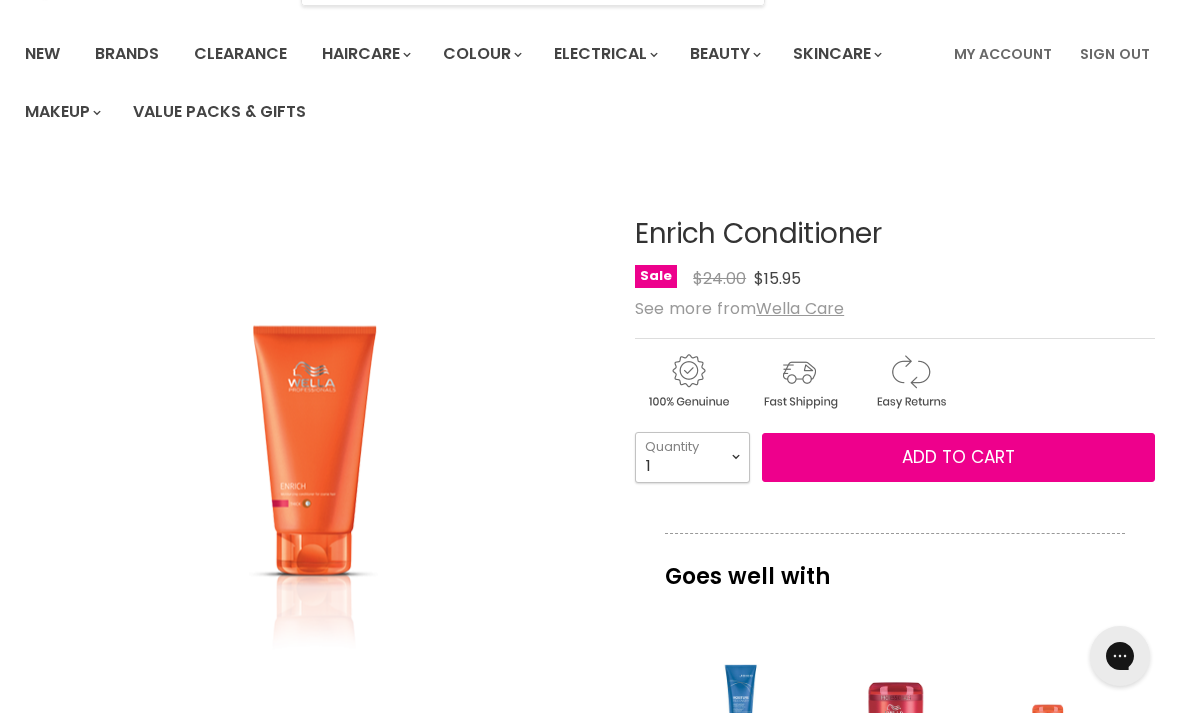 select on "3" 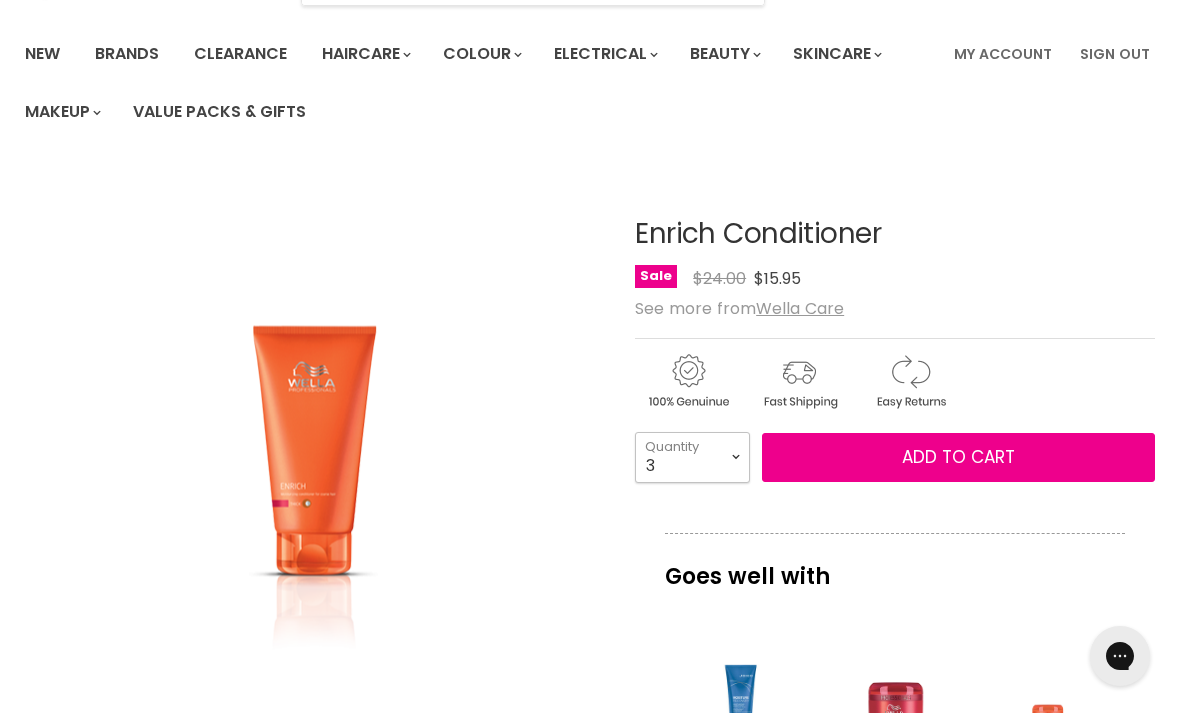 type on "3" 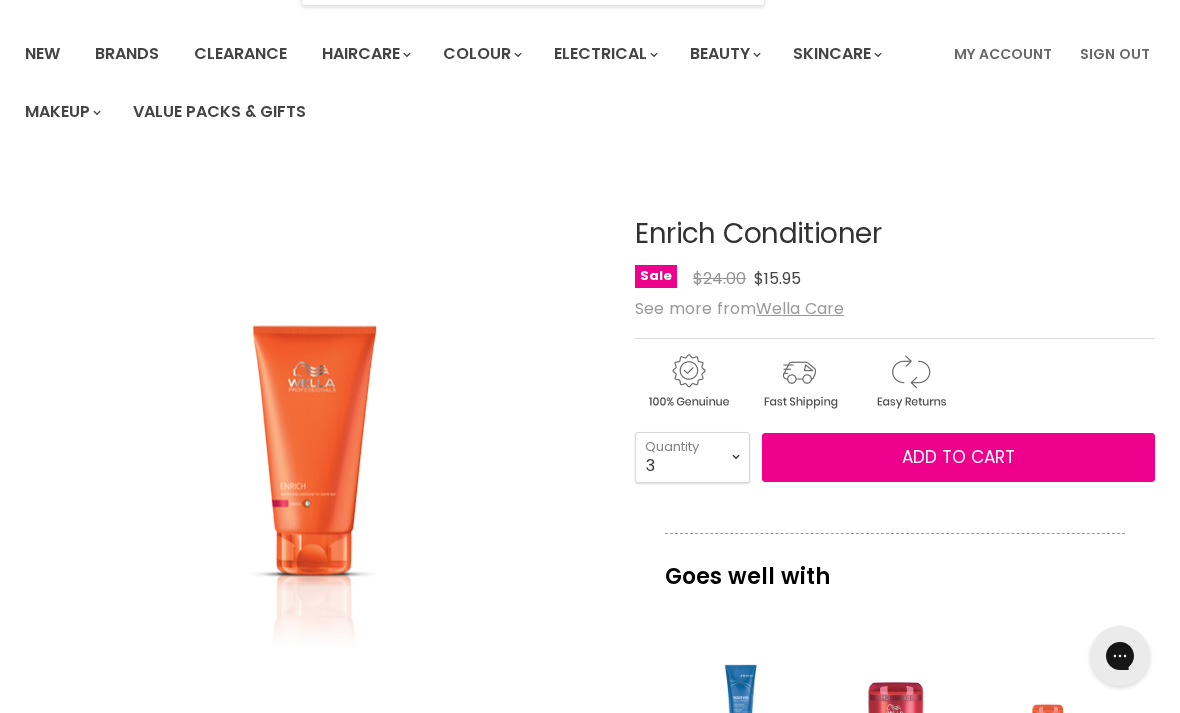 click on "Add to cart" at bounding box center [958, 457] 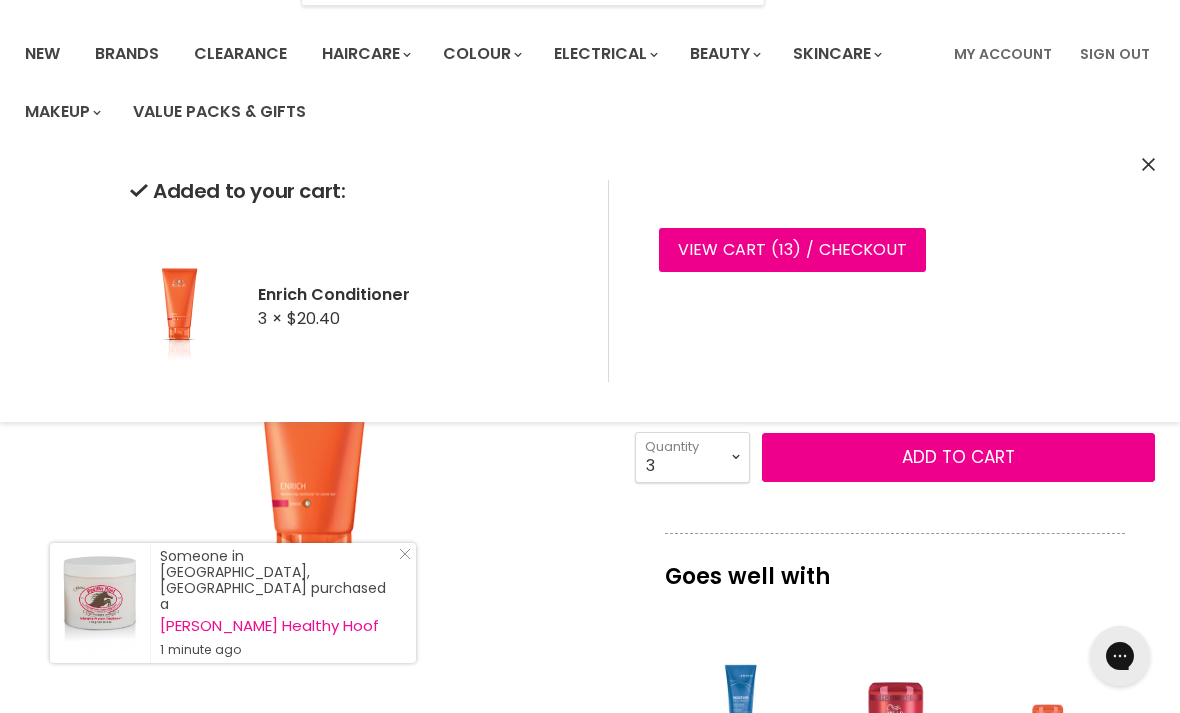 click on "Click or scroll to zoom
Tap or pinch to zoom" at bounding box center [316, 460] 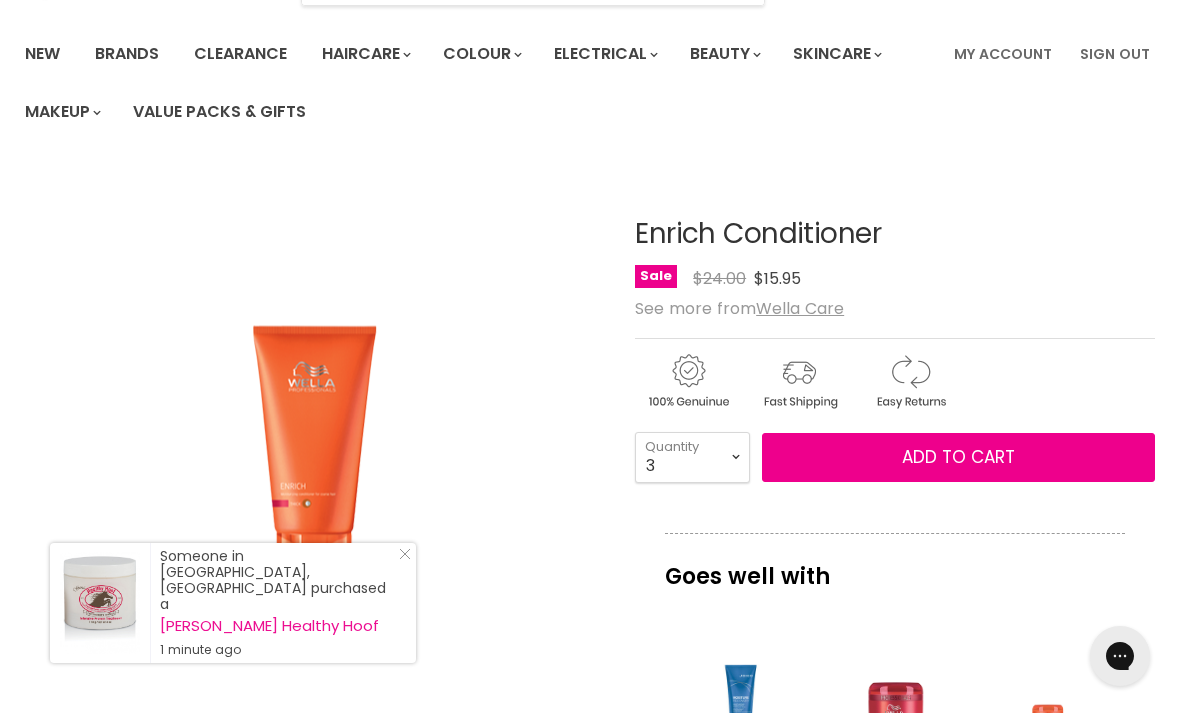 scroll, scrollTop: 299, scrollLeft: 0, axis: vertical 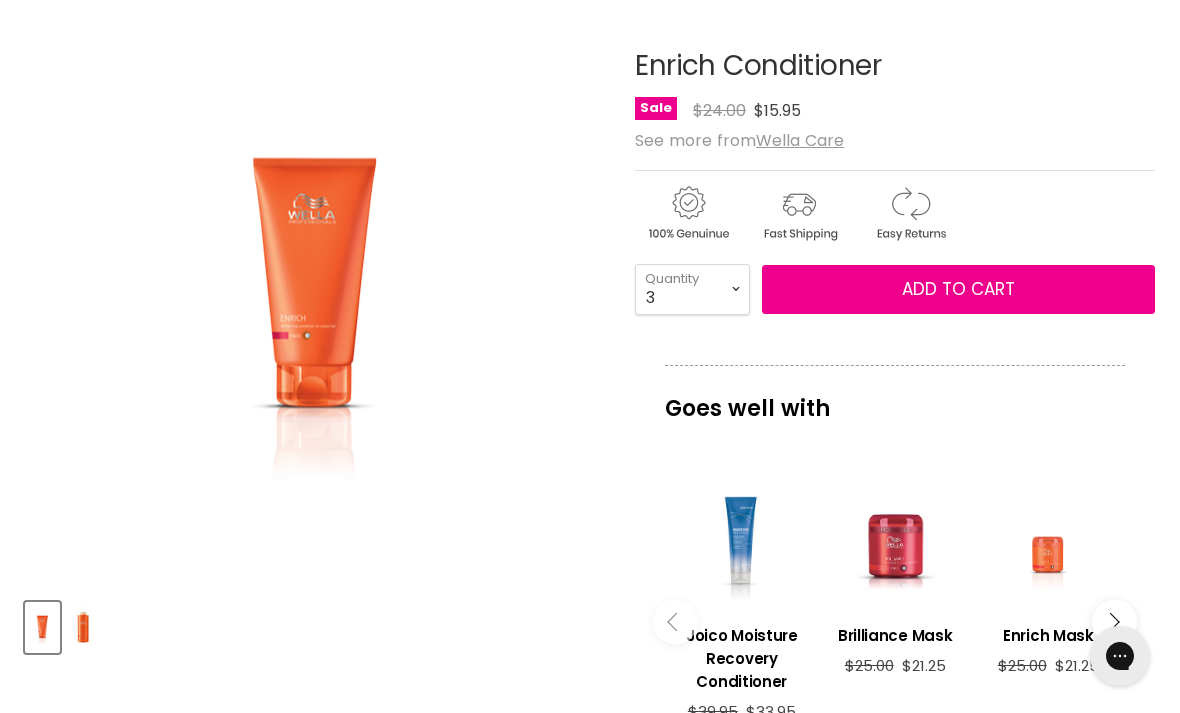 click at bounding box center (316, 624) 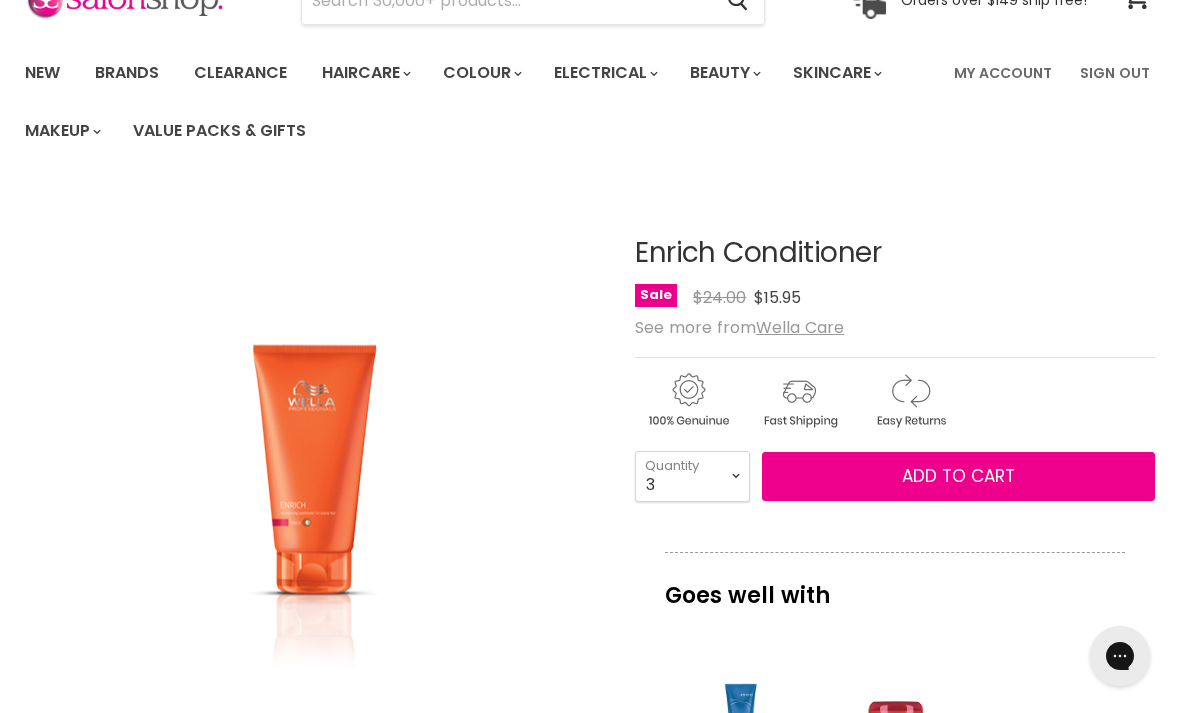 scroll, scrollTop: 0, scrollLeft: 0, axis: both 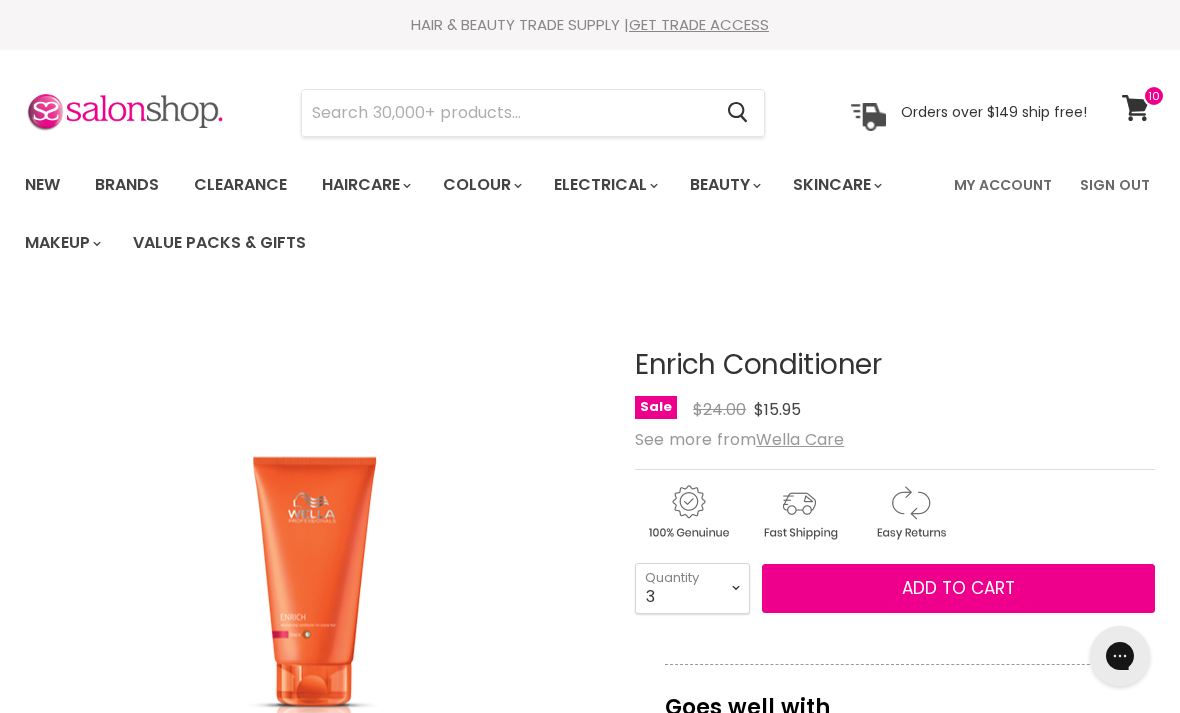 click at bounding box center [506, 113] 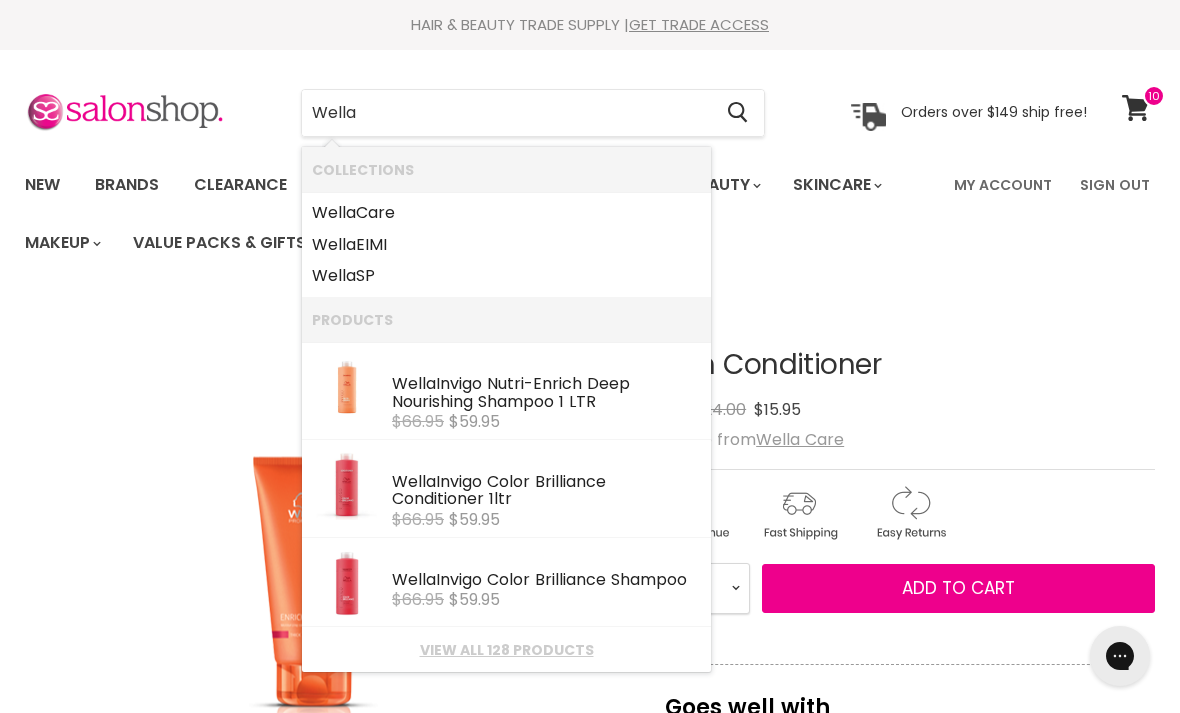 type on "Wella" 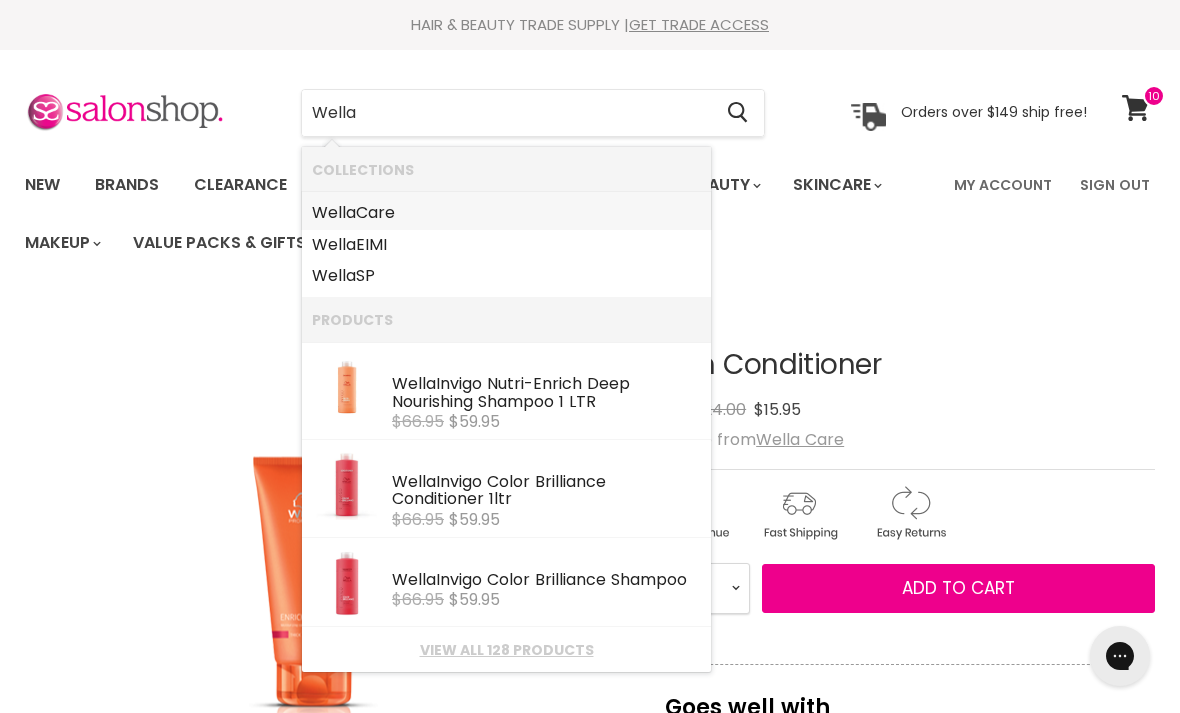 click on "Wella  Care" at bounding box center (506, 213) 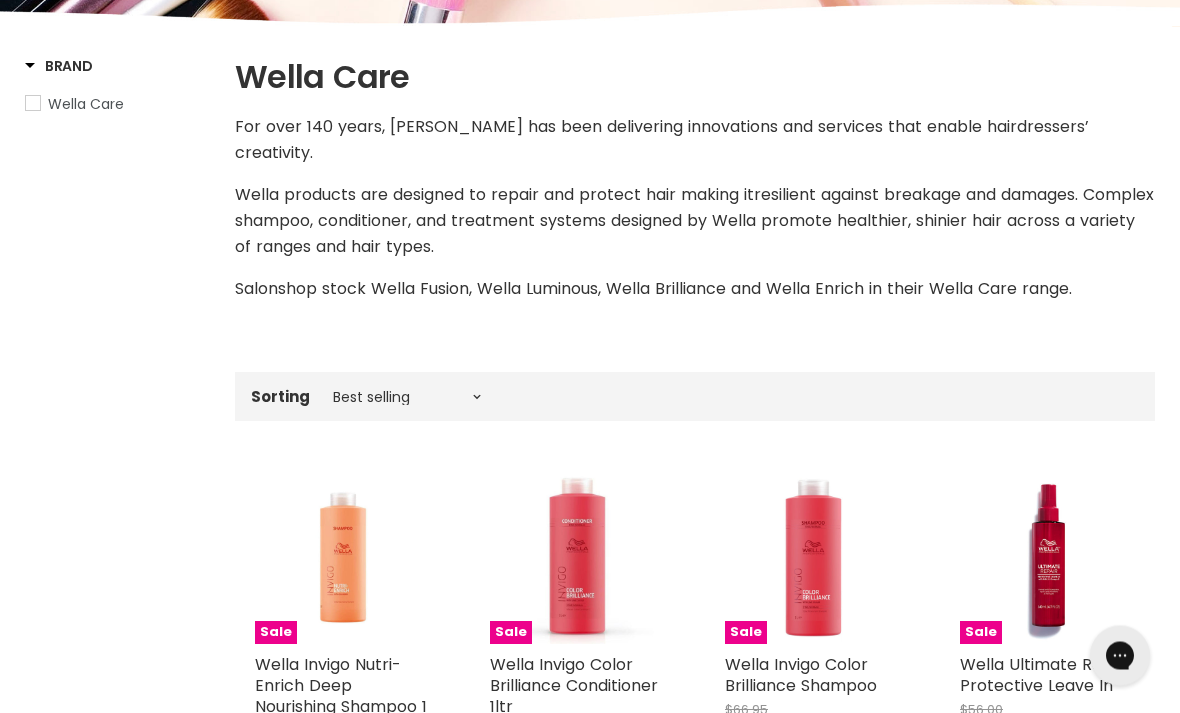 scroll, scrollTop: 0, scrollLeft: 0, axis: both 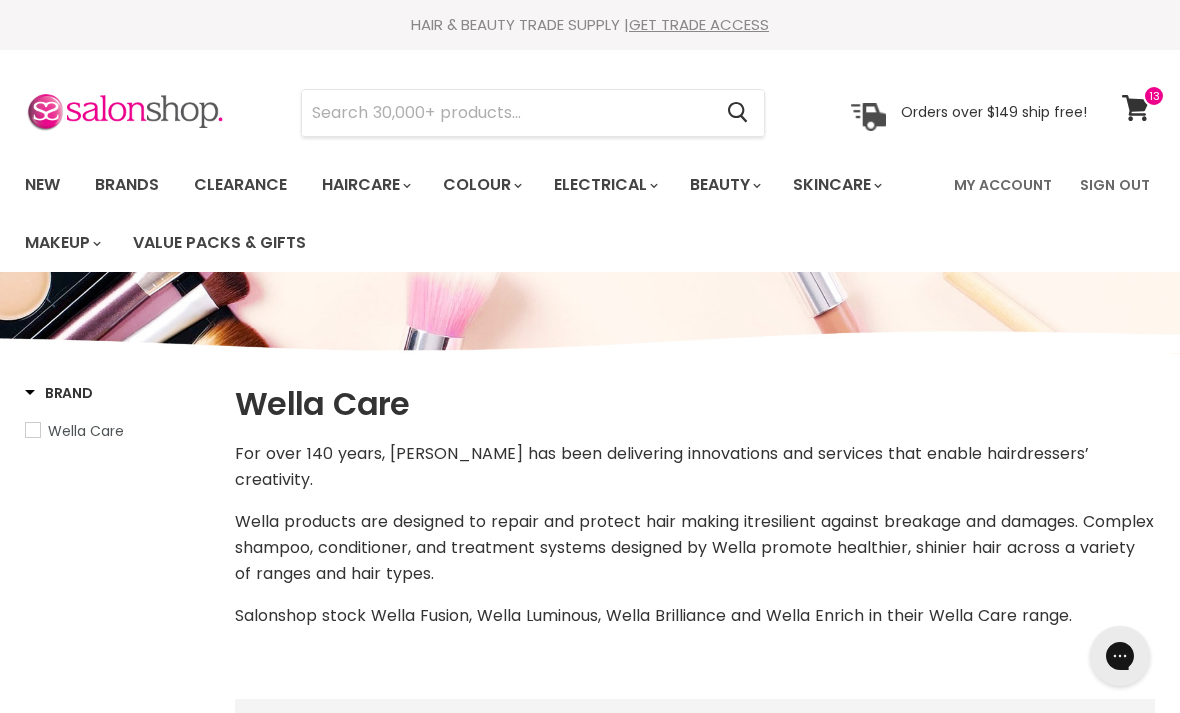 click at bounding box center (506, 113) 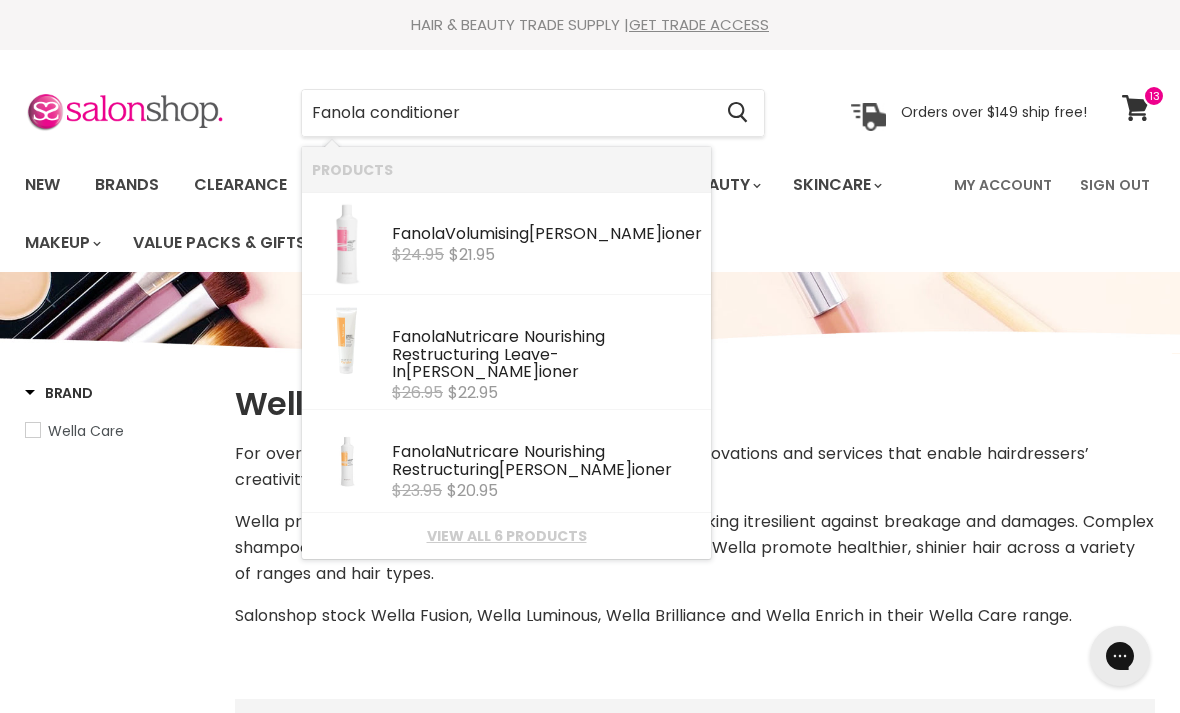 type on "Fanola conditioner" 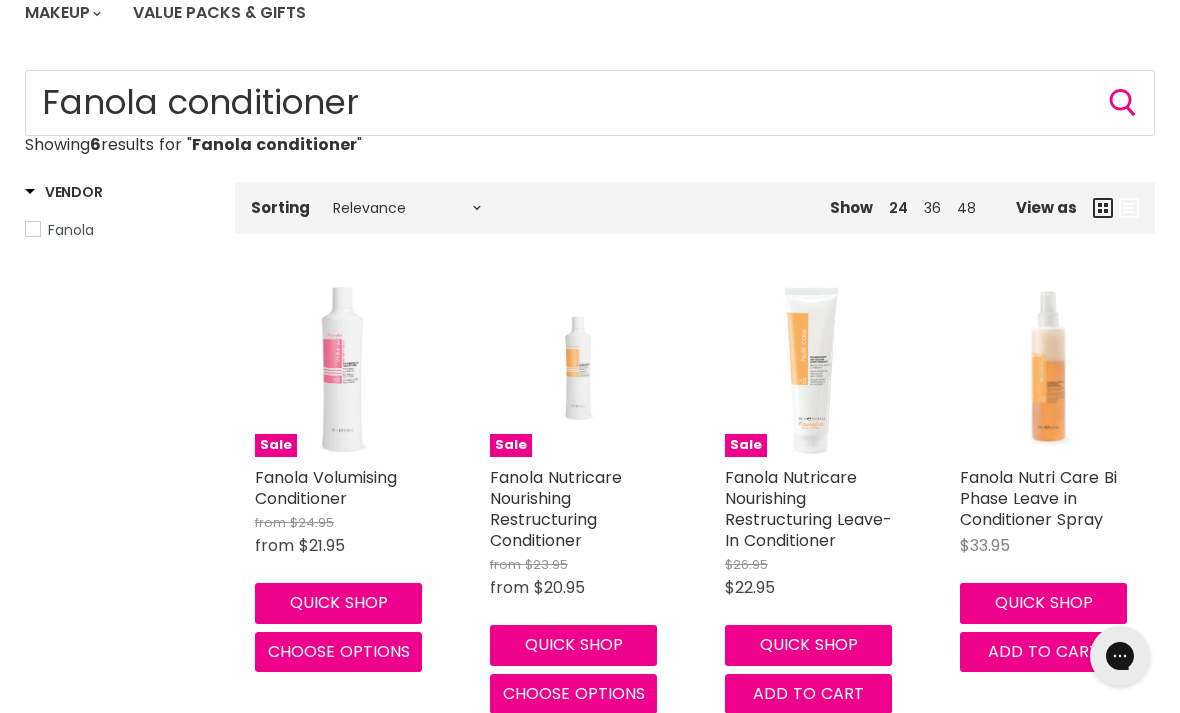 scroll, scrollTop: 0, scrollLeft: 0, axis: both 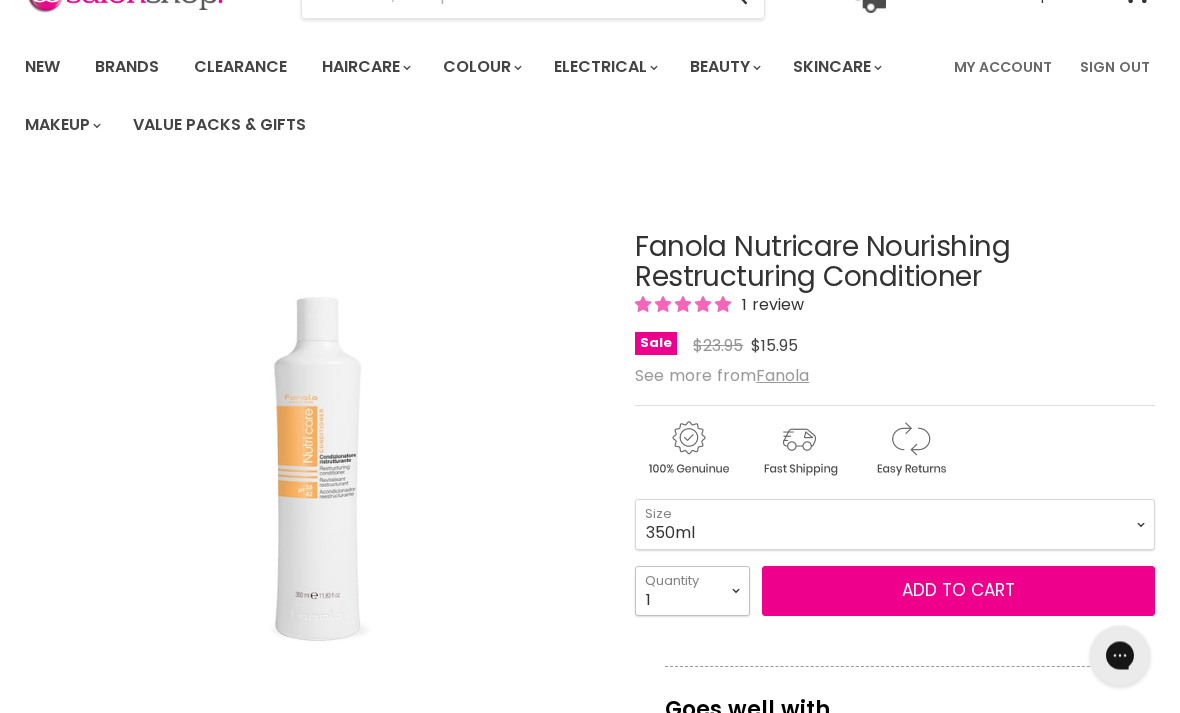 click on "1
2
3
4
5
6
7
8
9
10+" at bounding box center (692, 592) 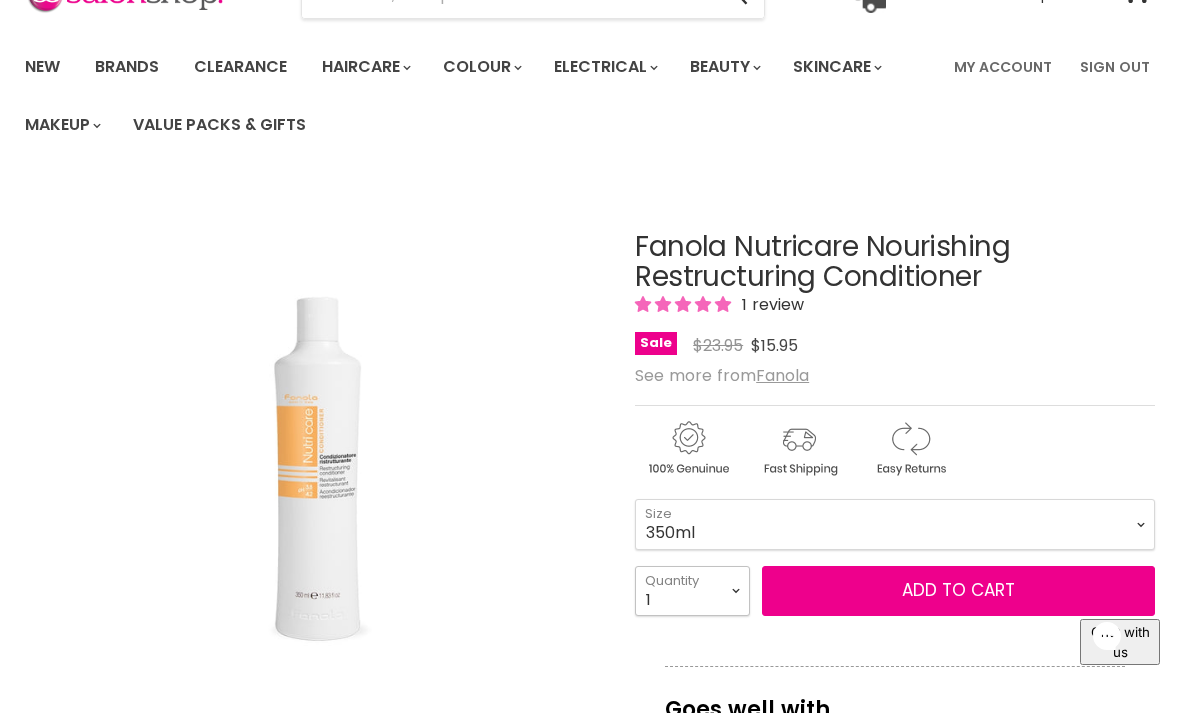 select on "3" 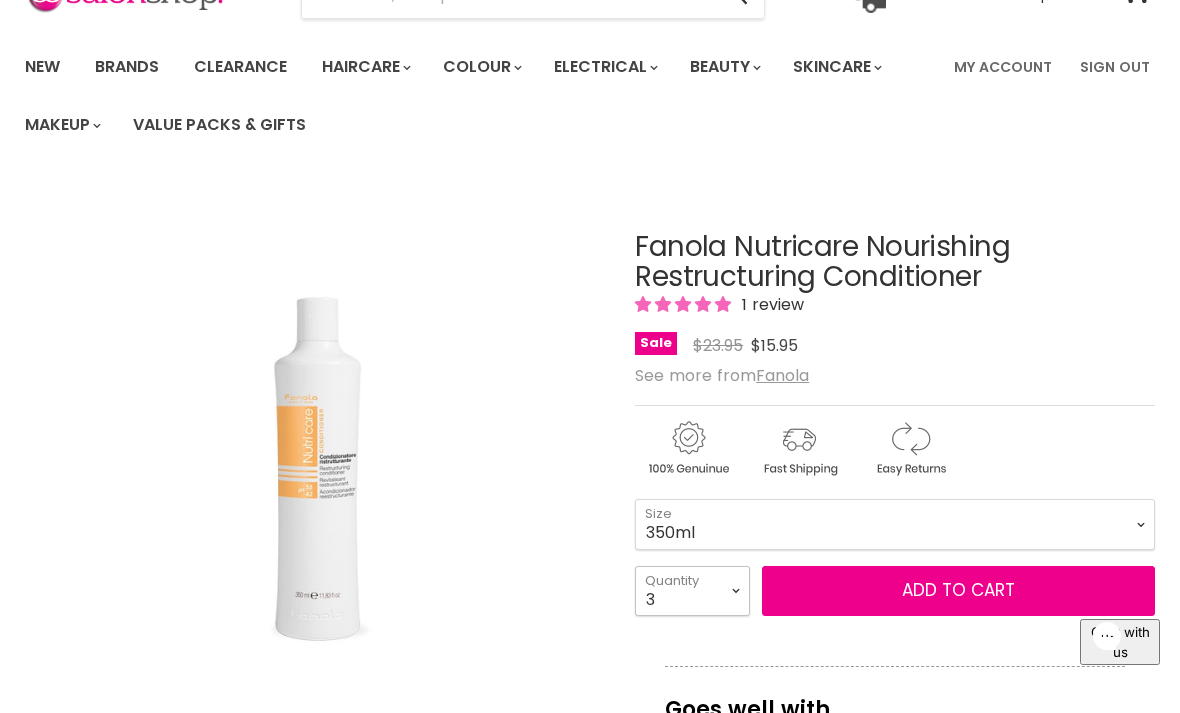 type on "3" 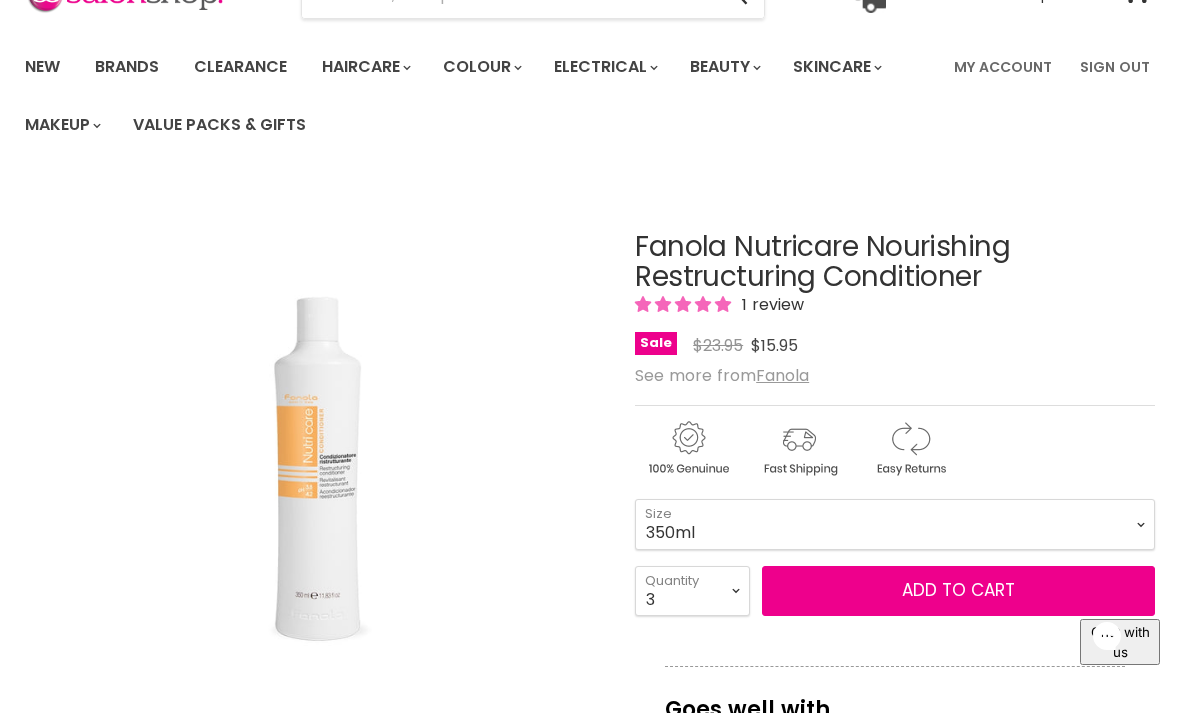 click on "Add to cart" at bounding box center [958, 590] 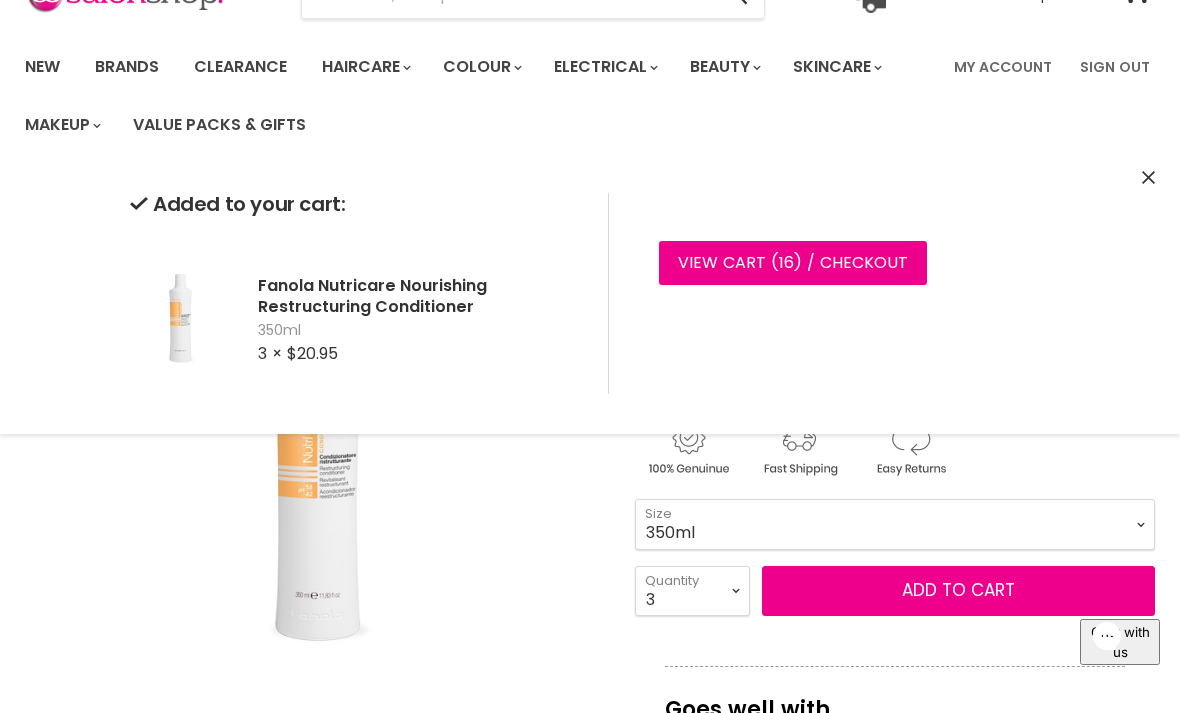 click on "Added to your cart:
Fanola Nutricare Nourishing Restructuring Conditioner
350ml
3 ×
$20.95
View cart ( 16 )  /  Checkout
Checkout" at bounding box center (590, 293) 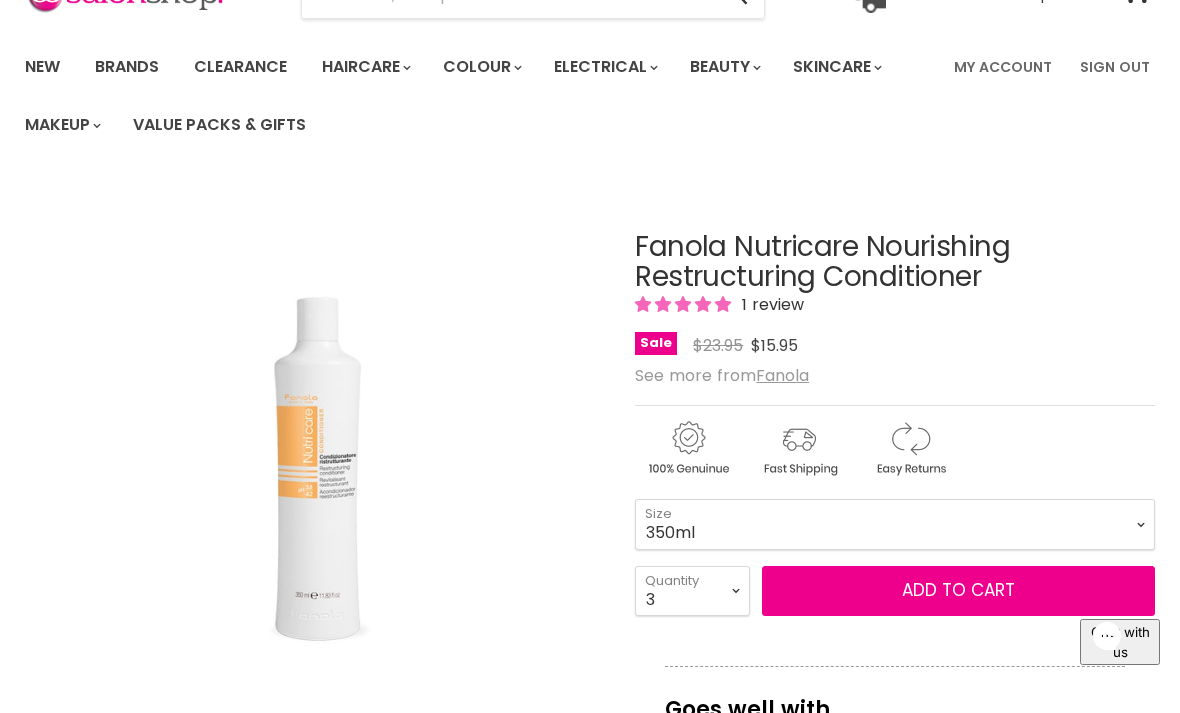 scroll, scrollTop: 299, scrollLeft: 0, axis: vertical 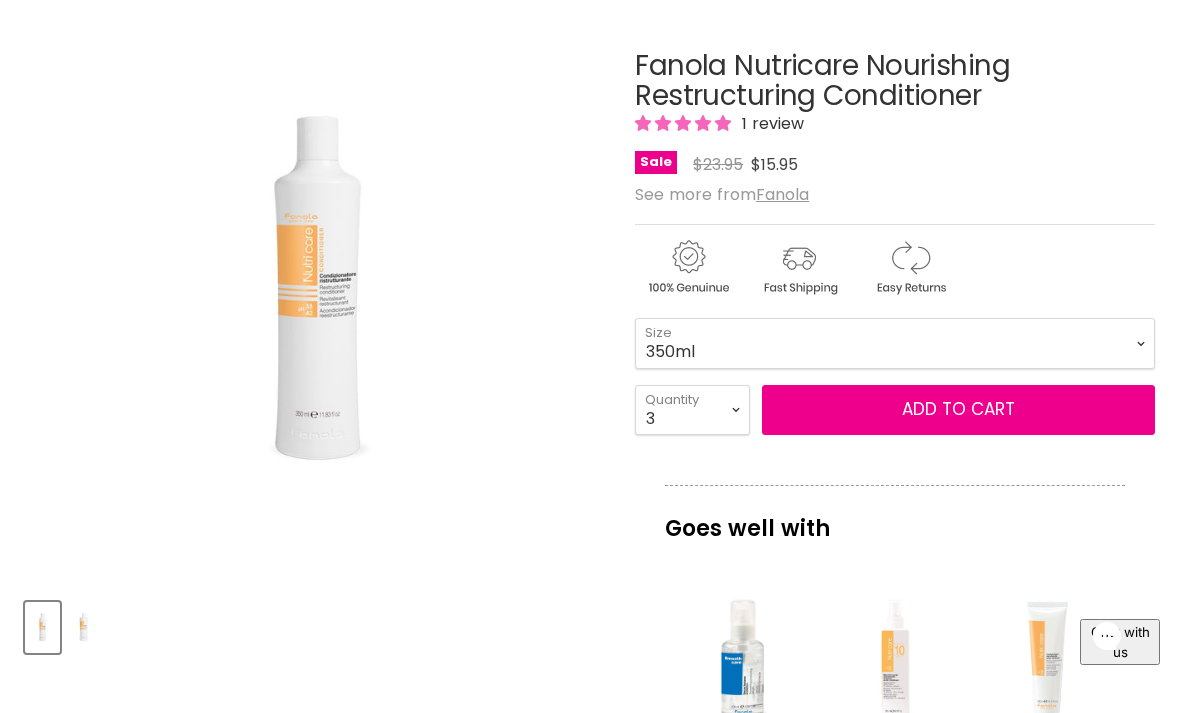 click on "Fanola" at bounding box center (782, 194) 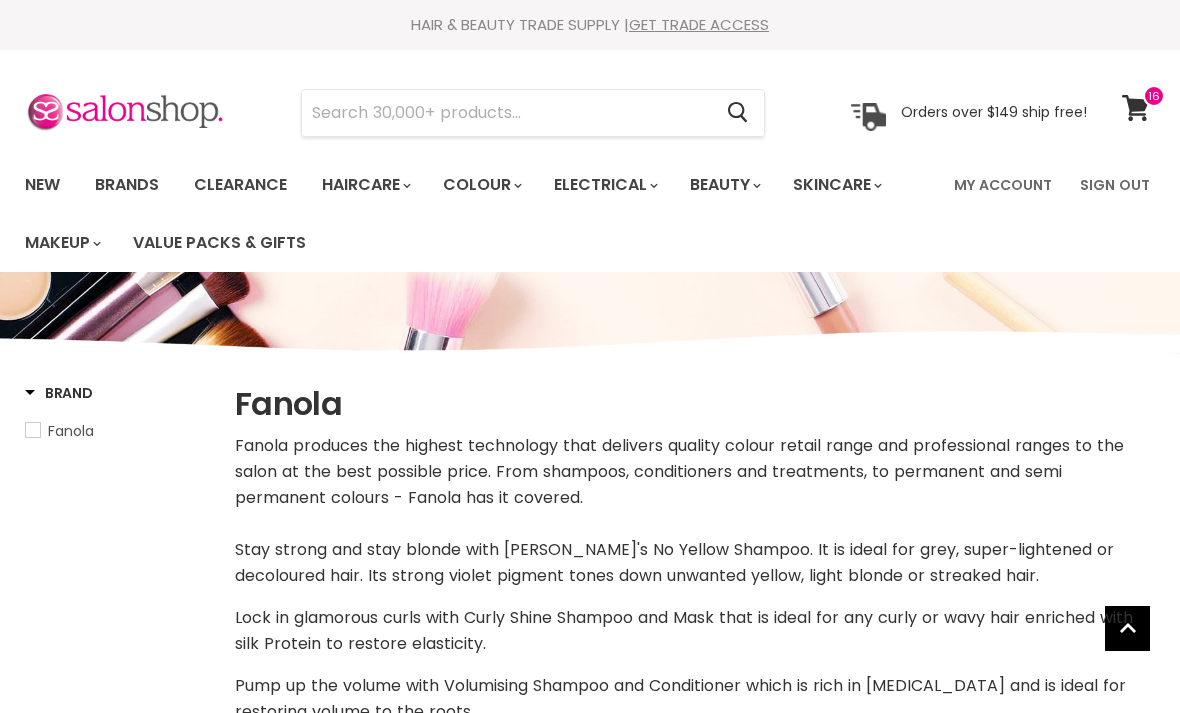 select on "manual" 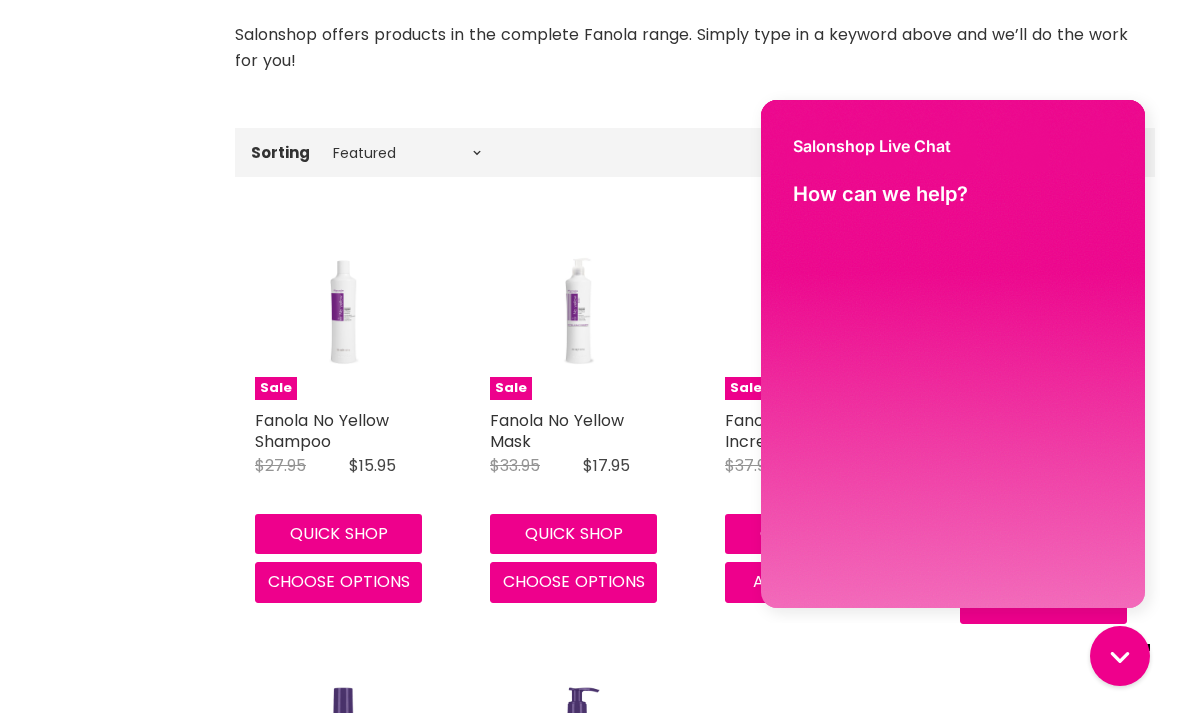 scroll, scrollTop: 0, scrollLeft: 0, axis: both 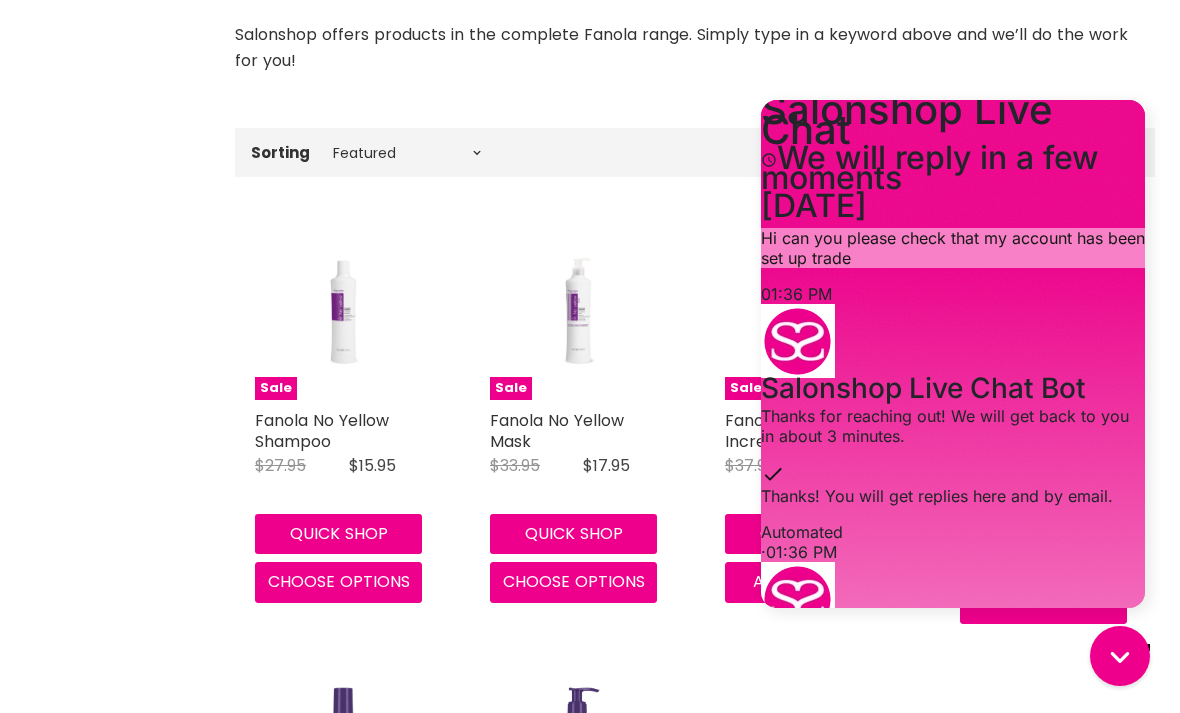 click on "Home
Fanola
Fanola
Fanola produces the highest technology that delivers quality colour retail range and professional ranges to the salon at the best possible price. From shampoos, conditioners and treatments, to permanent and semi permanent colours - Fanola has it covered.    Stay strong and stay blonde with Fanola's No Yellow Shampoo. It is ideal for grey, super-lightened or decoloured hair. Its strong violet pigment tones down unwanted yellow, light blonde or streaked hair.
Lock in glamorous curls with Curly Shine Shampoo and Mask that is ideal for any curly or wavy hair enriched with silk Protein to restore elasticity.
Pump up the volume with Volumising Shampoo and Conditioner which is rich in Panthenol and is ideal for restoring volume to the roots." at bounding box center [695, 2691] 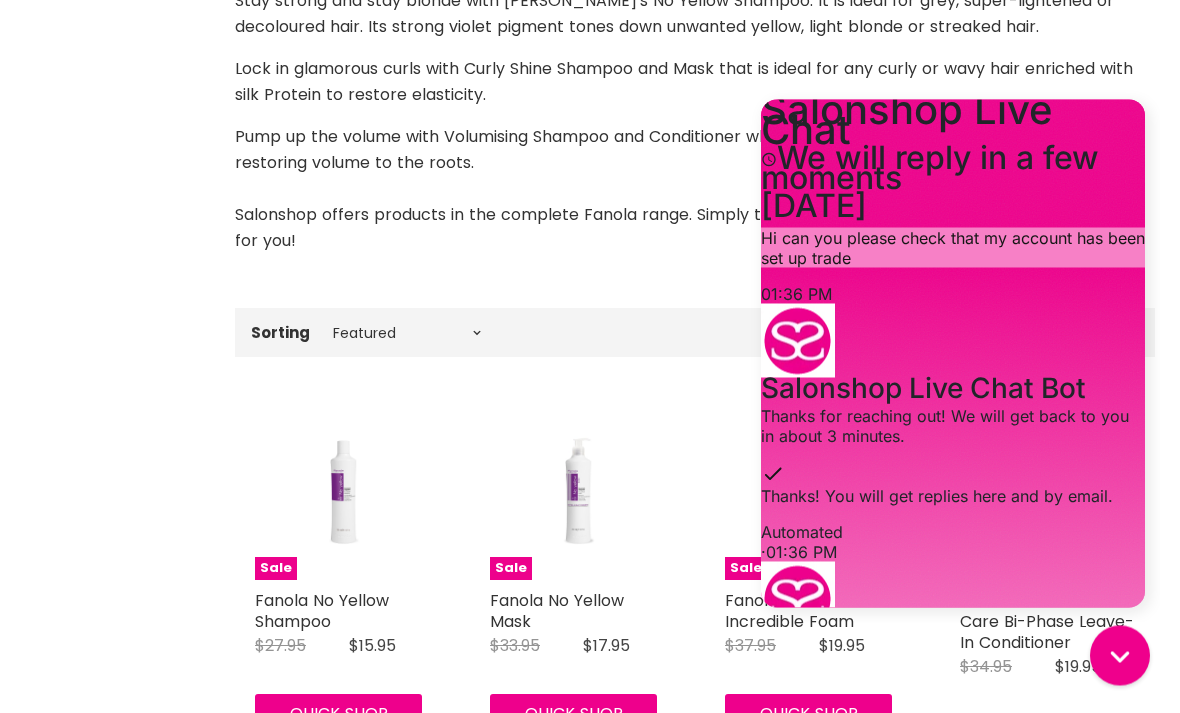 scroll, scrollTop: 550, scrollLeft: 0, axis: vertical 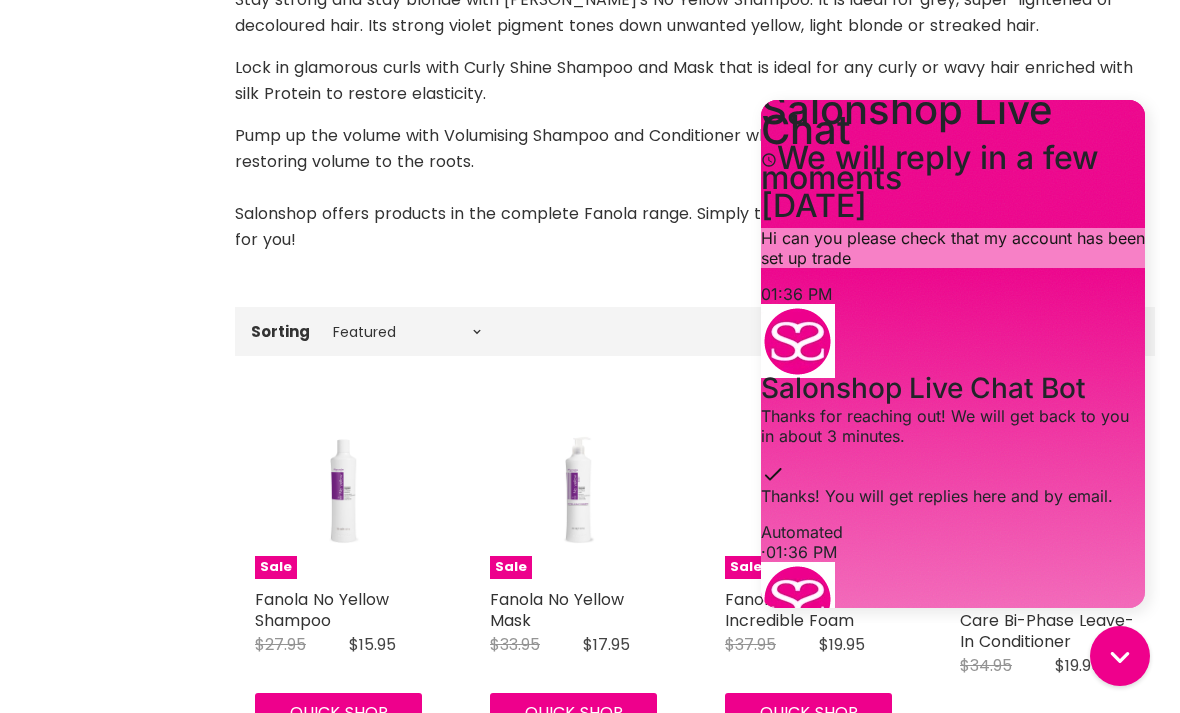 click 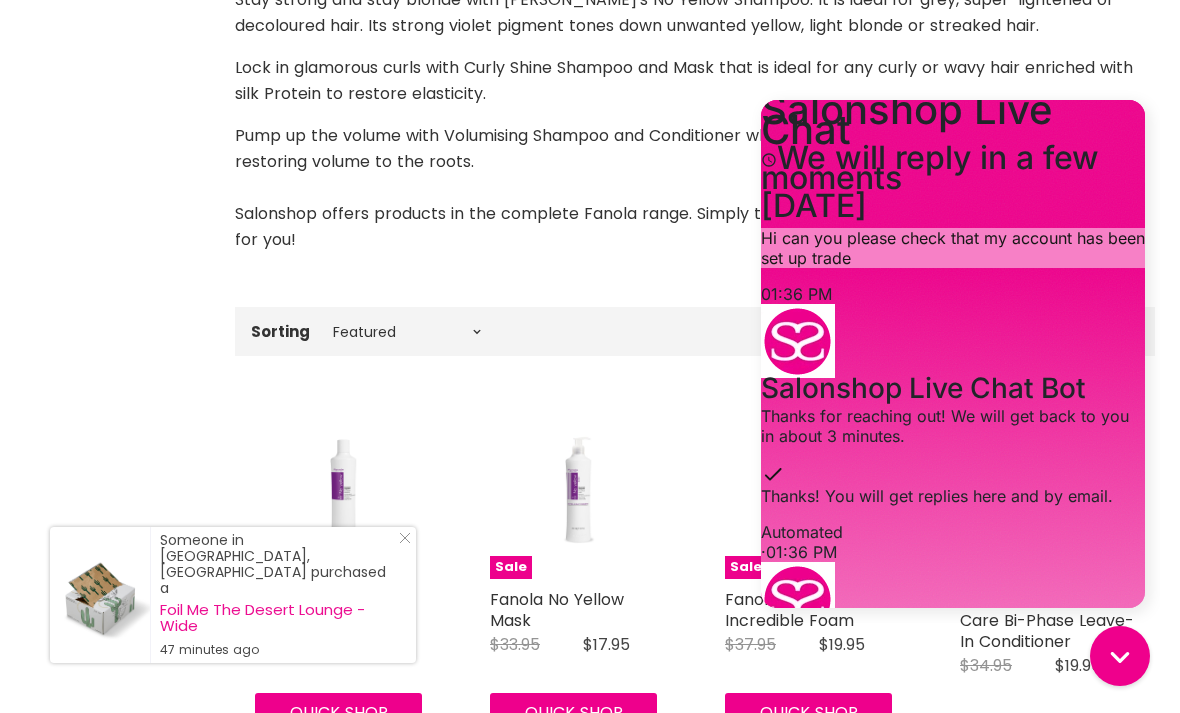 click on "Salonshop Live Chat We will reply in a few moments" at bounding box center (953, 144) 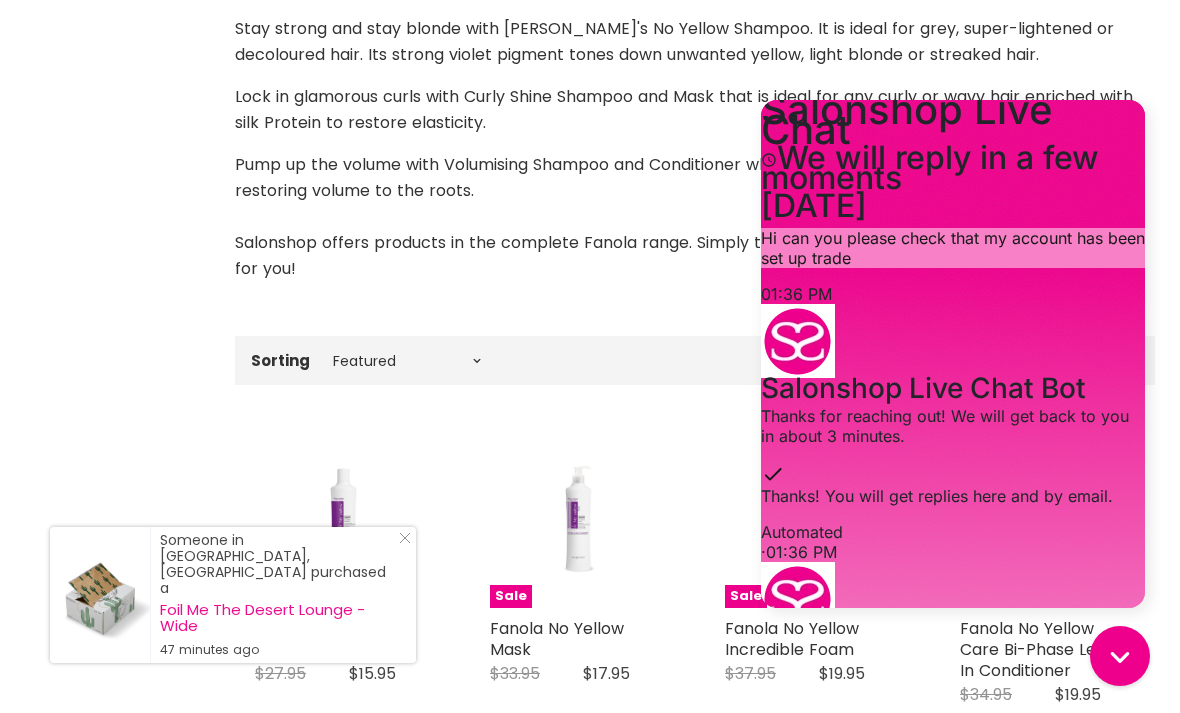 click on "Close Icon" 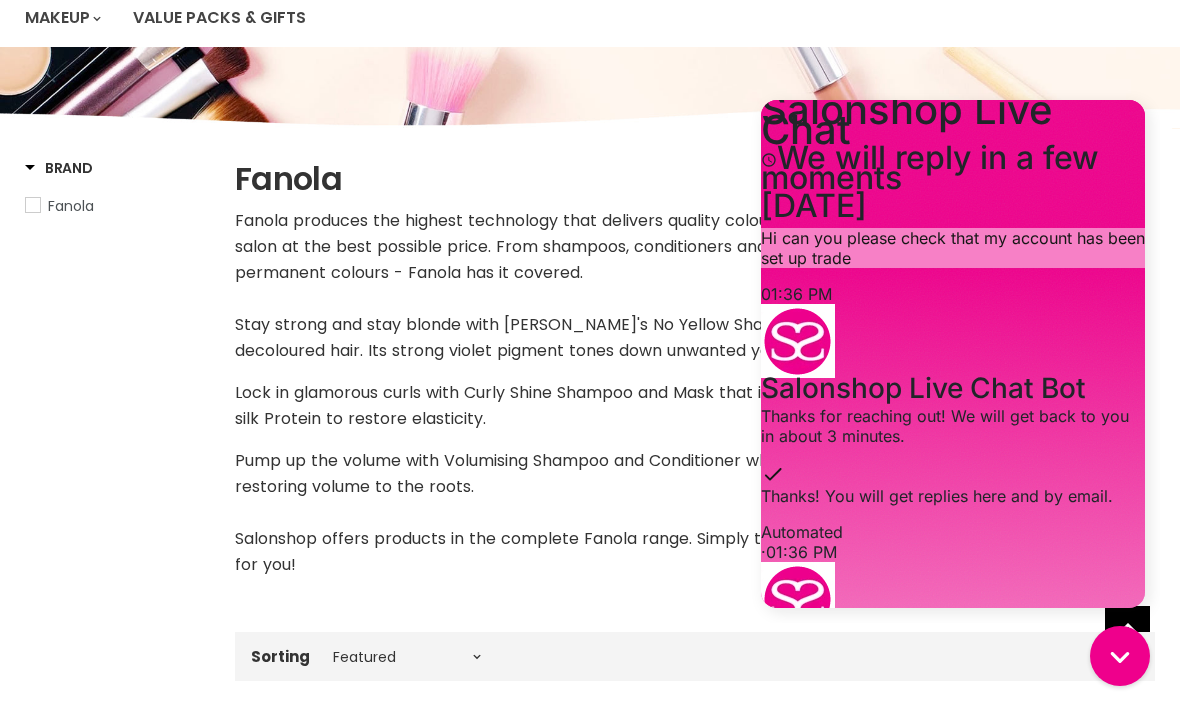 scroll, scrollTop: 0, scrollLeft: 0, axis: both 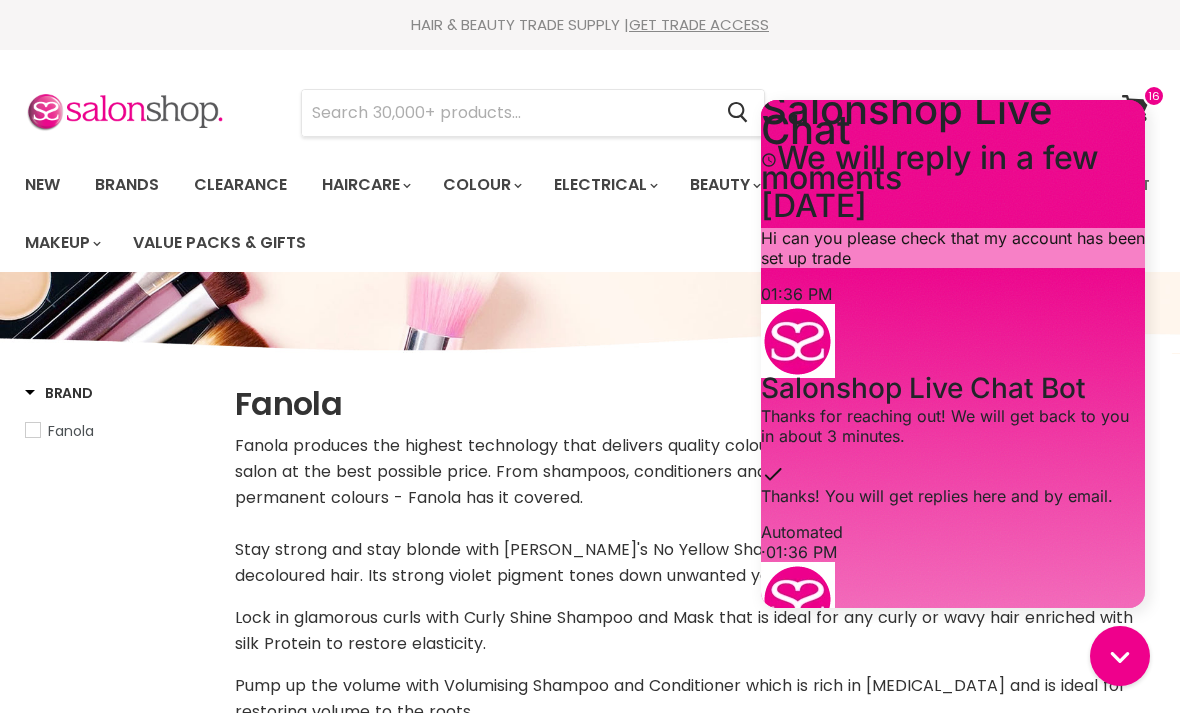 click on "Salonshop Live Chat" at bounding box center [953, 120] 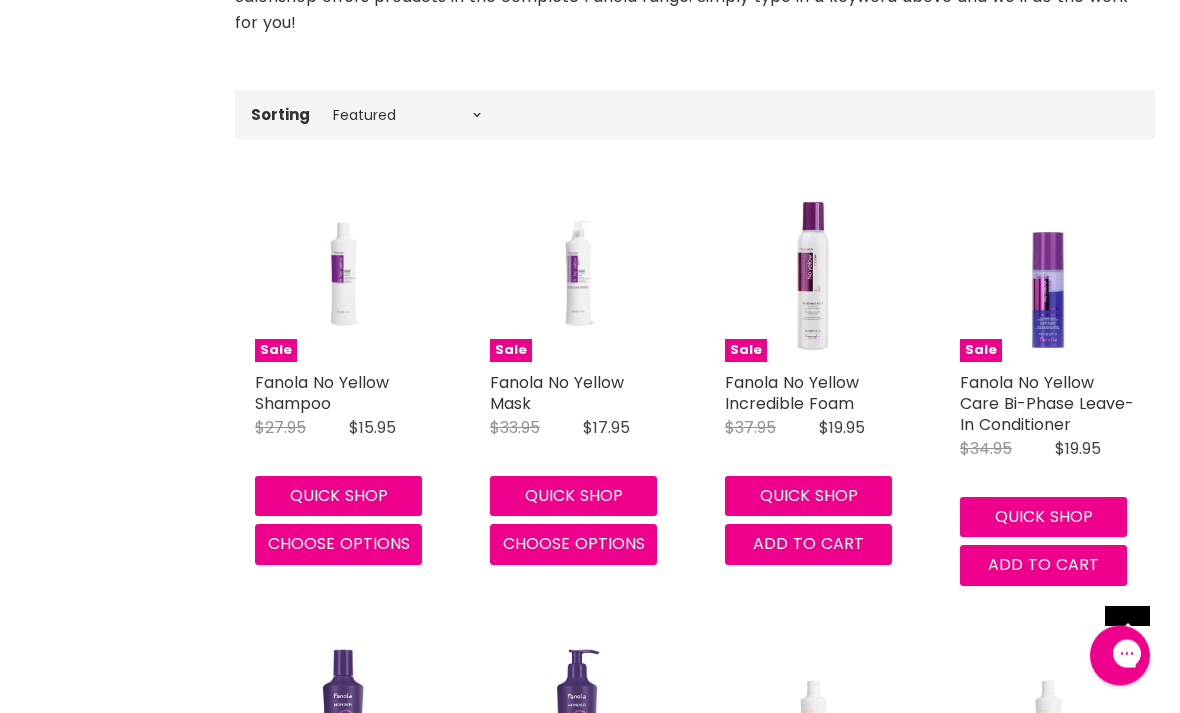 scroll, scrollTop: 767, scrollLeft: 0, axis: vertical 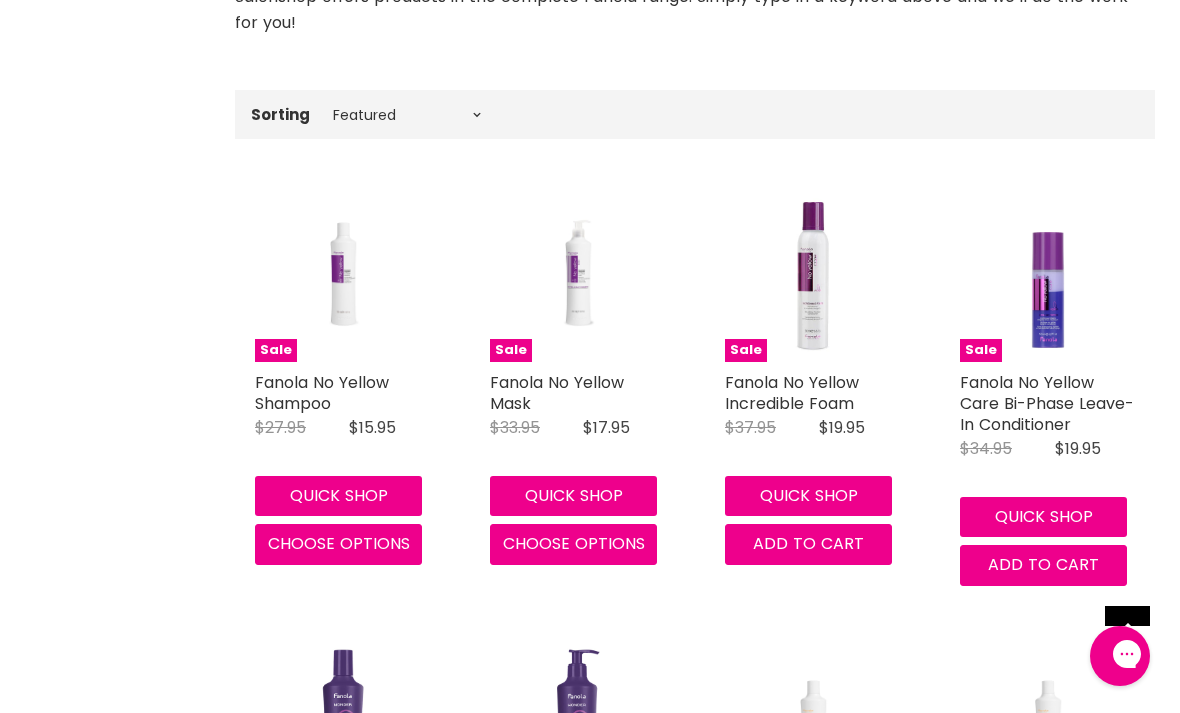click on "Fanola No Yellow Incredible Foam" at bounding box center [792, 393] 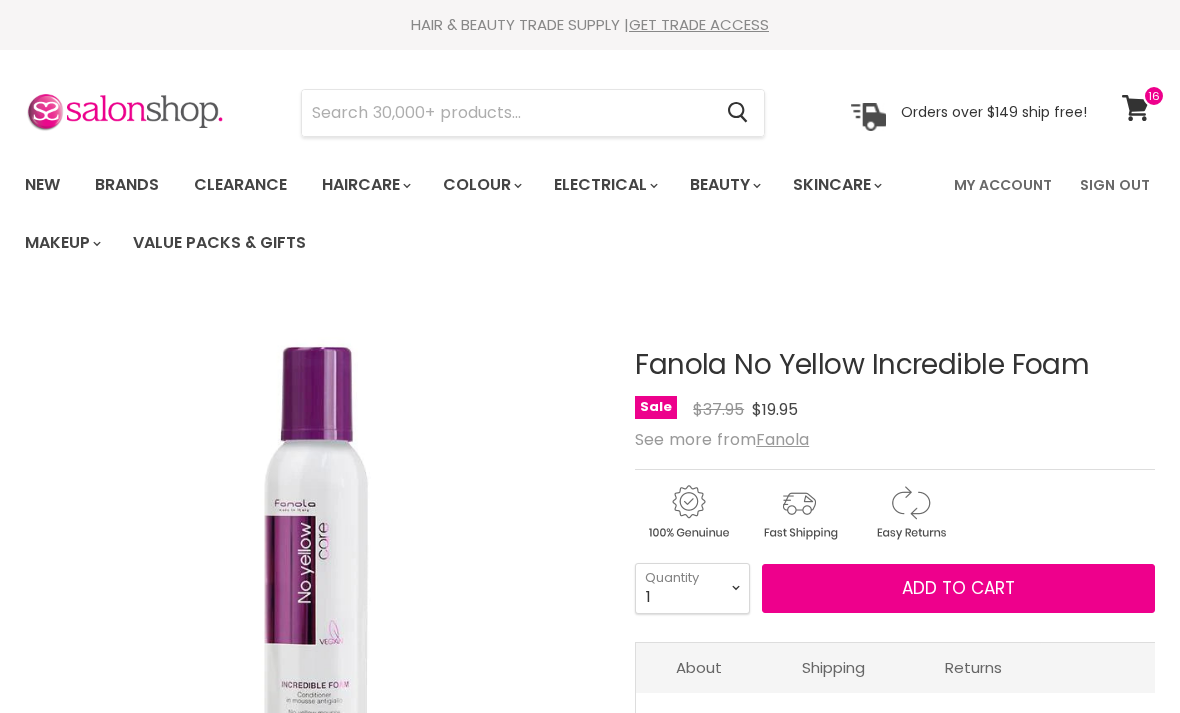 scroll, scrollTop: 0, scrollLeft: 0, axis: both 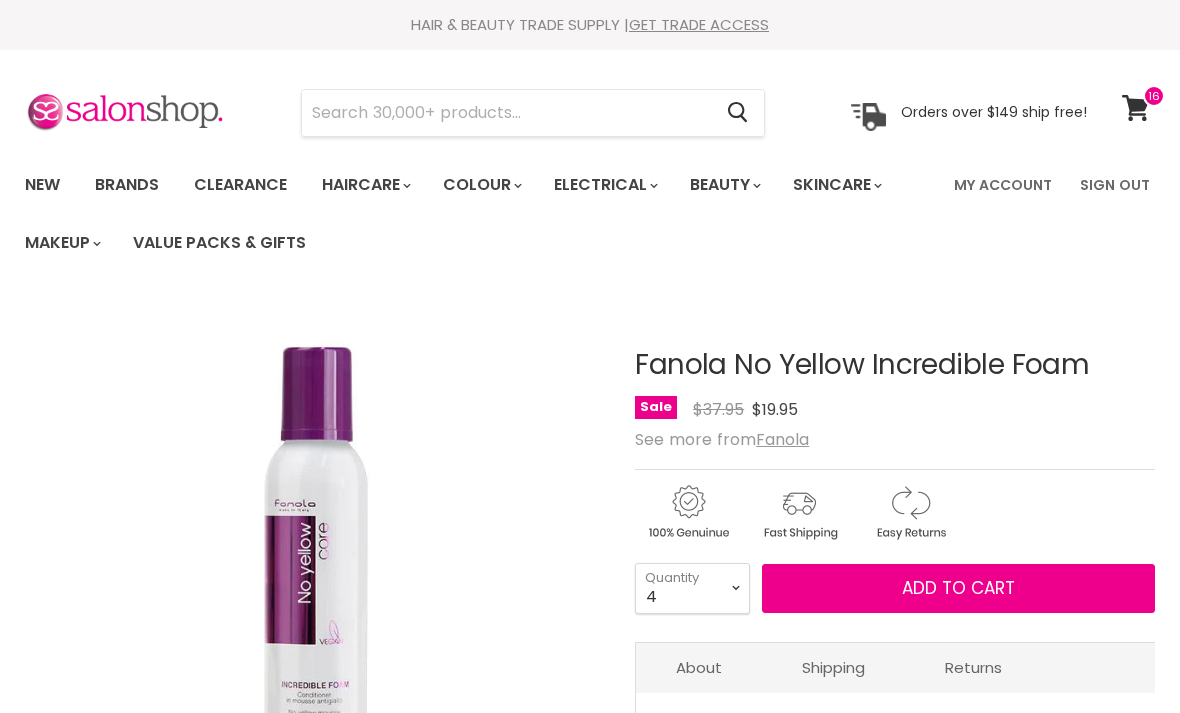 type on "4" 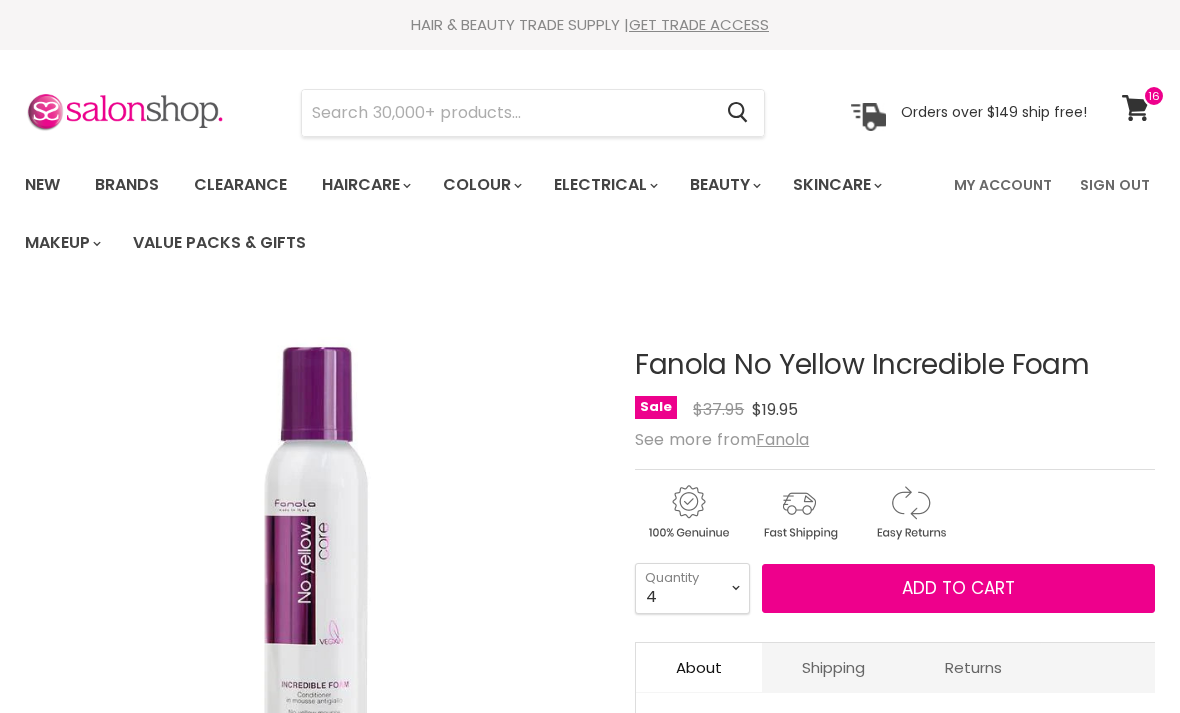 scroll, scrollTop: 0, scrollLeft: 0, axis: both 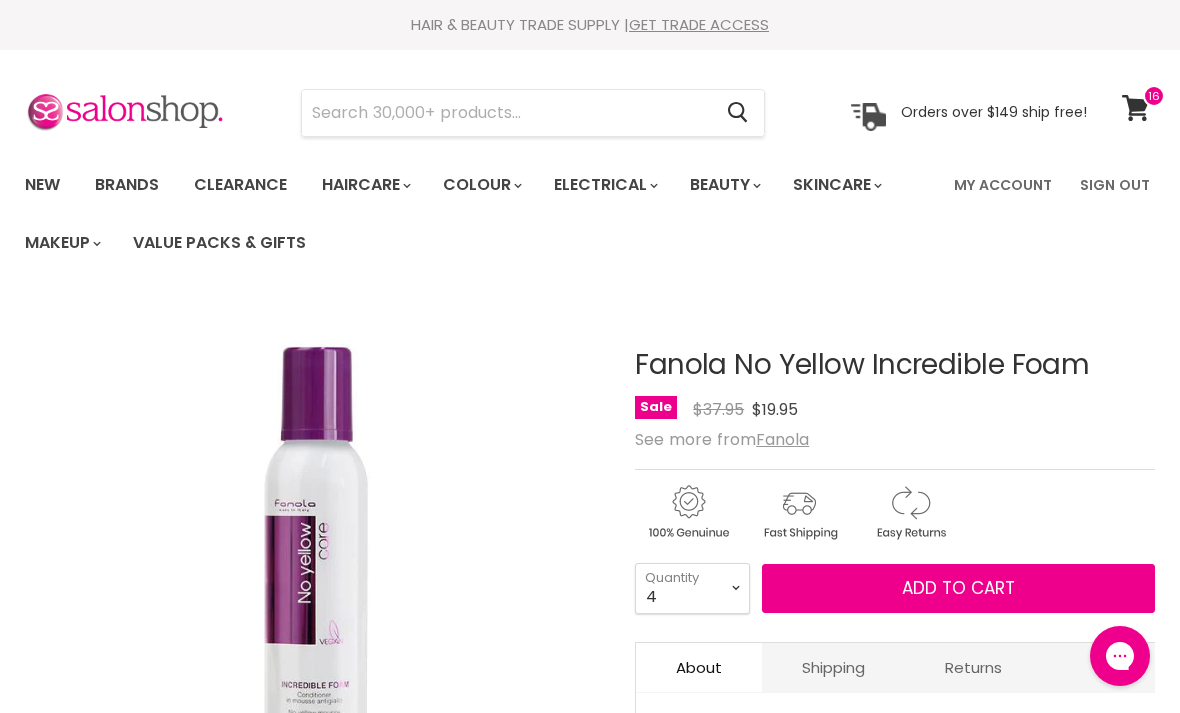 click on "Add to cart" at bounding box center [958, 588] 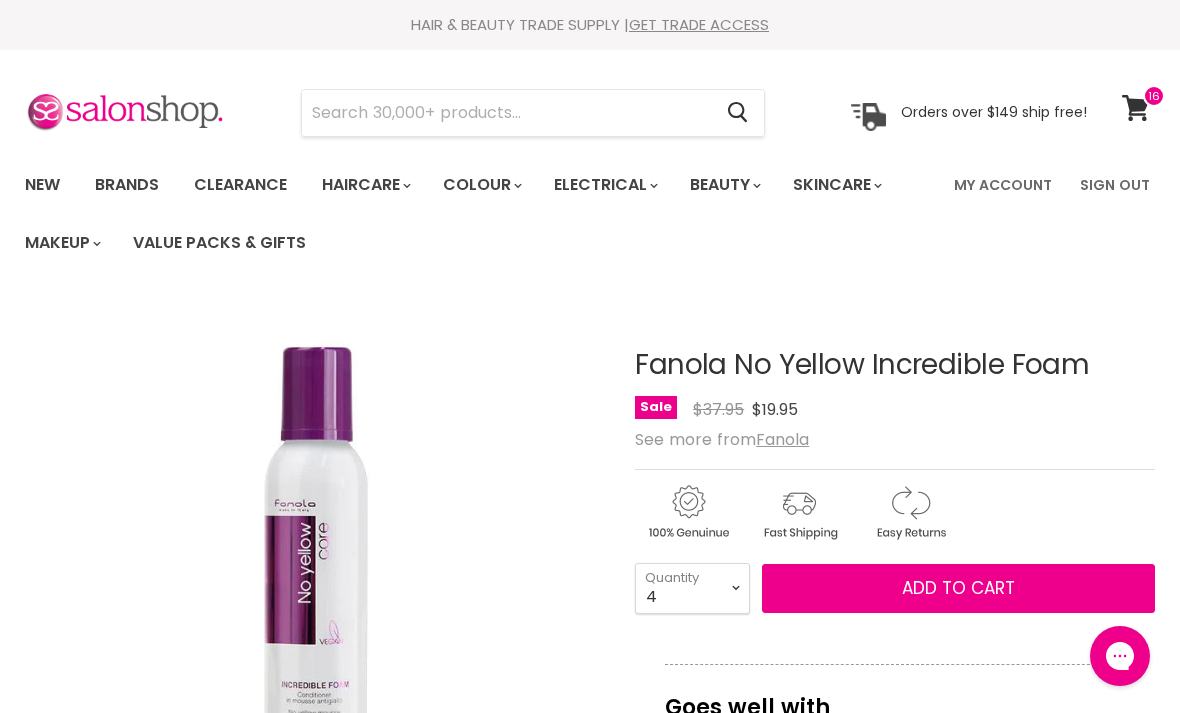 click on "Add to cart" at bounding box center (958, 588) 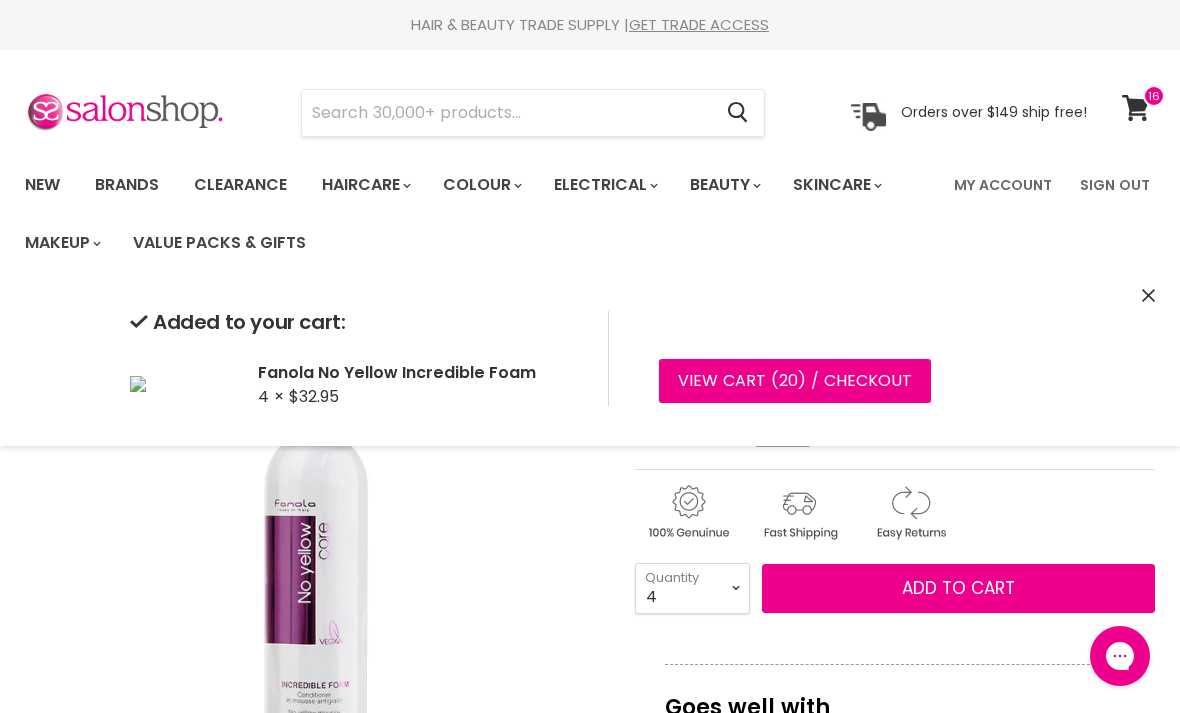 click 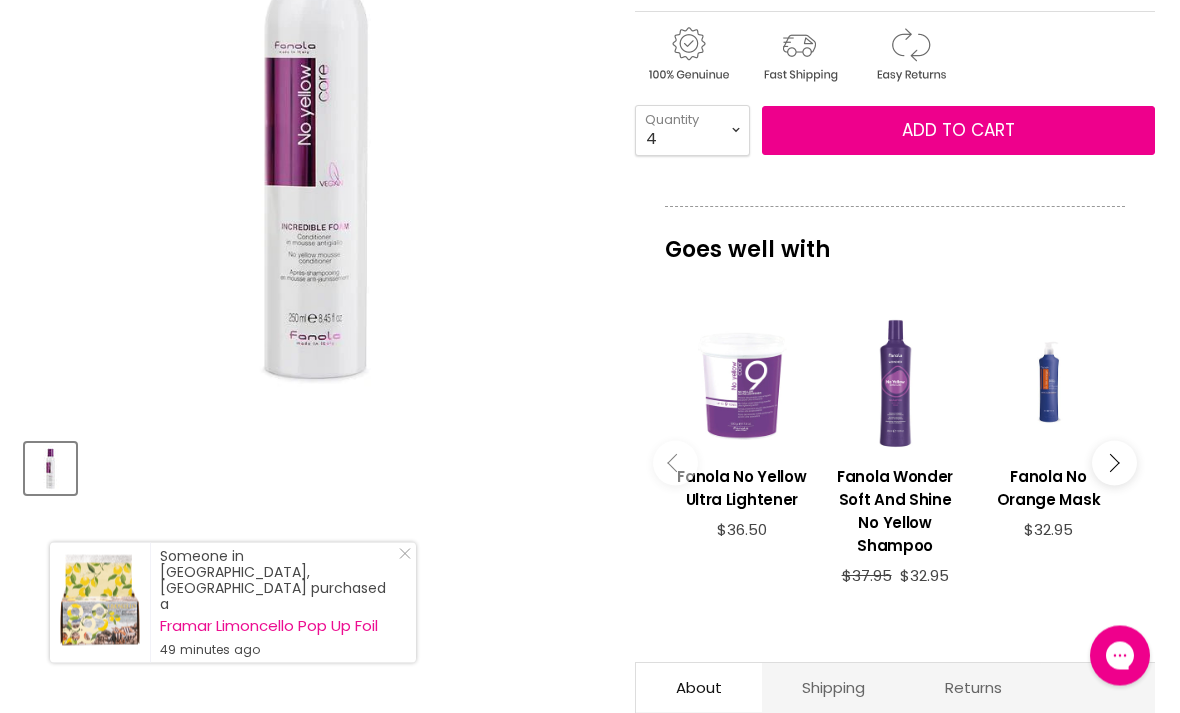 scroll, scrollTop: 0, scrollLeft: 0, axis: both 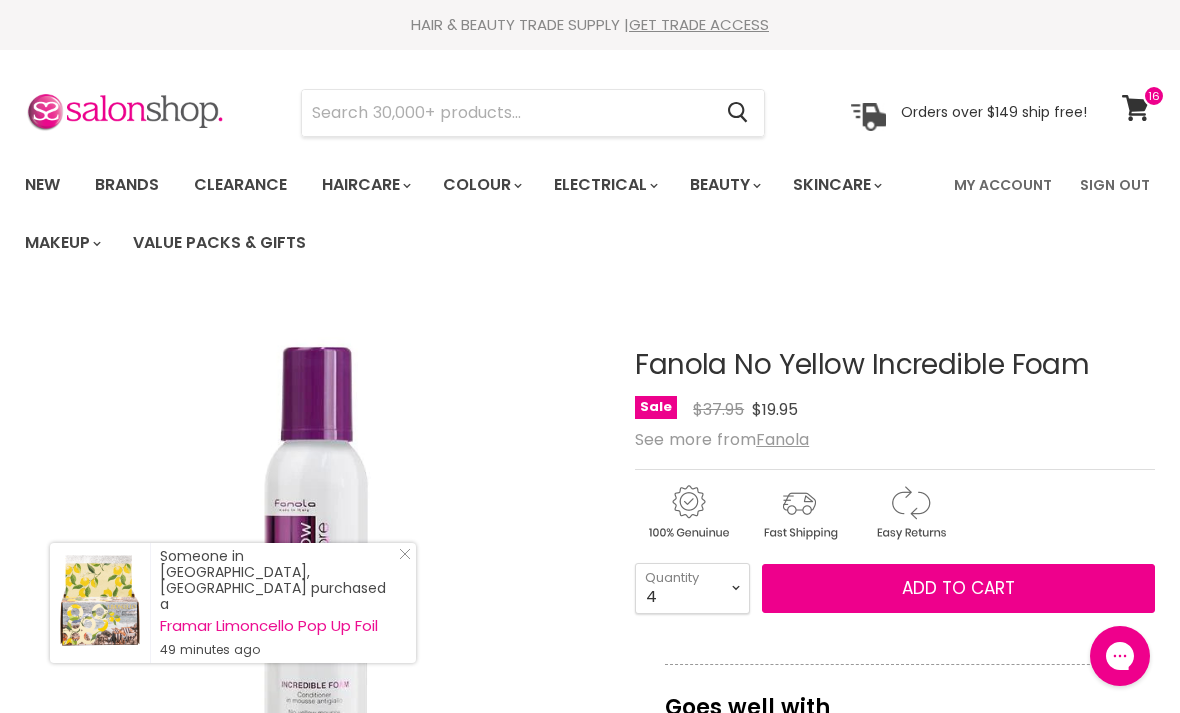 click at bounding box center [506, 113] 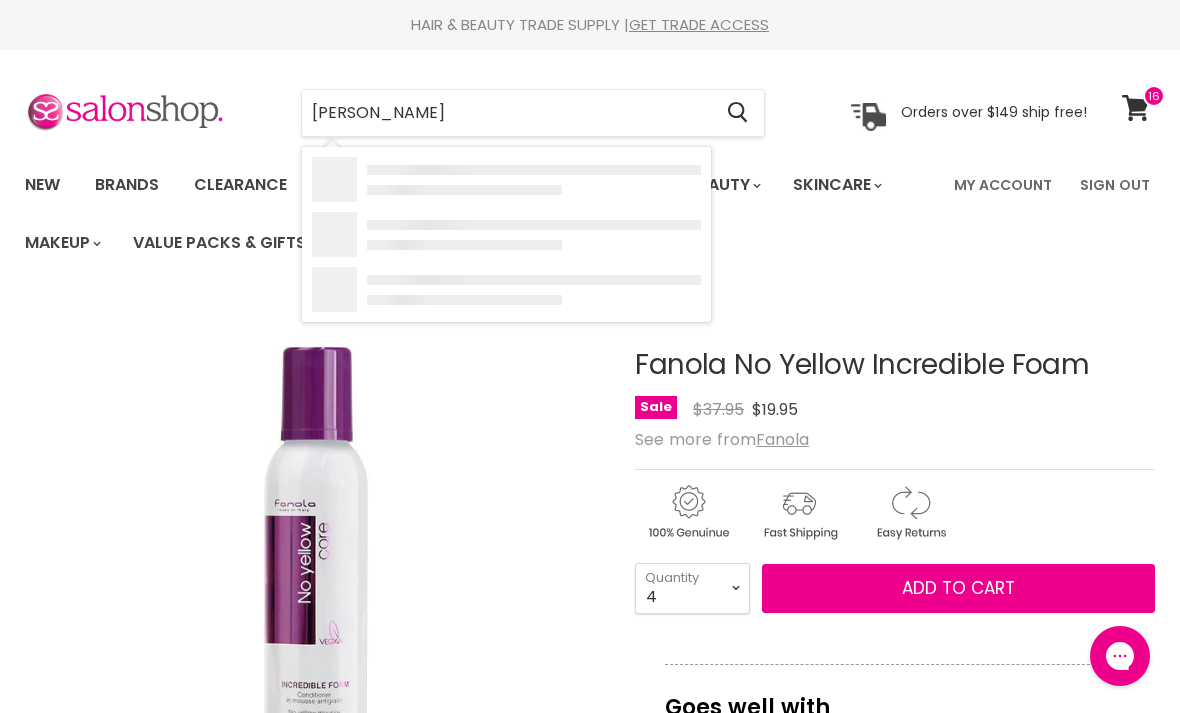 type on "Fanola shampoo" 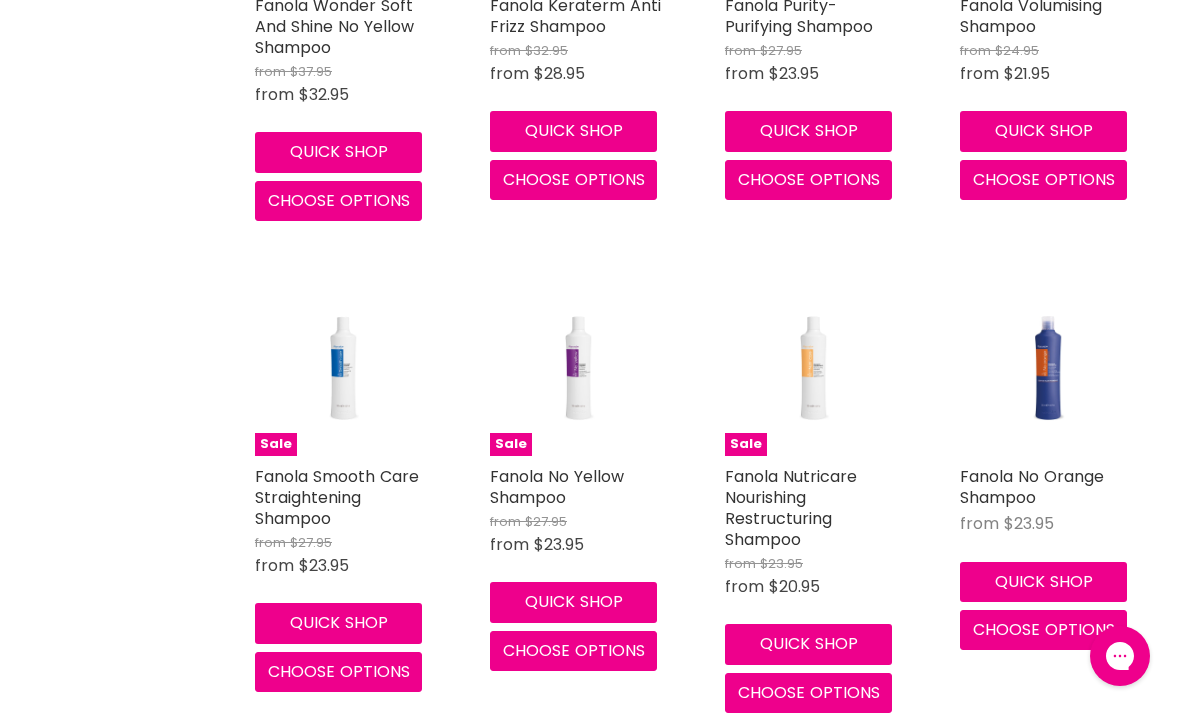 scroll, scrollTop: 0, scrollLeft: 0, axis: both 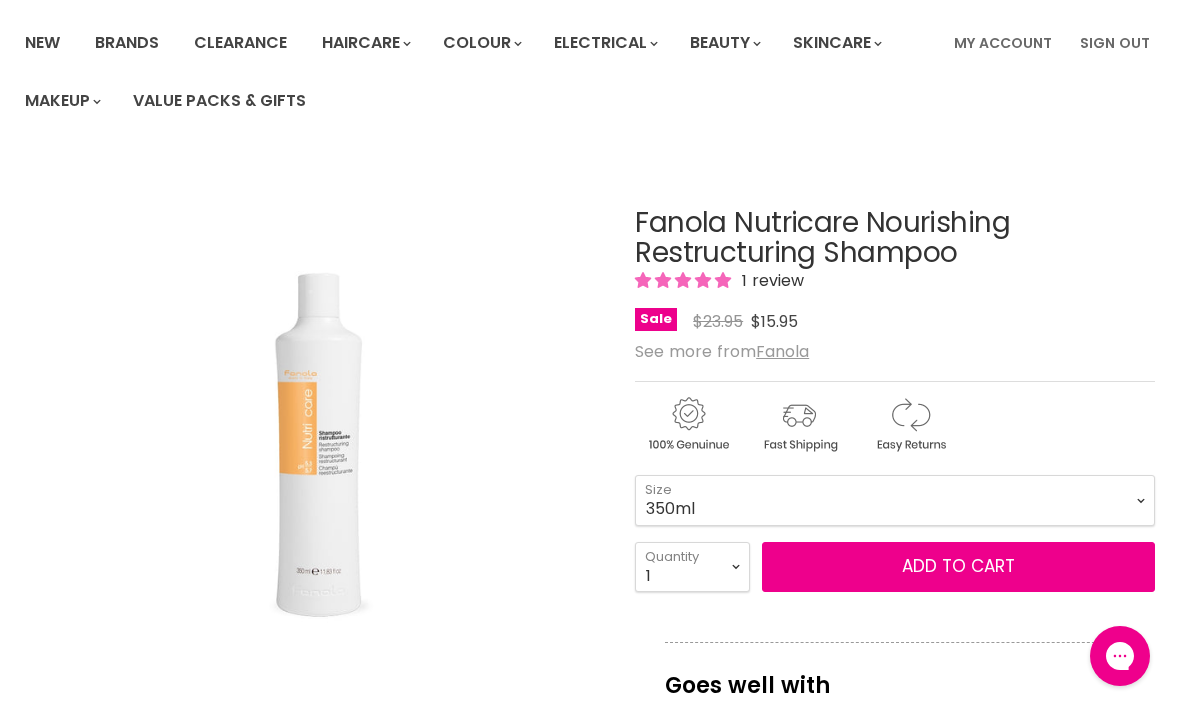 click on "Add to cart" at bounding box center (958, 566) 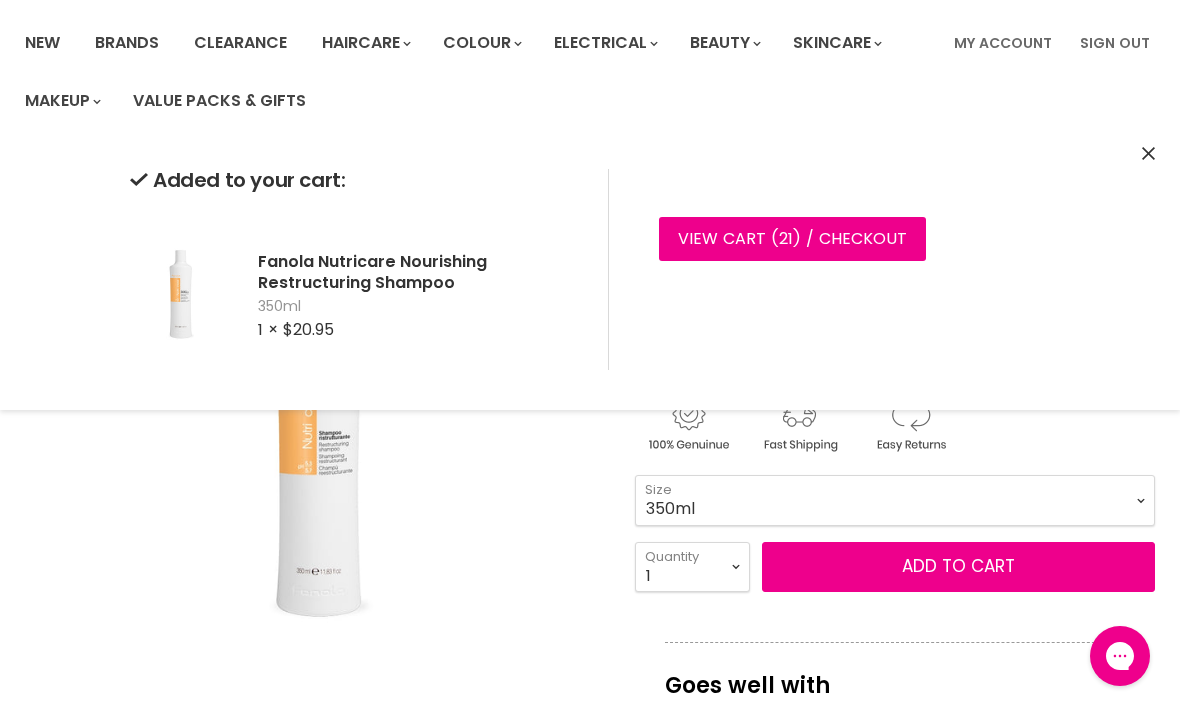 click on "350ml
1 Litre" at bounding box center (895, 500) 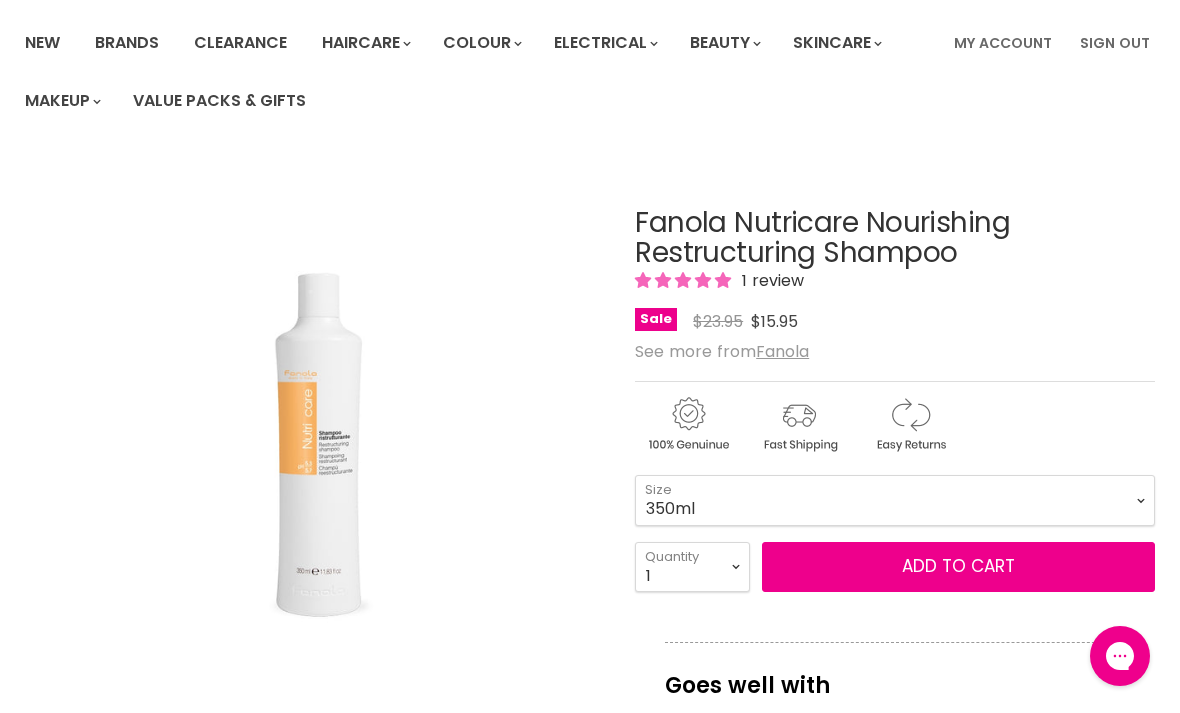 scroll, scrollTop: 299, scrollLeft: 0, axis: vertical 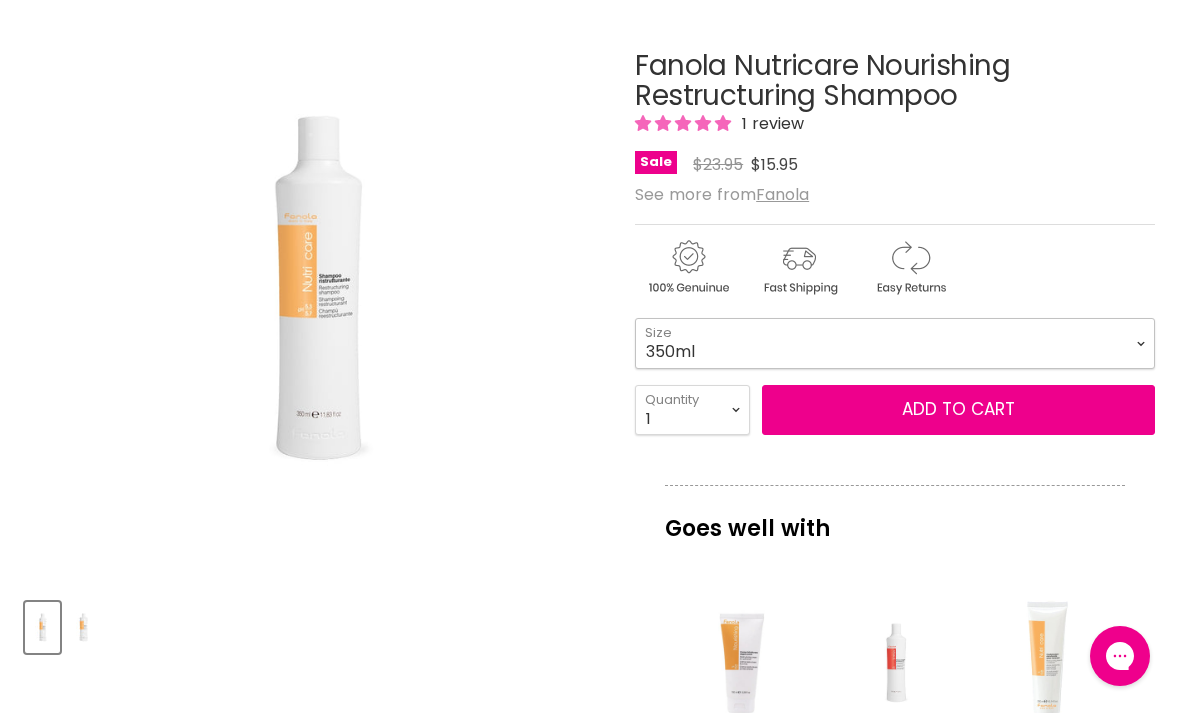 click on "350ml
1 Litre" at bounding box center [895, 343] 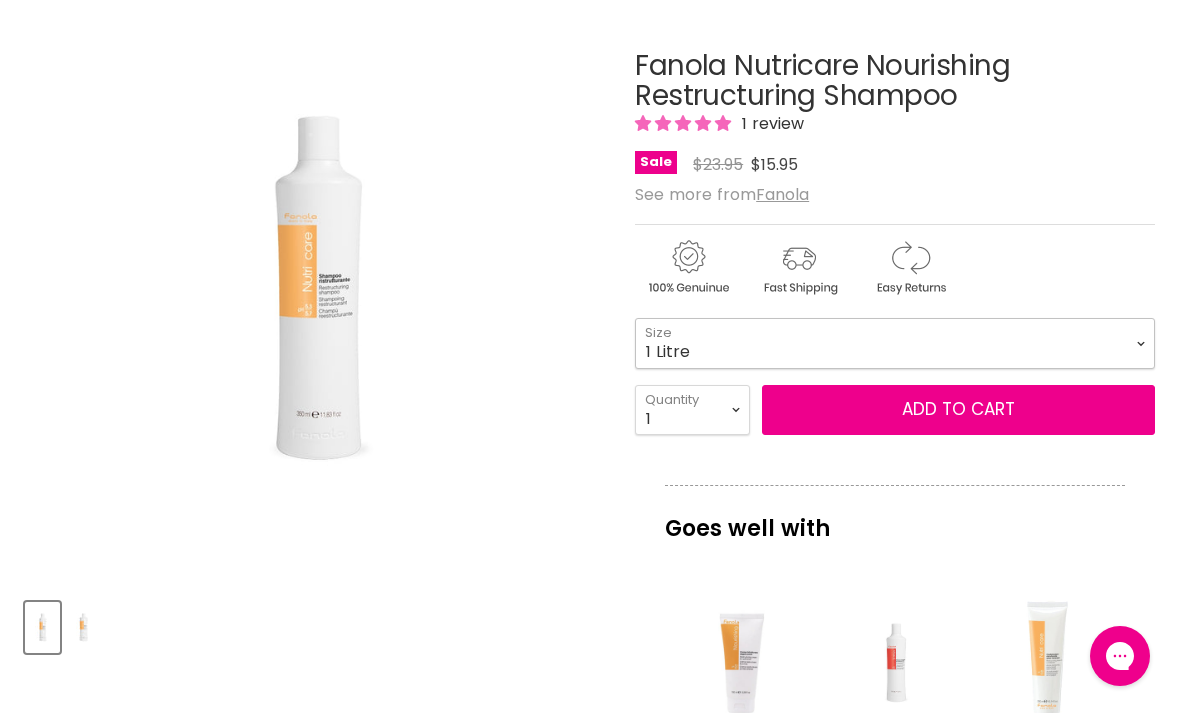 select on "1 Litre" 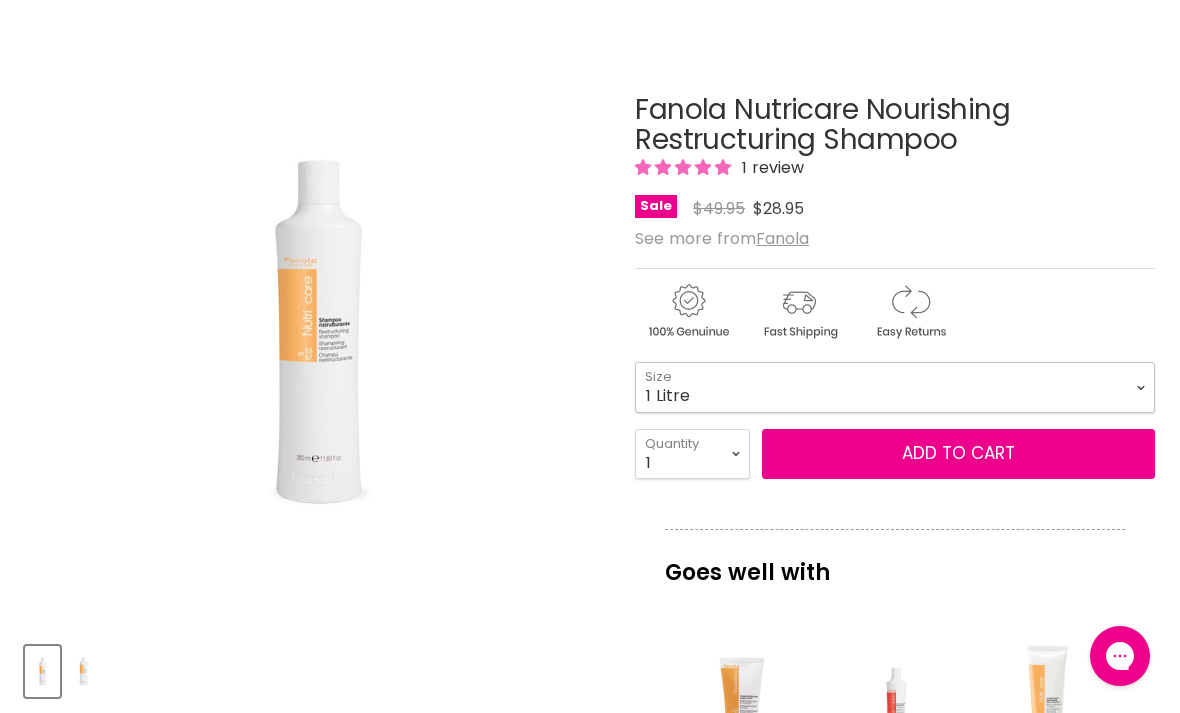 scroll, scrollTop: 230, scrollLeft: 0, axis: vertical 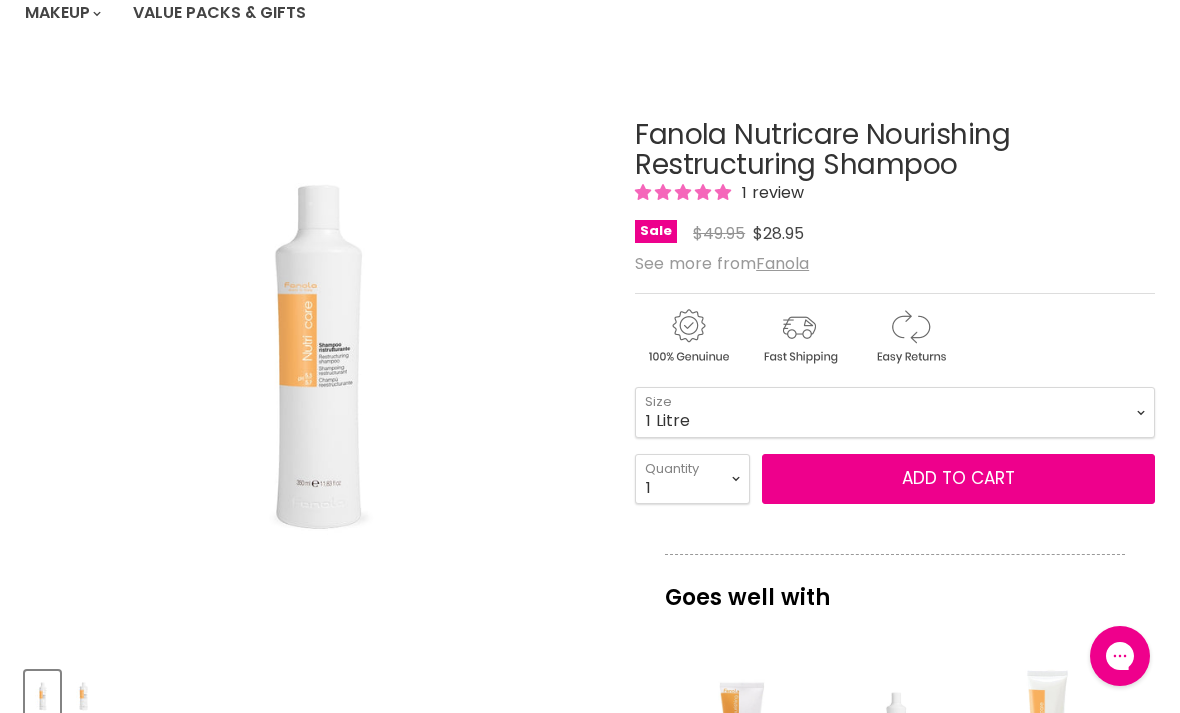 click on "Add to cart" at bounding box center (958, 479) 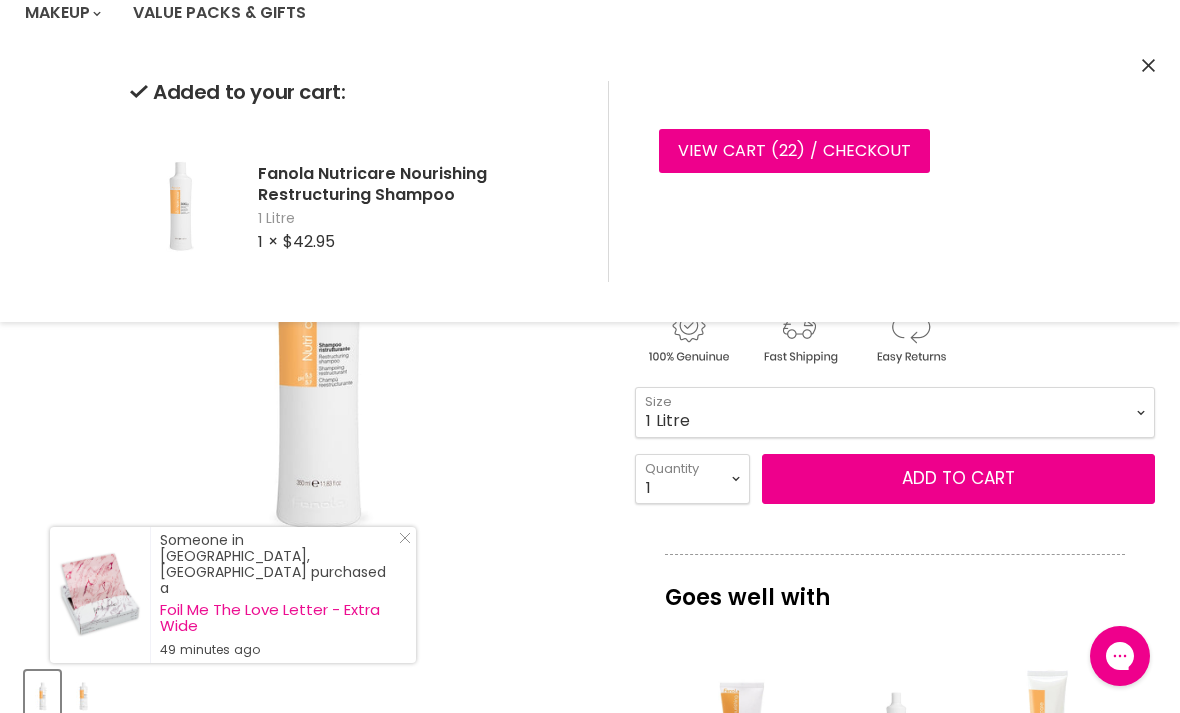 click at bounding box center [316, 361] 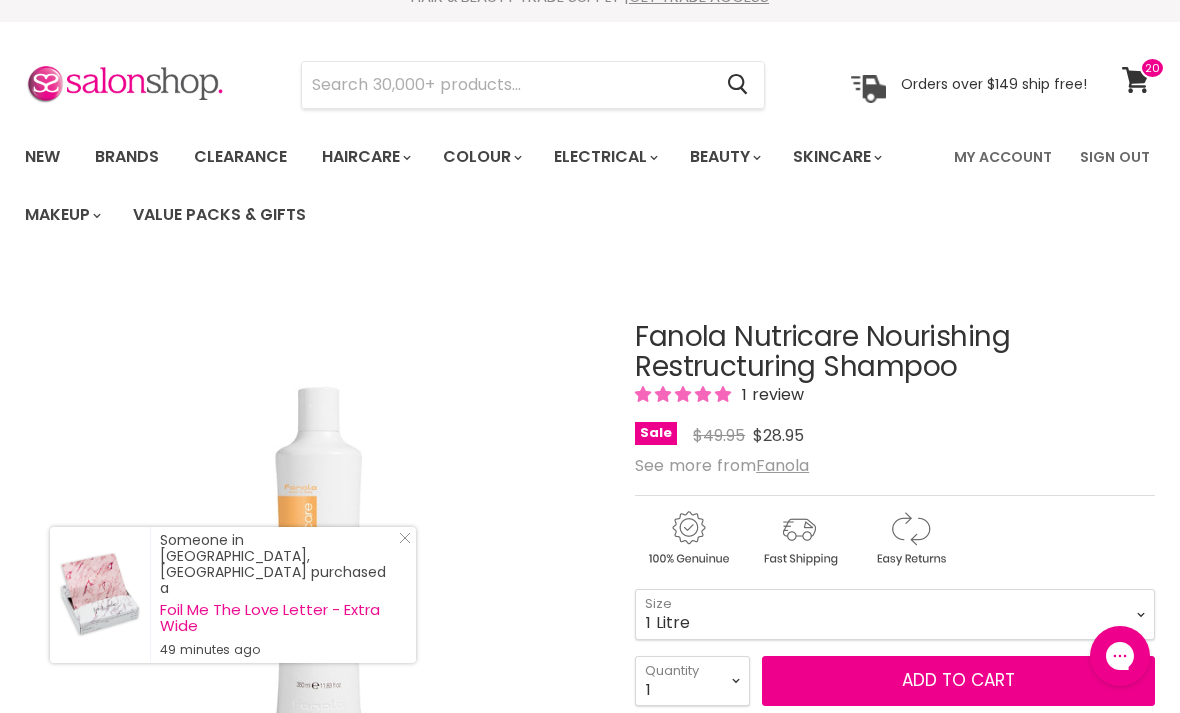 scroll, scrollTop: 0, scrollLeft: 0, axis: both 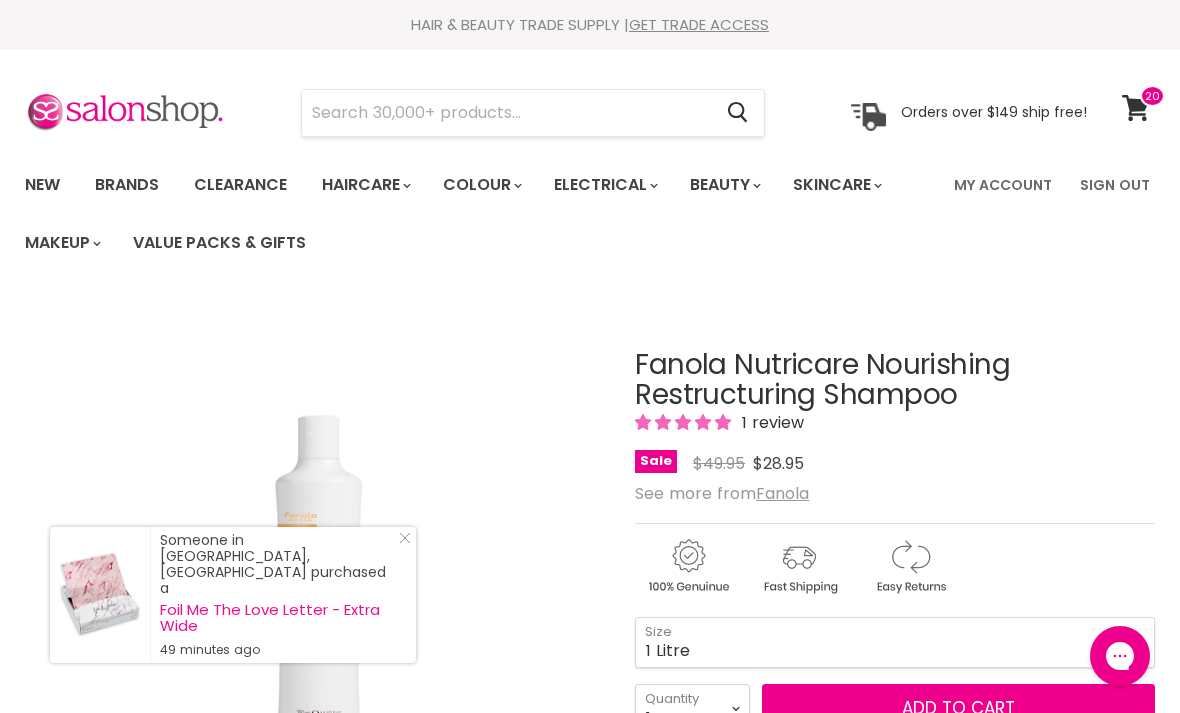 click at bounding box center (506, 113) 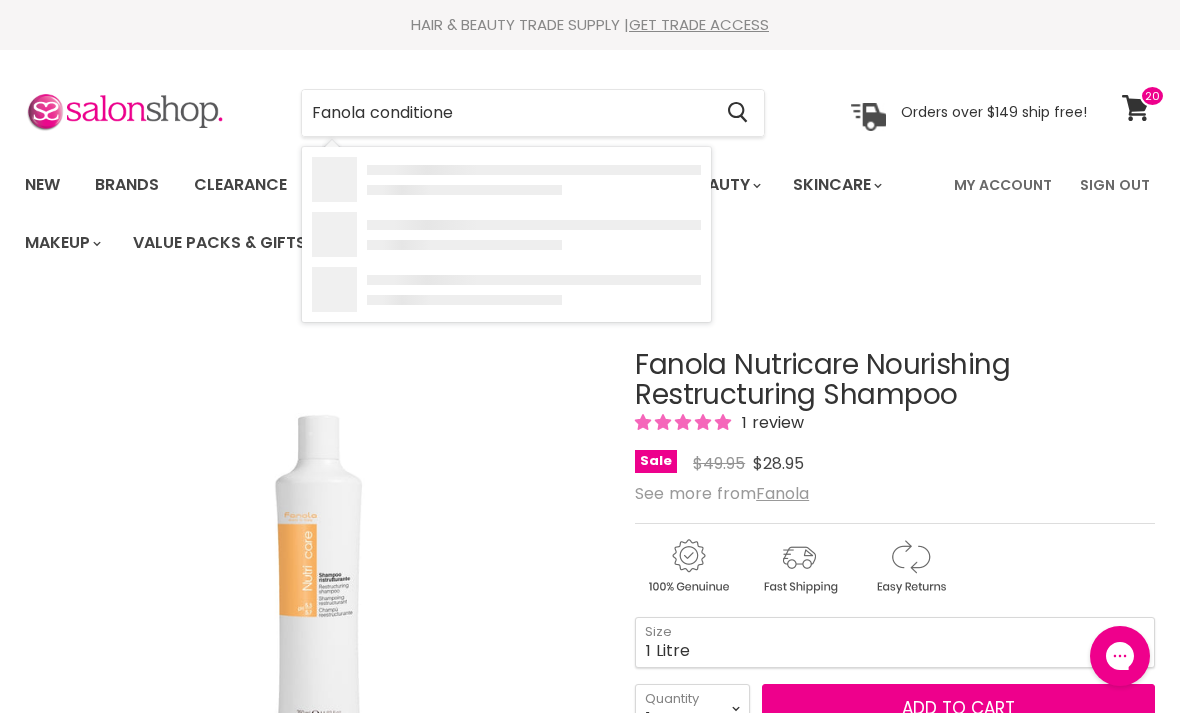 type on "Fanola conditioner" 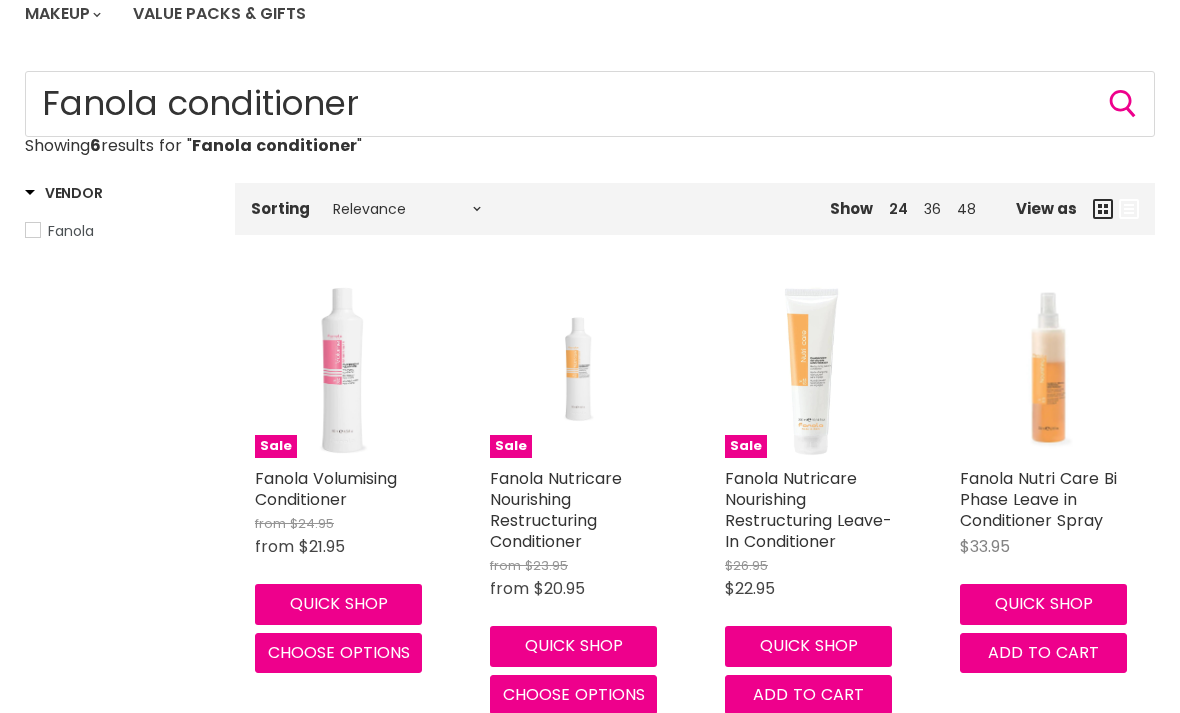 click on "Fanola Nutricare Nourishing Restructuring Conditioner" at bounding box center [556, 510] 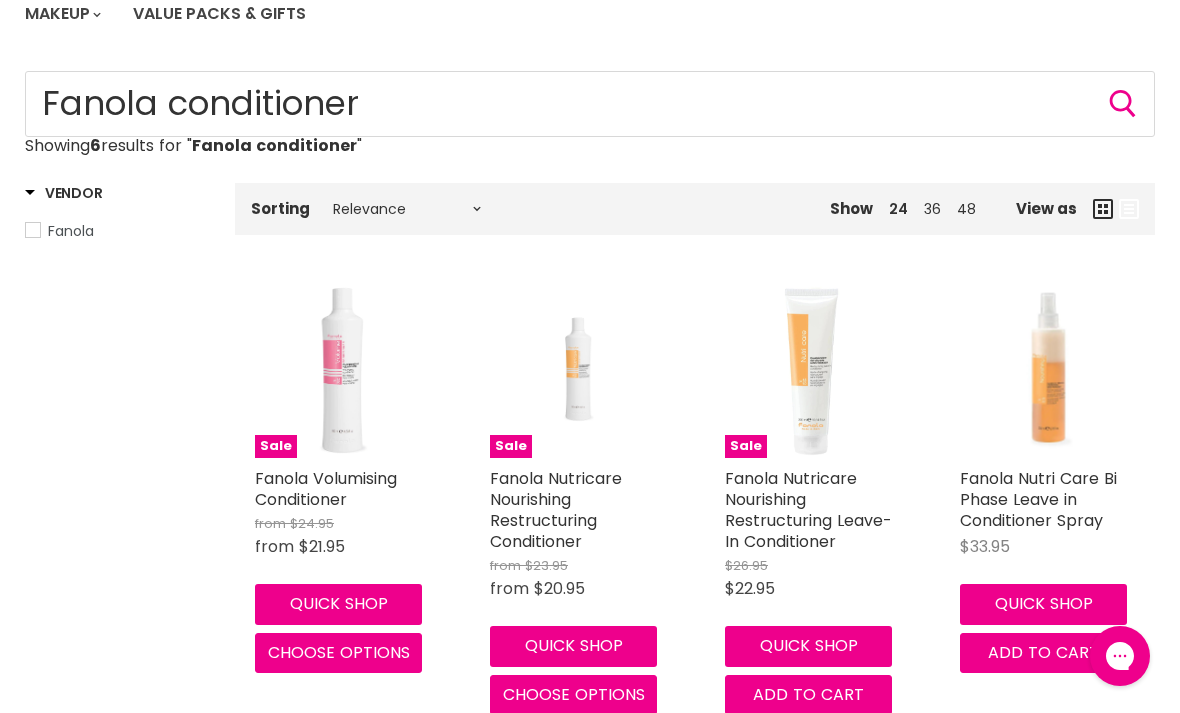 scroll, scrollTop: 0, scrollLeft: 0, axis: both 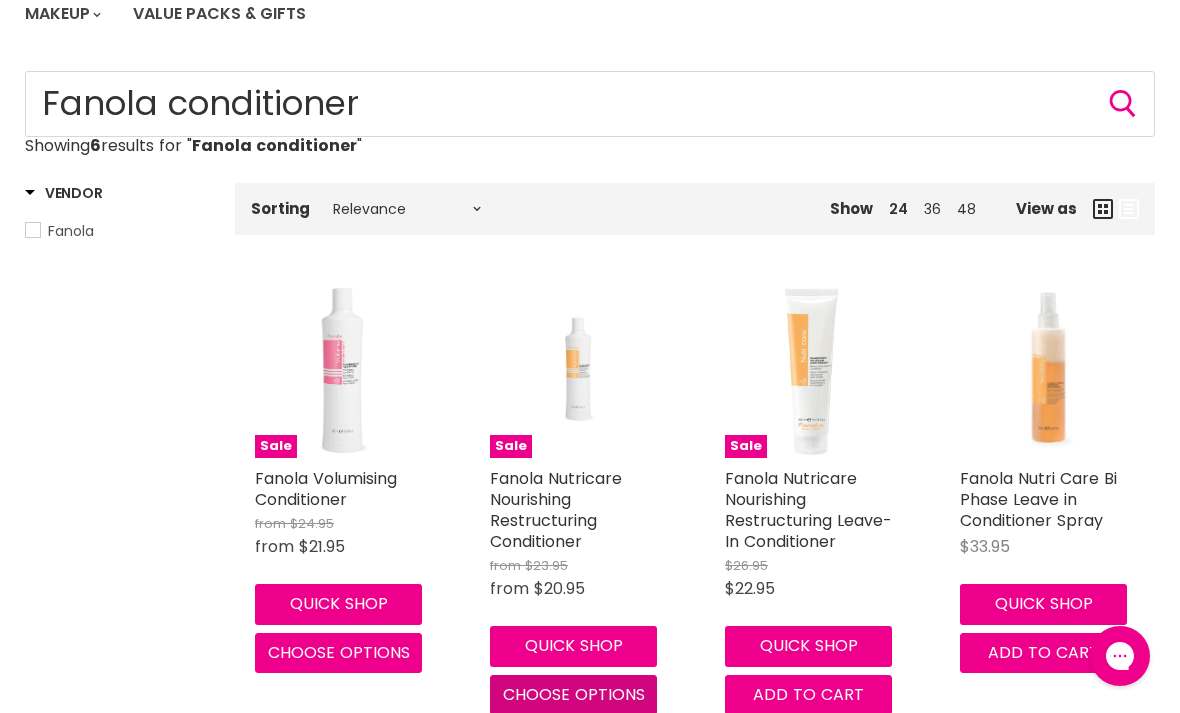 click on "Choose options" at bounding box center (574, 694) 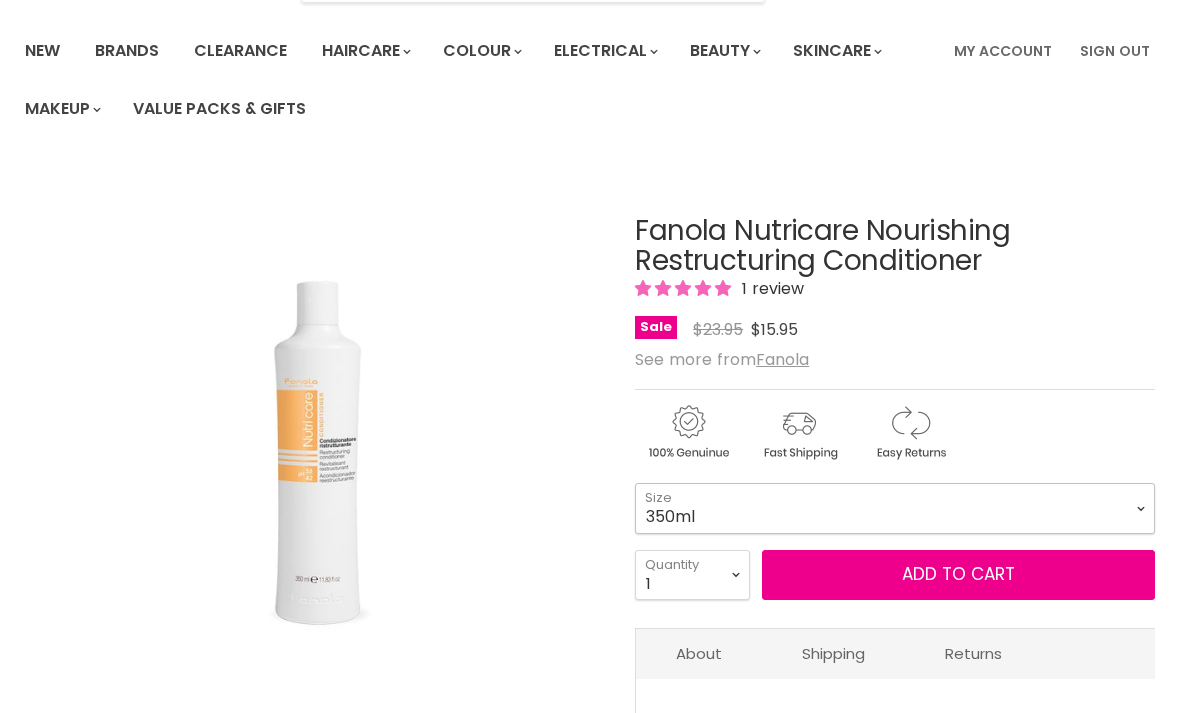 click on "350ml
1 Litre" at bounding box center [895, 508] 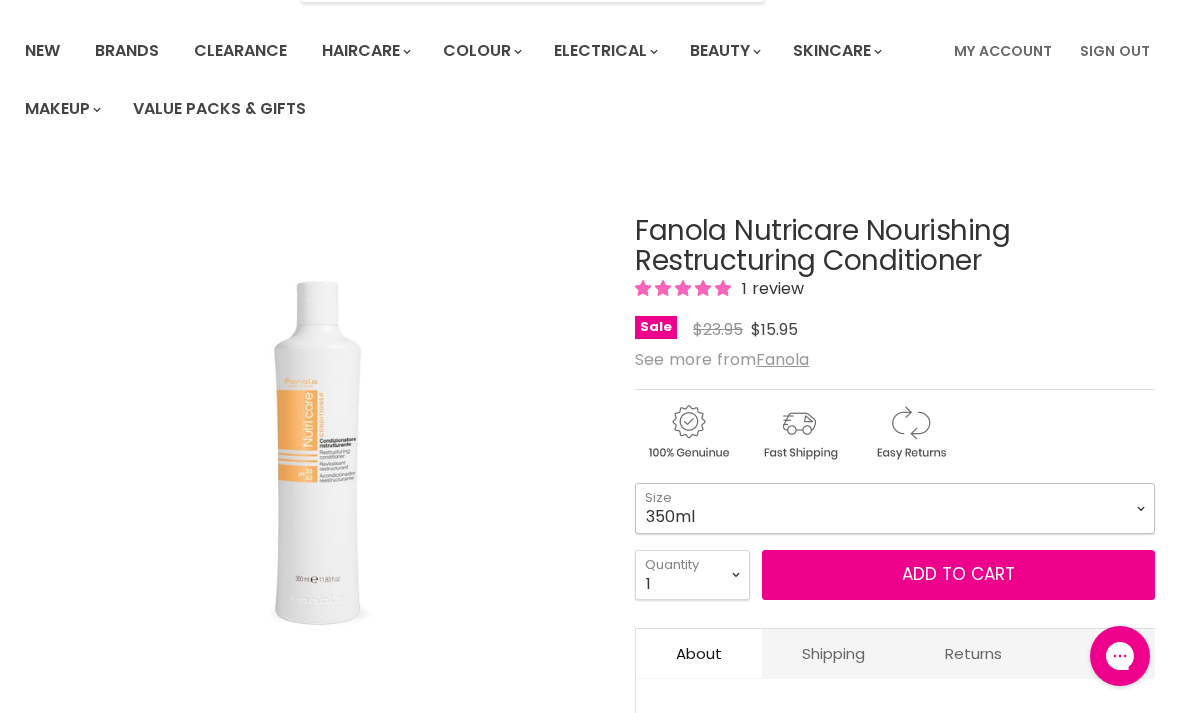 scroll, scrollTop: 0, scrollLeft: 0, axis: both 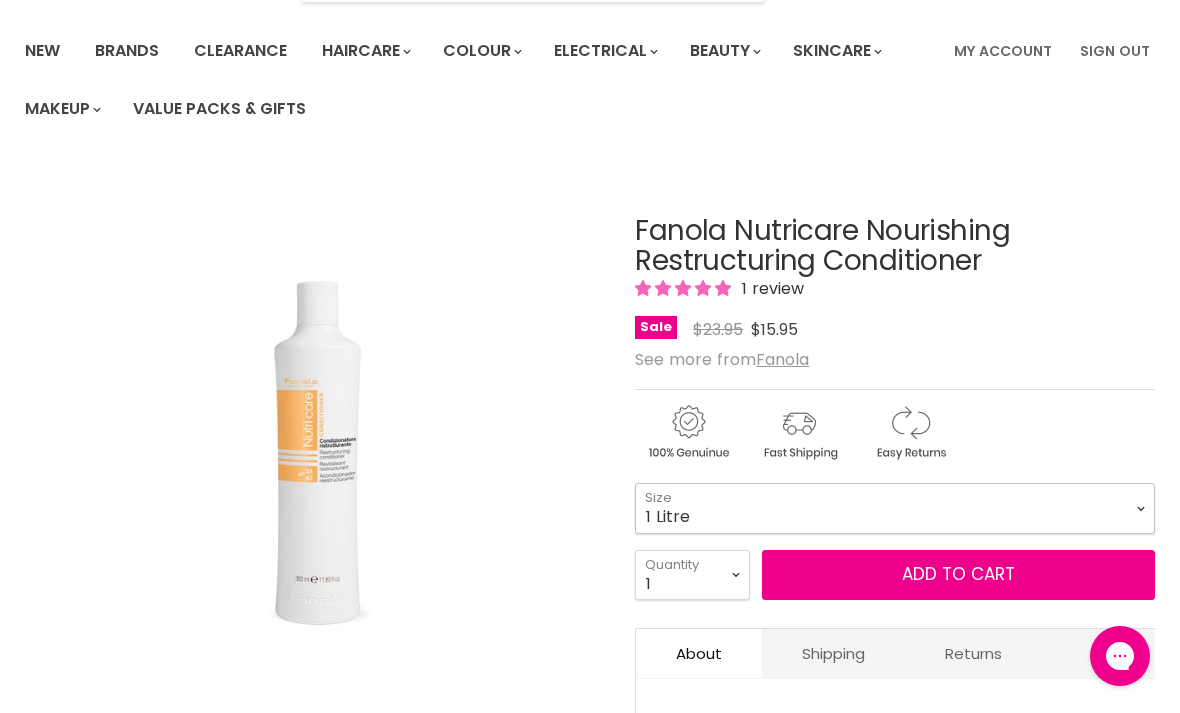 select on "1 Litre" 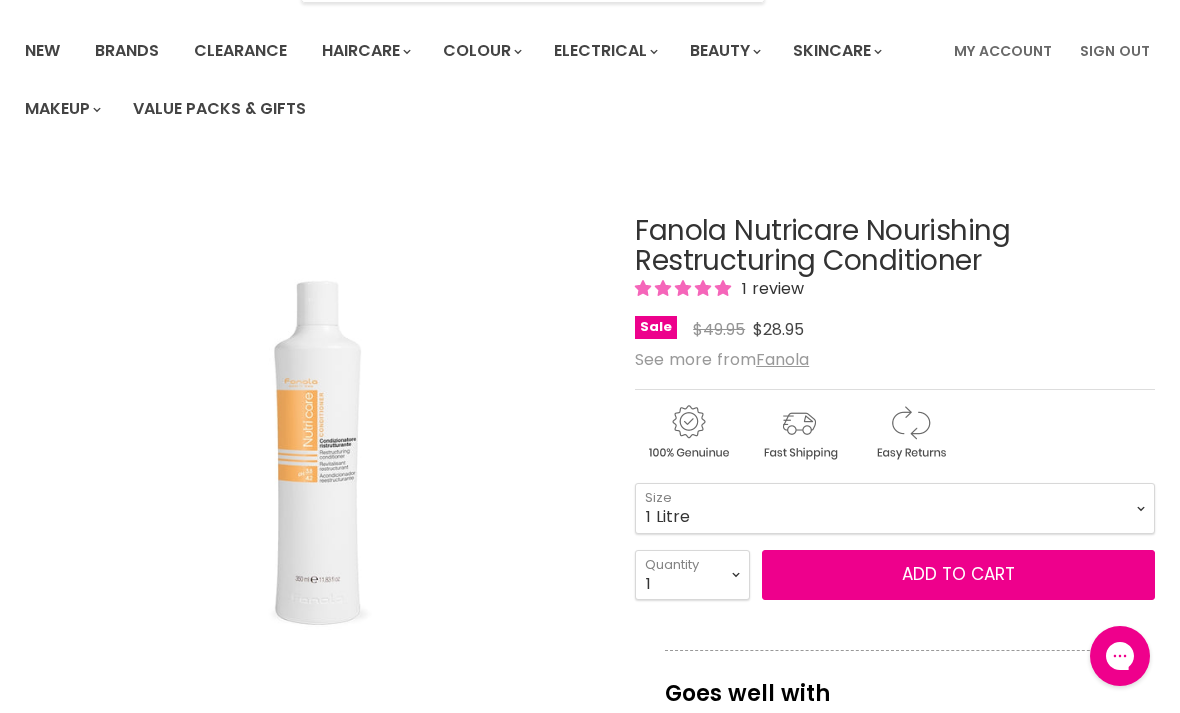 click on "Add to cart" at bounding box center (958, 575) 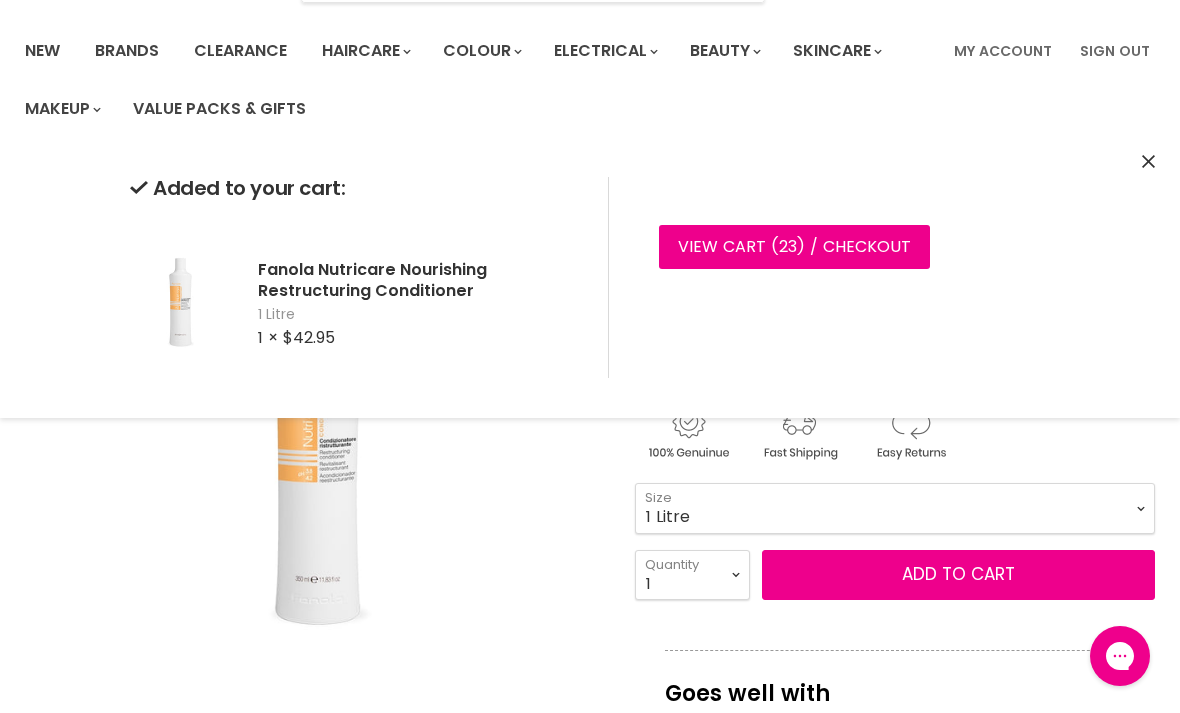 click 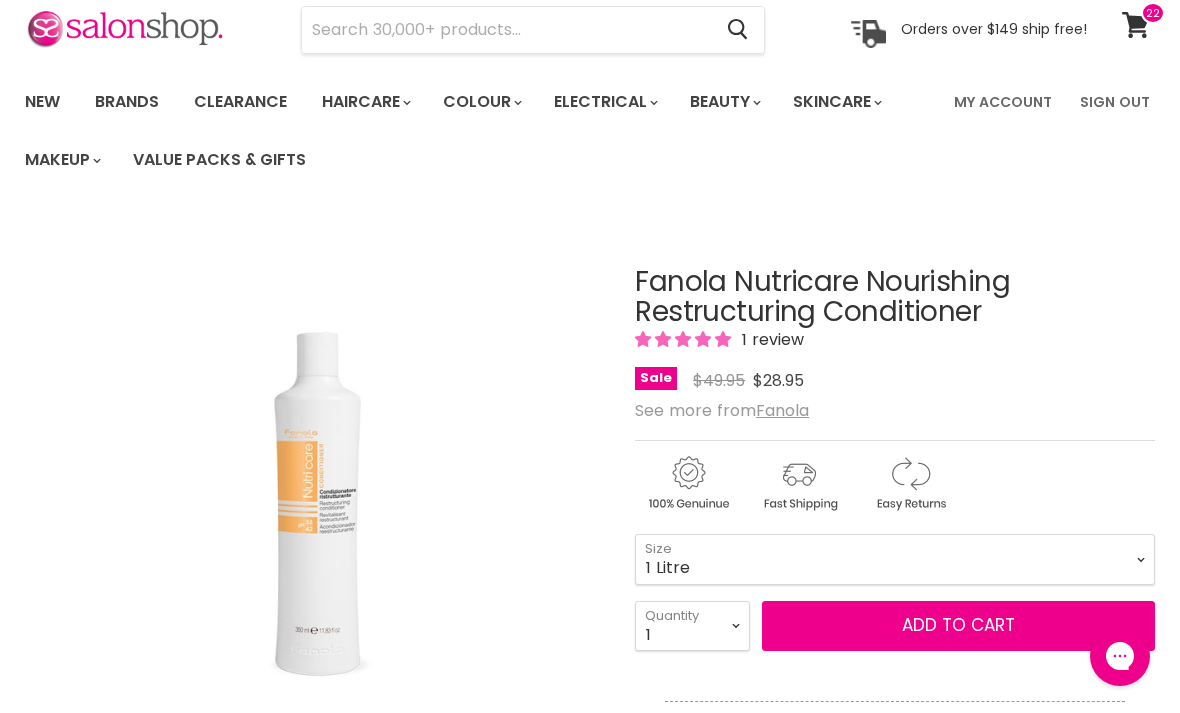 scroll, scrollTop: 0, scrollLeft: 0, axis: both 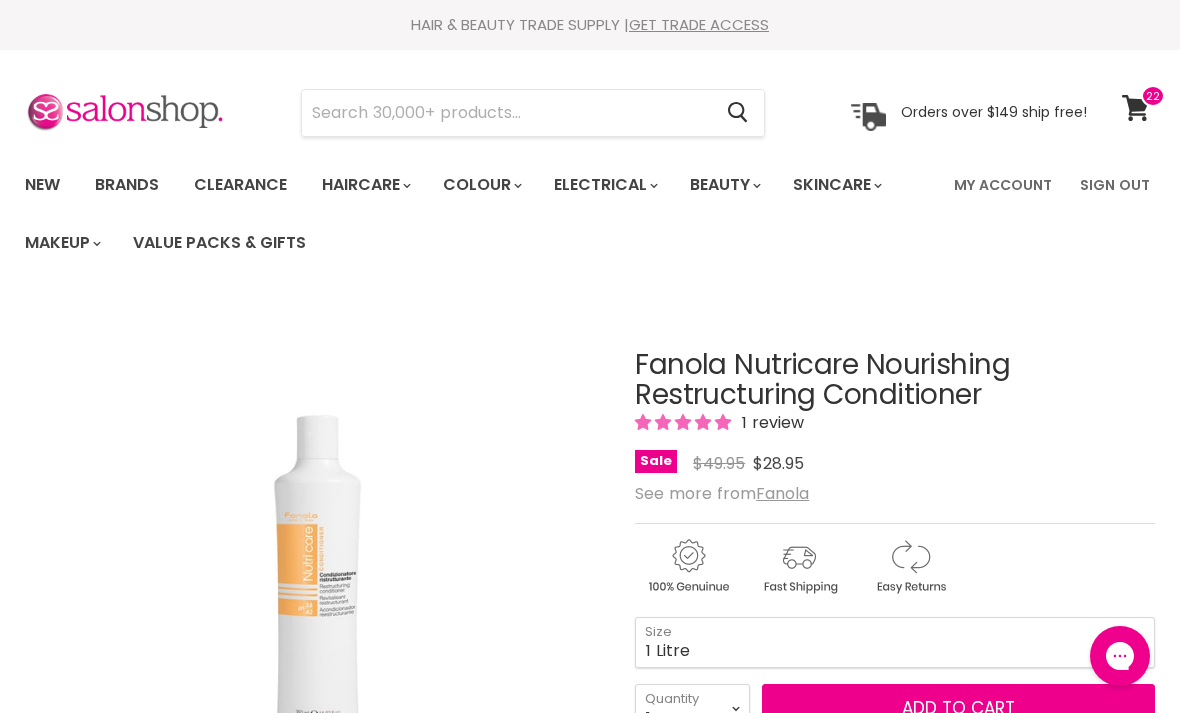 click at bounding box center [506, 113] 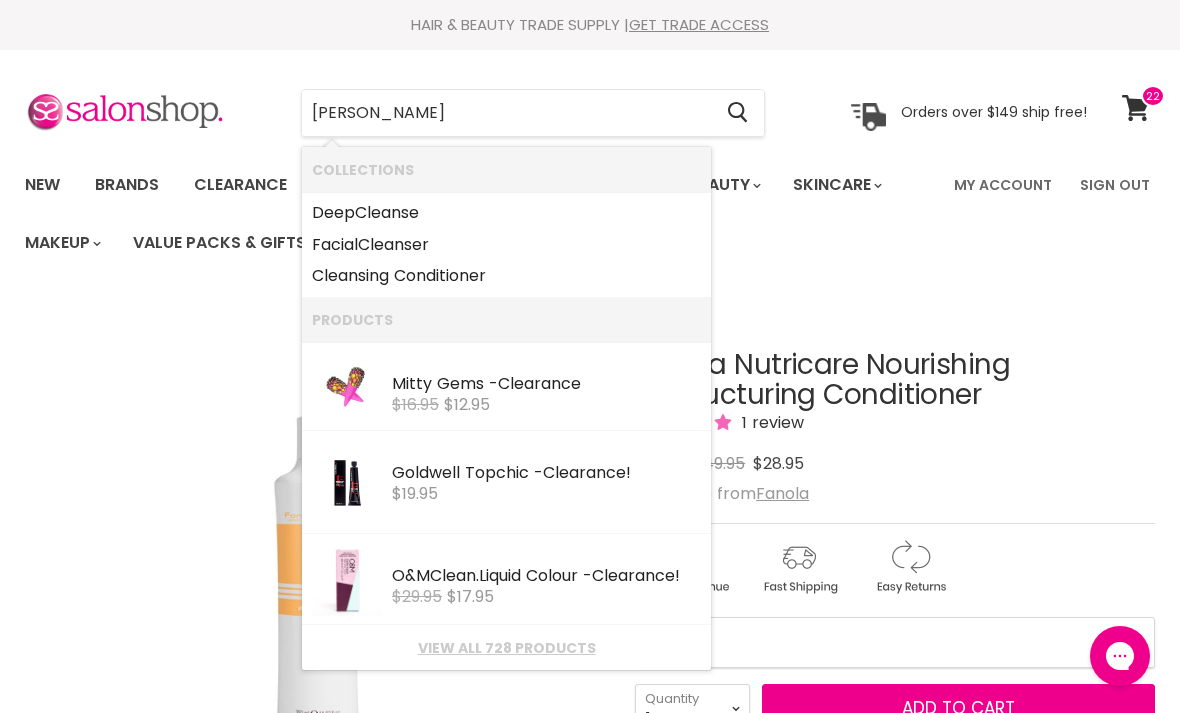type on "Clever" 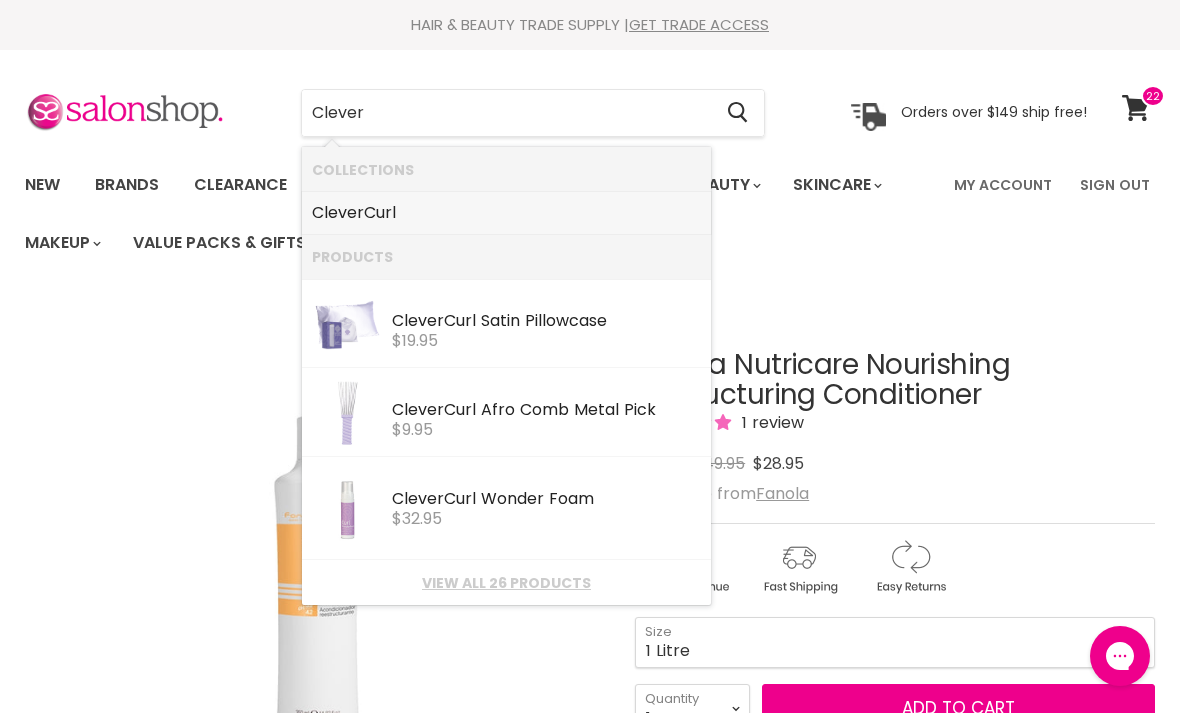 click on "Clever  Curl" at bounding box center (506, 213) 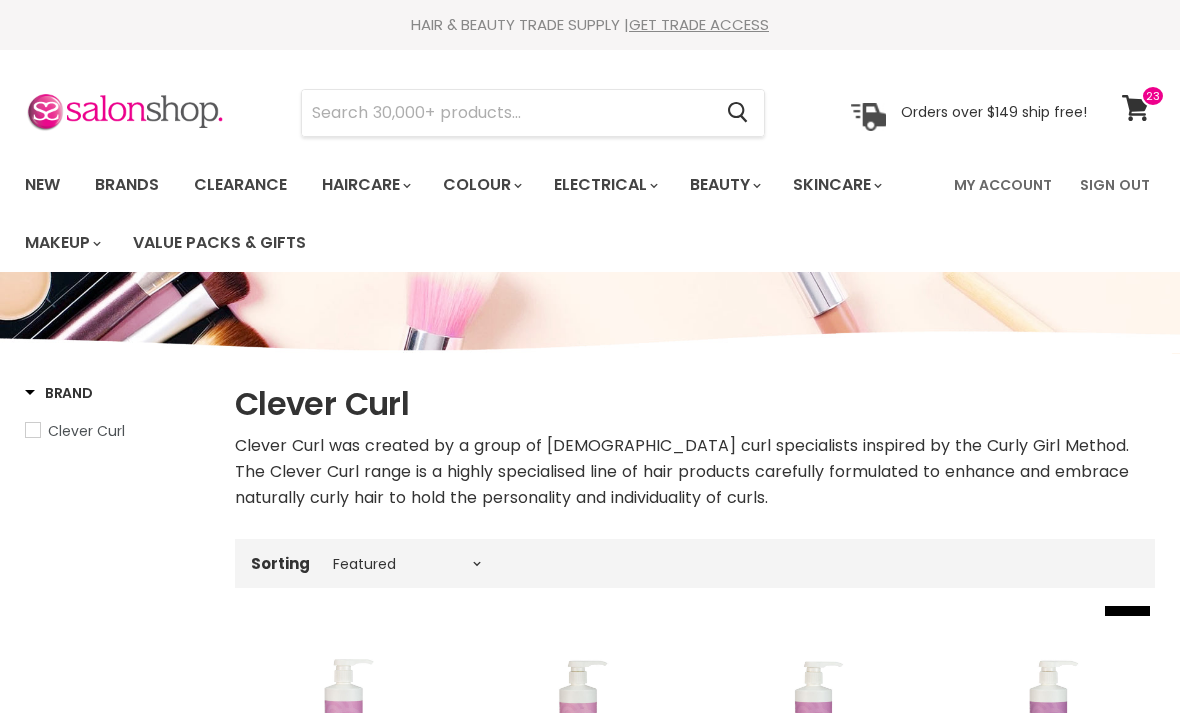 select on "manual" 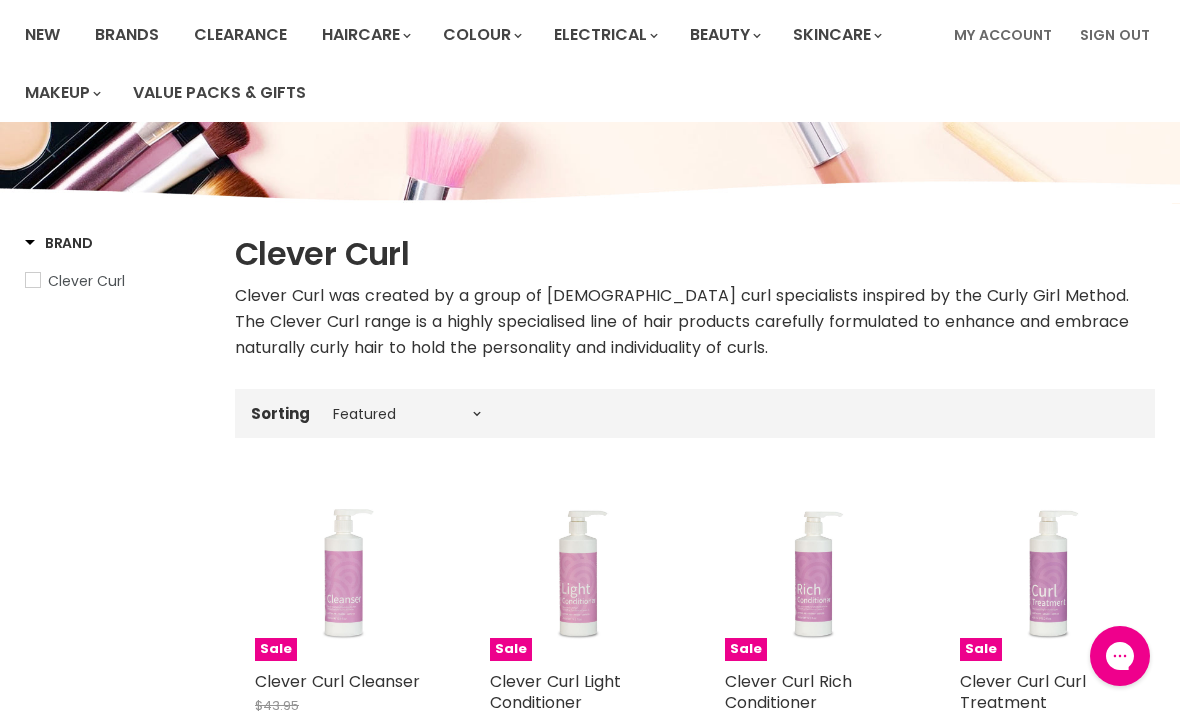 scroll, scrollTop: 0, scrollLeft: 0, axis: both 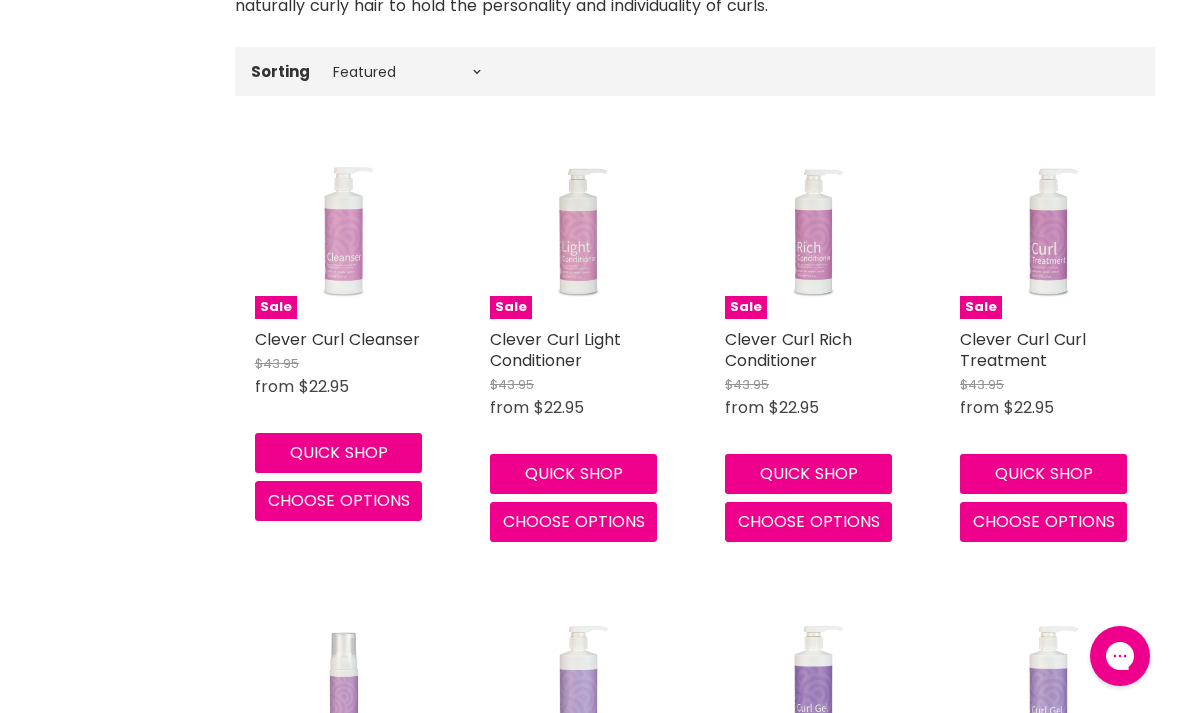 click on "Clever Curl Cleanser" at bounding box center (337, 339) 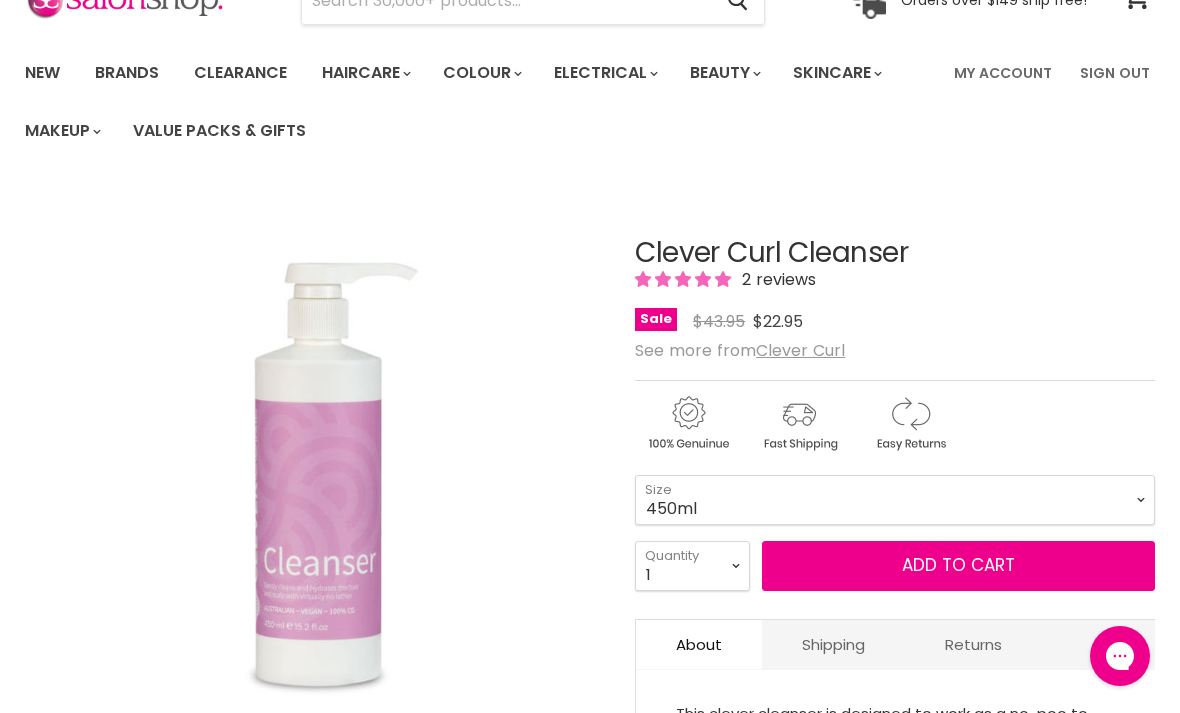scroll, scrollTop: 0, scrollLeft: 0, axis: both 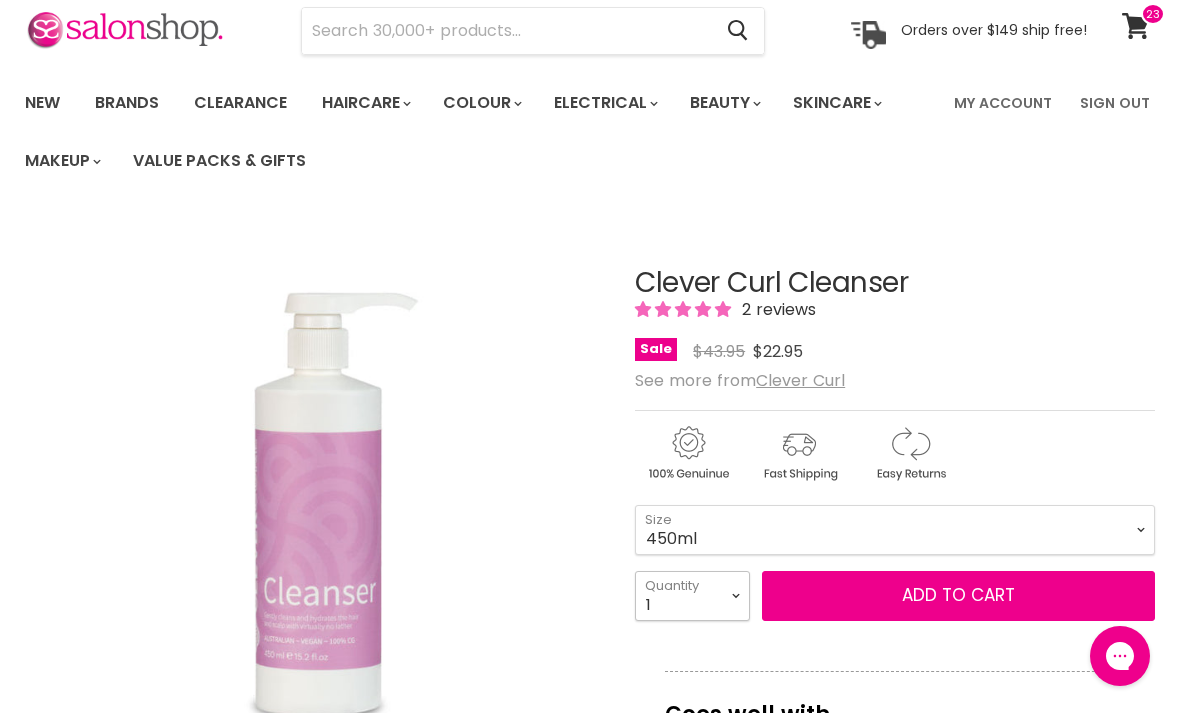 click on "1
2
3
4
5
6
7
8
9
10+" at bounding box center (692, 596) 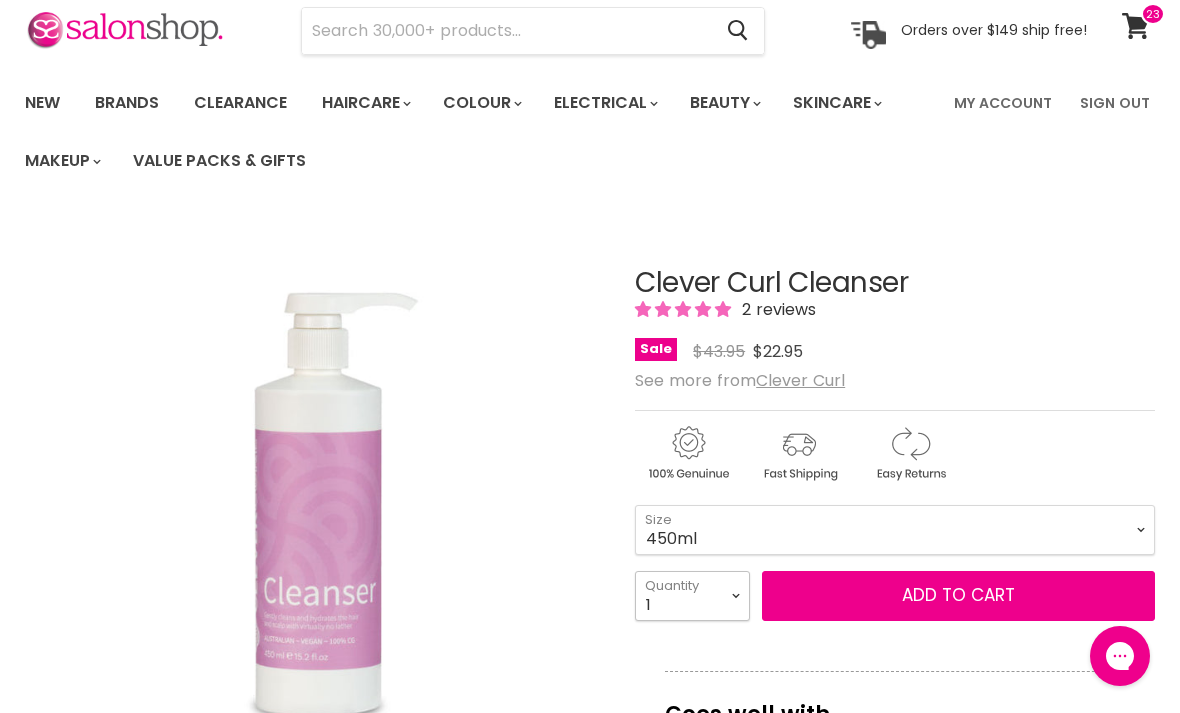select on "2" 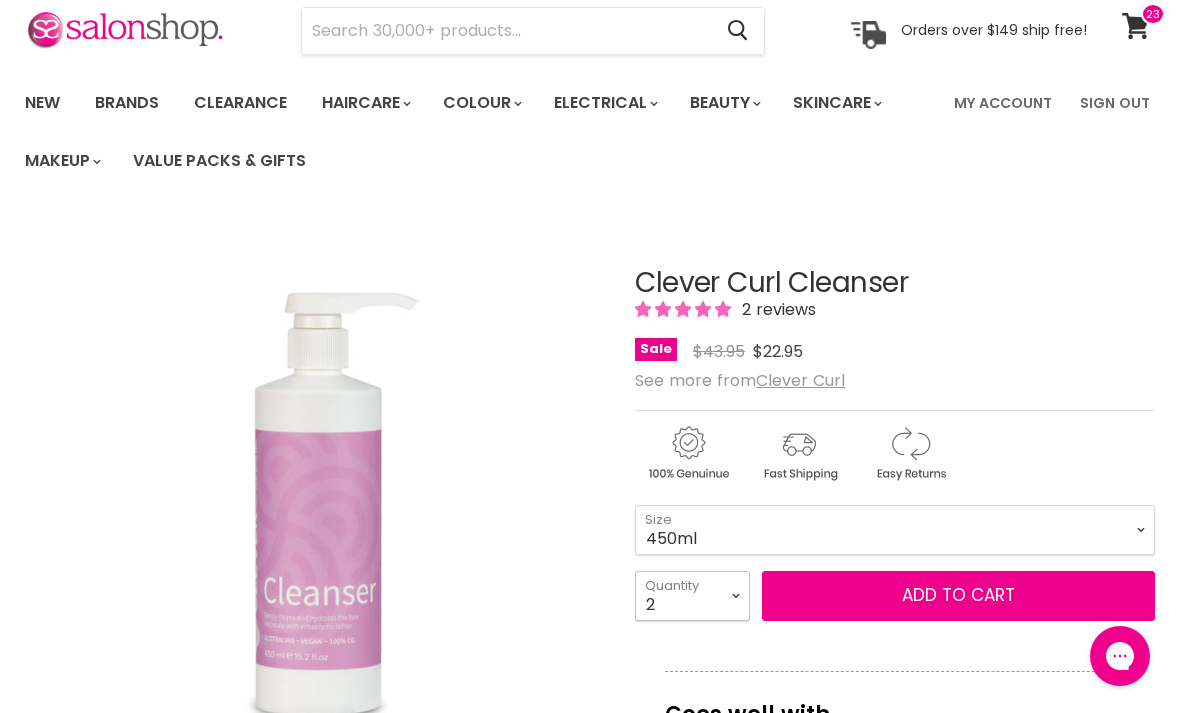 type on "2" 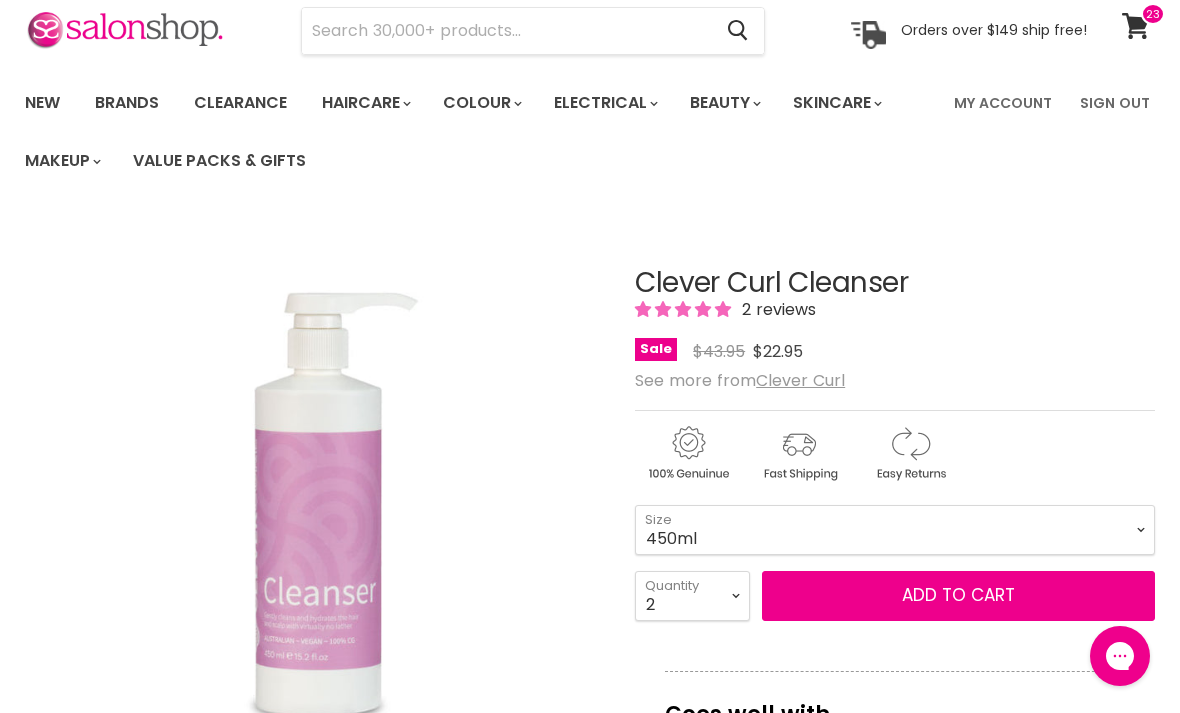 click on "Add to cart" at bounding box center [958, 595] 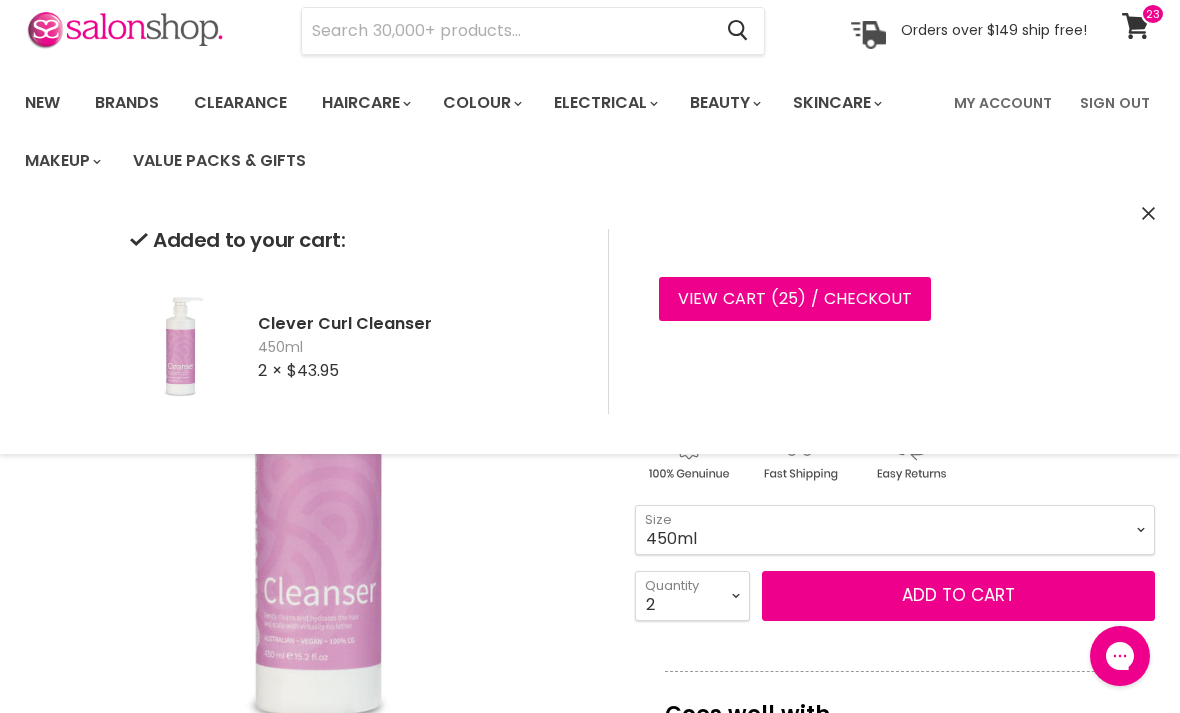 click at bounding box center [316, 509] 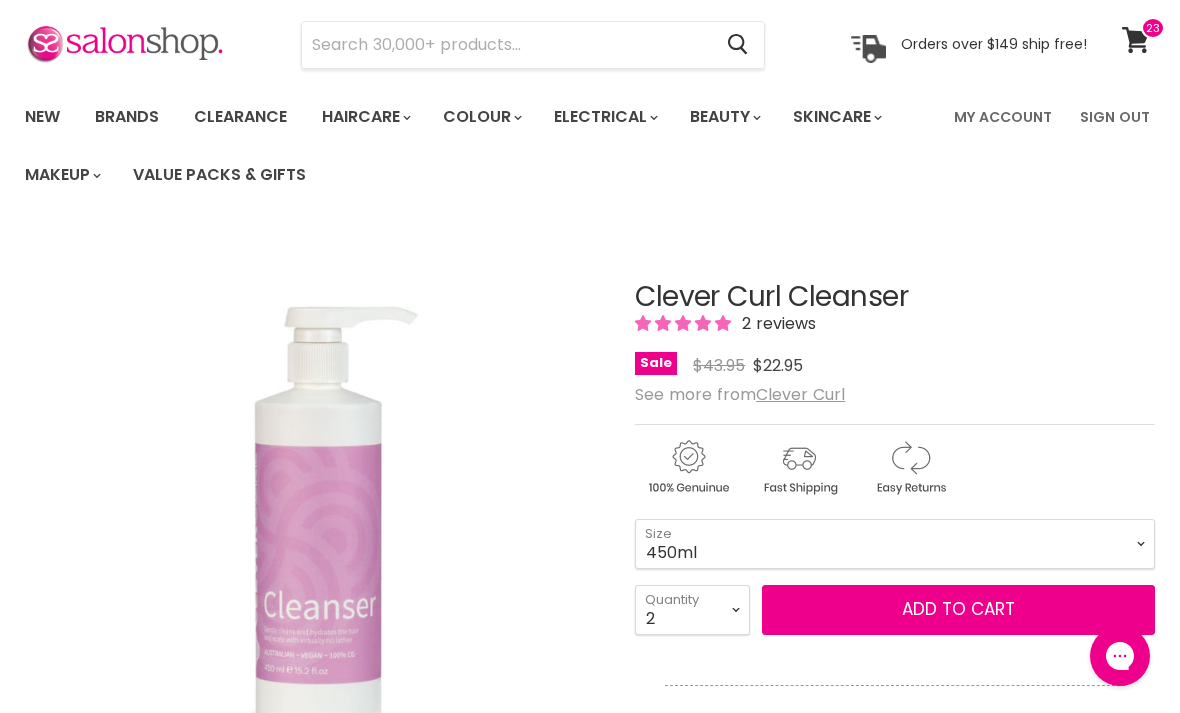 scroll, scrollTop: 0, scrollLeft: 0, axis: both 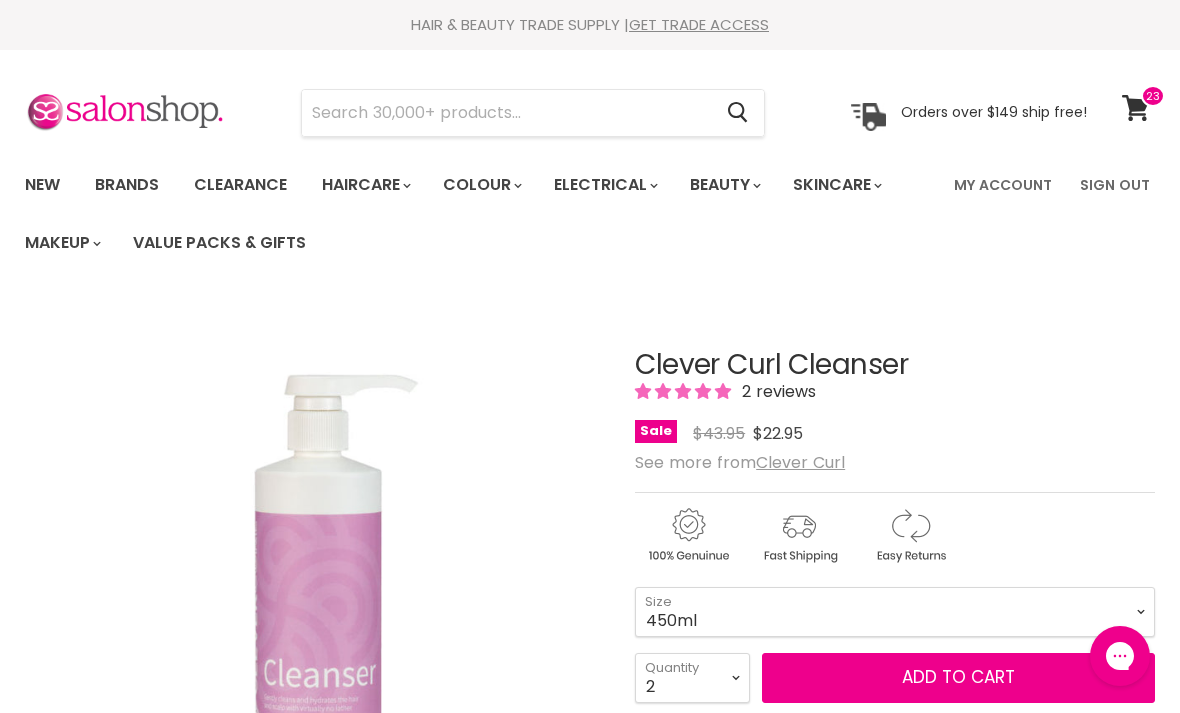 click at bounding box center (506, 113) 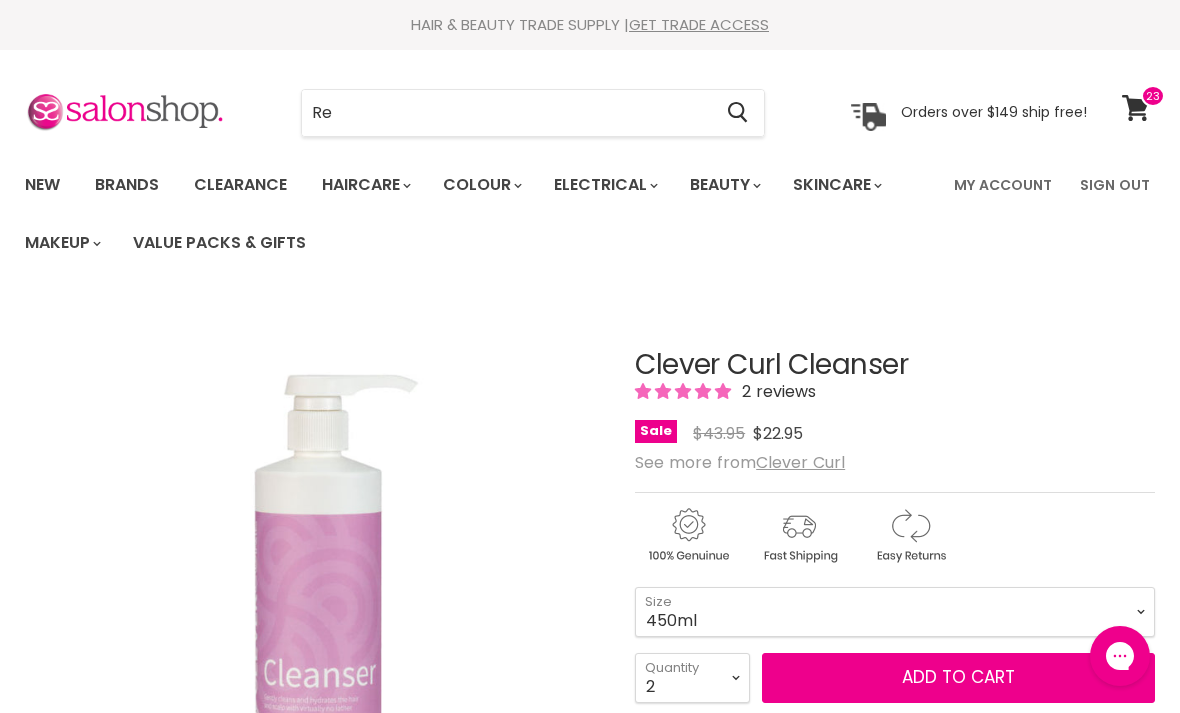 type on "Ref" 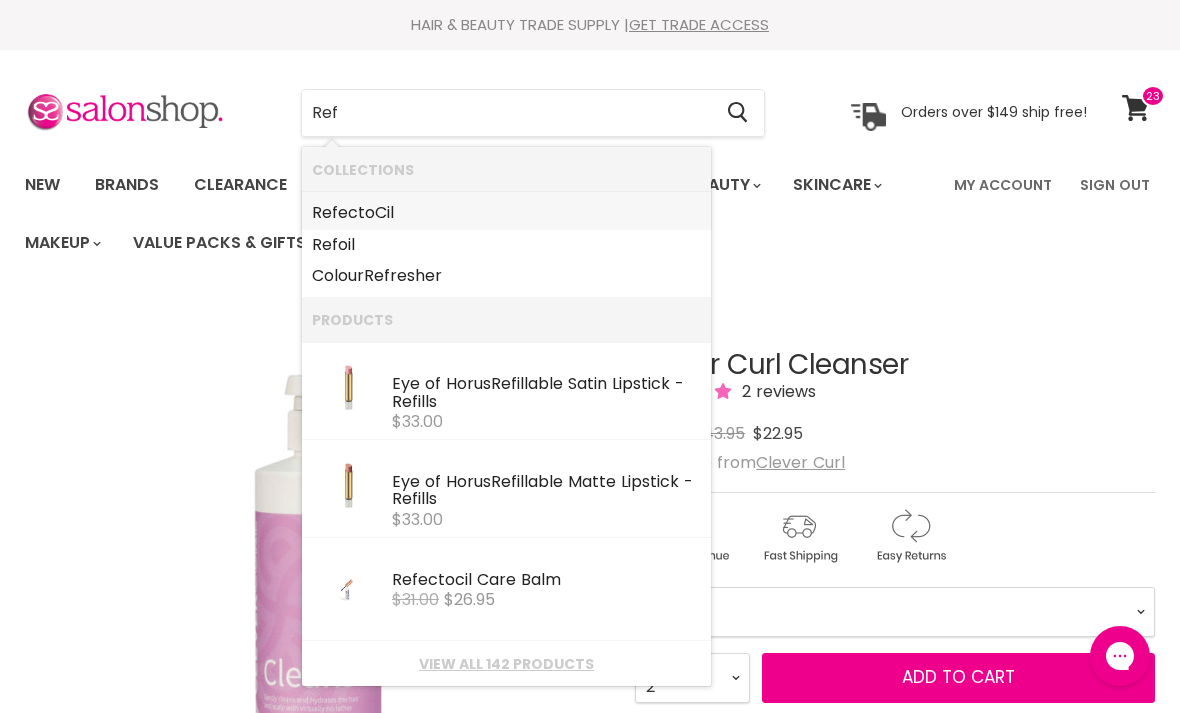 click on "Ref ectoCil" at bounding box center [506, 213] 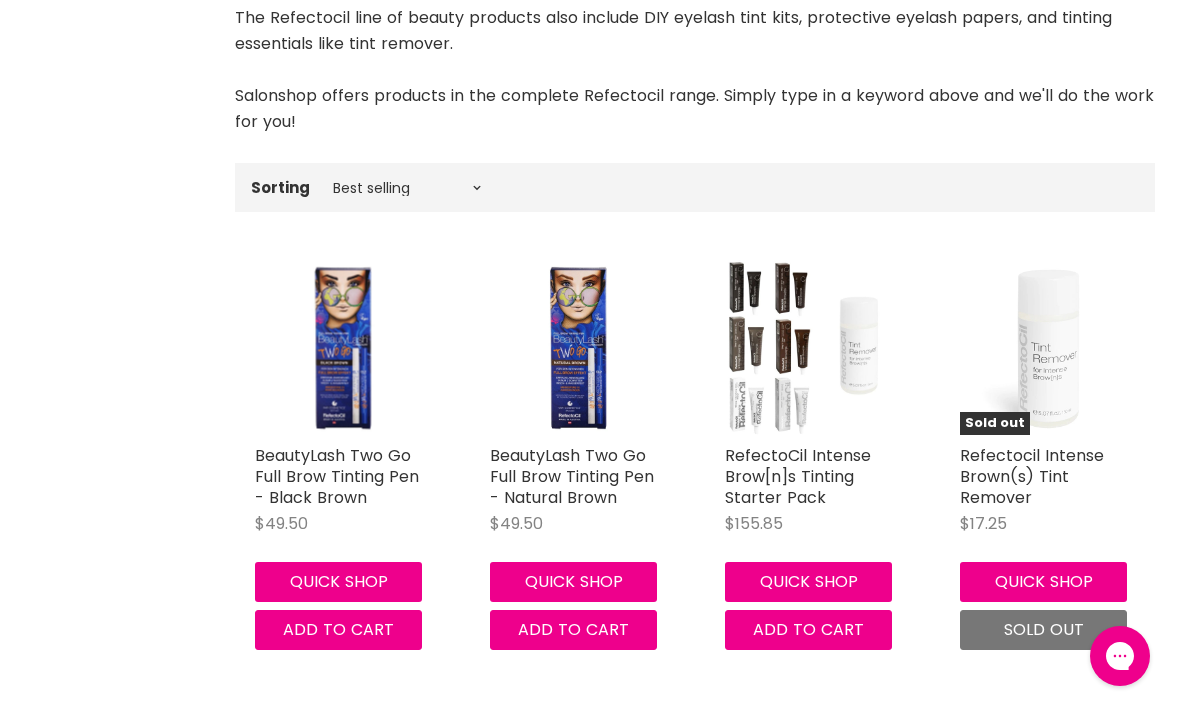 scroll, scrollTop: 926, scrollLeft: 0, axis: vertical 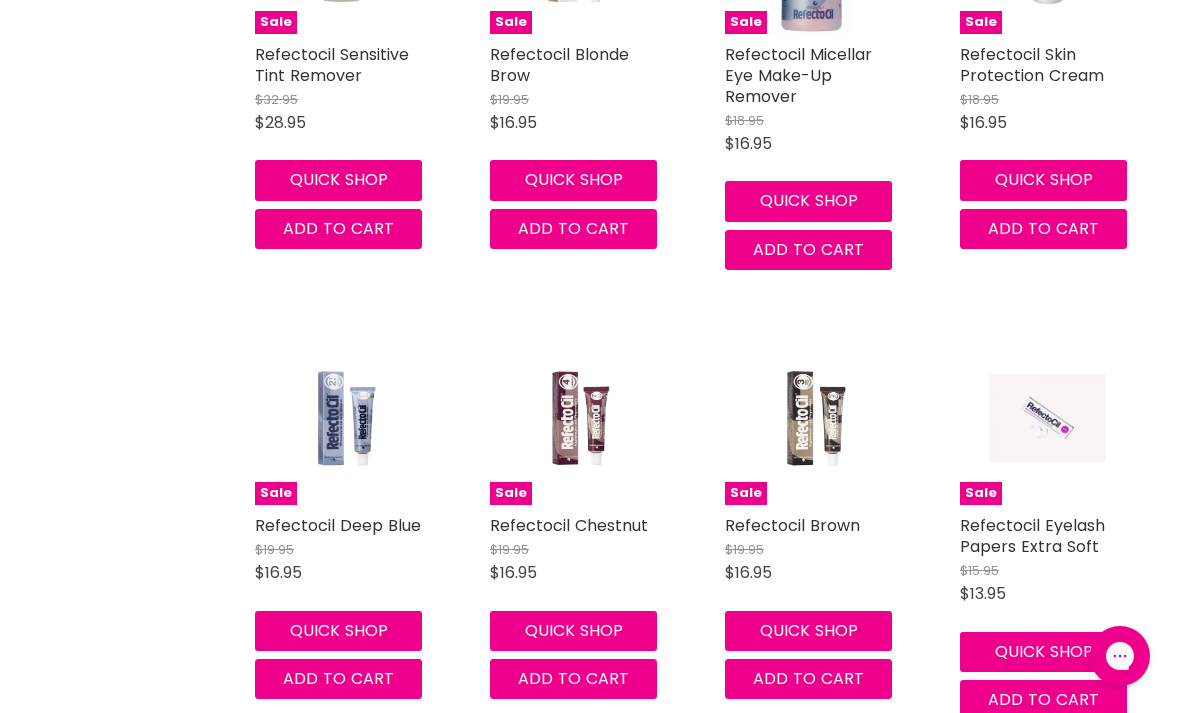 click at bounding box center [812, 417] 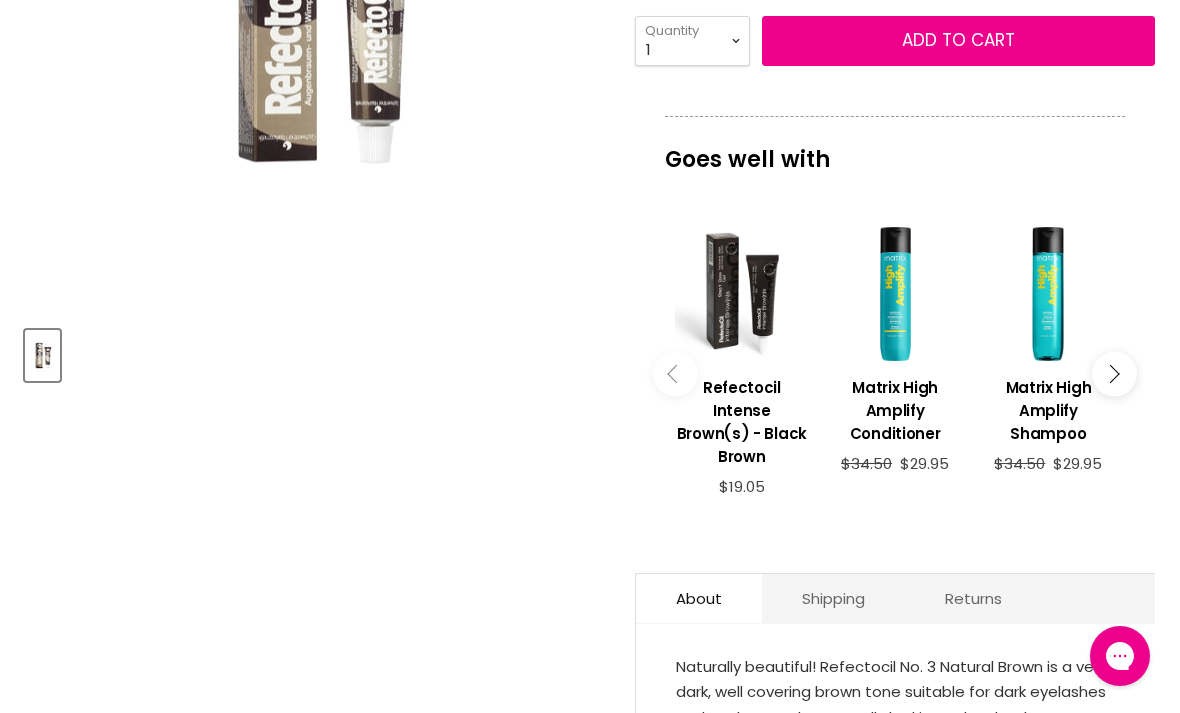scroll, scrollTop: 0, scrollLeft: 0, axis: both 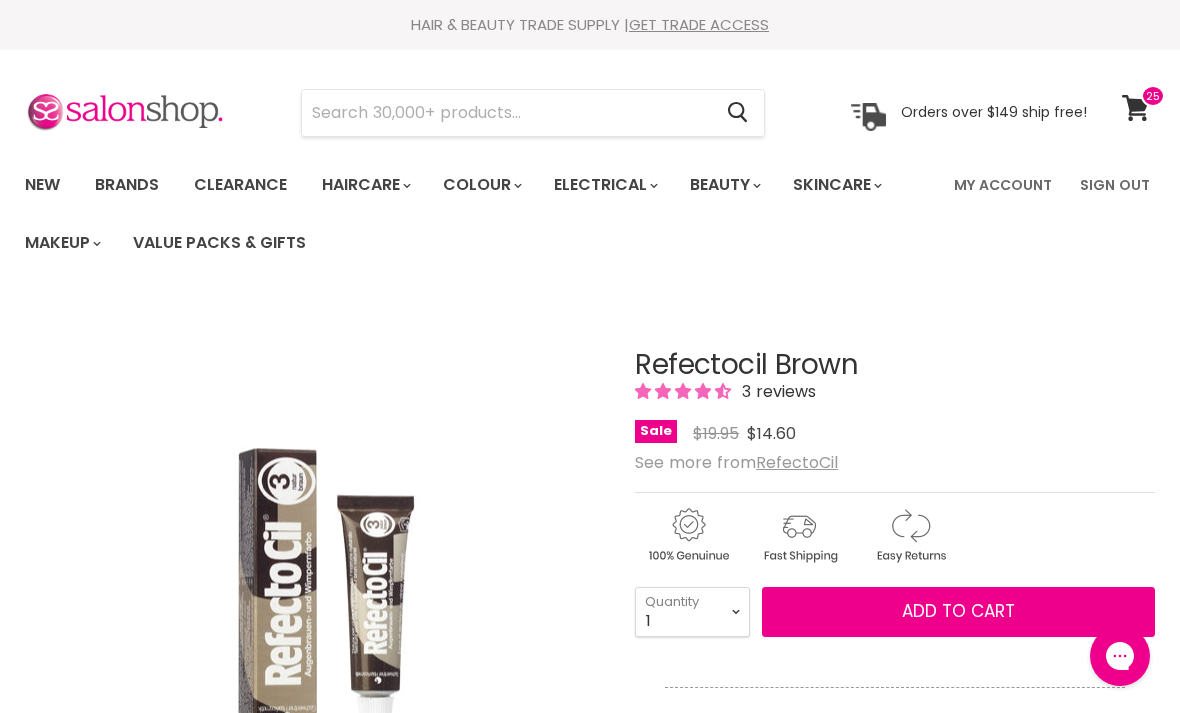 click on "Add to cart" at bounding box center [958, 611] 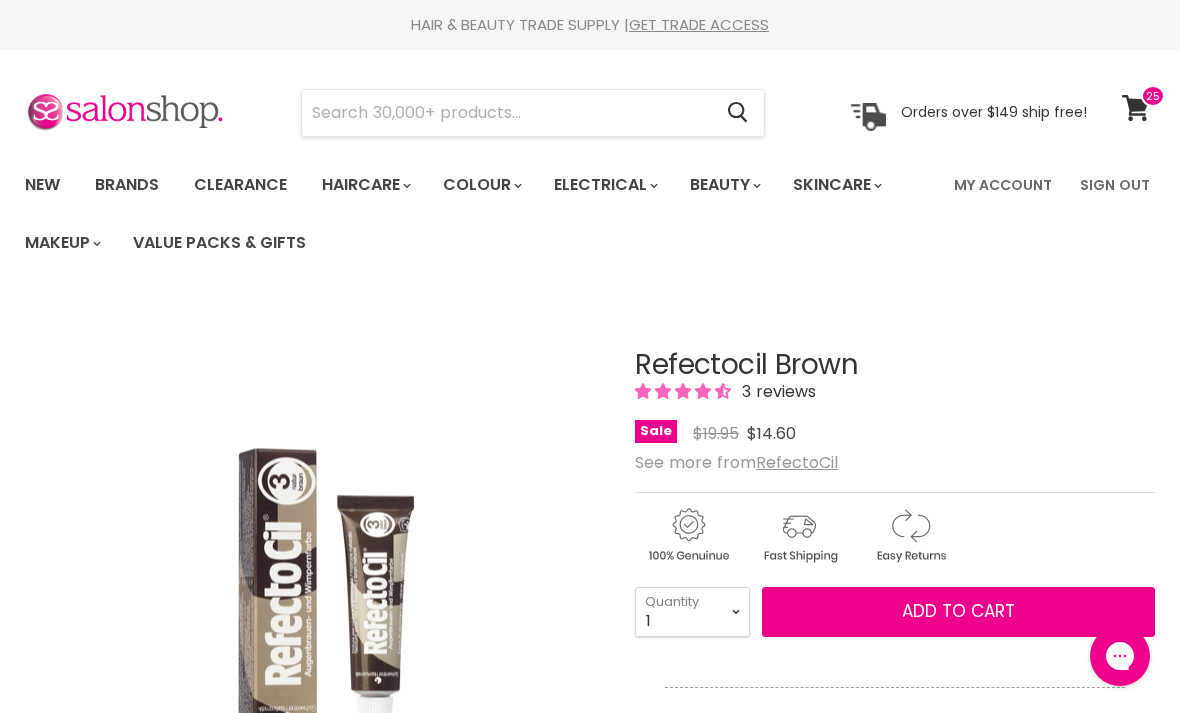 scroll, scrollTop: 299, scrollLeft: 0, axis: vertical 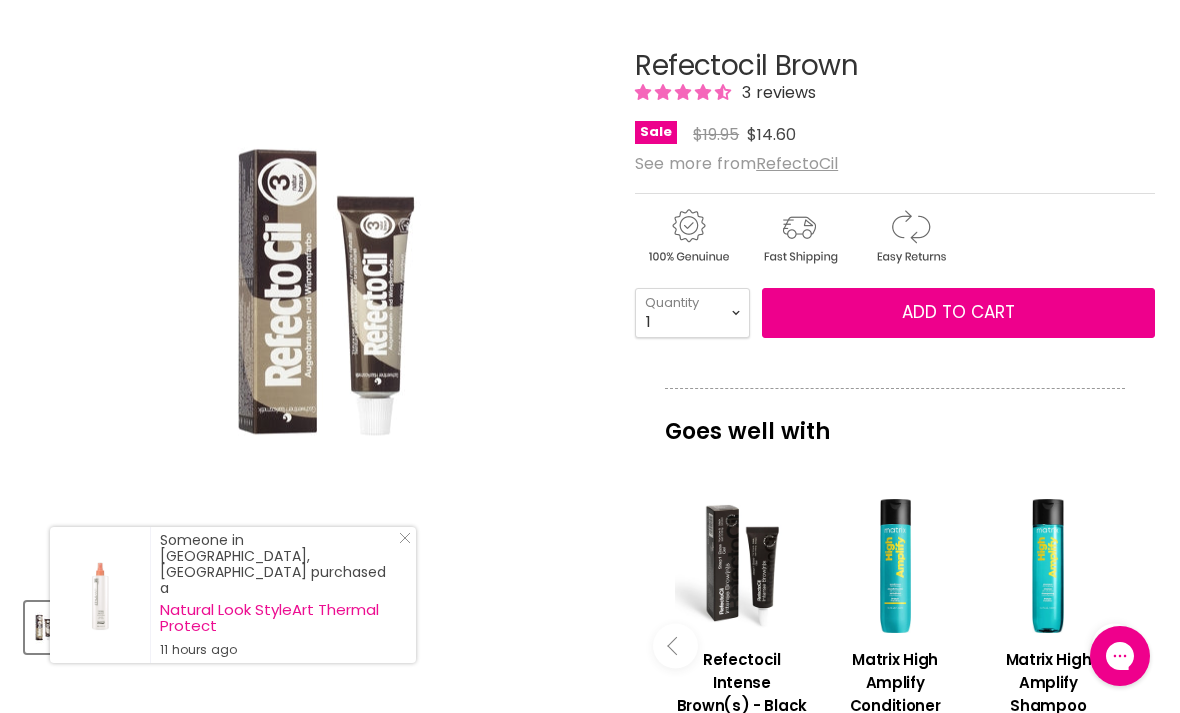 click at bounding box center [316, 291] 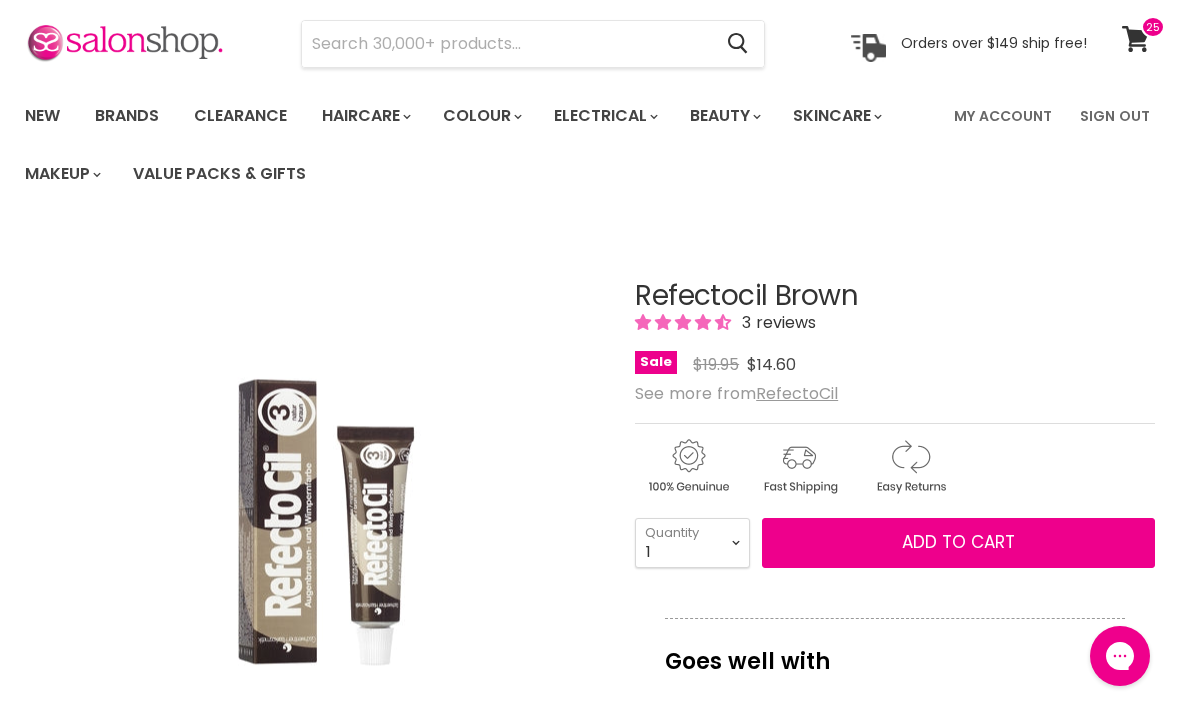 scroll, scrollTop: 0, scrollLeft: 0, axis: both 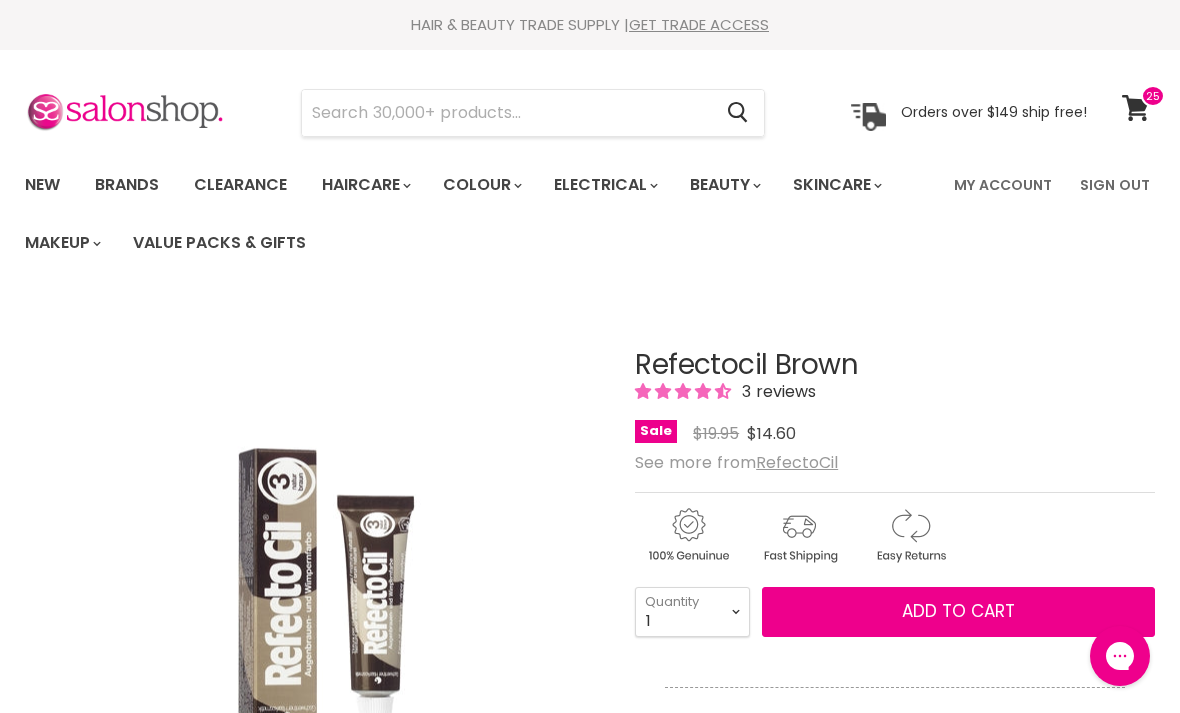 click at bounding box center [506, 113] 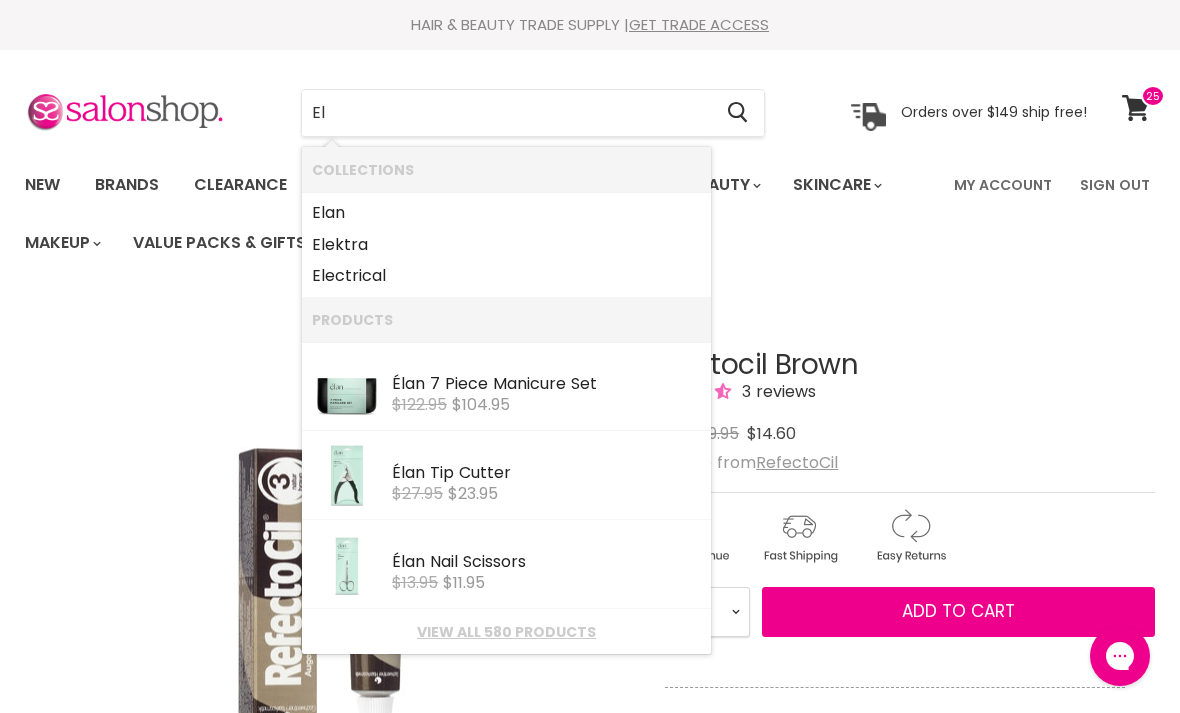 type on "Ell" 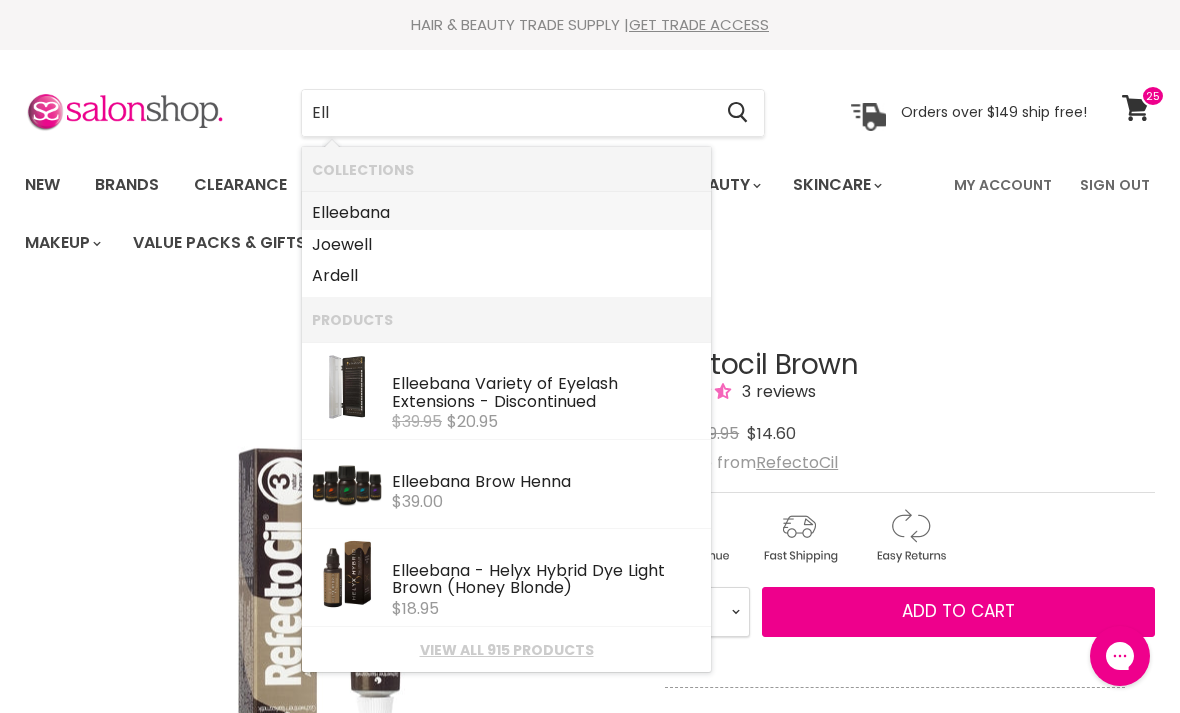 click on "Ell eebana" at bounding box center [506, 213] 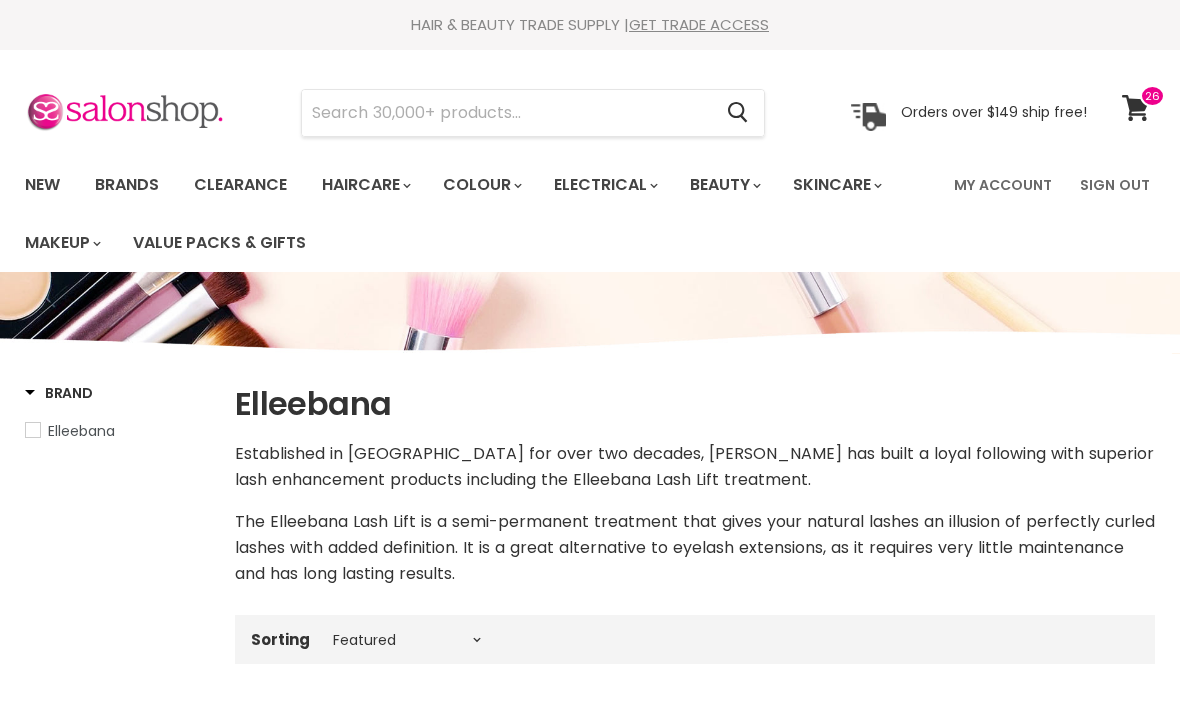 select on "manual" 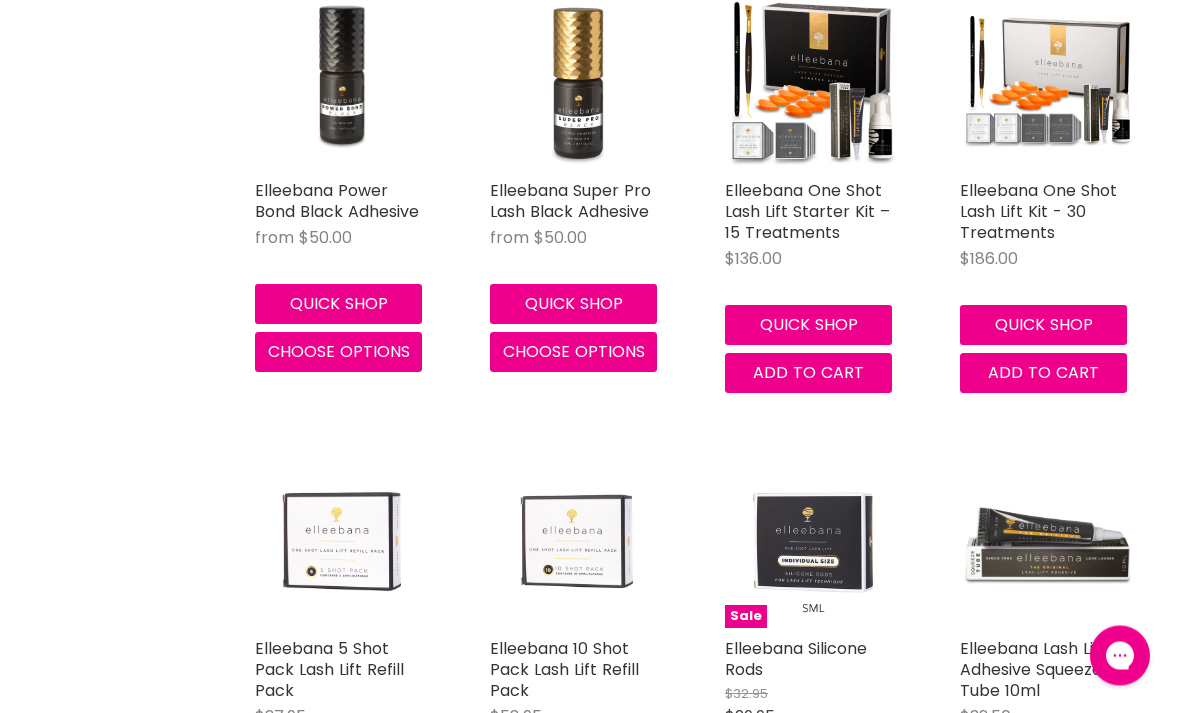 scroll, scrollTop: 760, scrollLeft: 0, axis: vertical 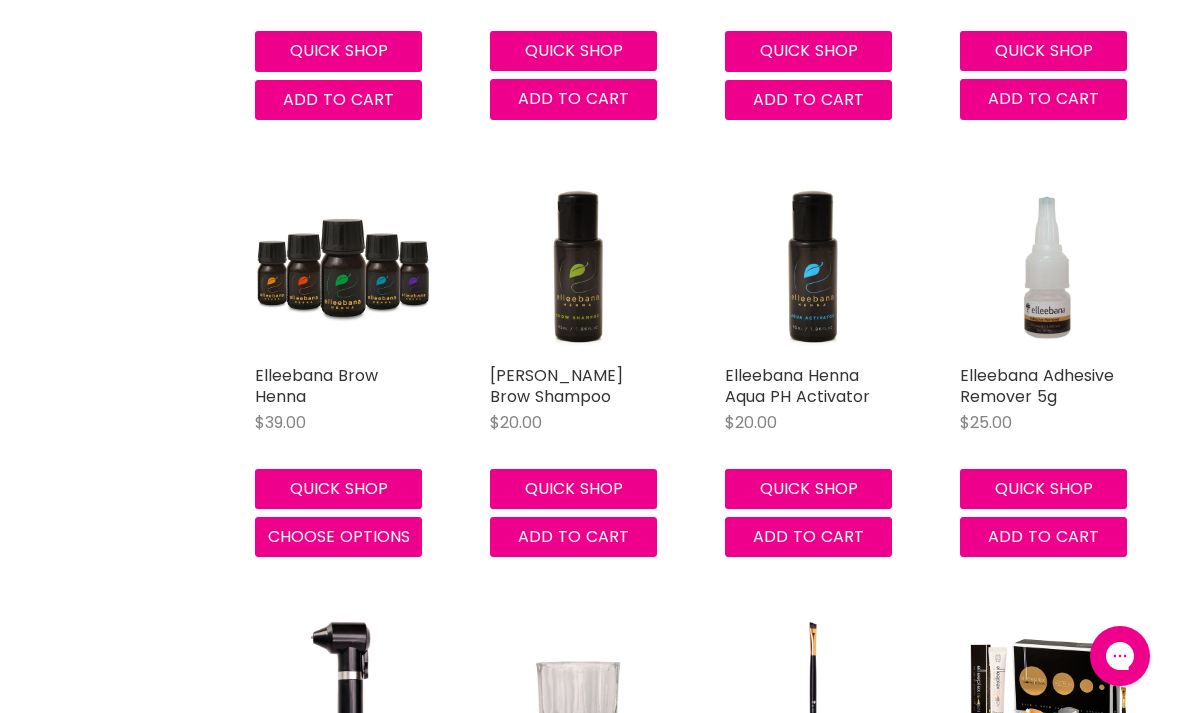 click at bounding box center [342, 267] 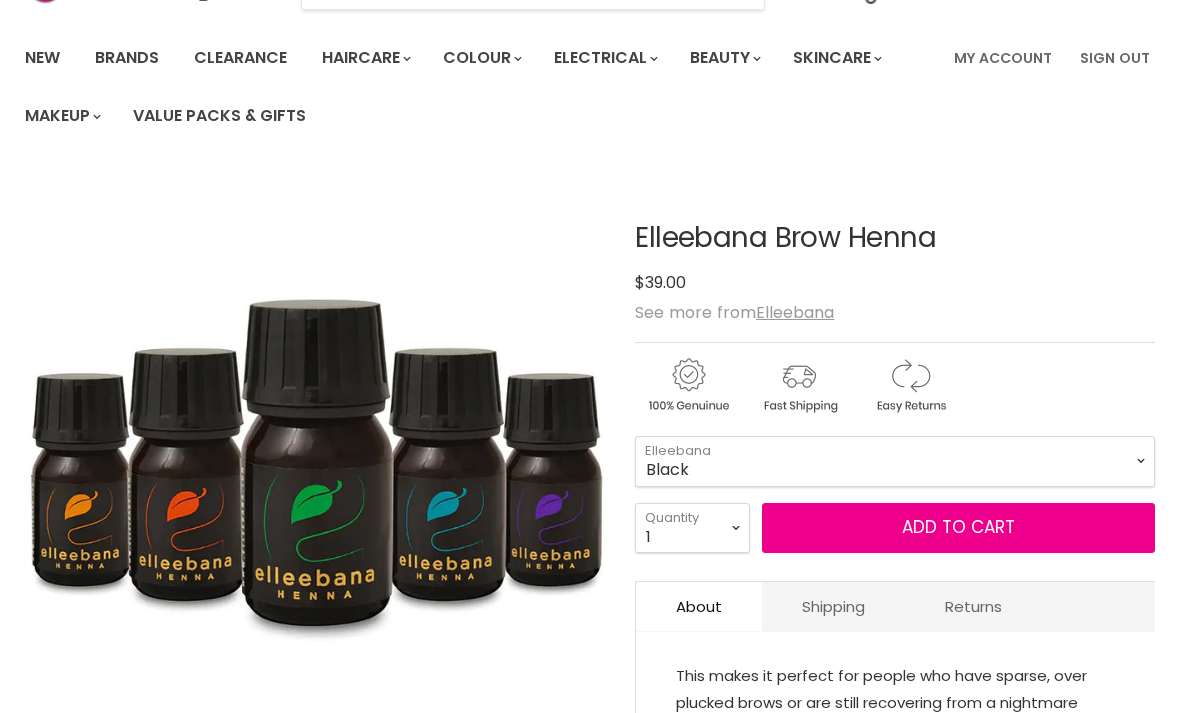 scroll, scrollTop: 0, scrollLeft: 0, axis: both 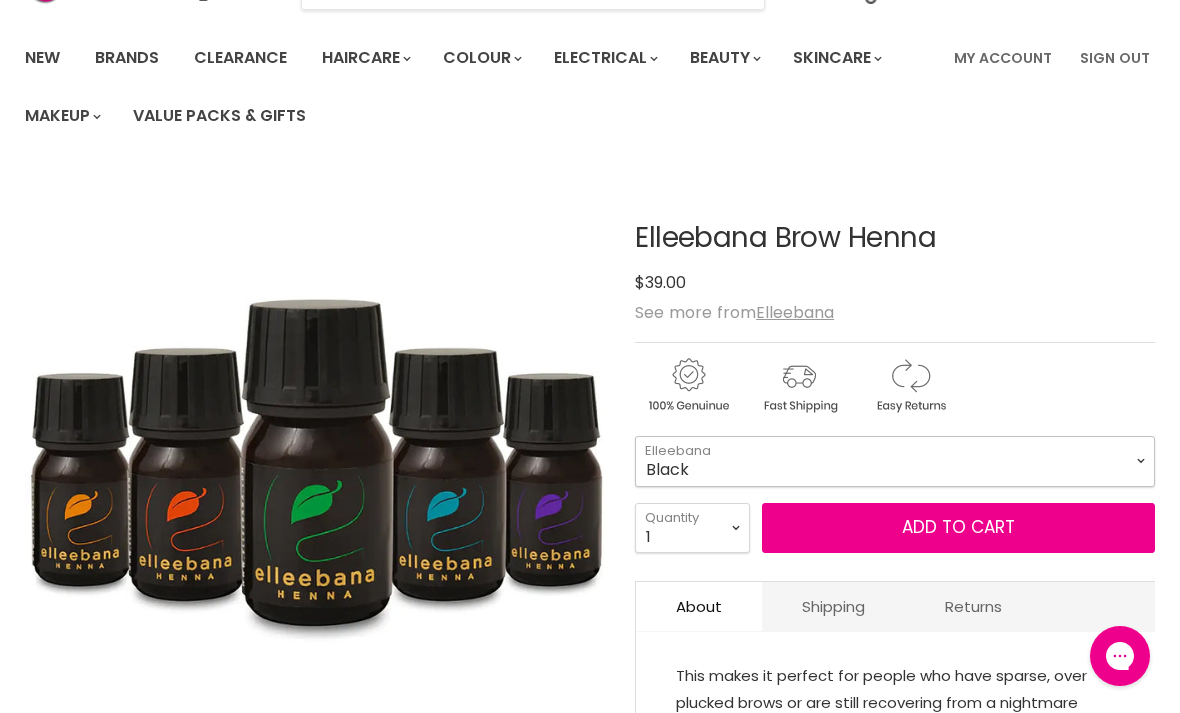 click on "Black
Light Brown
Natural Brown
Blonde
Dark Brown" at bounding box center (895, 461) 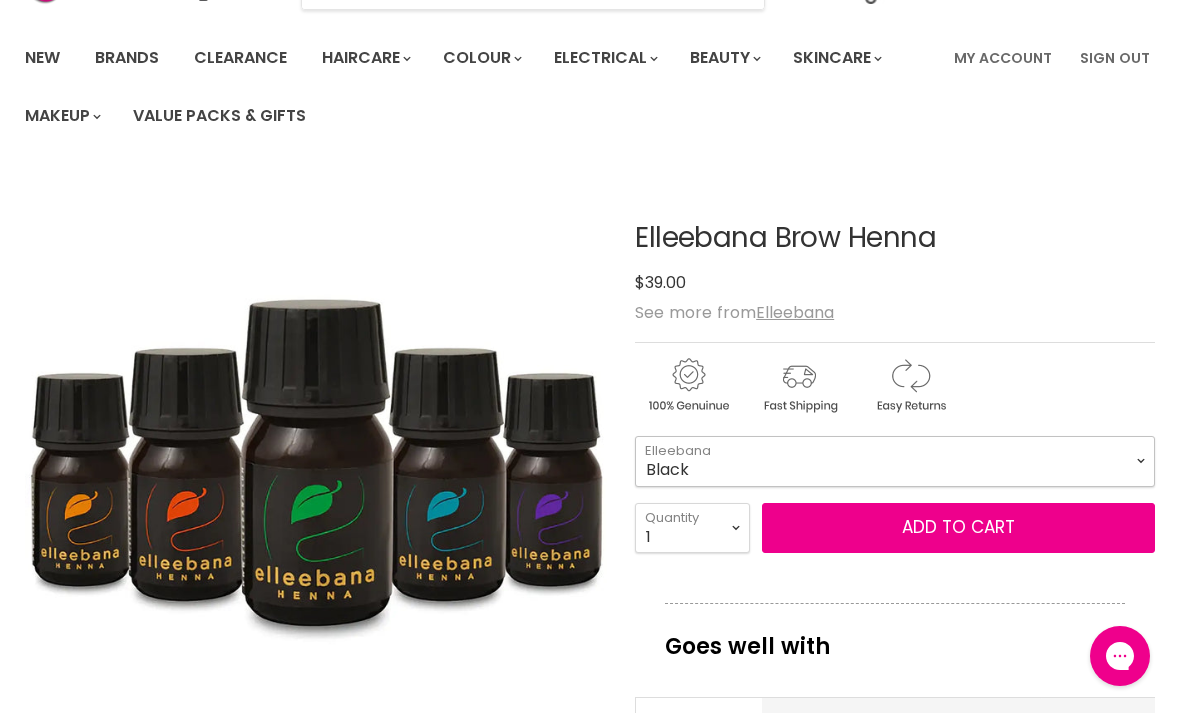 click on "Black
Light Brown
Natural Brown
Blonde
Dark Brown" at bounding box center [895, 461] 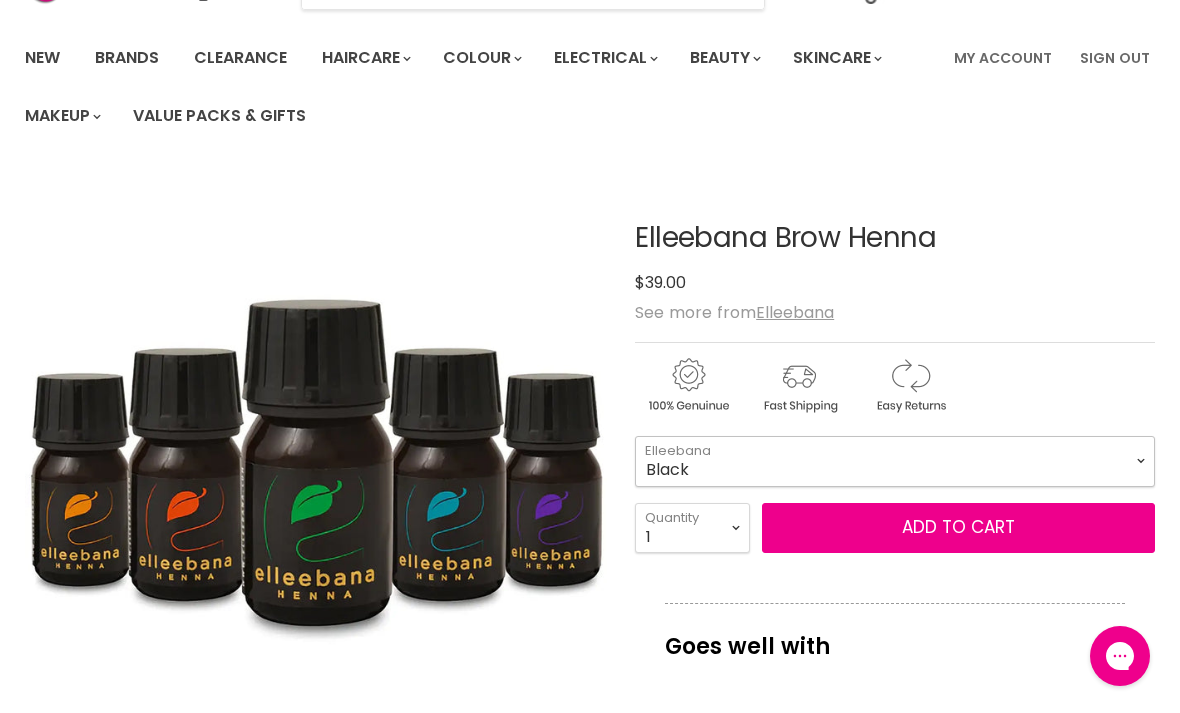 scroll, scrollTop: 0, scrollLeft: 0, axis: both 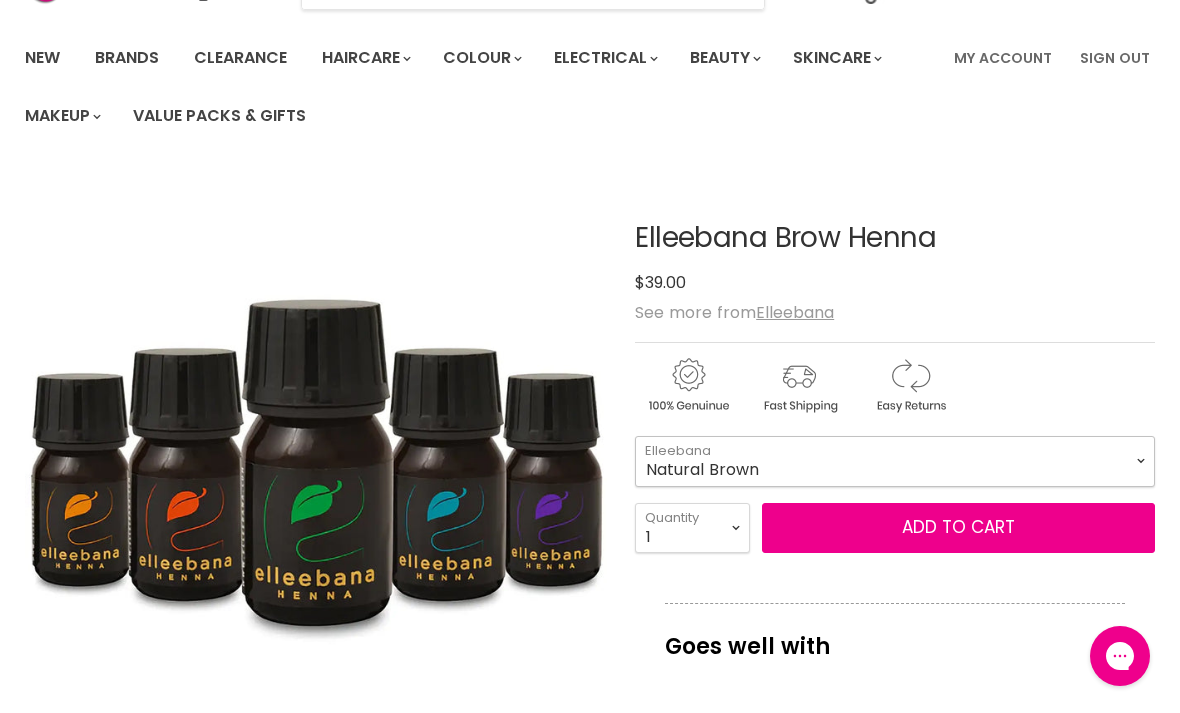 select on "Natural Brown" 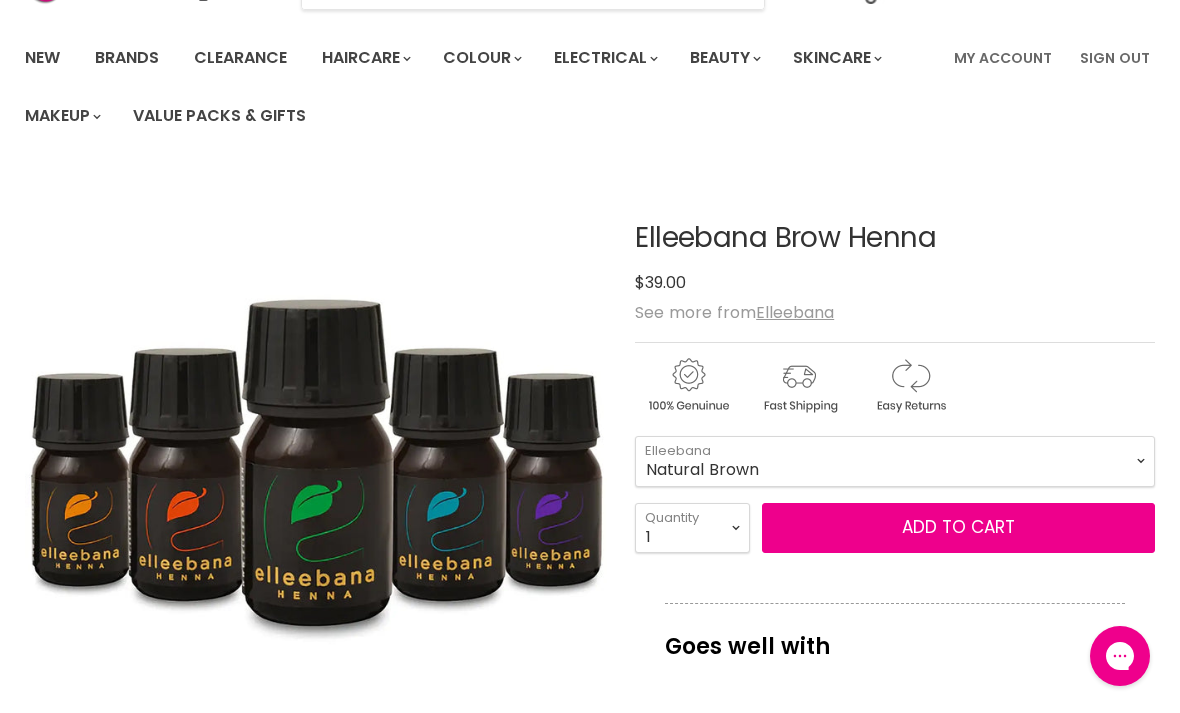 click on "Add to cart" at bounding box center [958, 528] 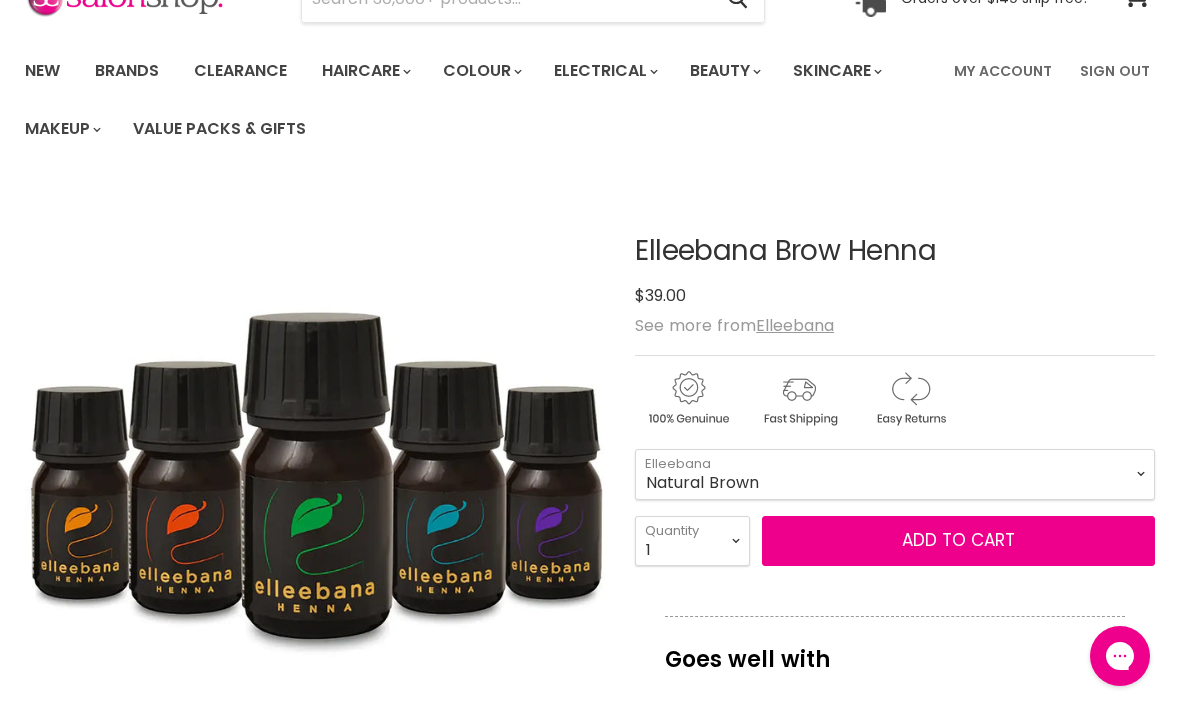 scroll, scrollTop: 0, scrollLeft: 0, axis: both 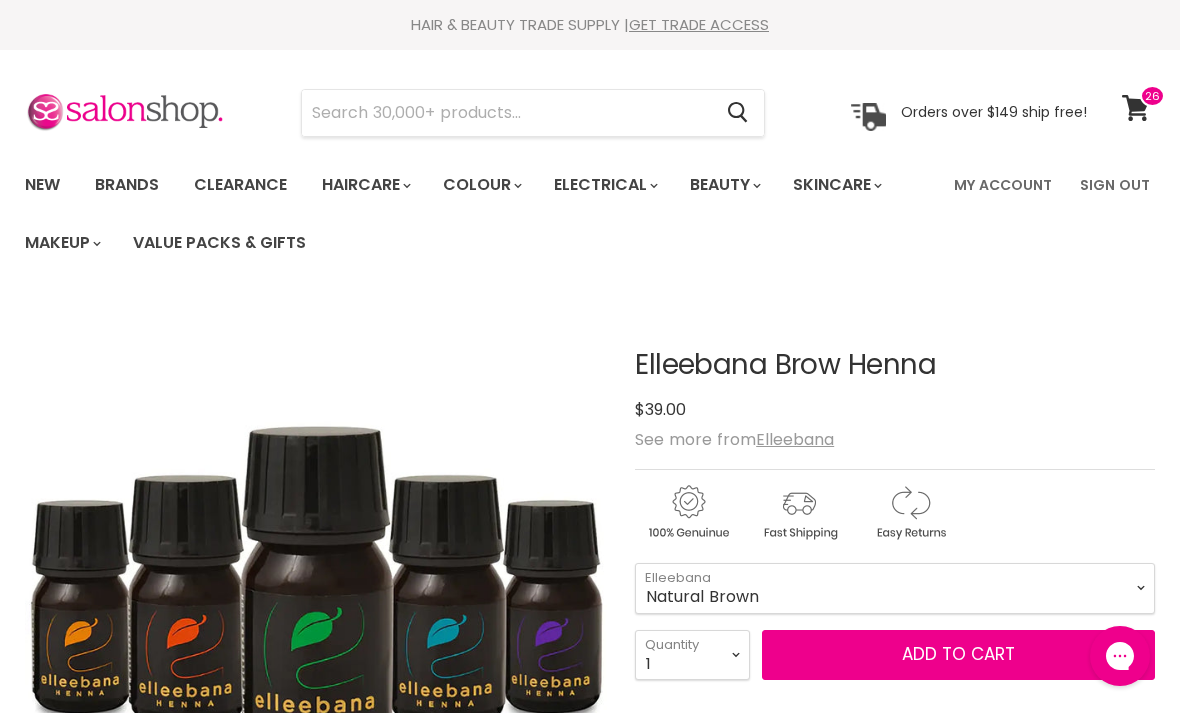 click at bounding box center [1152, 96] 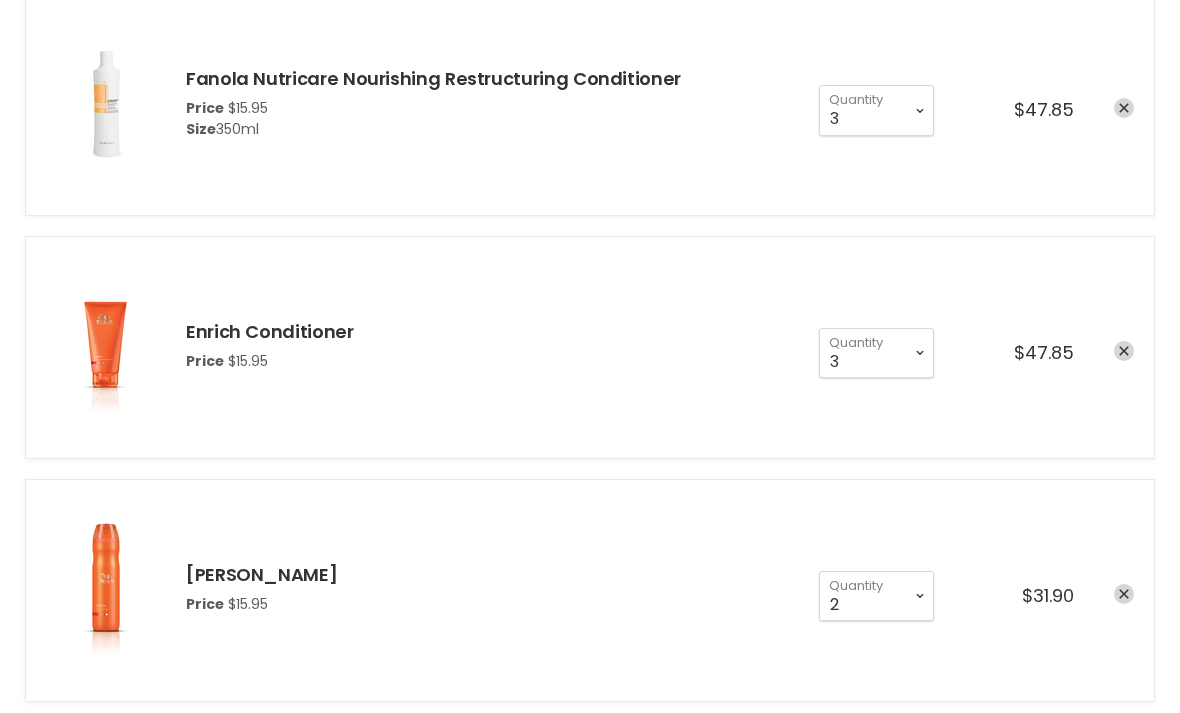 scroll, scrollTop: 1796, scrollLeft: 0, axis: vertical 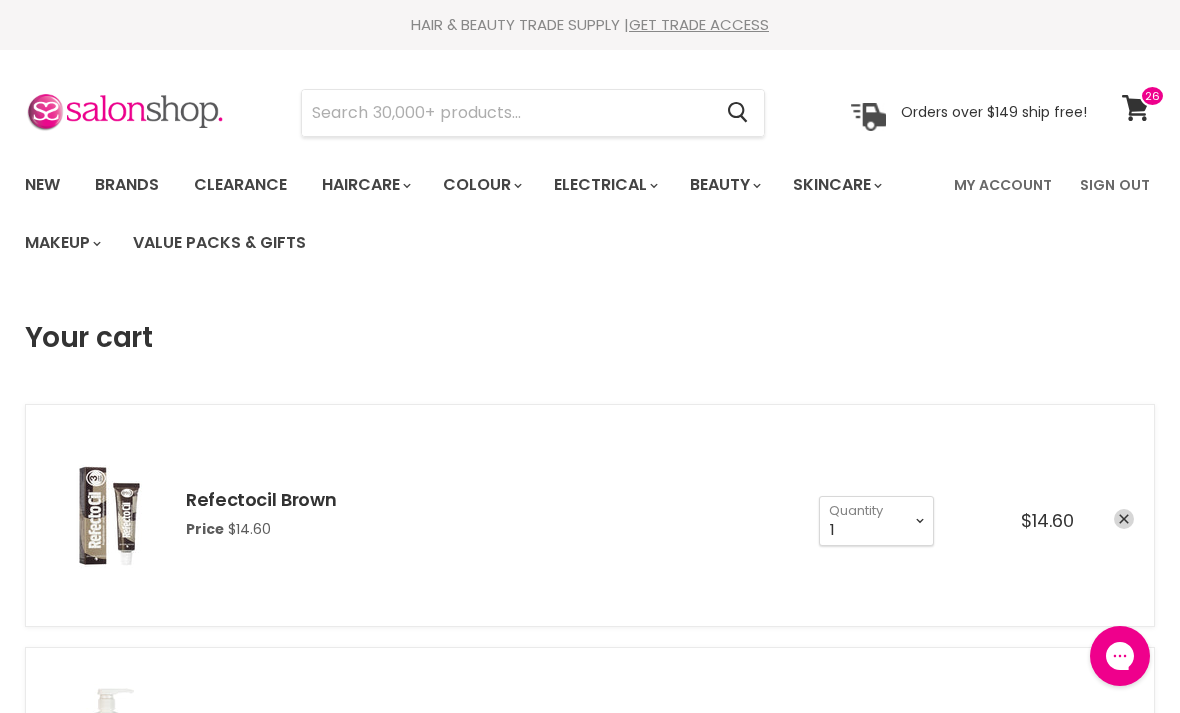 click at bounding box center [506, 113] 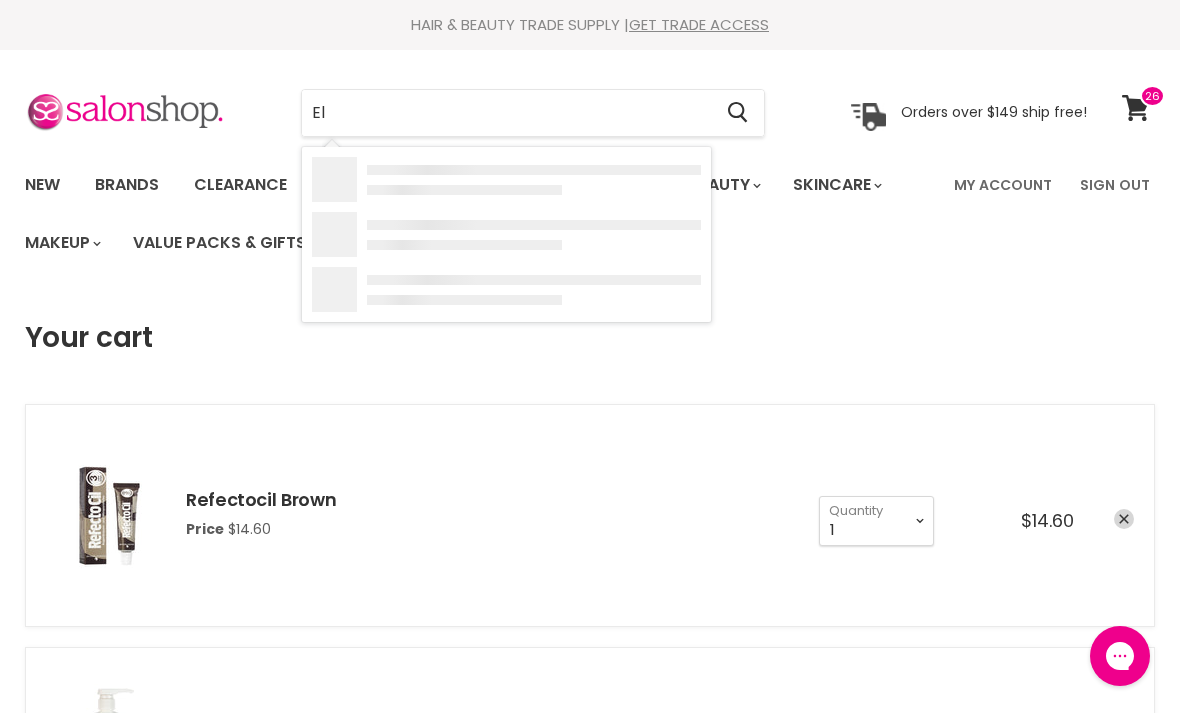 type on "Ell" 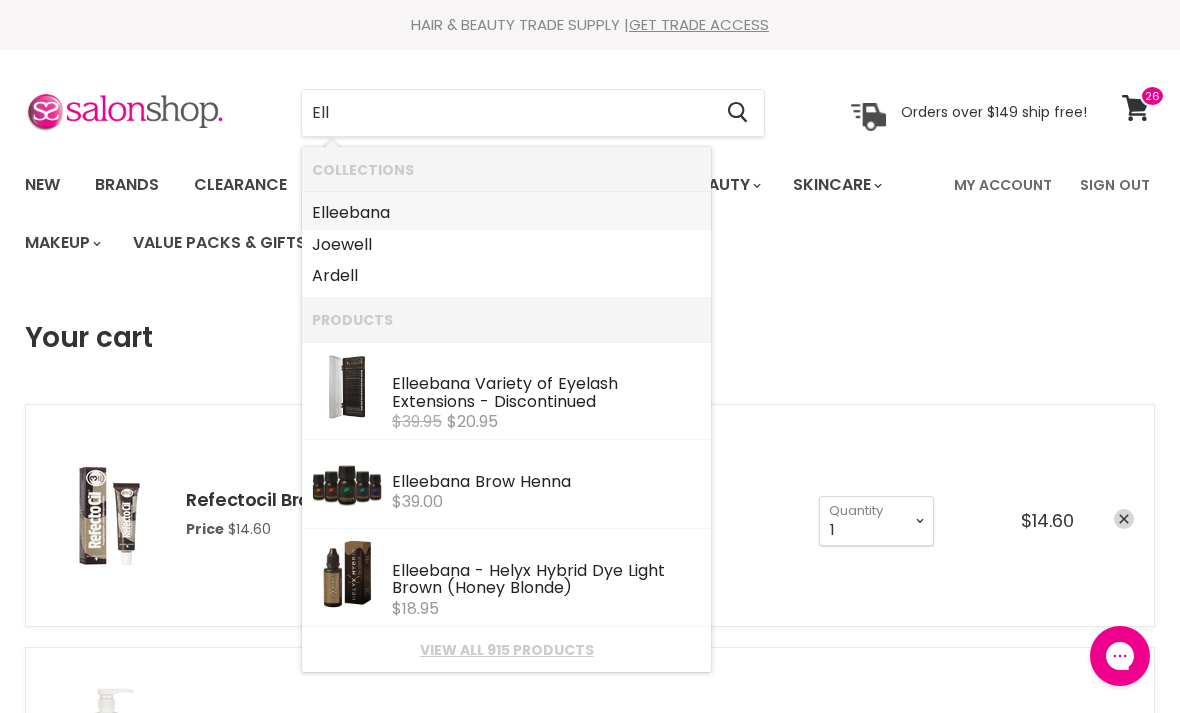 click on "Ell eebana" at bounding box center (506, 213) 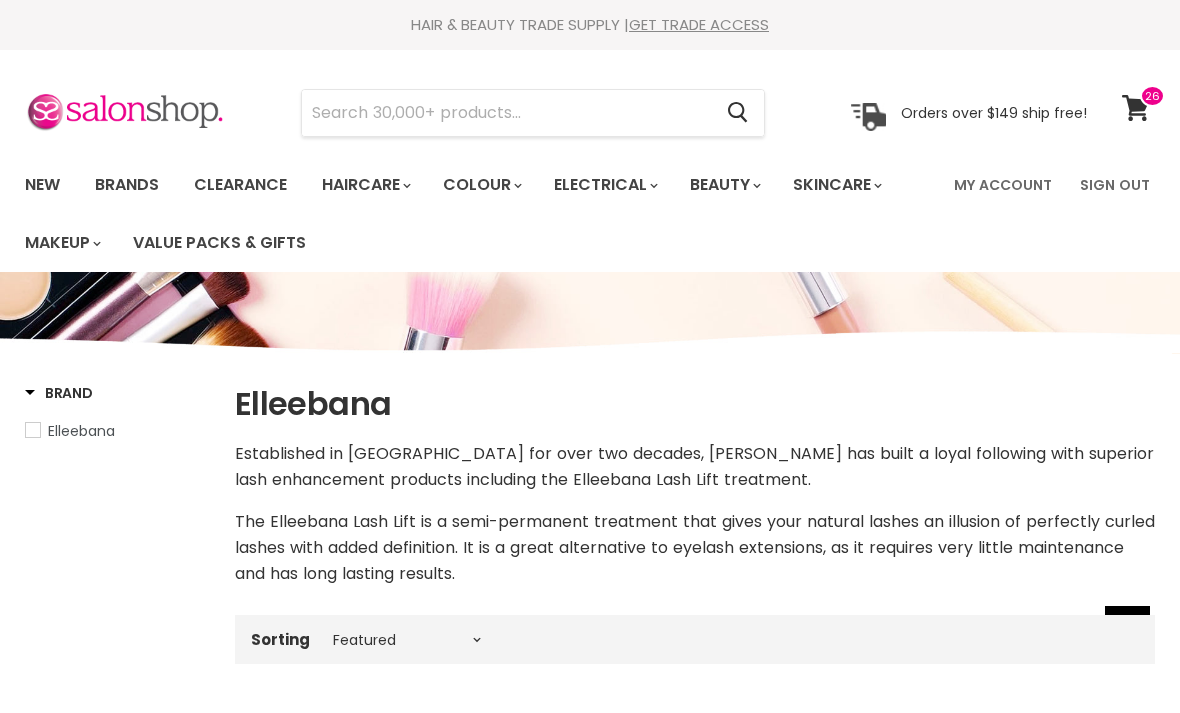 select on "manual" 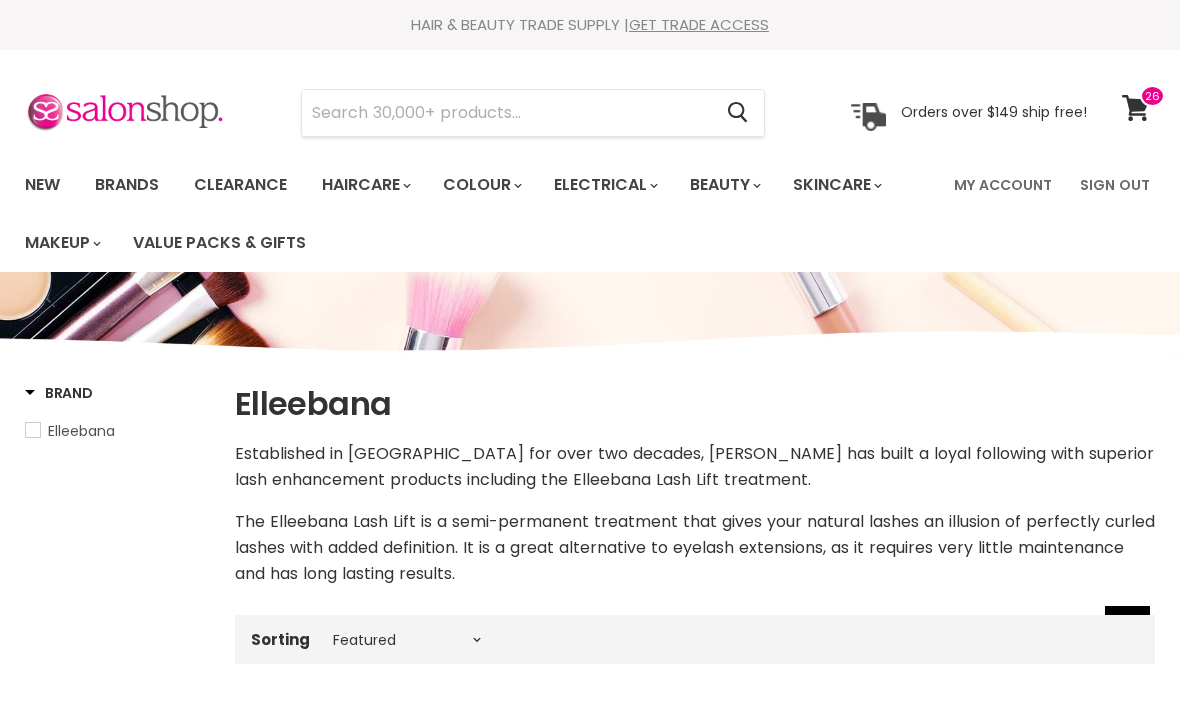 click on "Elleebana Brow Henna" at bounding box center (316, 2272) 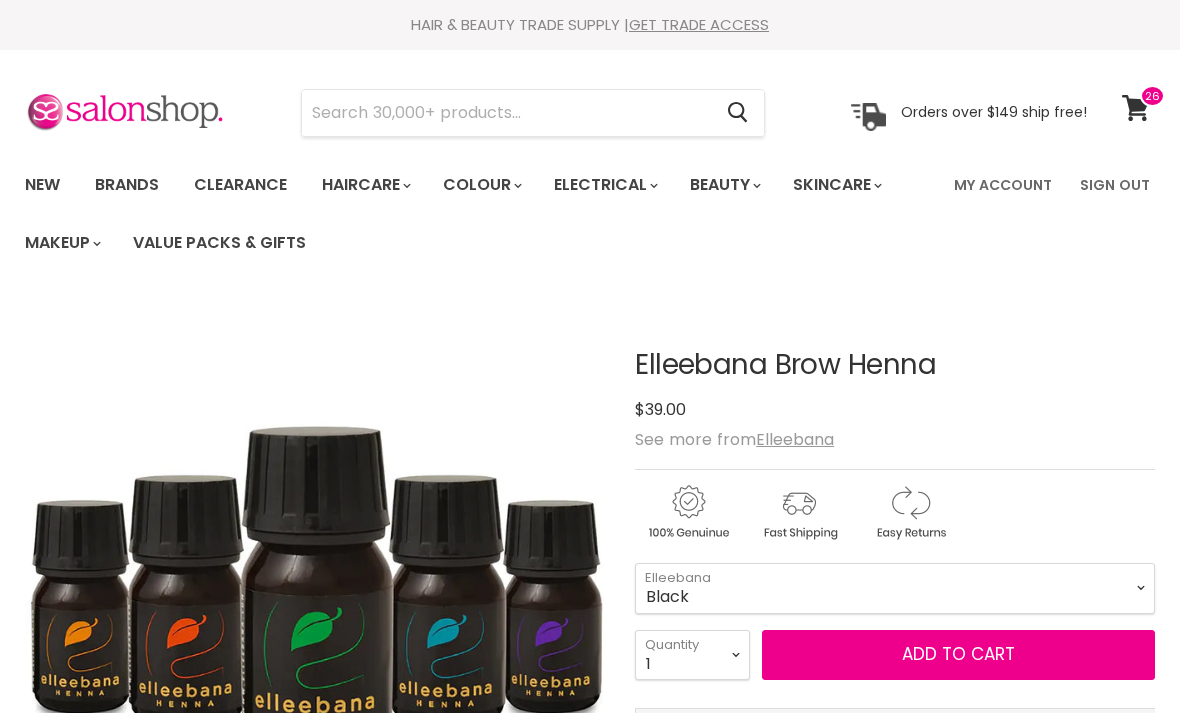 scroll, scrollTop: 0, scrollLeft: 0, axis: both 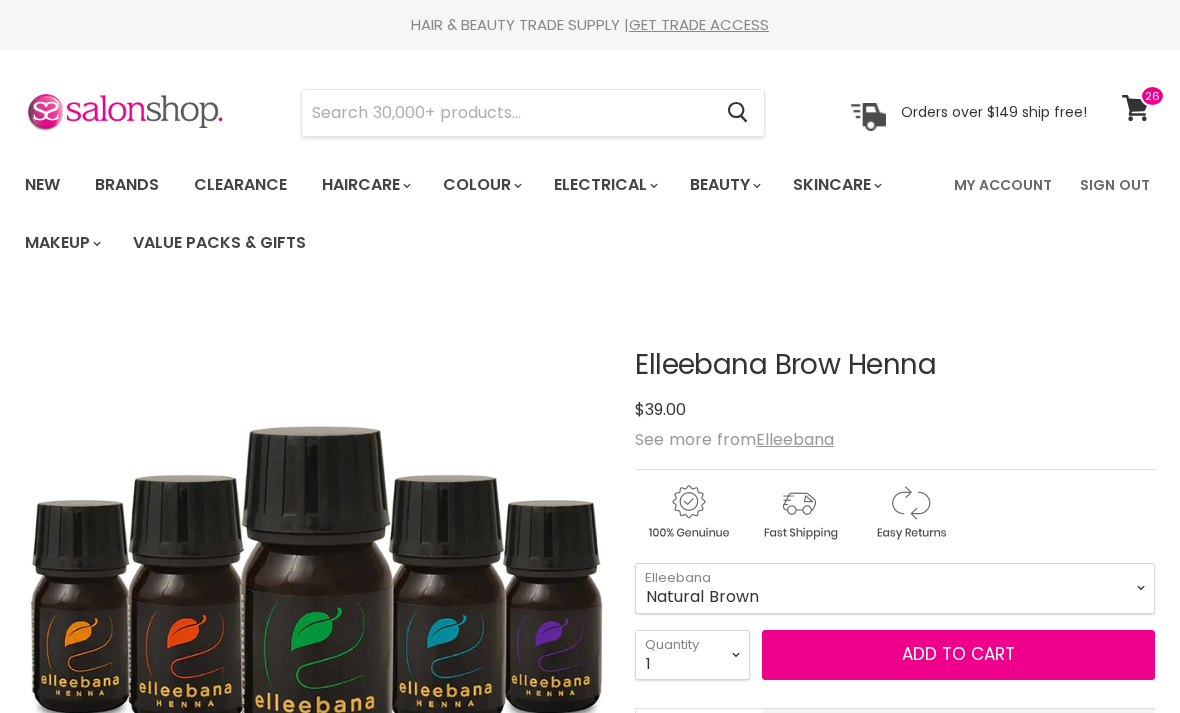 select on "Natural Brown" 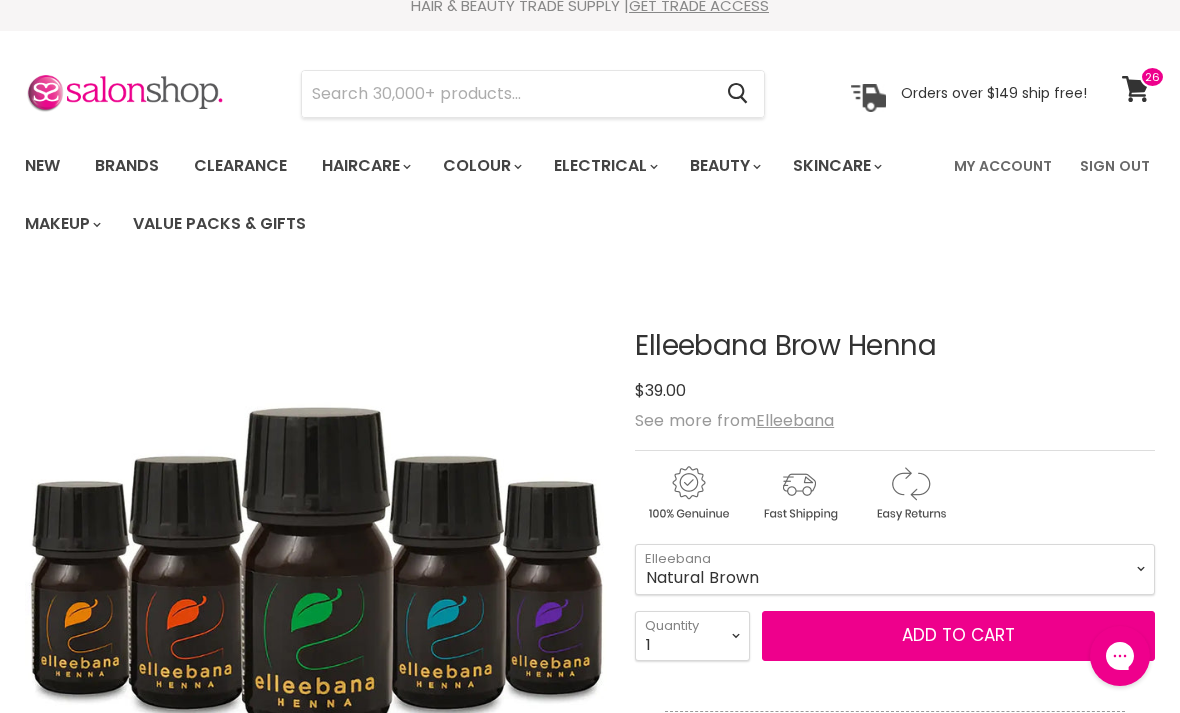scroll, scrollTop: 0, scrollLeft: 0, axis: both 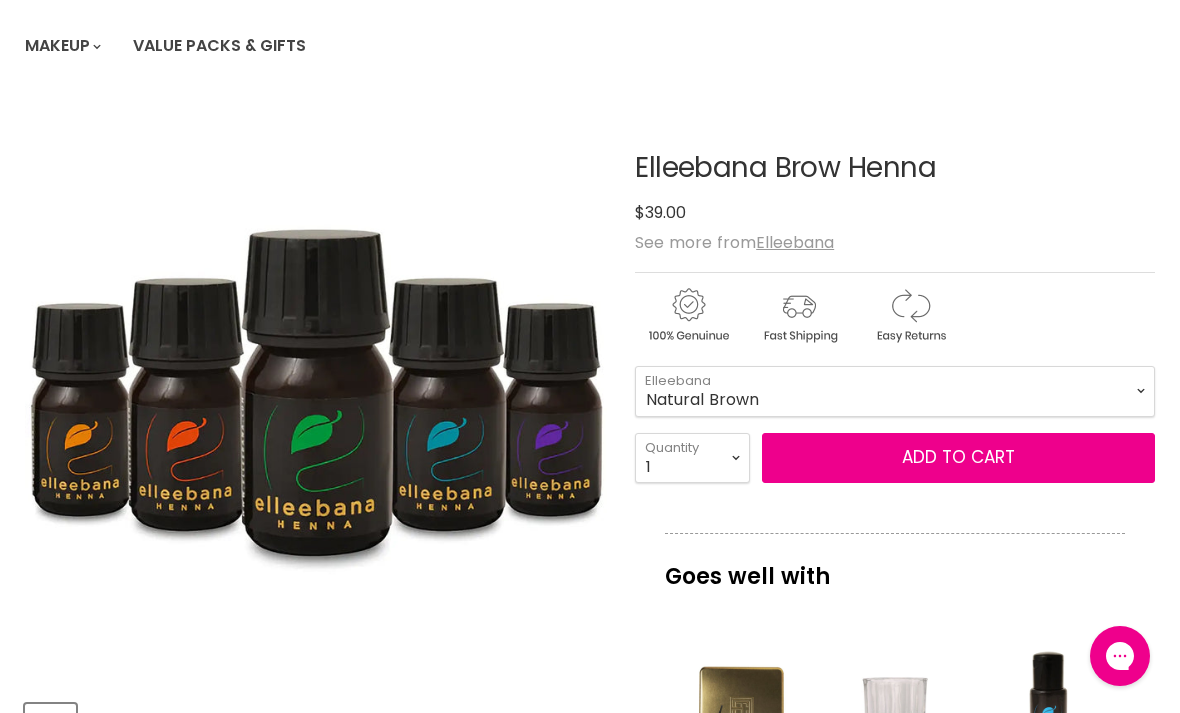 click on "Add to cart" at bounding box center [958, 458] 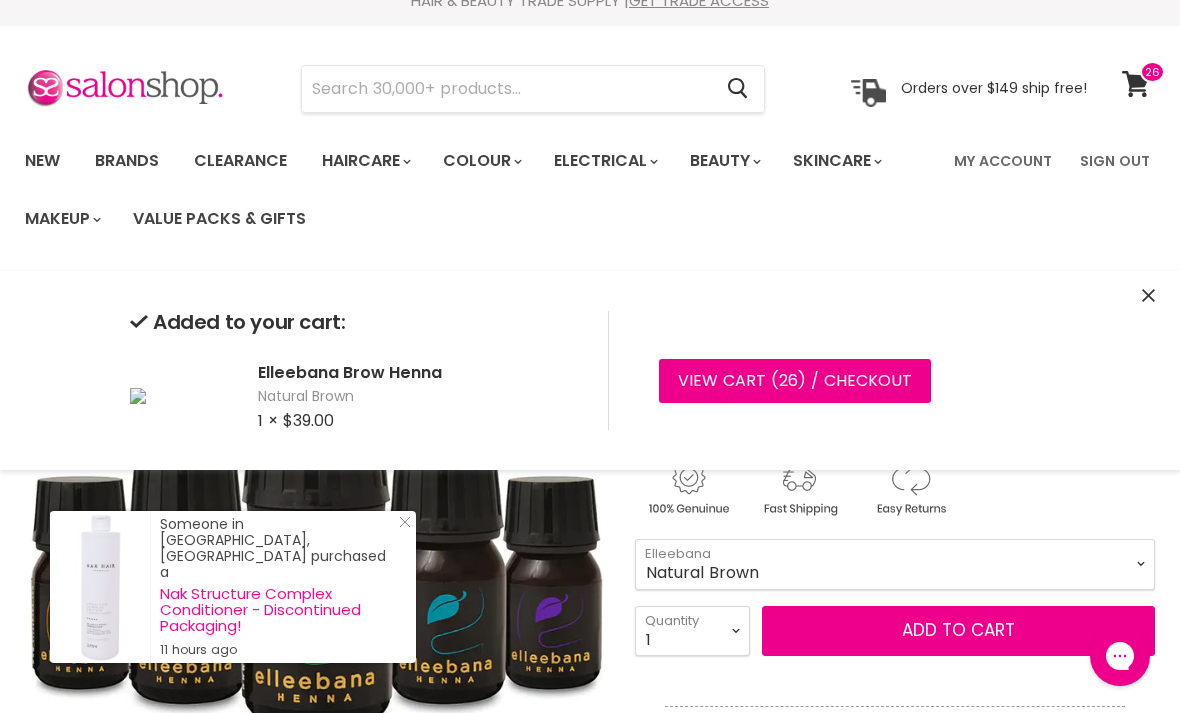 scroll, scrollTop: 0, scrollLeft: 0, axis: both 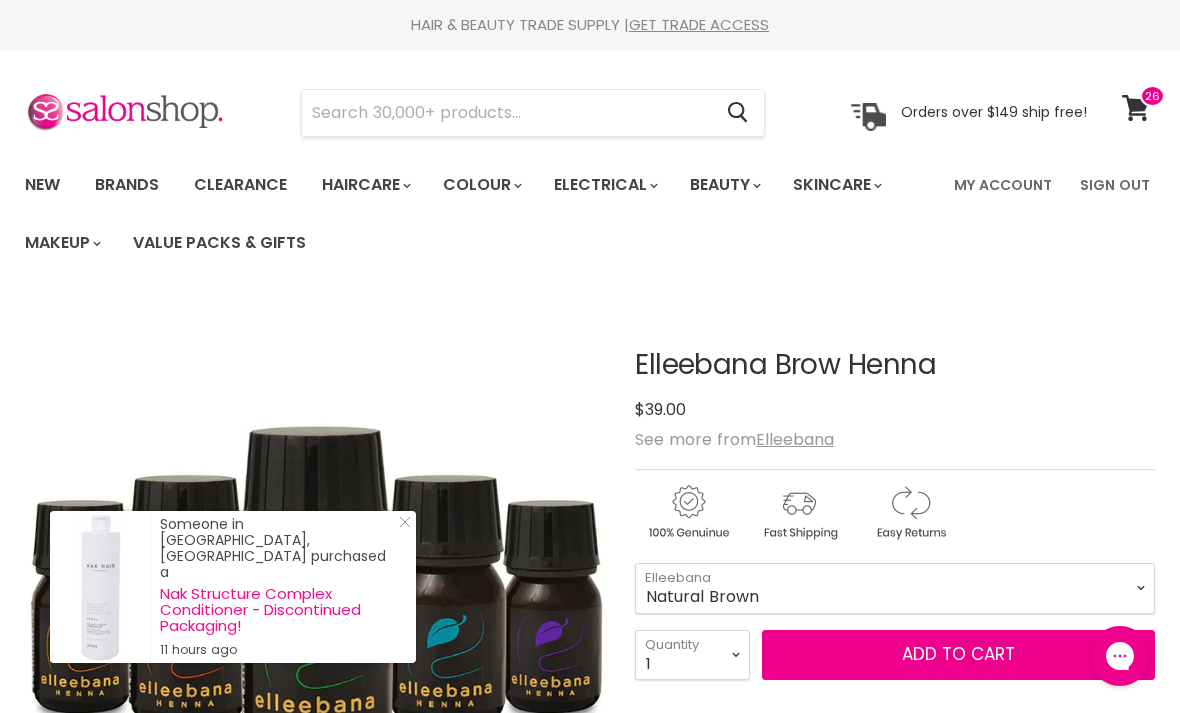 click at bounding box center [506, 113] 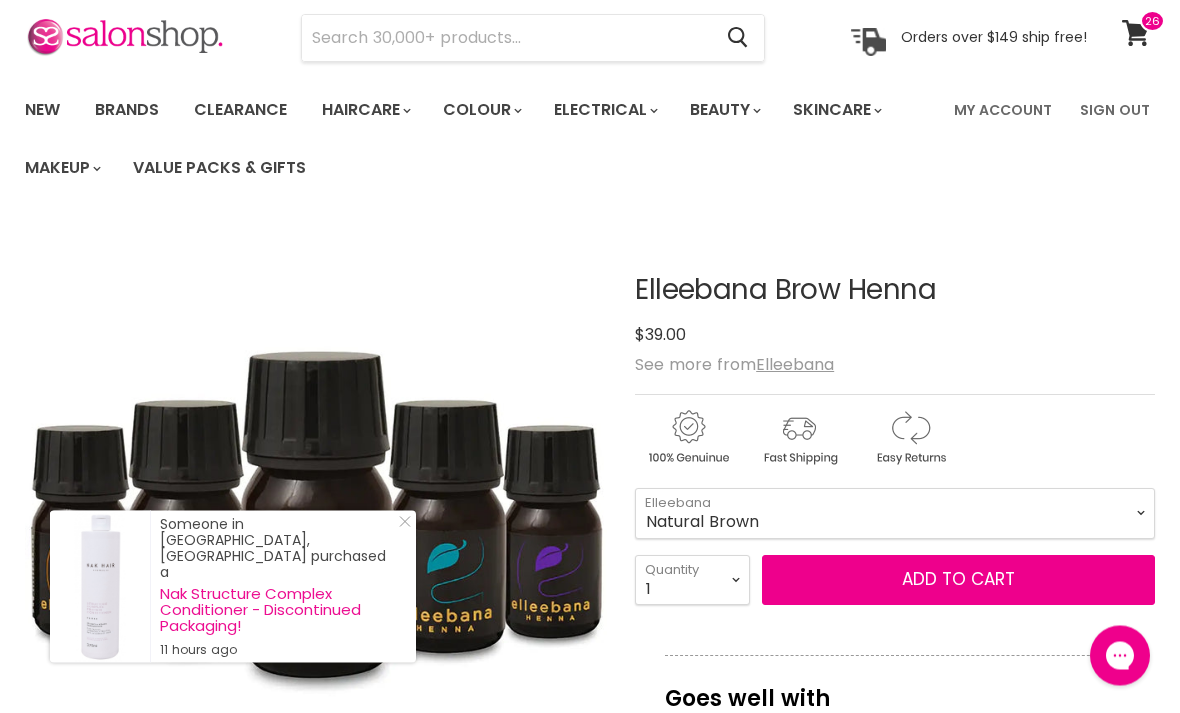 scroll, scrollTop: 0, scrollLeft: 0, axis: both 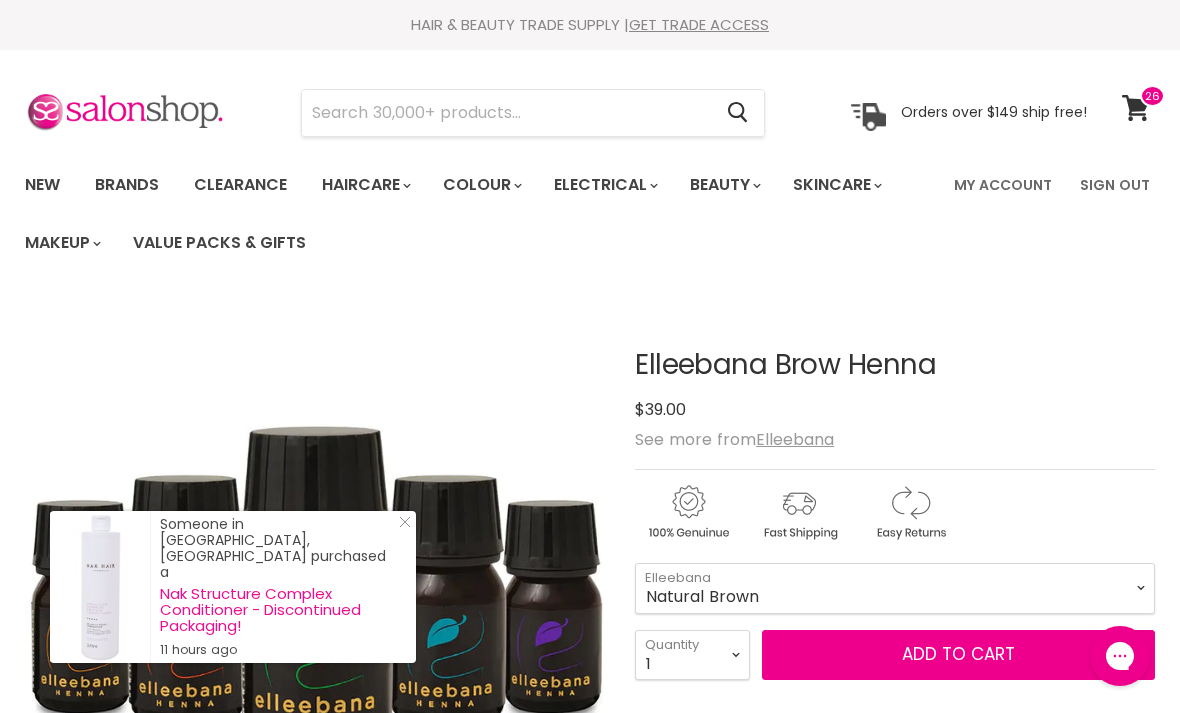 click at bounding box center [506, 113] 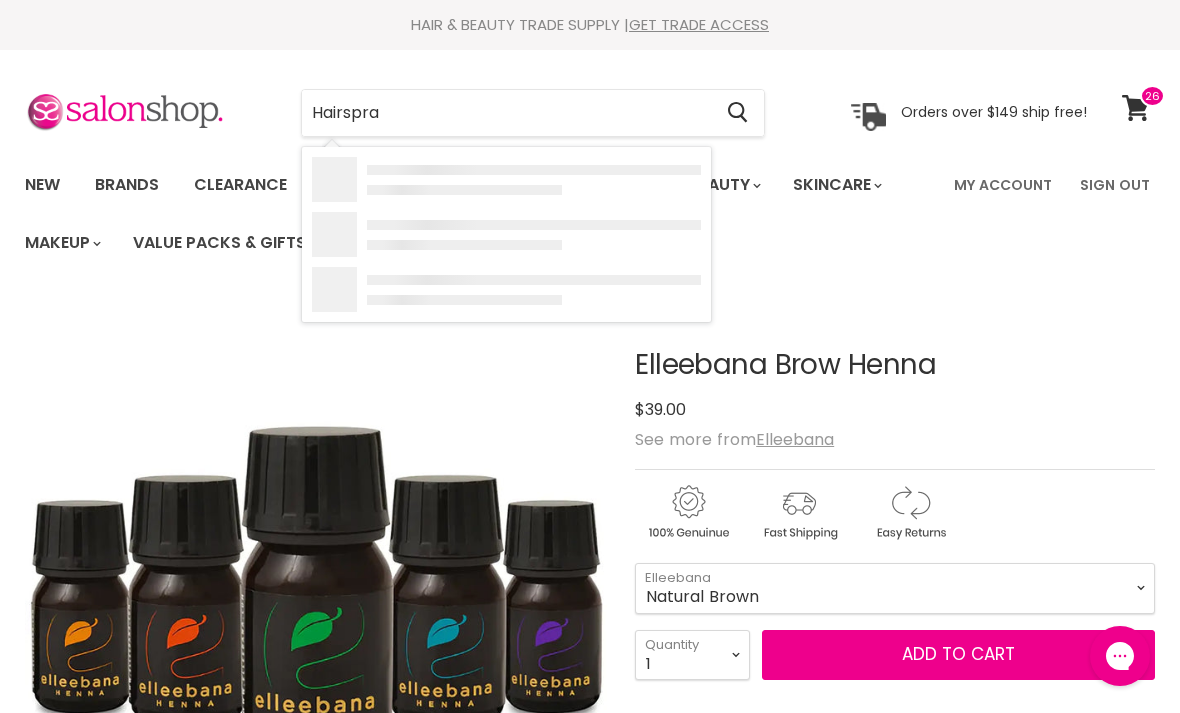 type on "Hairspray" 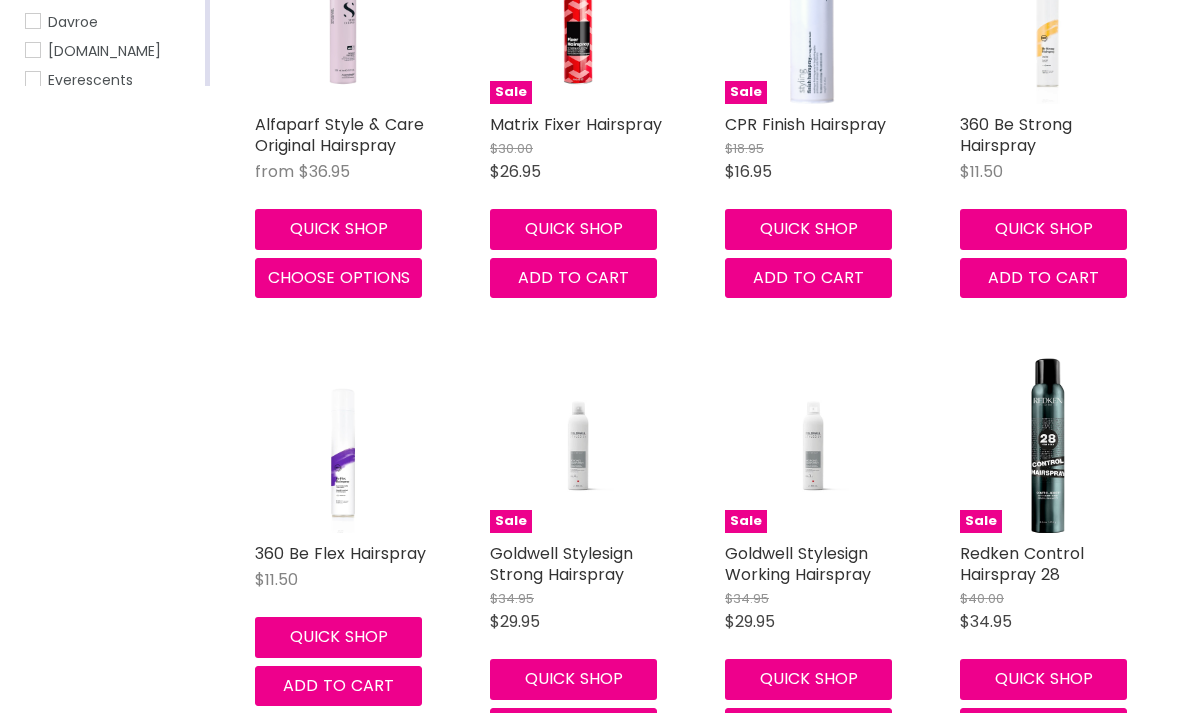 scroll, scrollTop: 0, scrollLeft: 0, axis: both 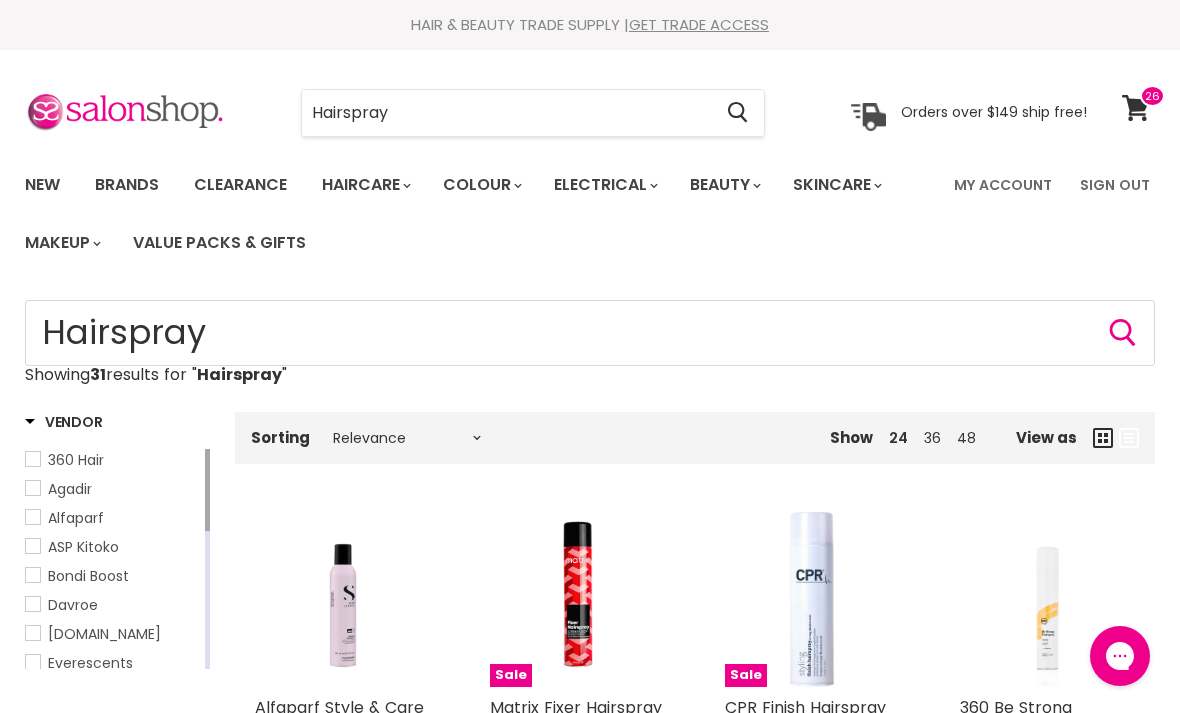 click on "Hairspray" at bounding box center (506, 113) 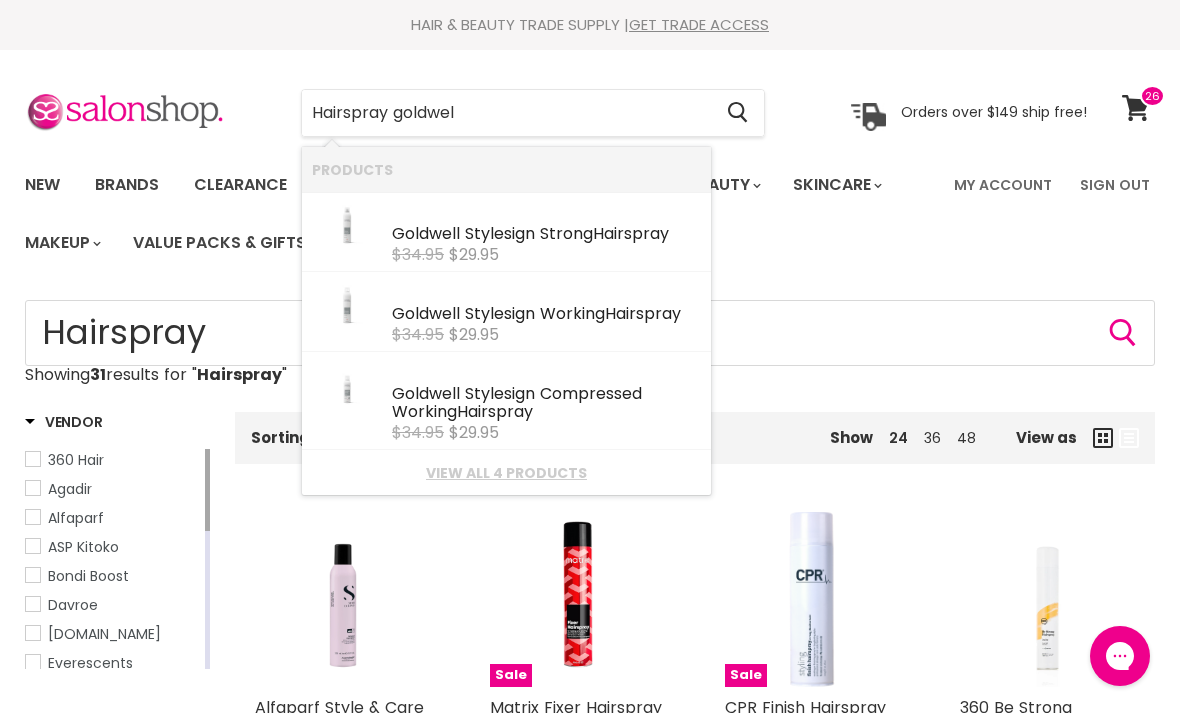 type on "Hairspray goldwell" 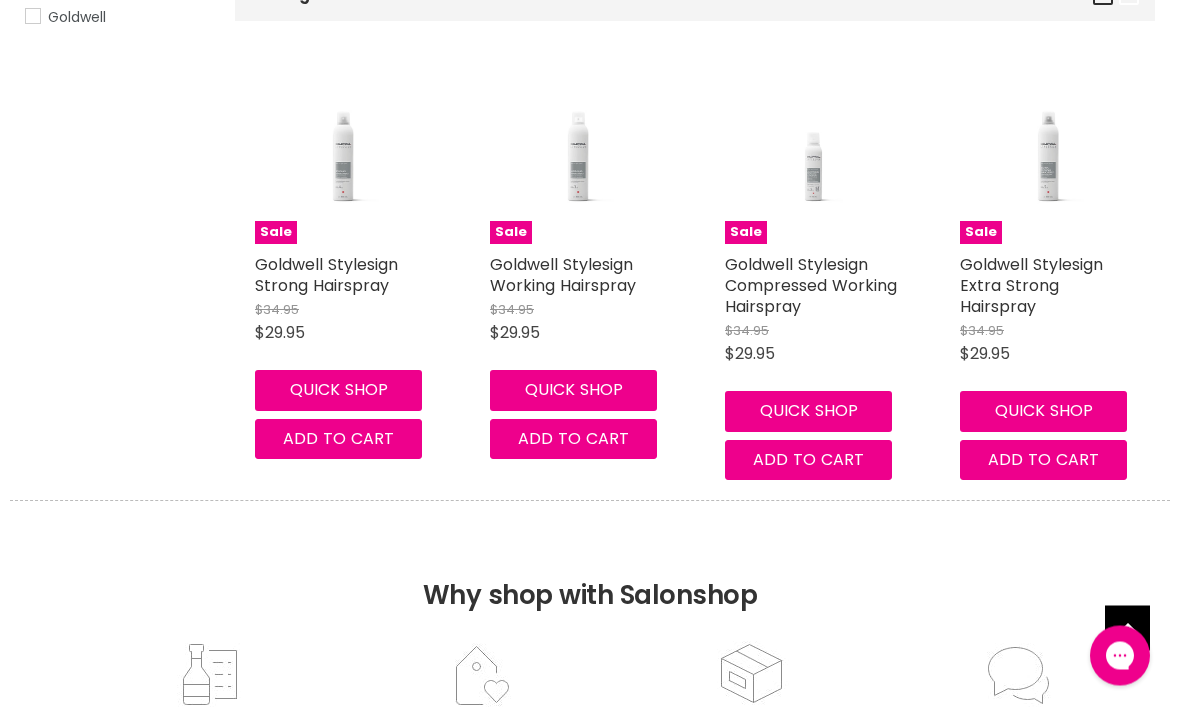 scroll, scrollTop: 447, scrollLeft: 0, axis: vertical 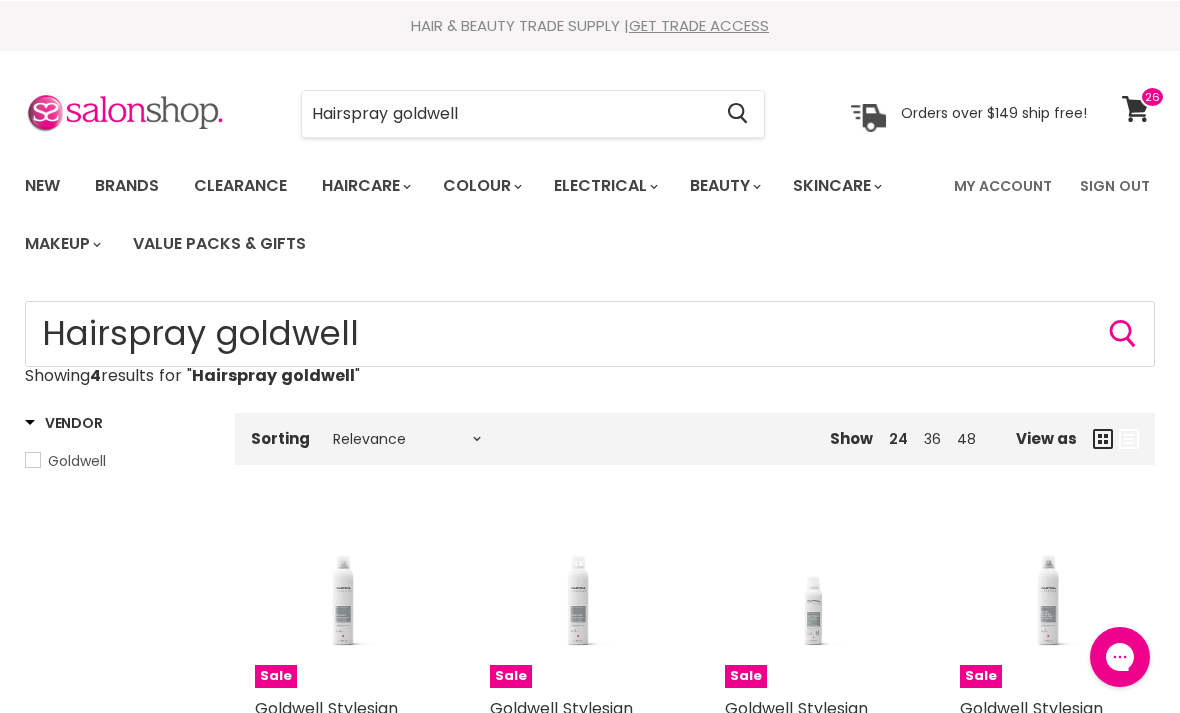 click on "Hairspray goldwell" at bounding box center [506, 113] 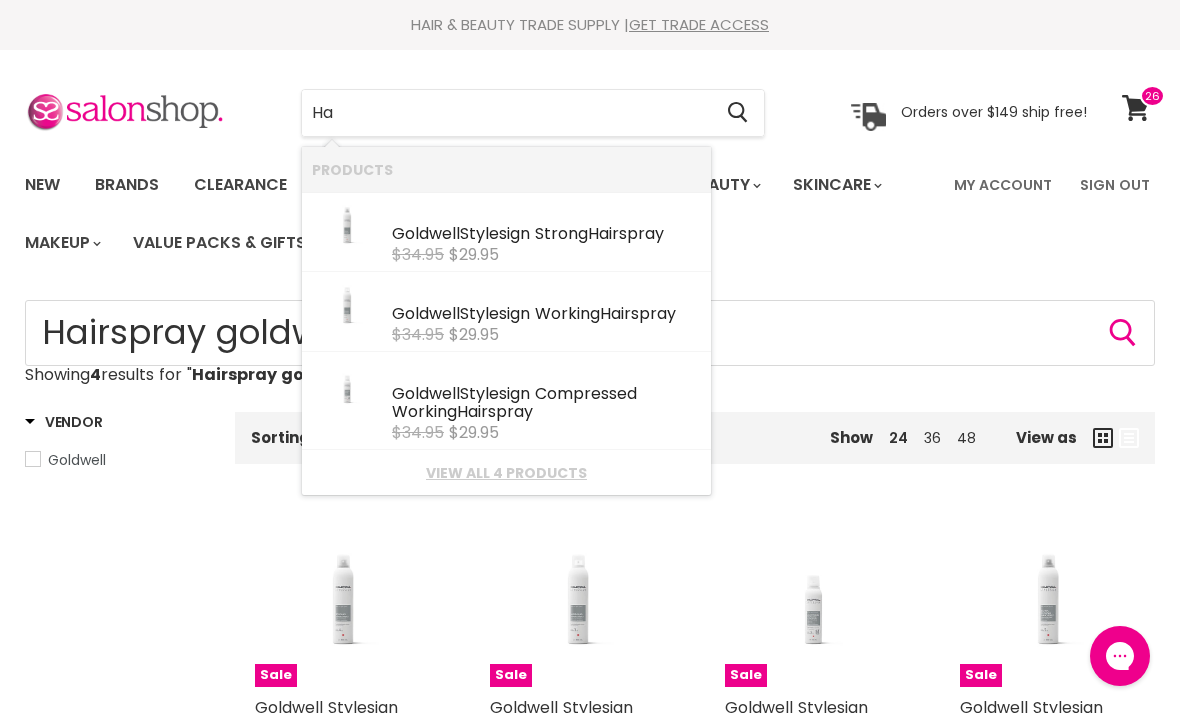 type on "H" 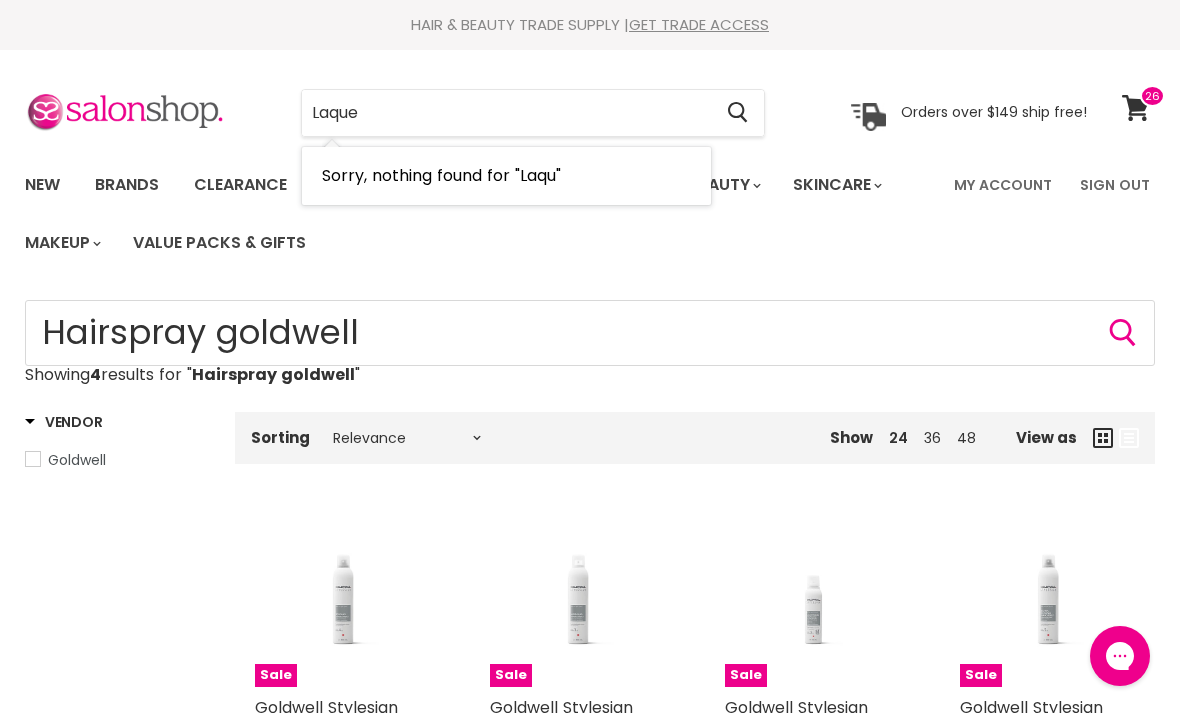 type on "Laquer" 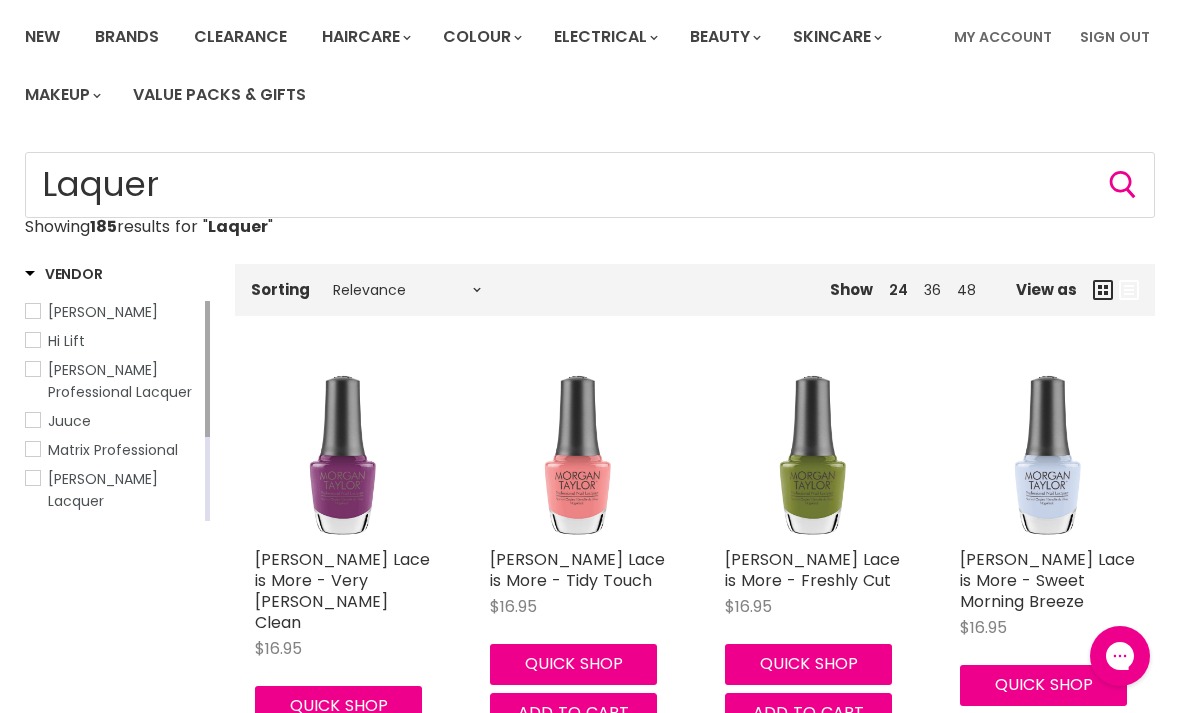 scroll, scrollTop: 0, scrollLeft: 0, axis: both 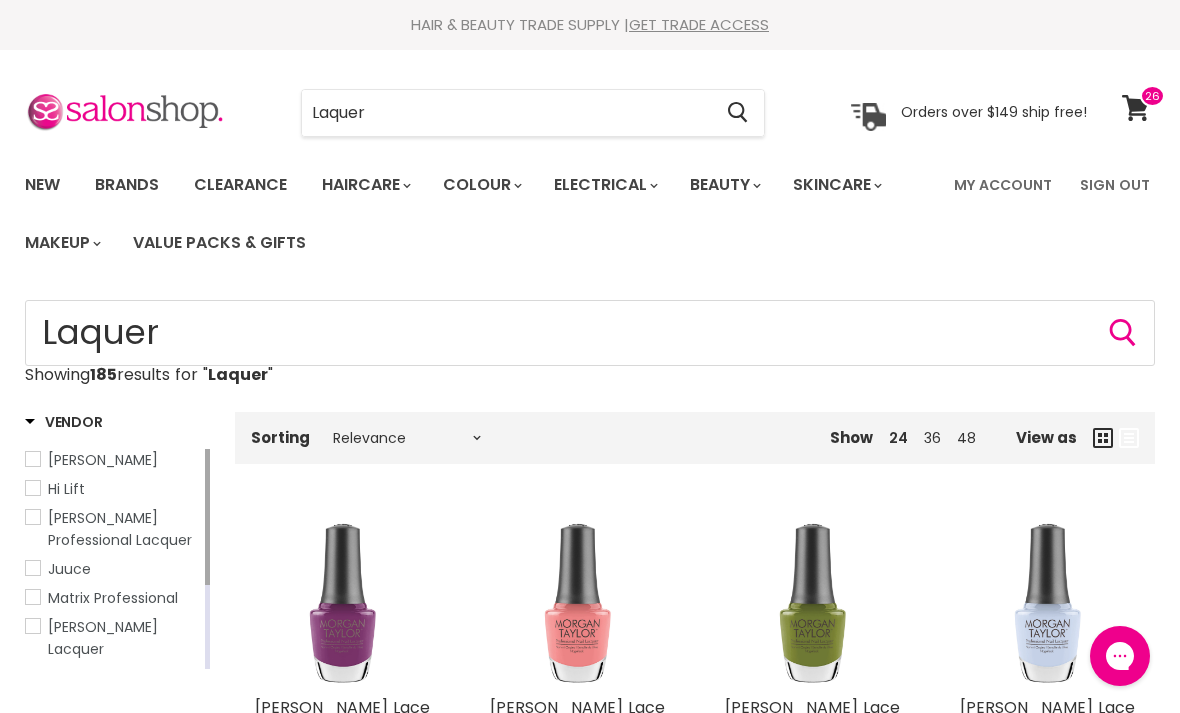 click on "Laquer" at bounding box center (506, 113) 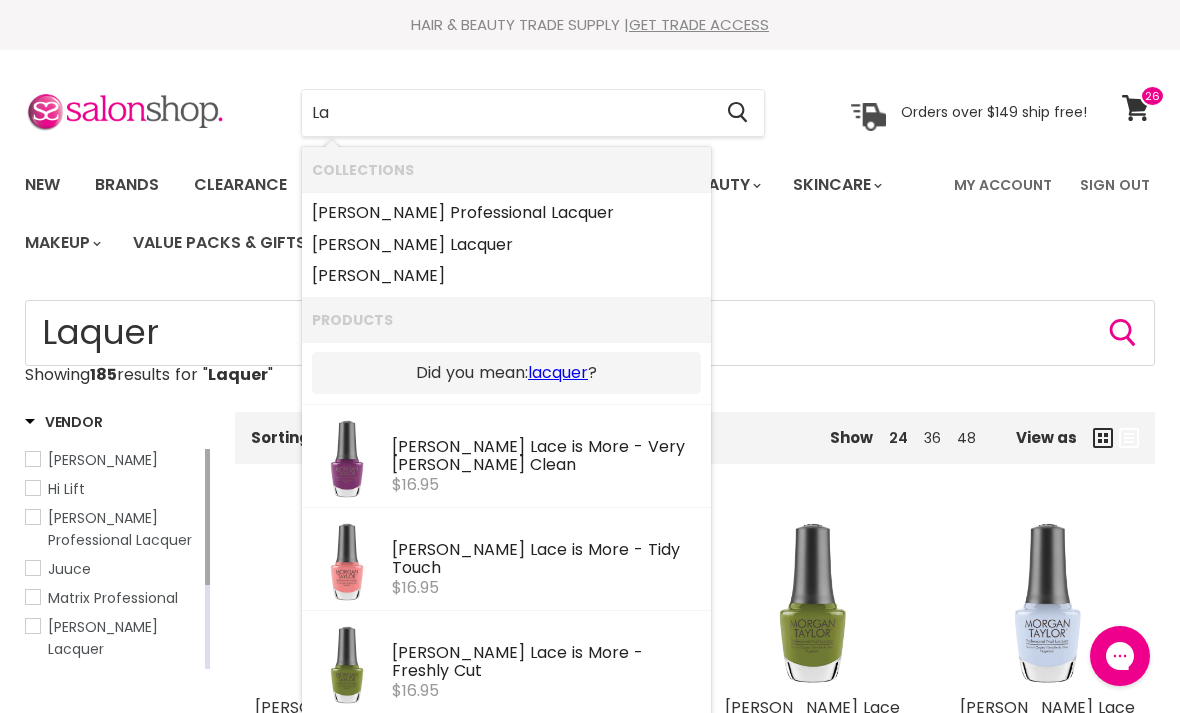 type on "L" 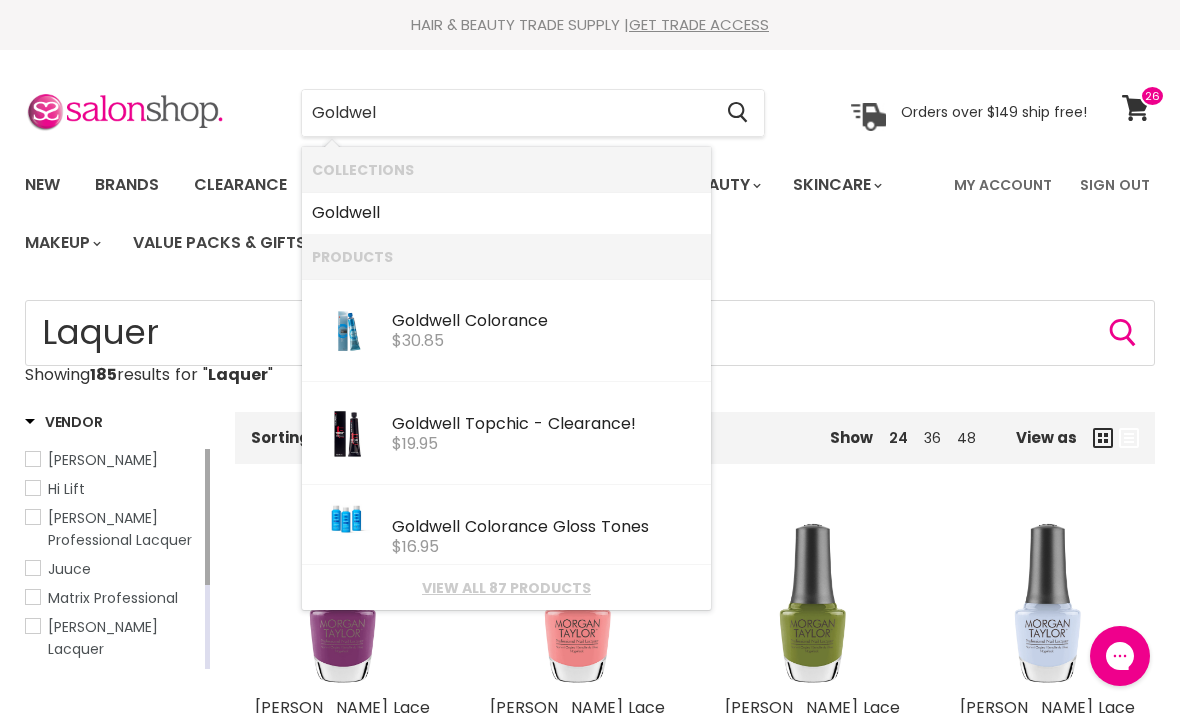 type on "Goldwell" 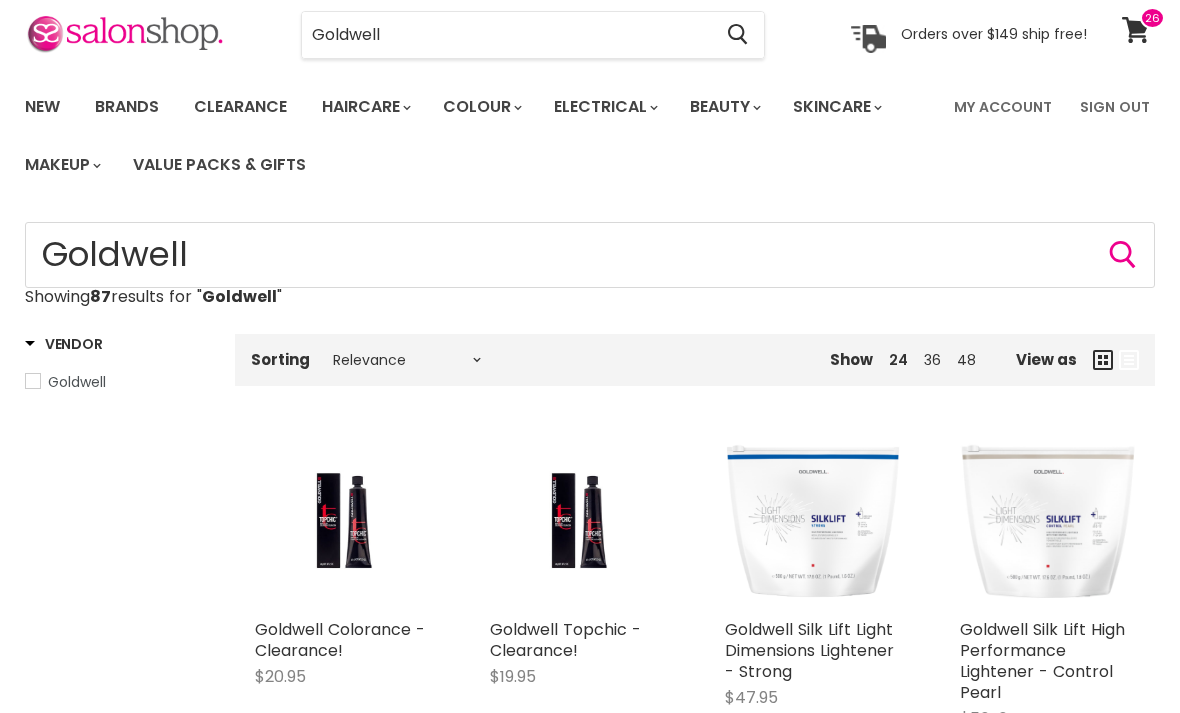 scroll, scrollTop: 0, scrollLeft: 0, axis: both 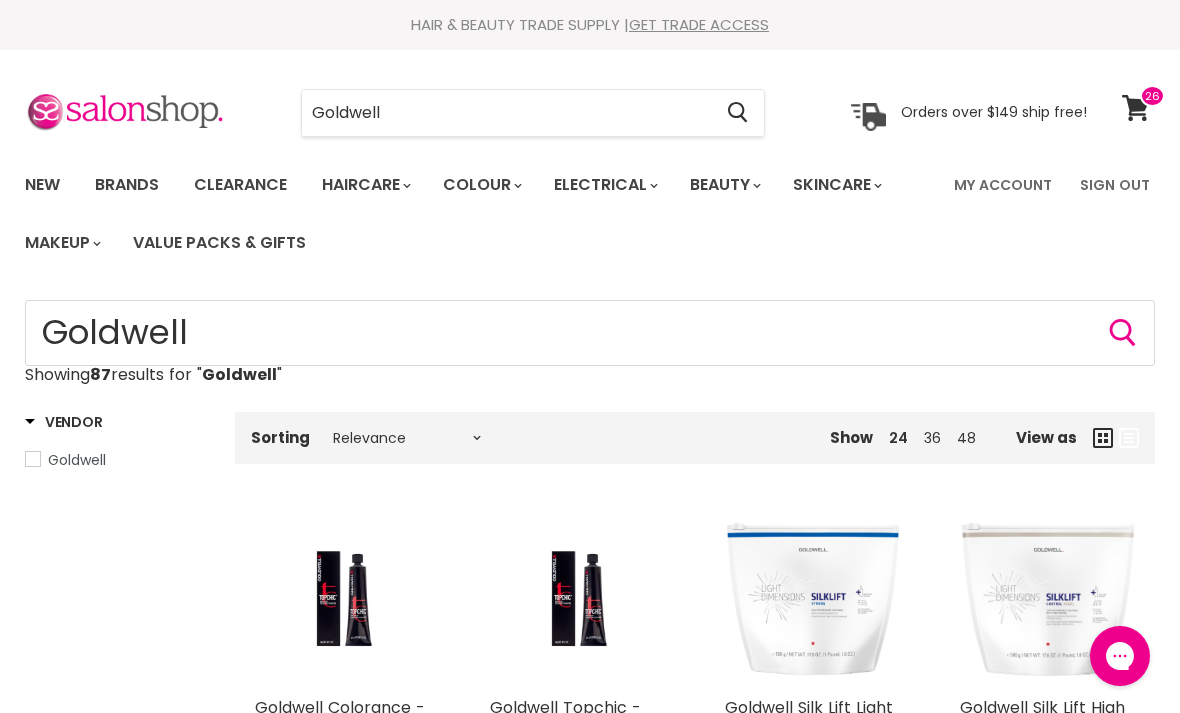 click on "Goldwell" at bounding box center [506, 113] 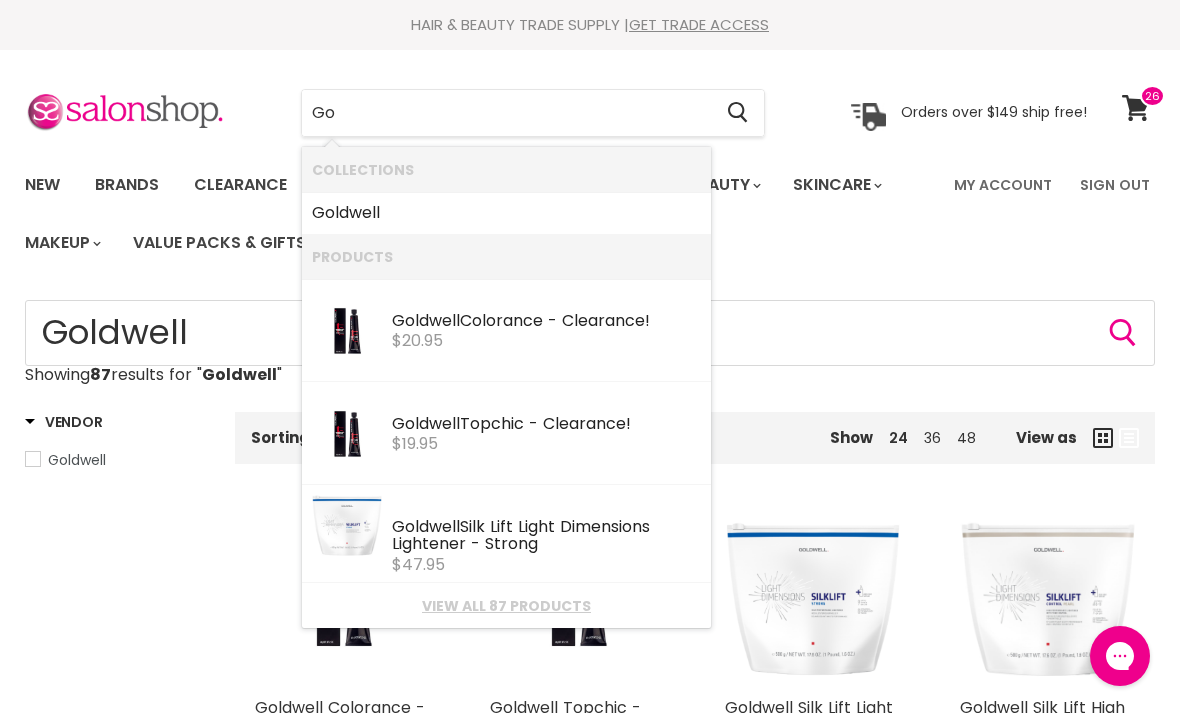 type on "G" 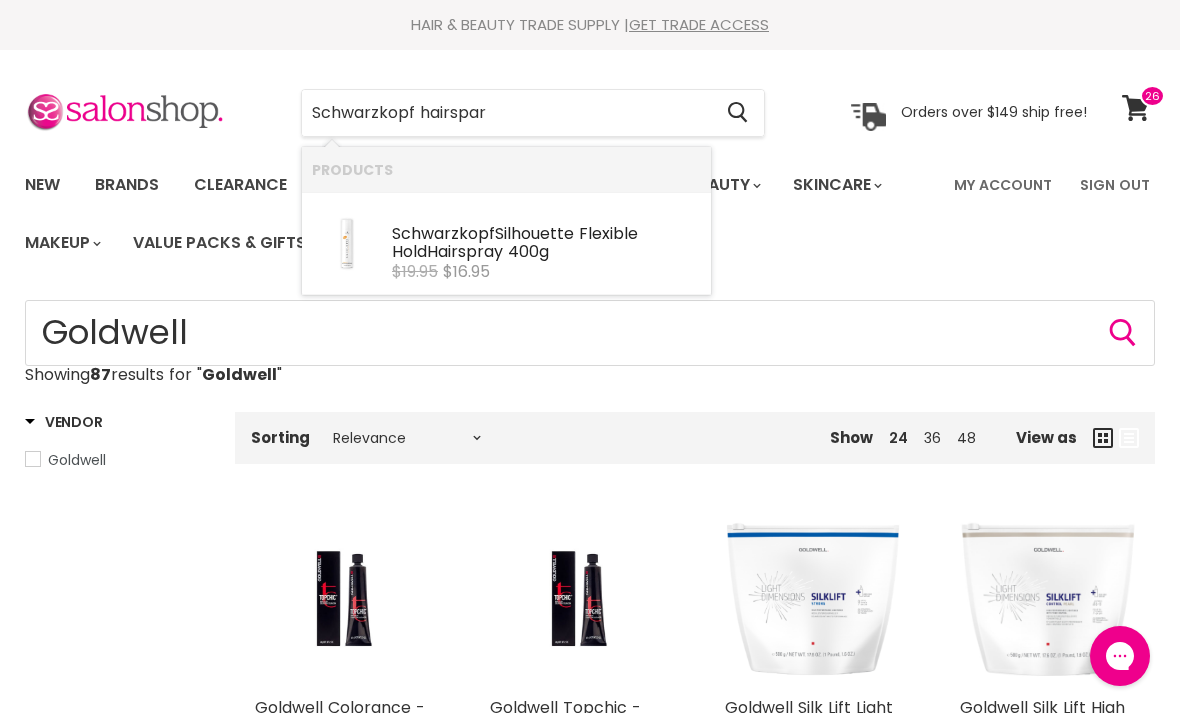 type on "Schwarzkopf hairspary" 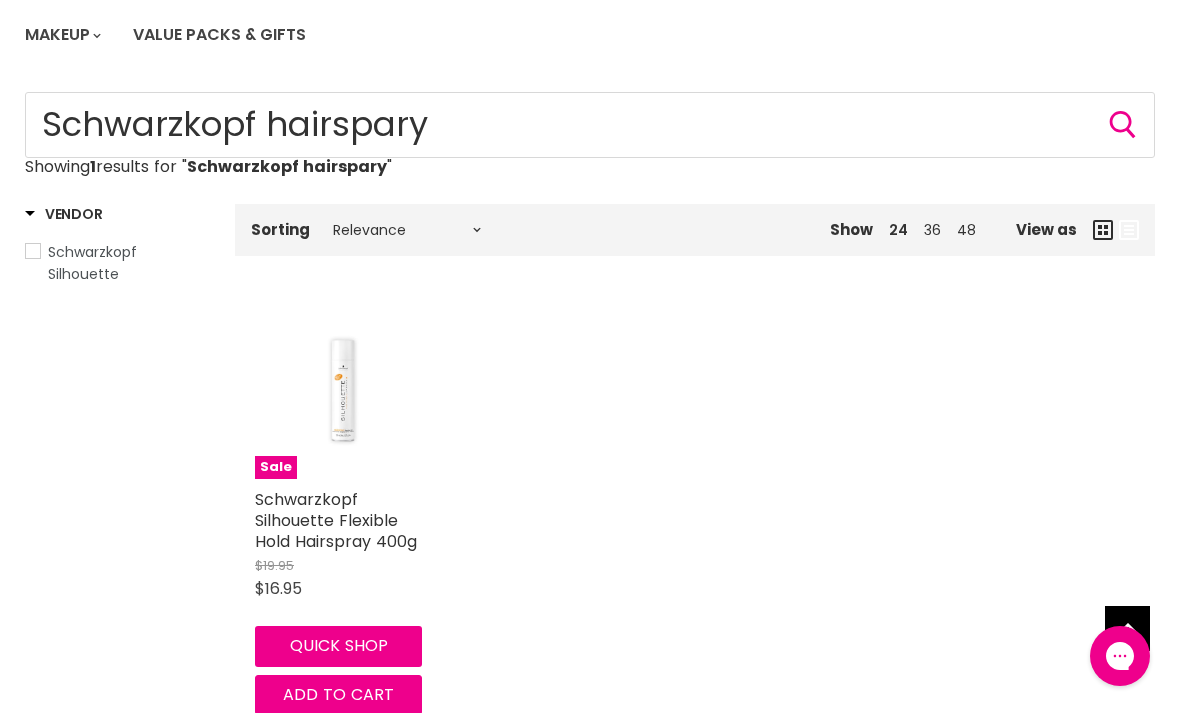 scroll, scrollTop: 209, scrollLeft: 0, axis: vertical 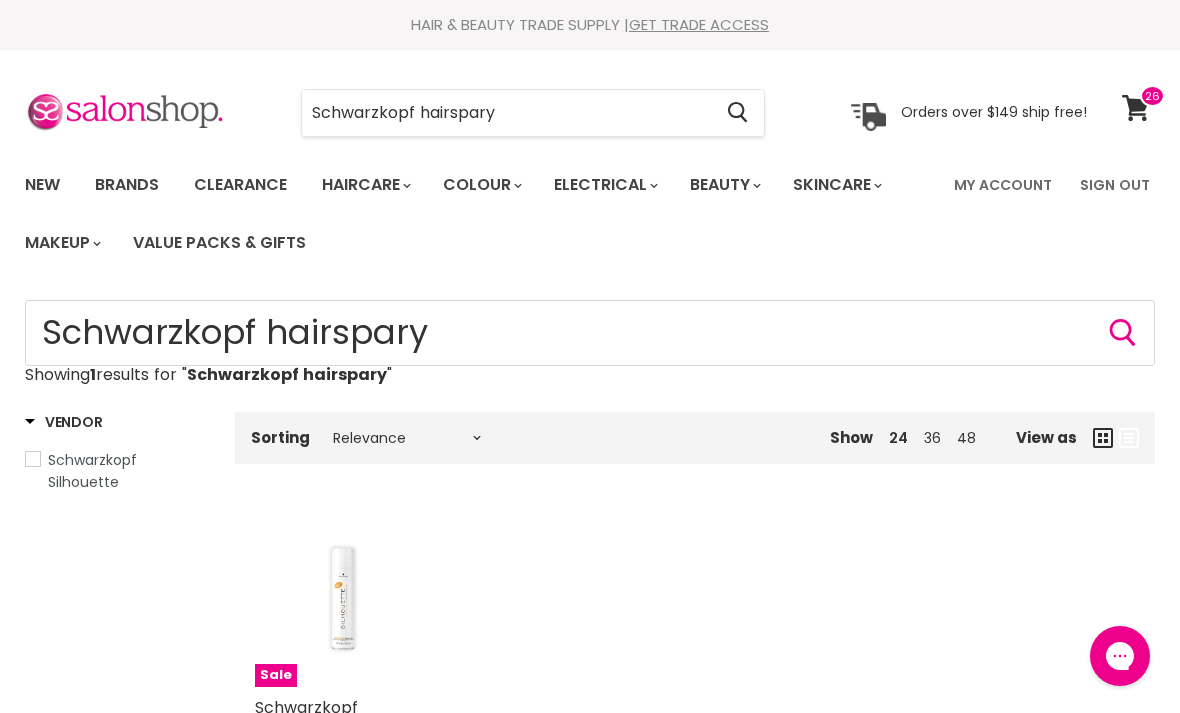 click on "Schwarzkopf hairspary" at bounding box center [506, 113] 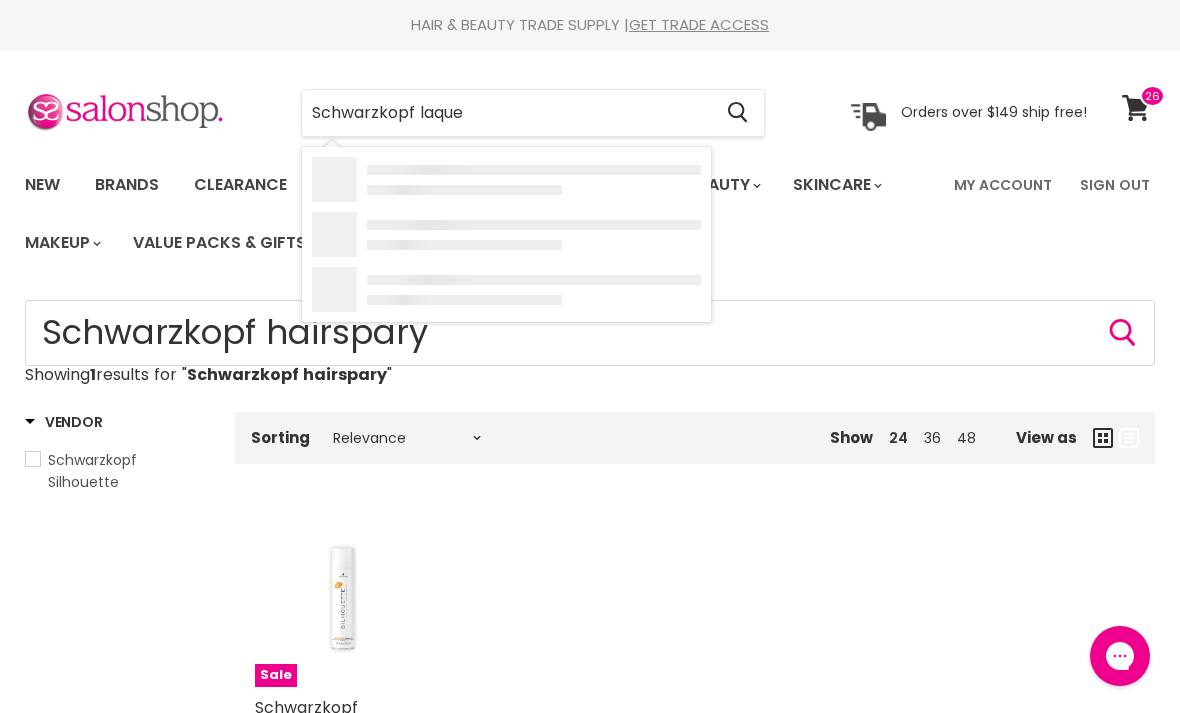 type on "Schwarzkopf laquer" 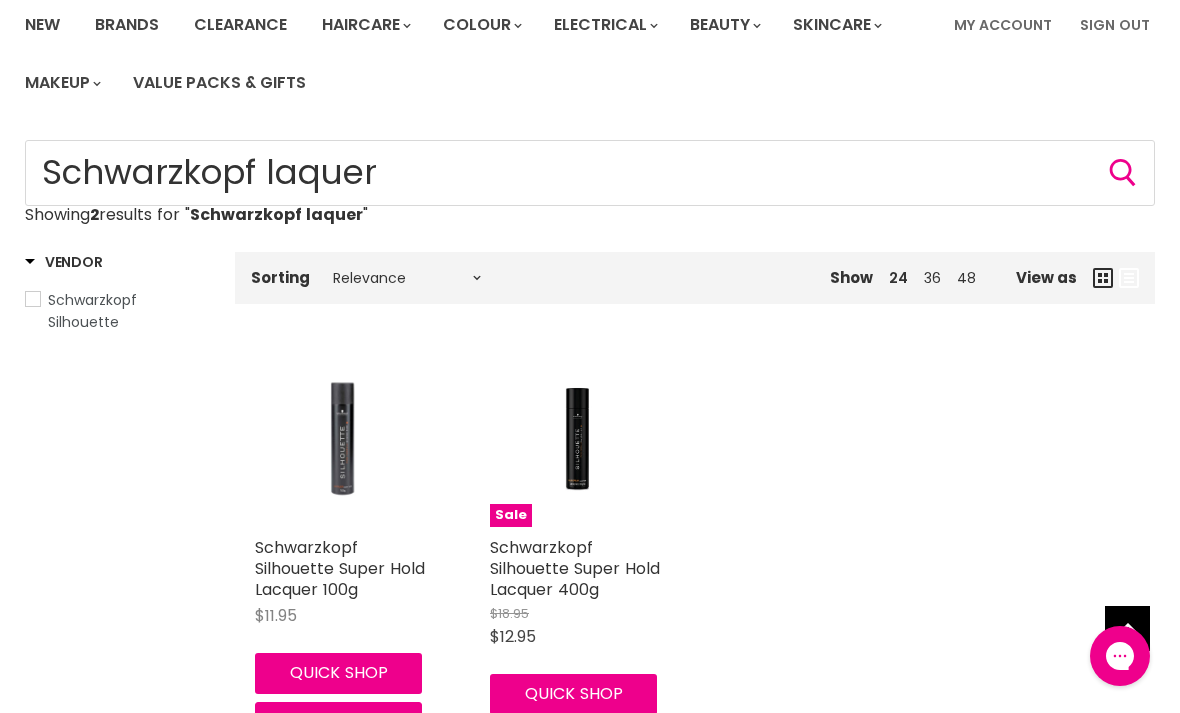 scroll, scrollTop: 0, scrollLeft: 0, axis: both 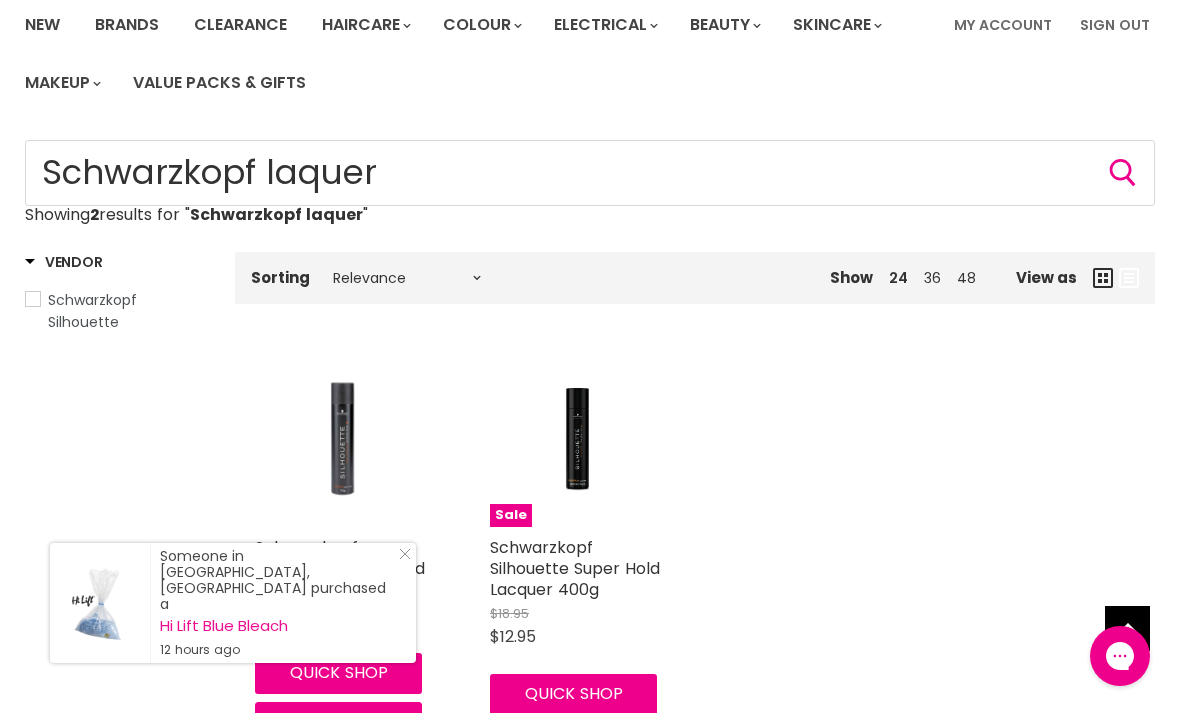 click on "Schwarzkopf Silhouette Super Hold Lacquer 400g" at bounding box center [575, 568] 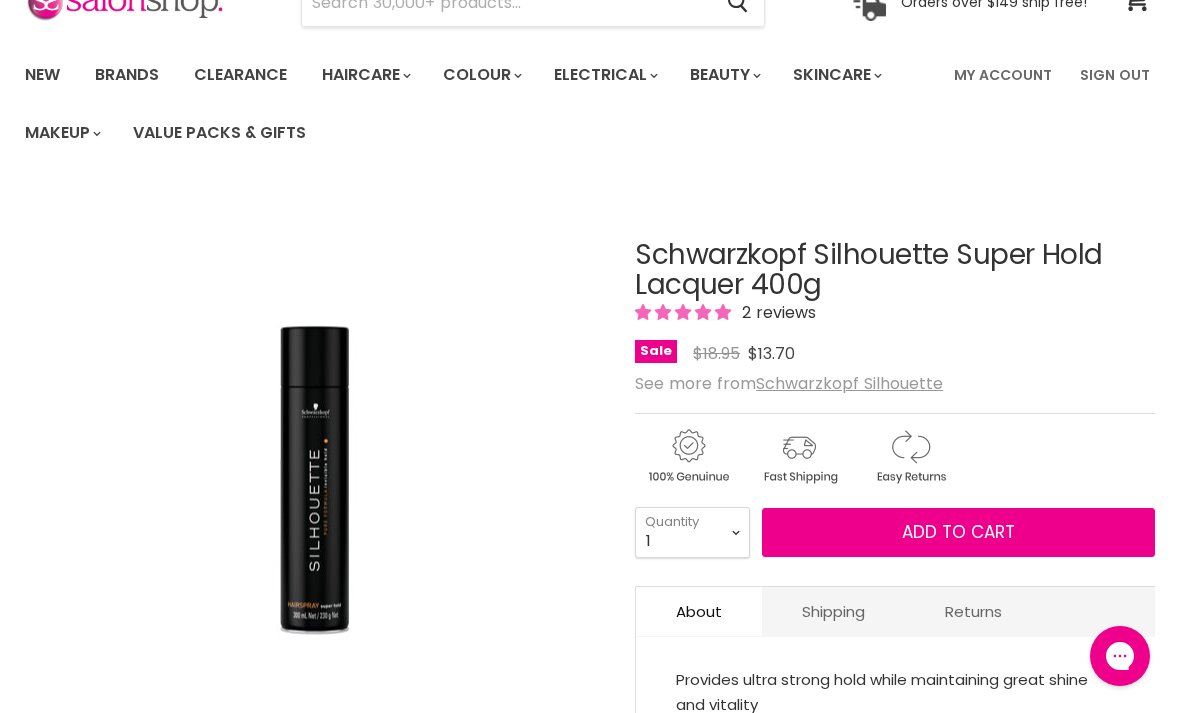 scroll, scrollTop: 0, scrollLeft: 0, axis: both 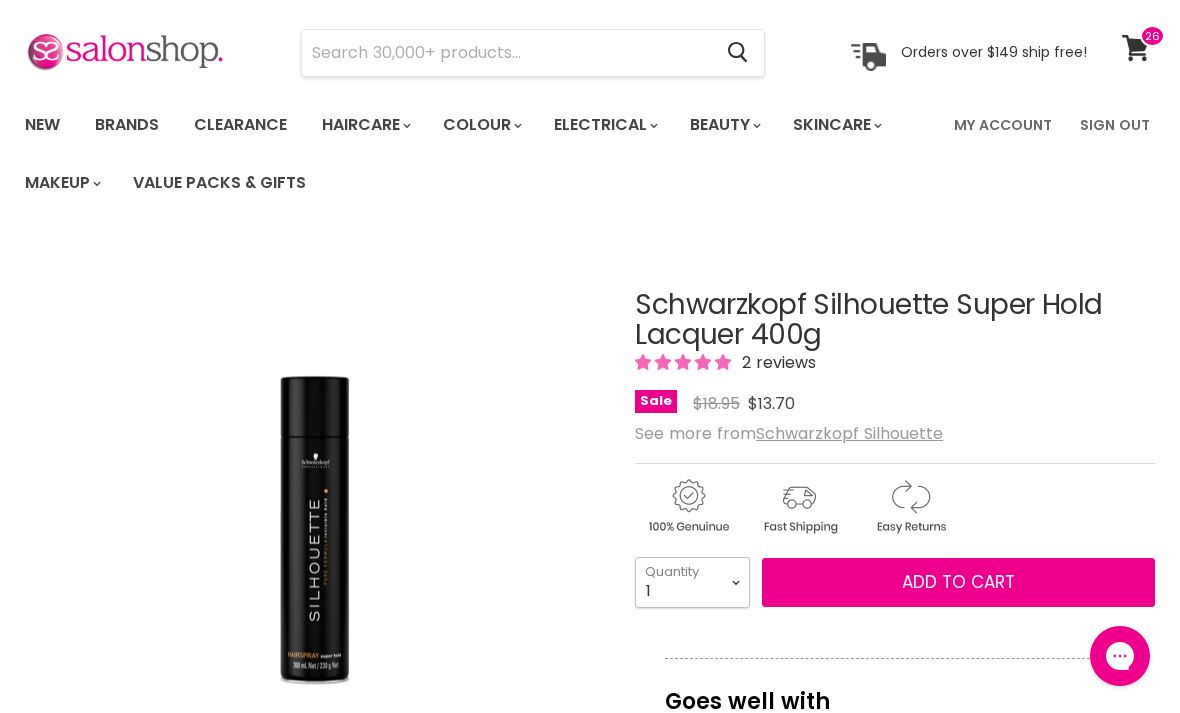click on "1
2
3
4
5
6
7
8
9
10+" at bounding box center (692, 582) 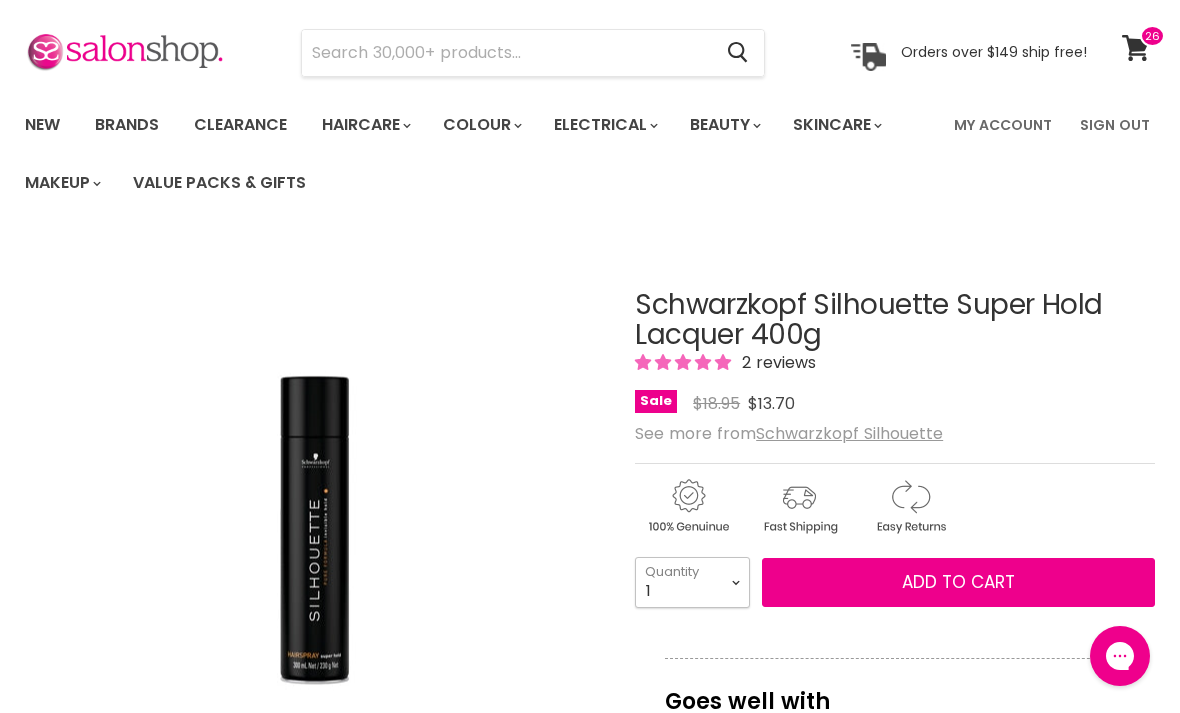 select on "2" 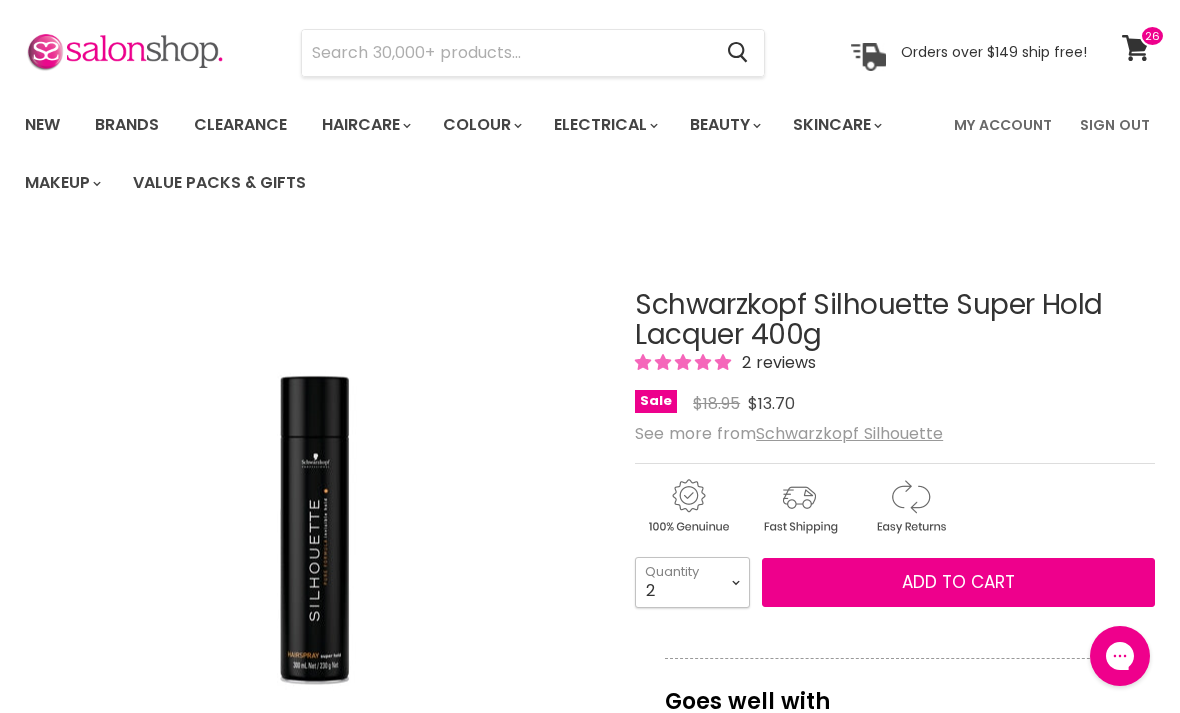 type on "2" 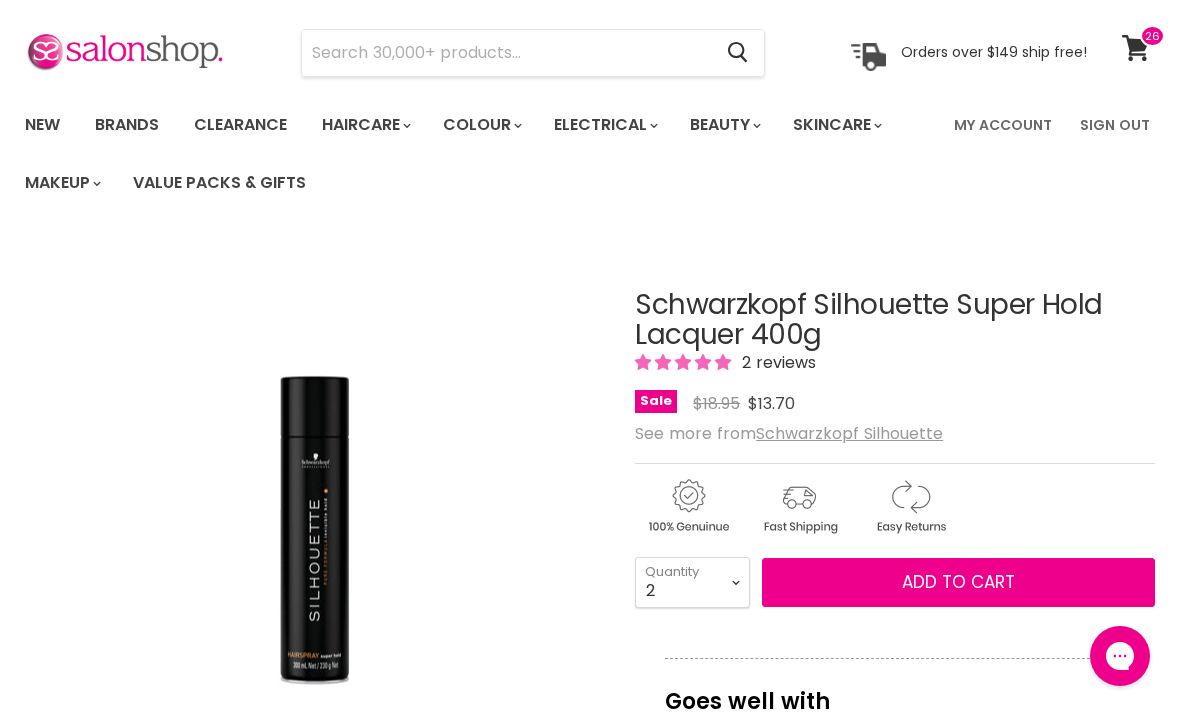click on "Add to cart" at bounding box center (958, 582) 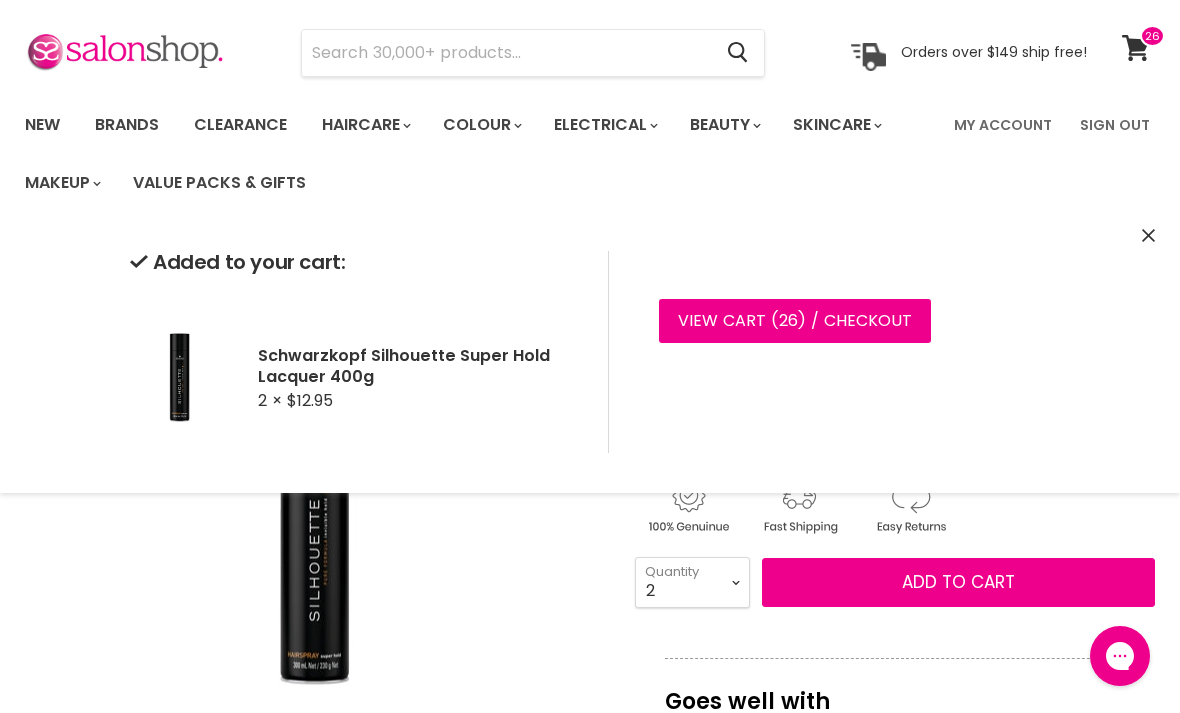 click at bounding box center [1148, 236] 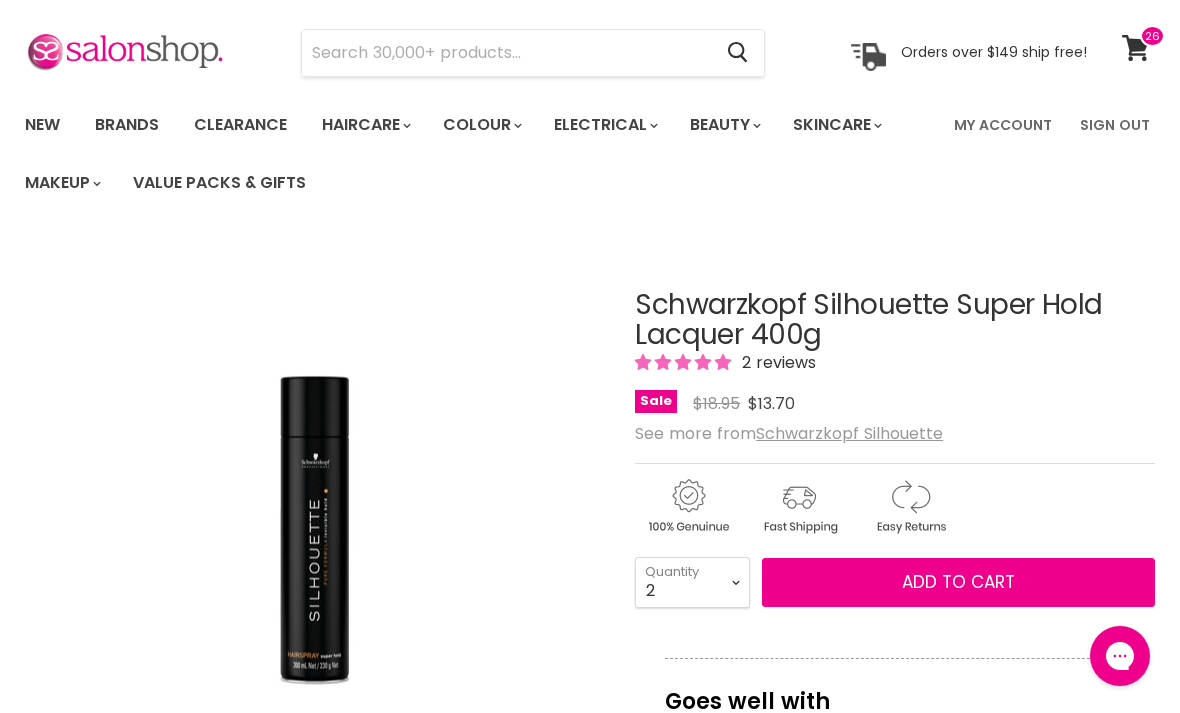 scroll, scrollTop: 299, scrollLeft: 0, axis: vertical 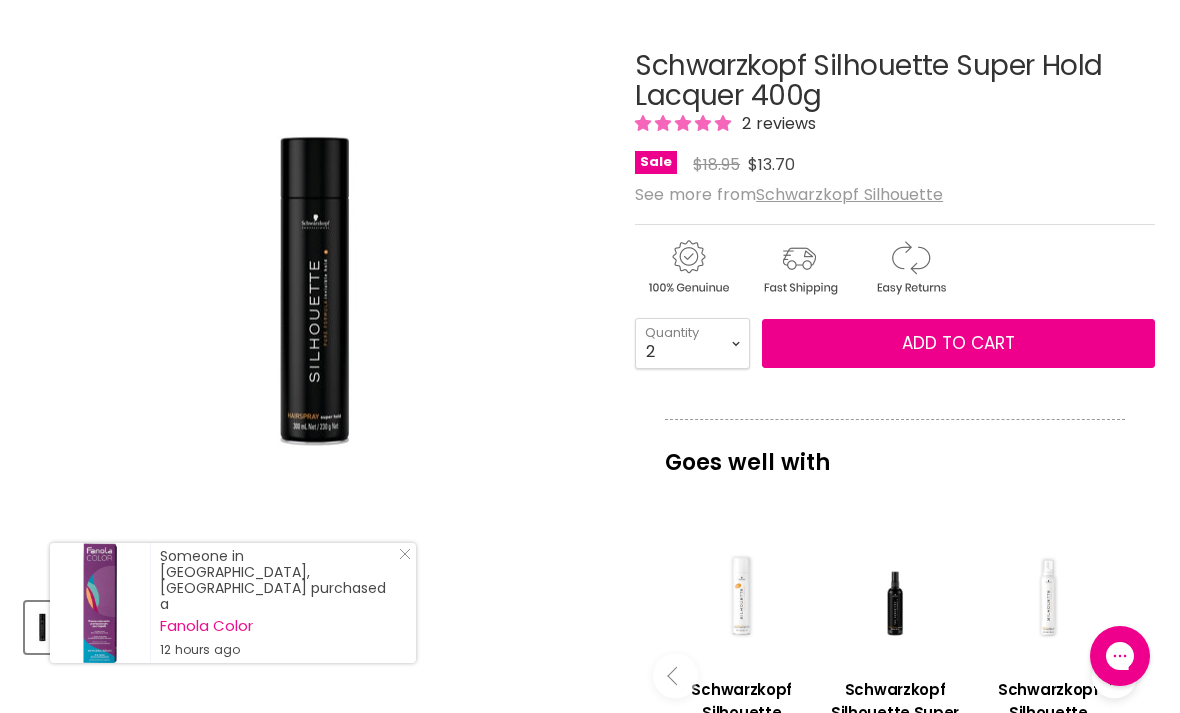 click on "Close Icon" 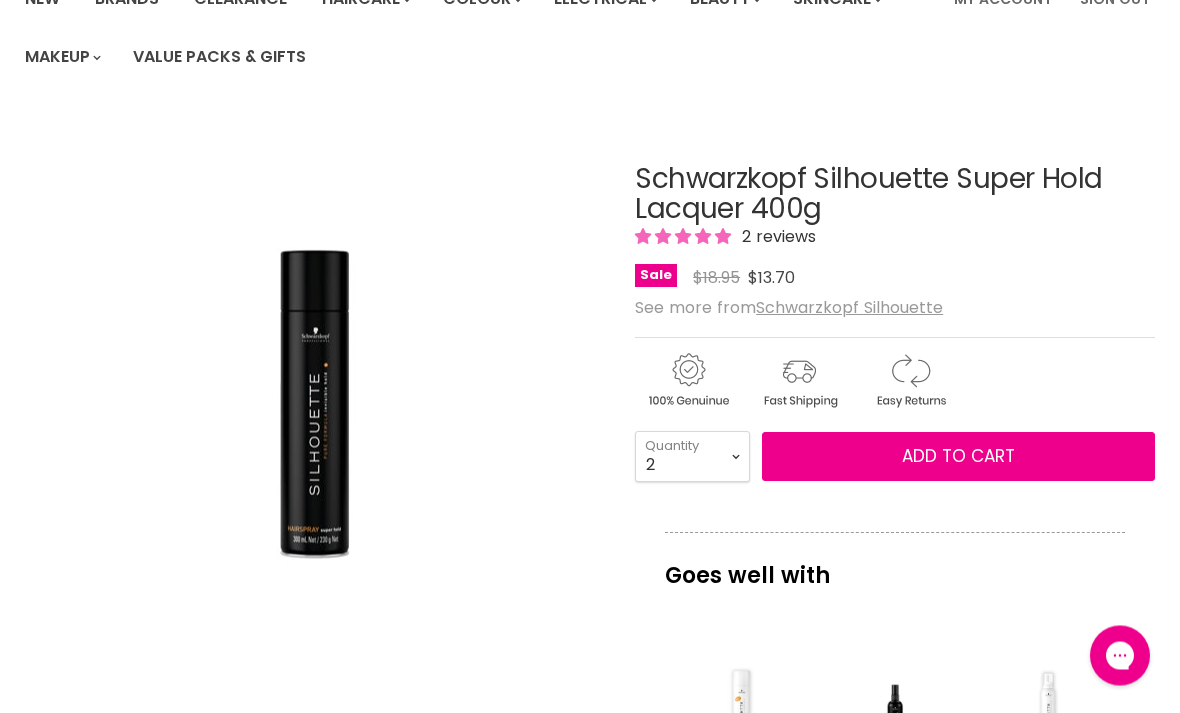 scroll, scrollTop: 0, scrollLeft: 0, axis: both 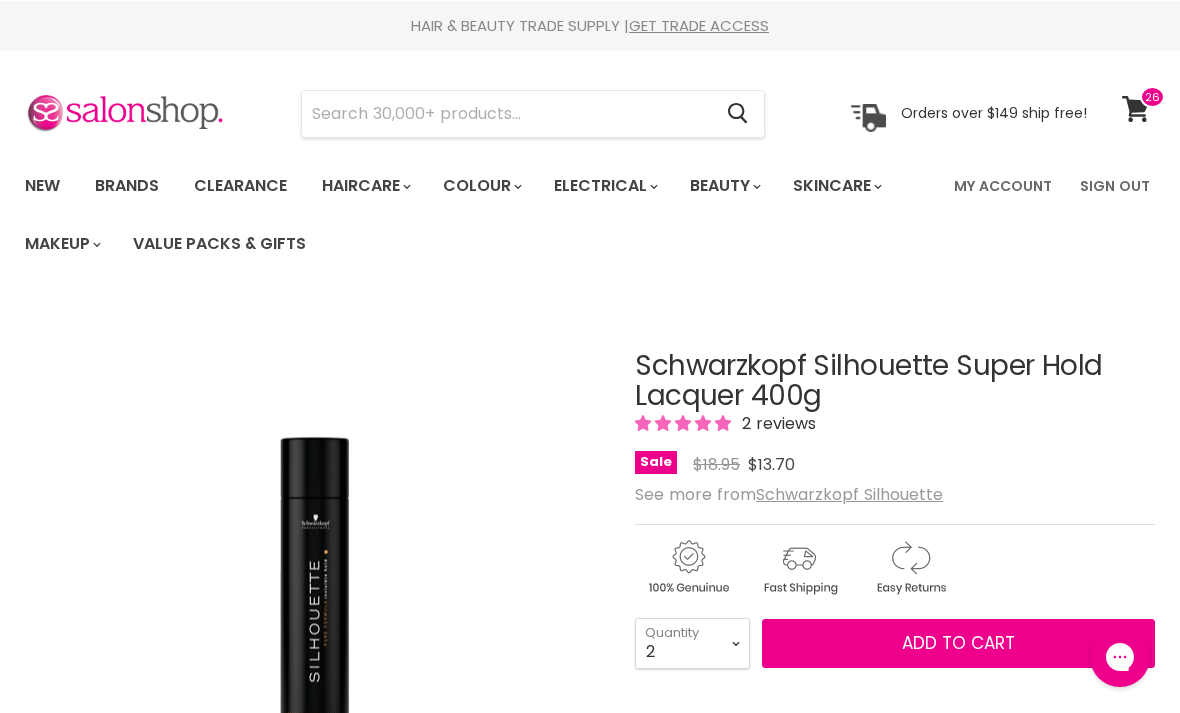 click at bounding box center (506, 113) 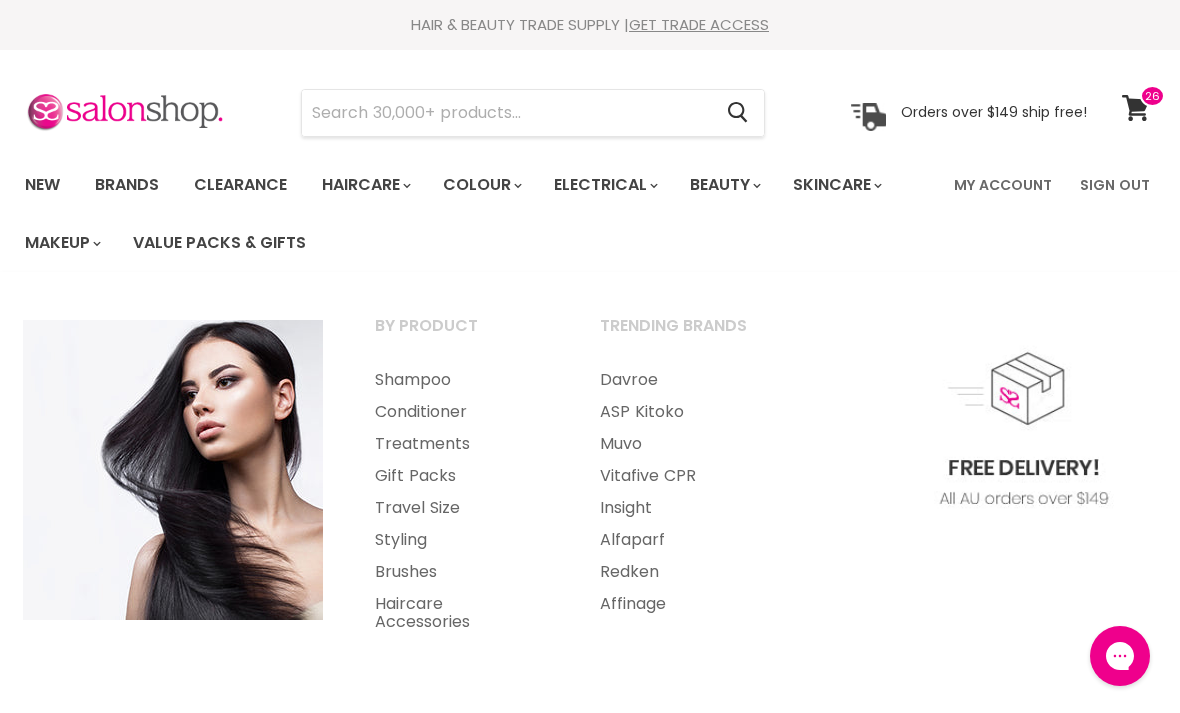 click on "Haircare" at bounding box center [365, 185] 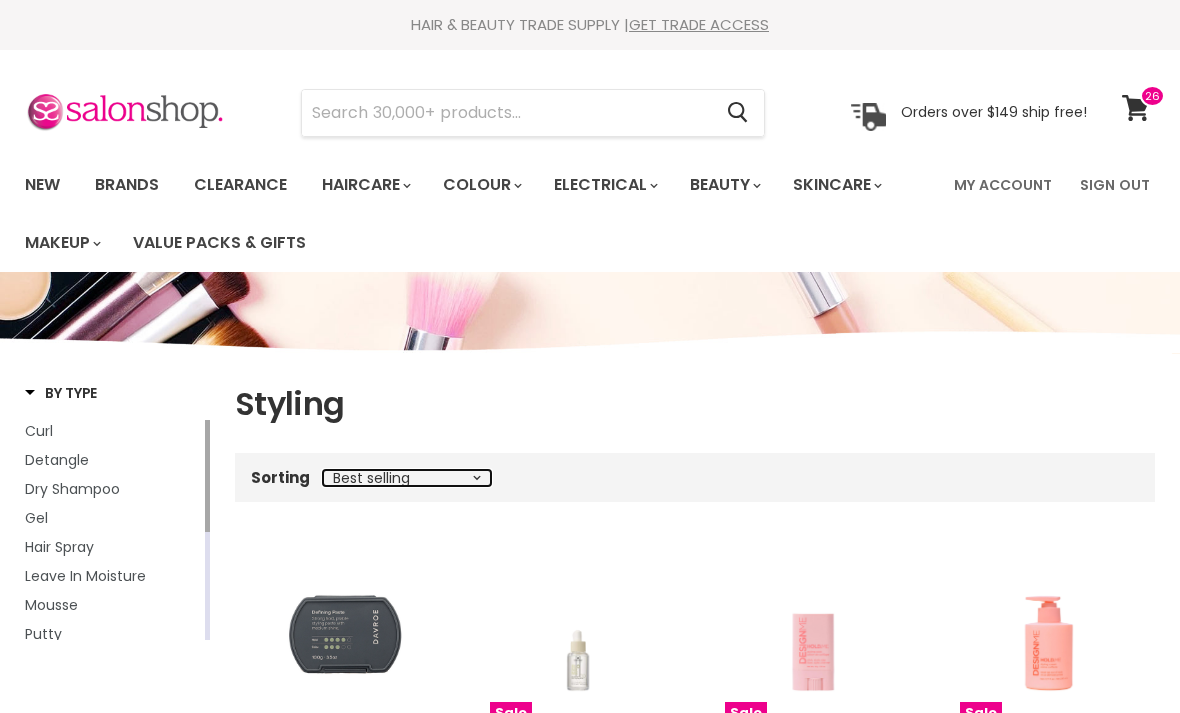 click on "Best selling Featured Price, low to high Price, high to low Alphabetically, A-Z Alphabetically, Z-A Date, new to old Date, old to new" at bounding box center (407, 478) 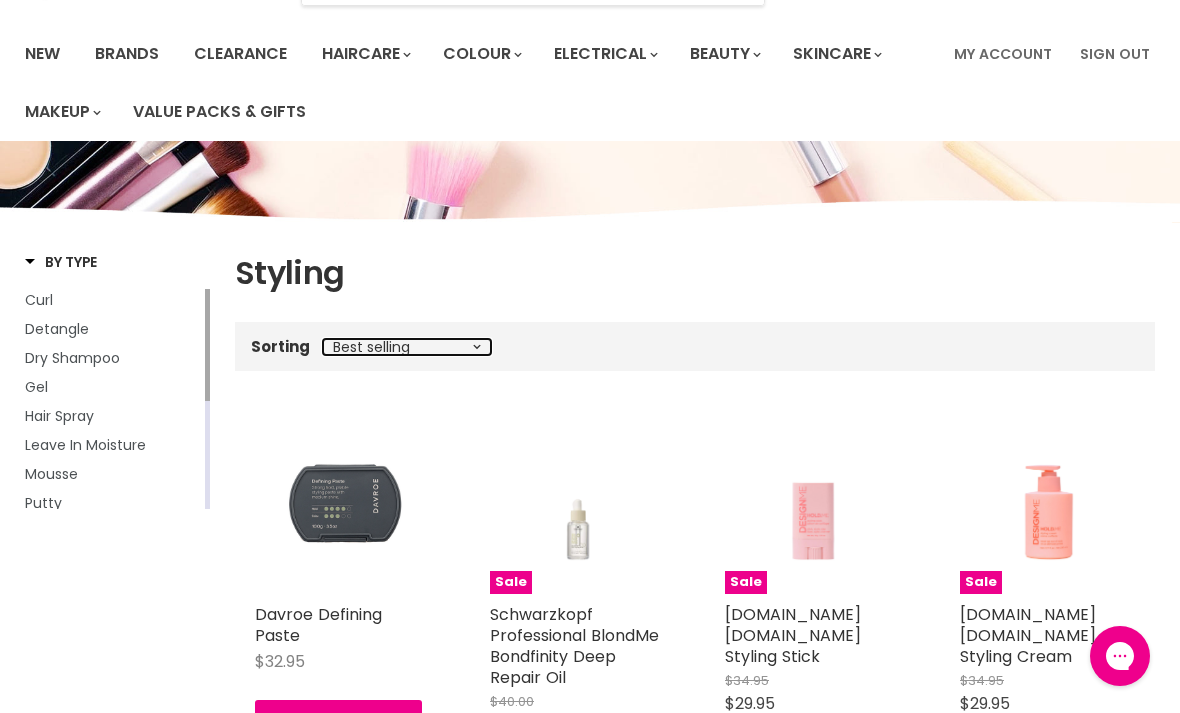 scroll, scrollTop: 0, scrollLeft: 0, axis: both 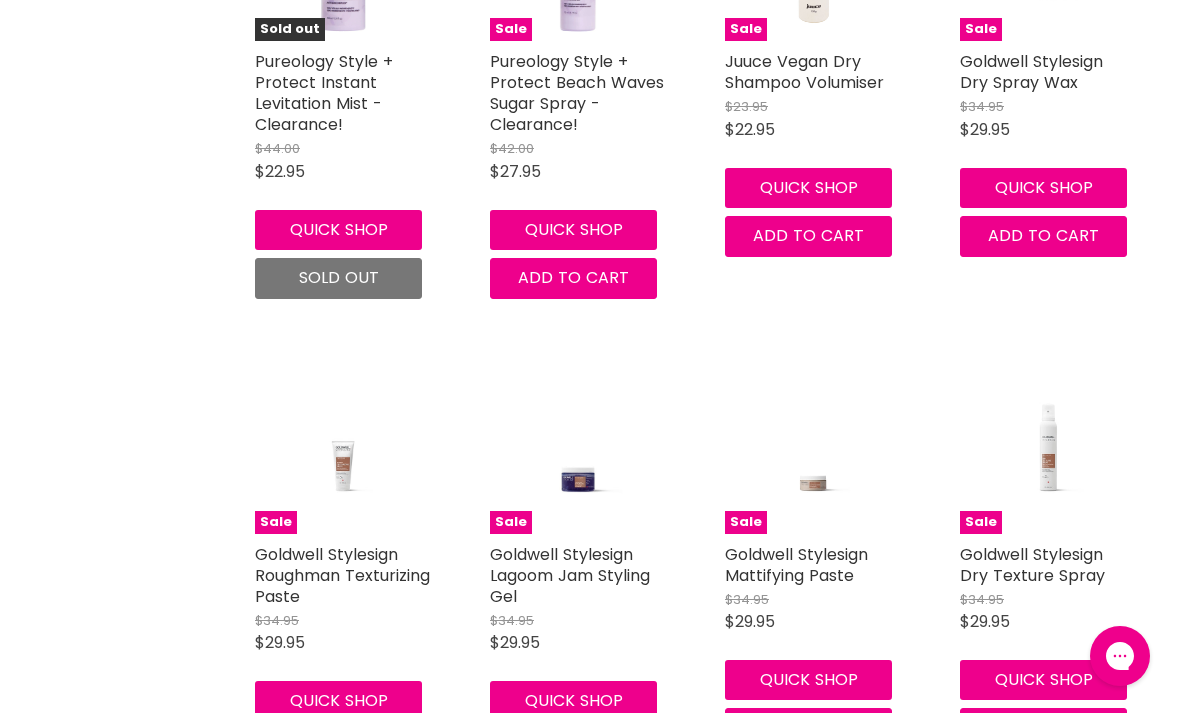 click on "Goldwell Stylesign Dry Texture Spray" at bounding box center (1032, 565) 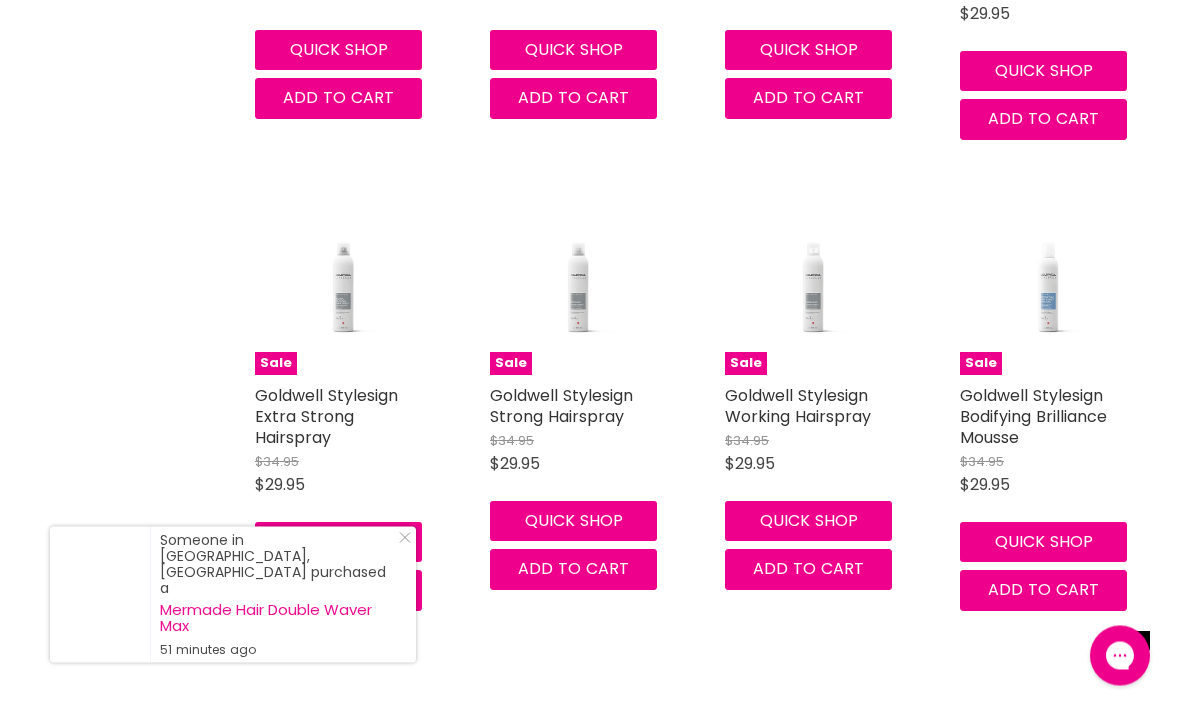 scroll, scrollTop: 12792, scrollLeft: 0, axis: vertical 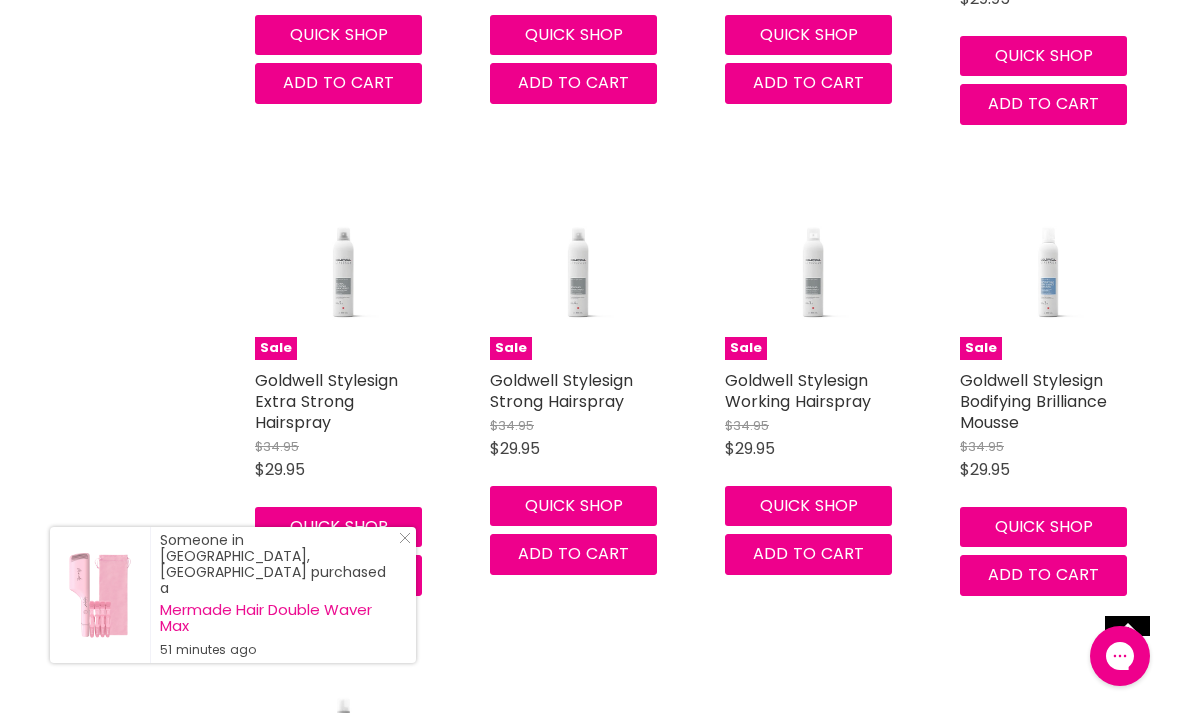click on "Goldwell Stylesign Strong Hairspray" at bounding box center [561, 391] 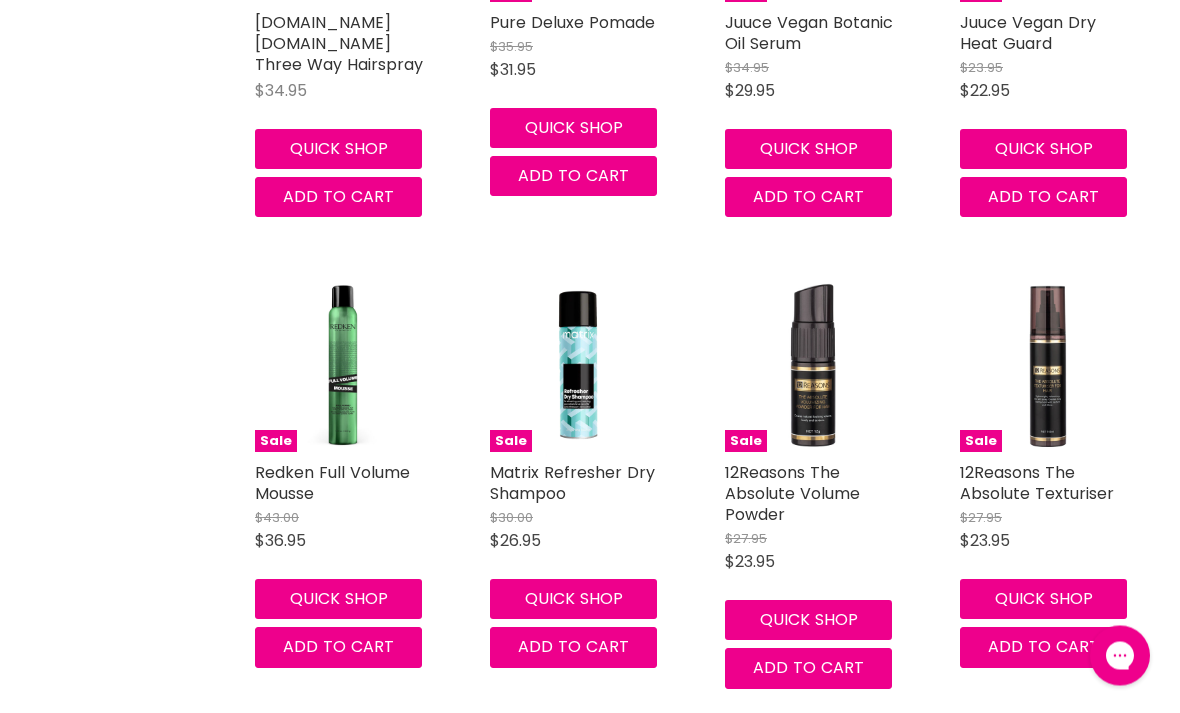 scroll, scrollTop: 15527, scrollLeft: 0, axis: vertical 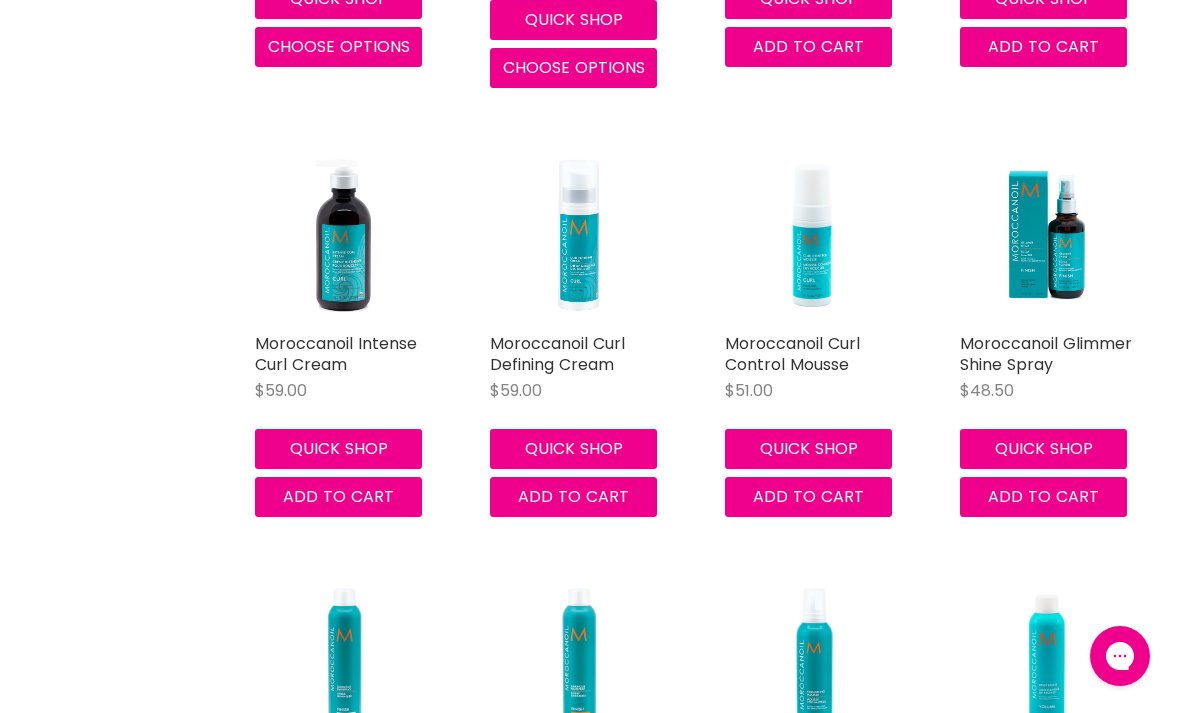 click on "Schwarzkopf Silhouette Super Hold Lacquer 400g" at bounding box center [1045, 1223] 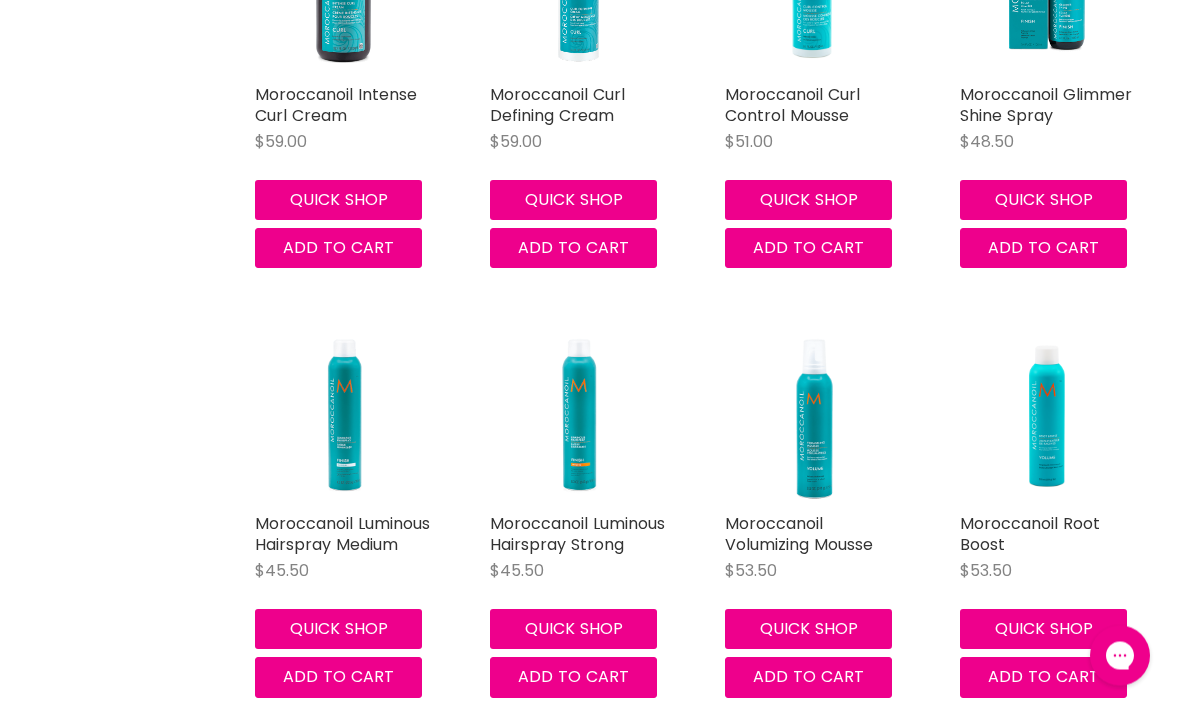 scroll, scrollTop: 74273, scrollLeft: 0, axis: vertical 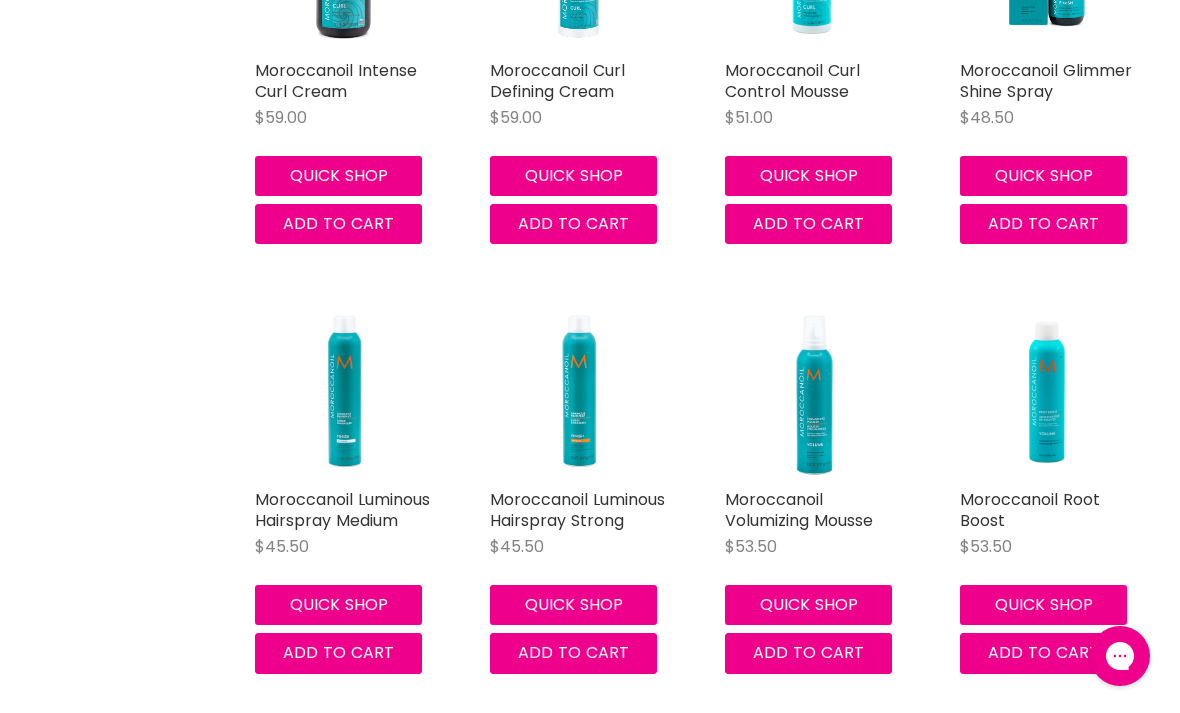 click on "Add to cart" at bounding box center (1043, 1123) 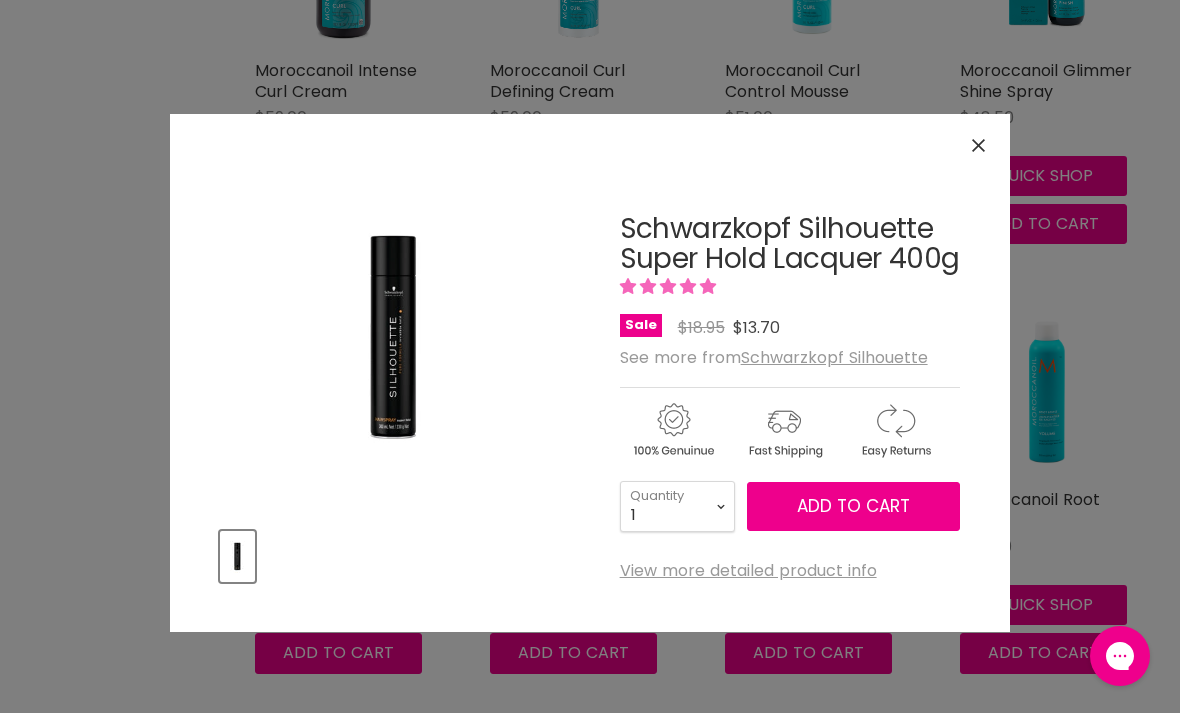 click 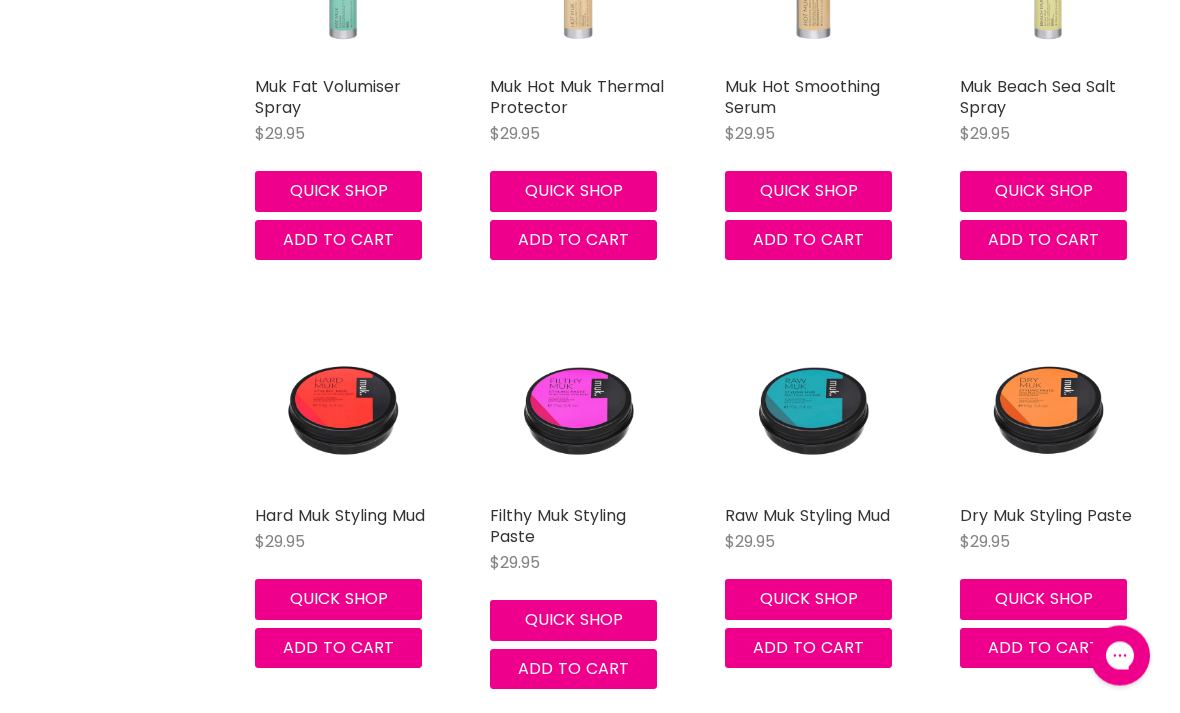 scroll, scrollTop: 76016, scrollLeft: 0, axis: vertical 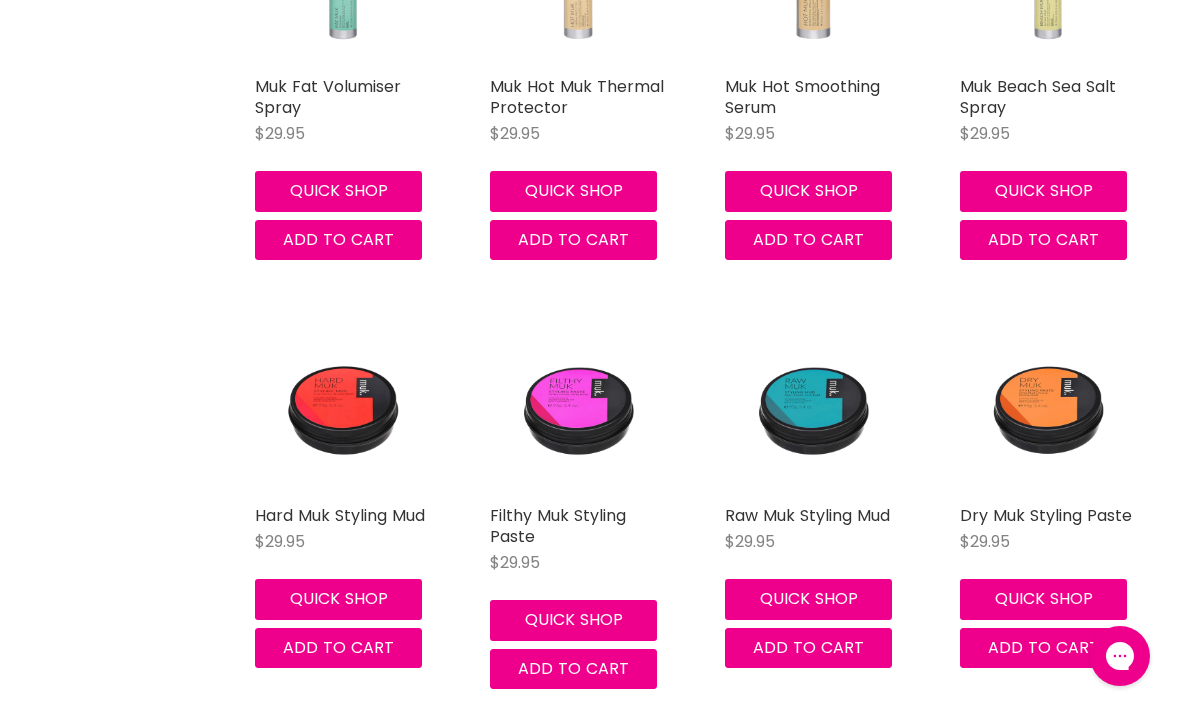 click at bounding box center [1047, 836] 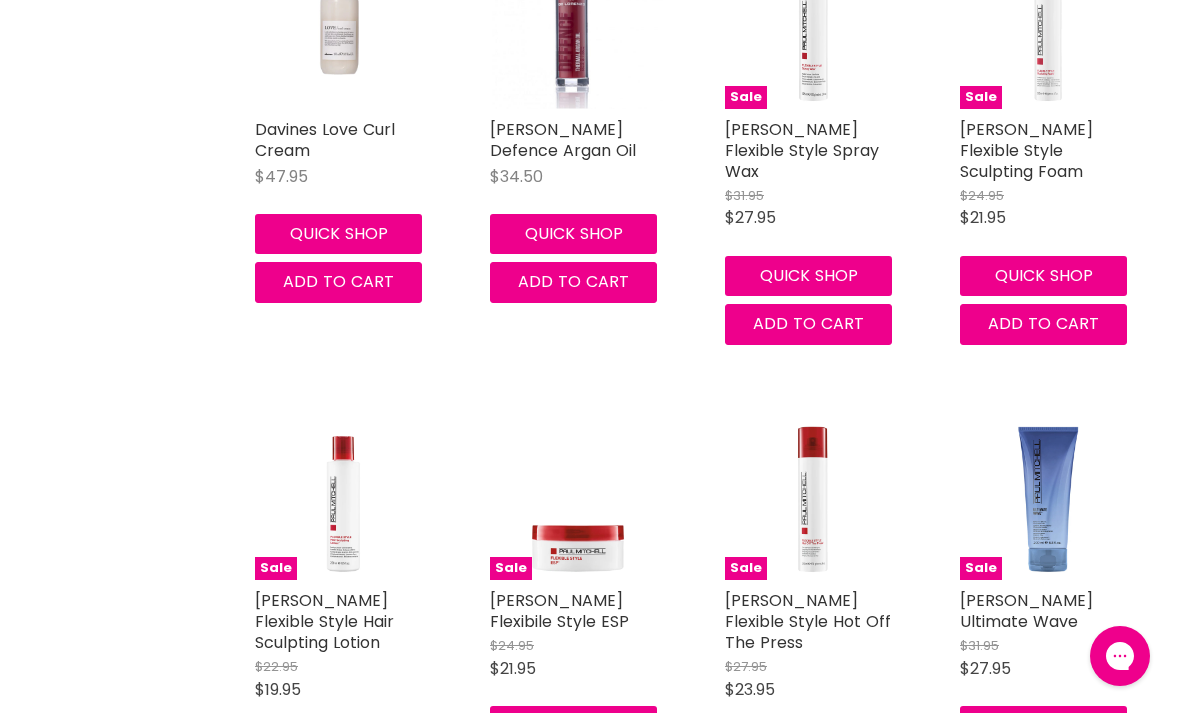 scroll, scrollTop: 77848, scrollLeft: 0, axis: vertical 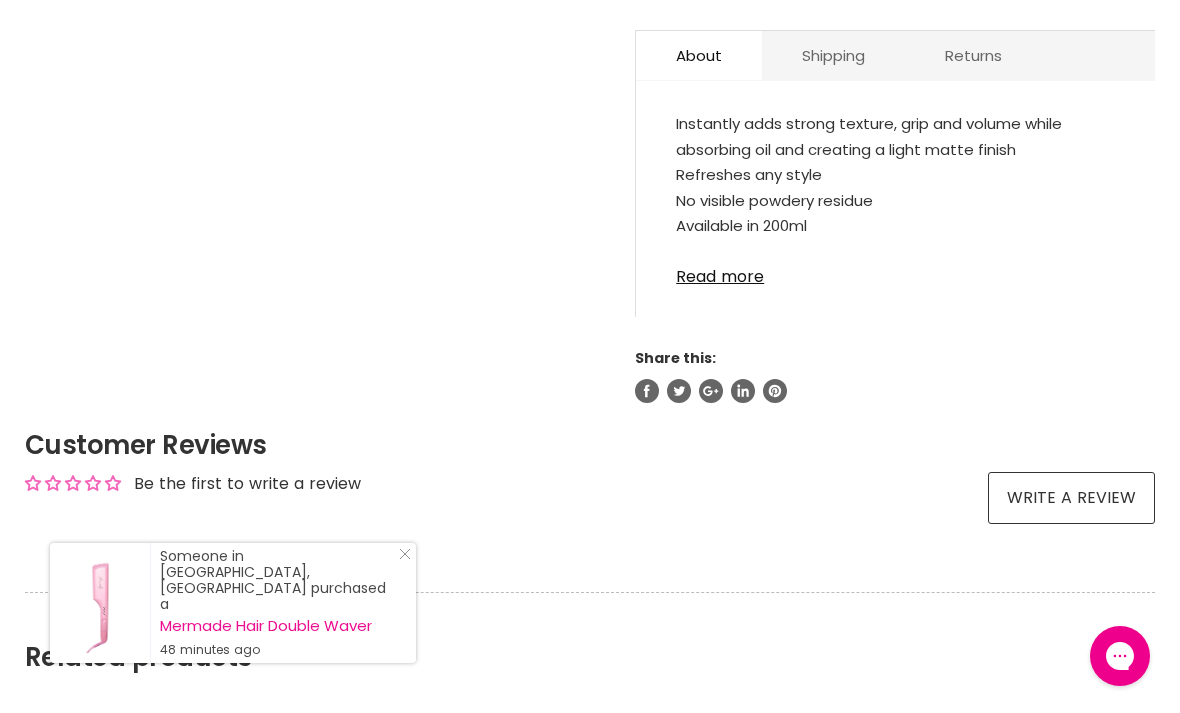 click on "Read more" at bounding box center [895, 271] 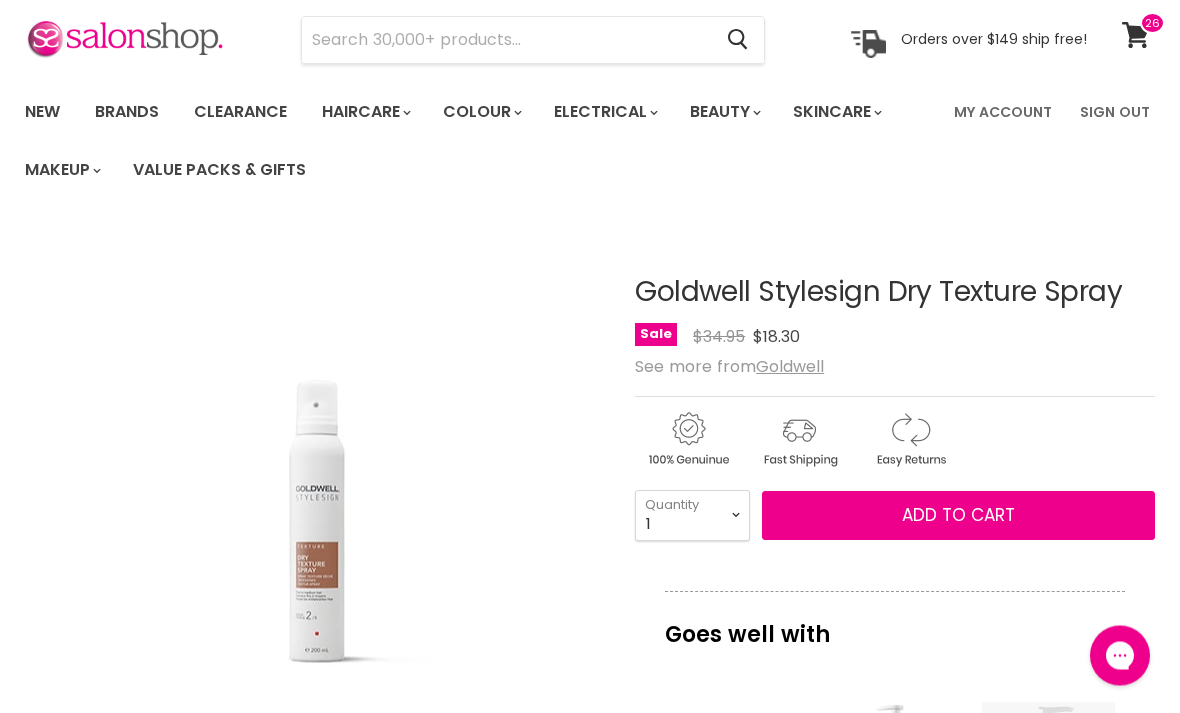 scroll, scrollTop: 0, scrollLeft: 0, axis: both 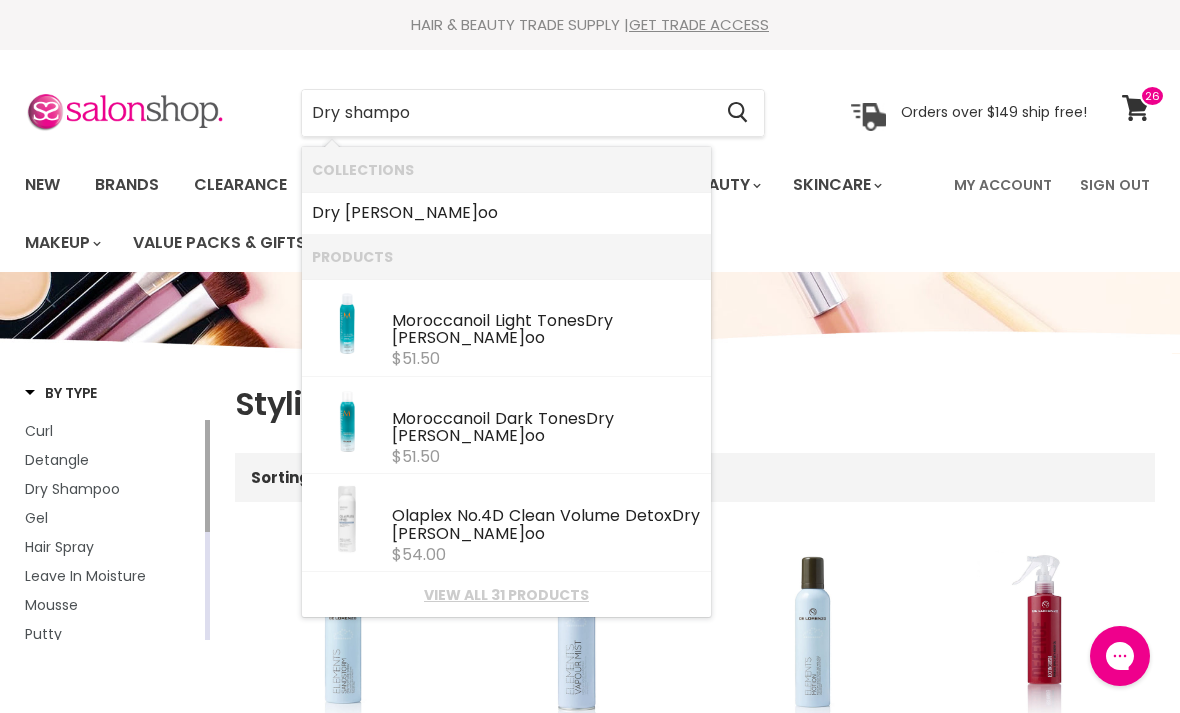 type on "Dry shampoo" 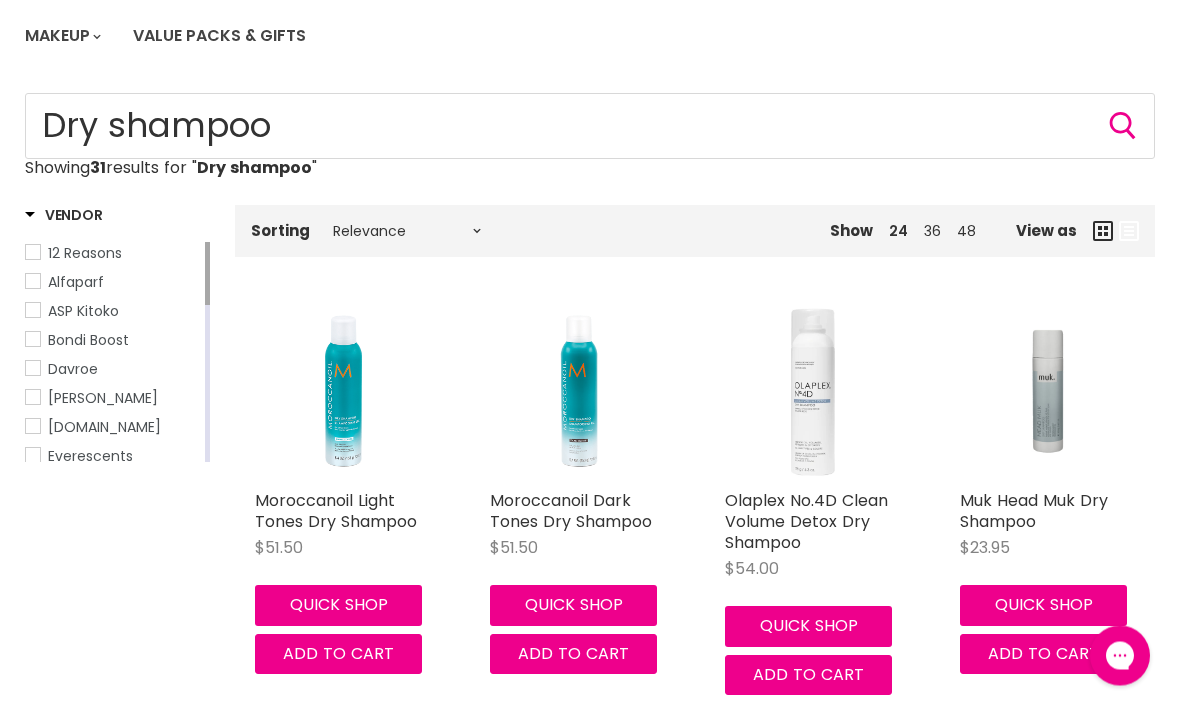 scroll, scrollTop: 255, scrollLeft: 0, axis: vertical 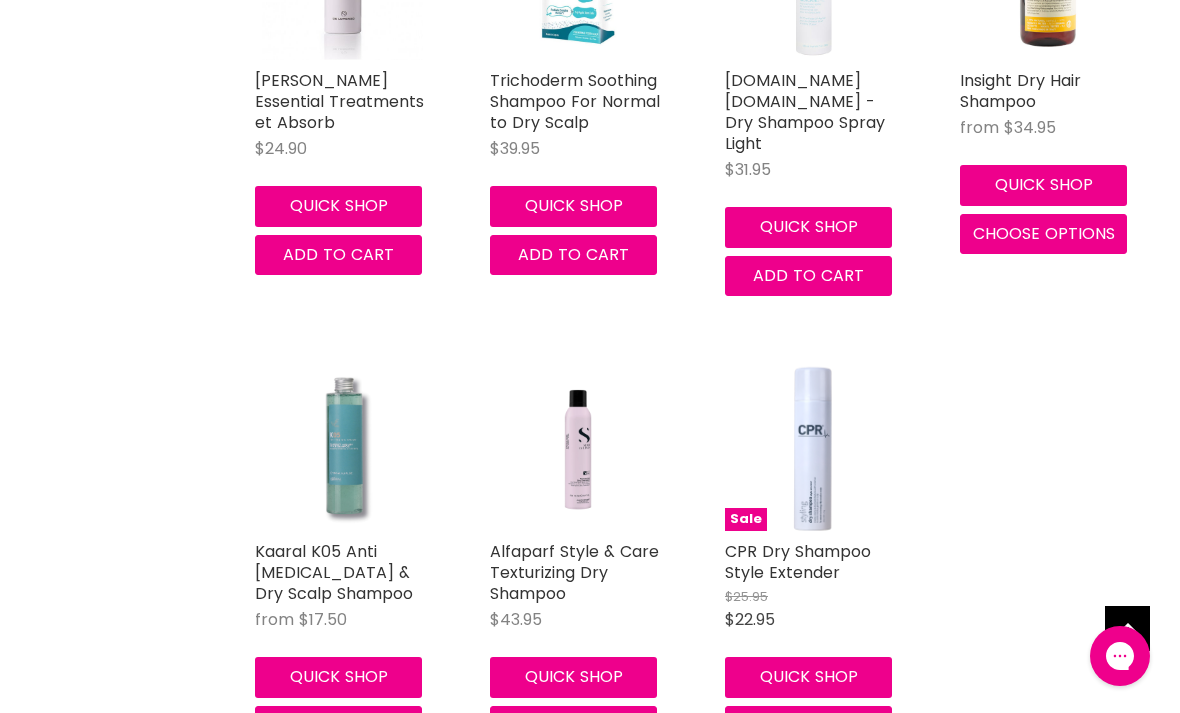 click at bounding box center [812, 443] 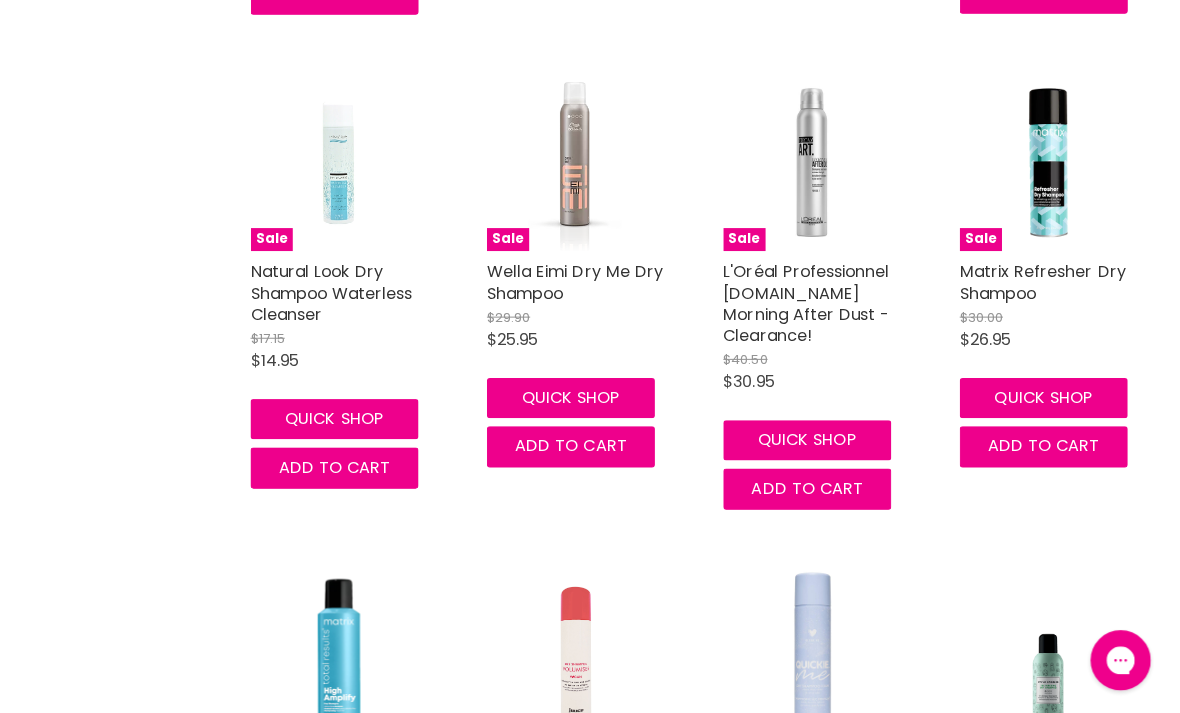 scroll, scrollTop: 2296, scrollLeft: 0, axis: vertical 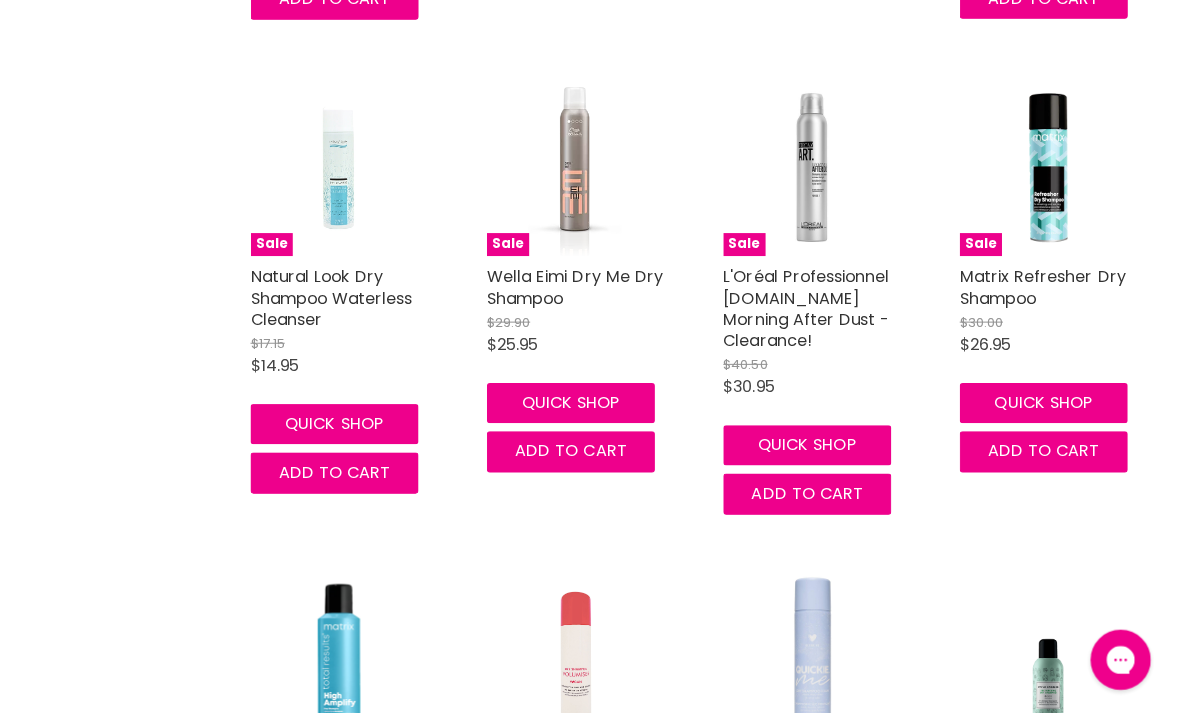 click on "Wella Eimi Dry Me Dry Shampoo" at bounding box center (577, 286) 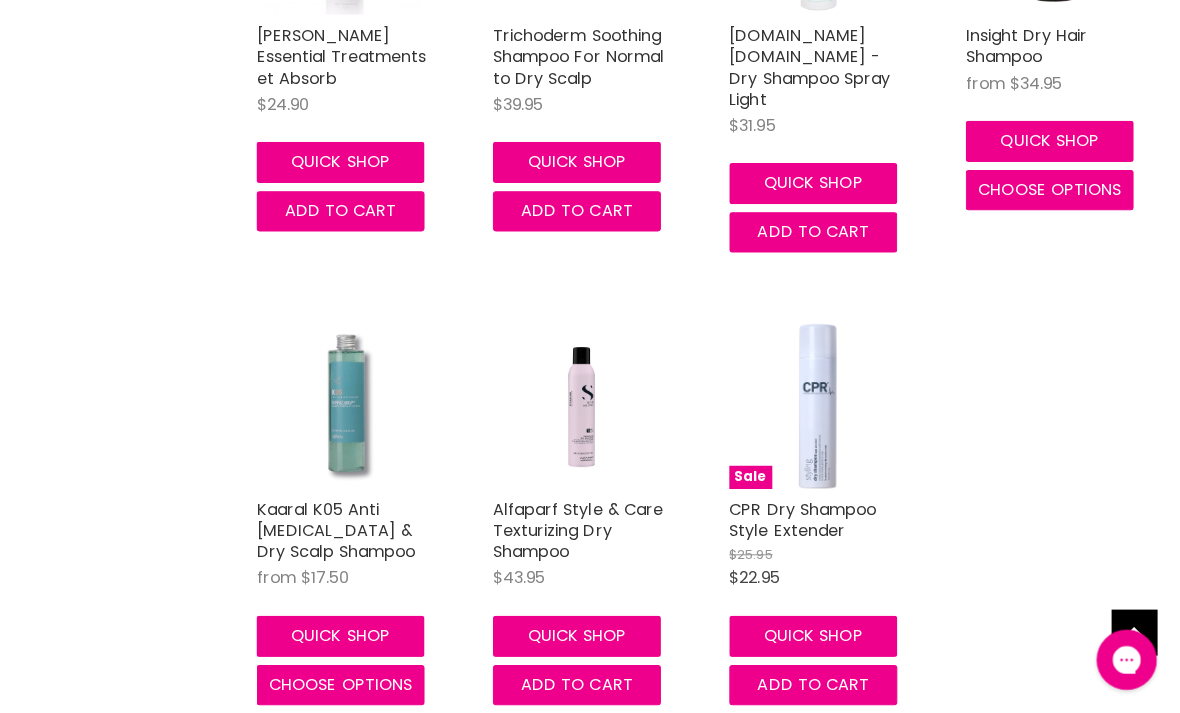 scroll, scrollTop: 3521, scrollLeft: 0, axis: vertical 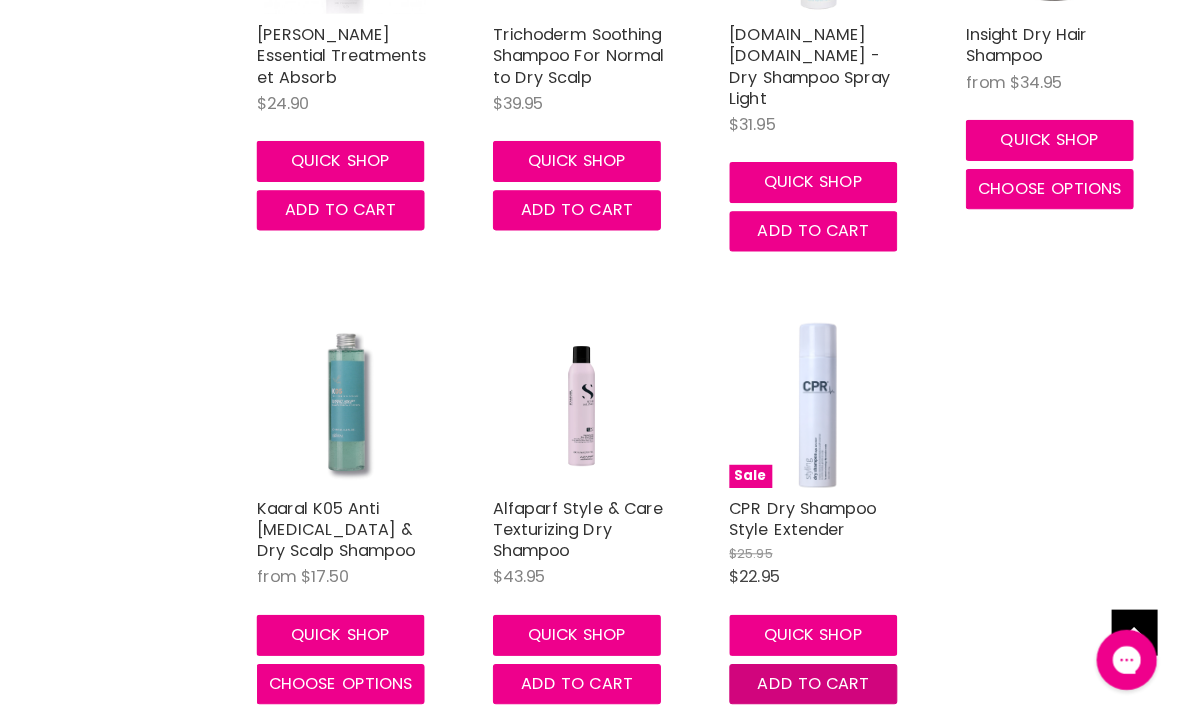 click on "Add to cart" at bounding box center [808, 679] 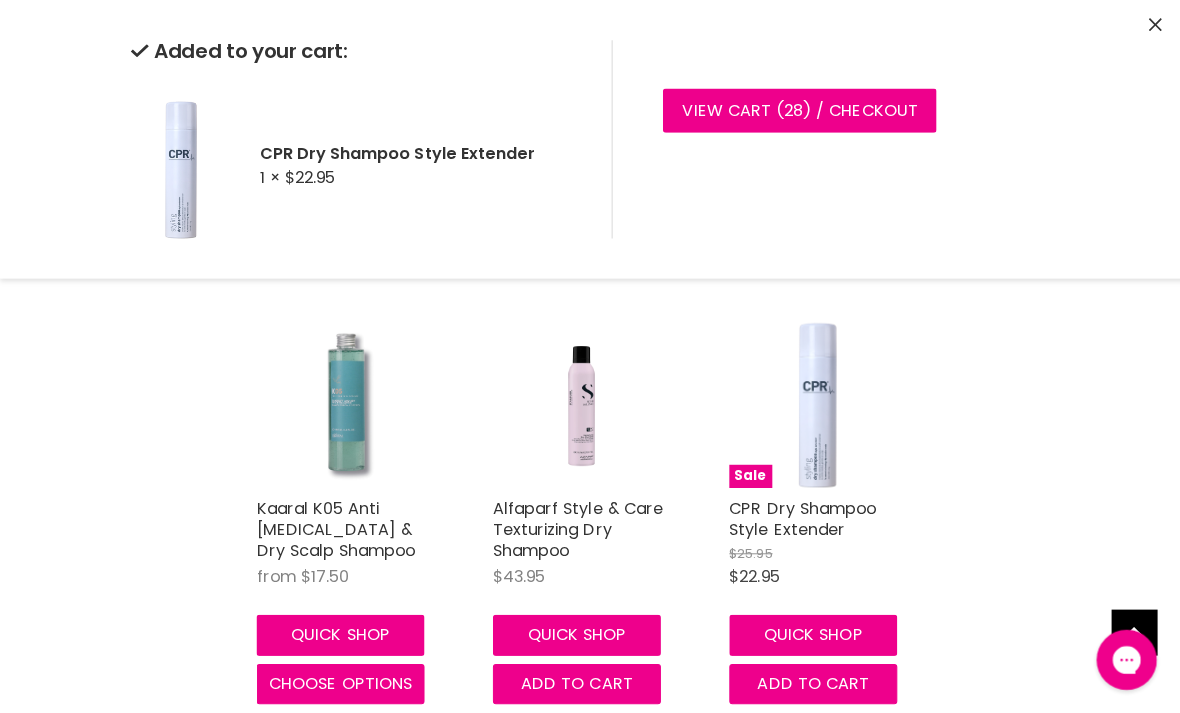 click 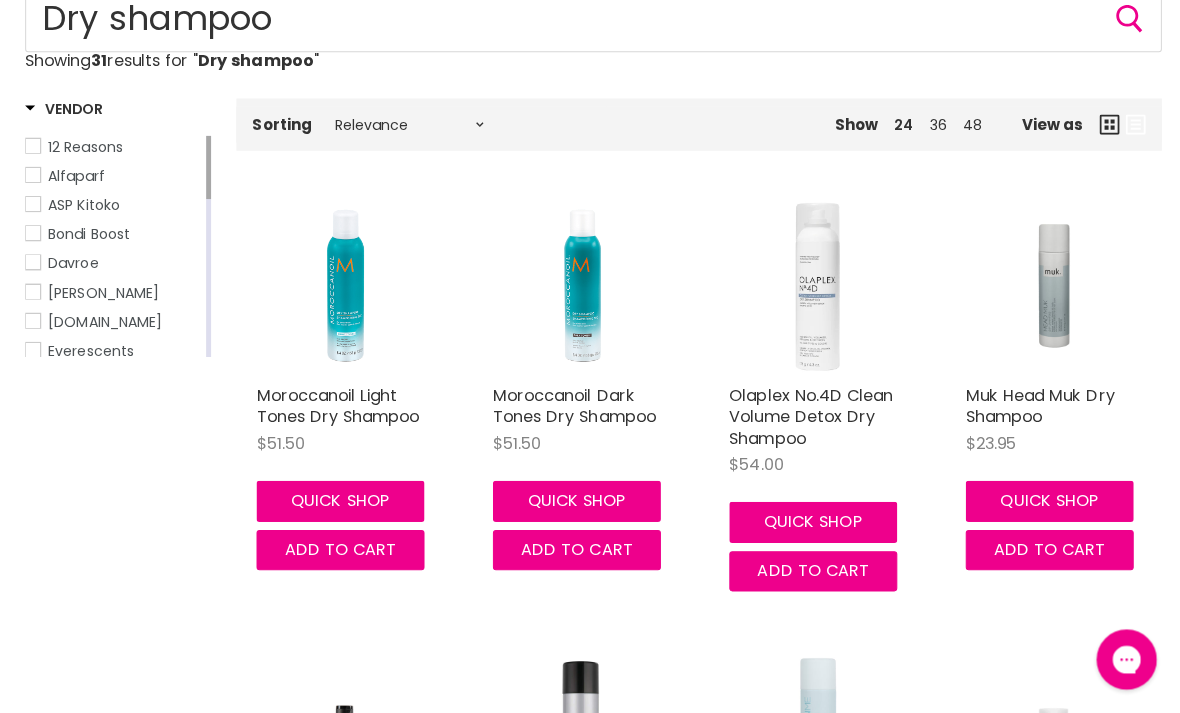scroll, scrollTop: 0, scrollLeft: 0, axis: both 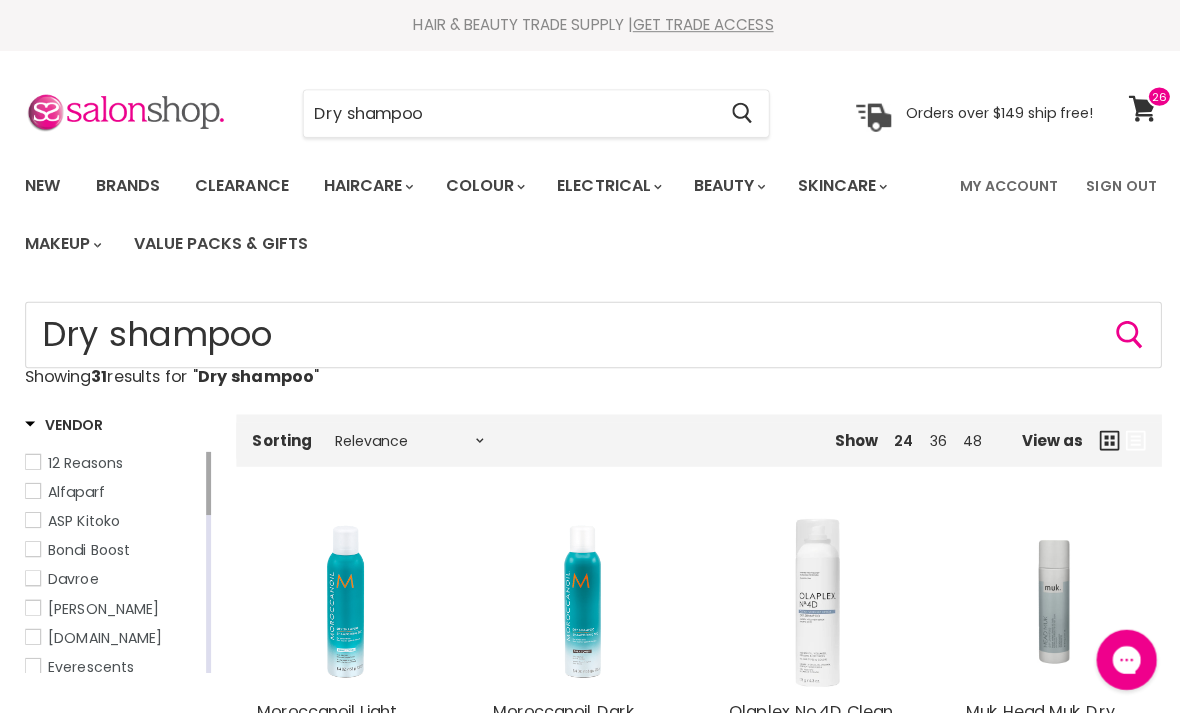click on "Dry shampoo" at bounding box center (506, 113) 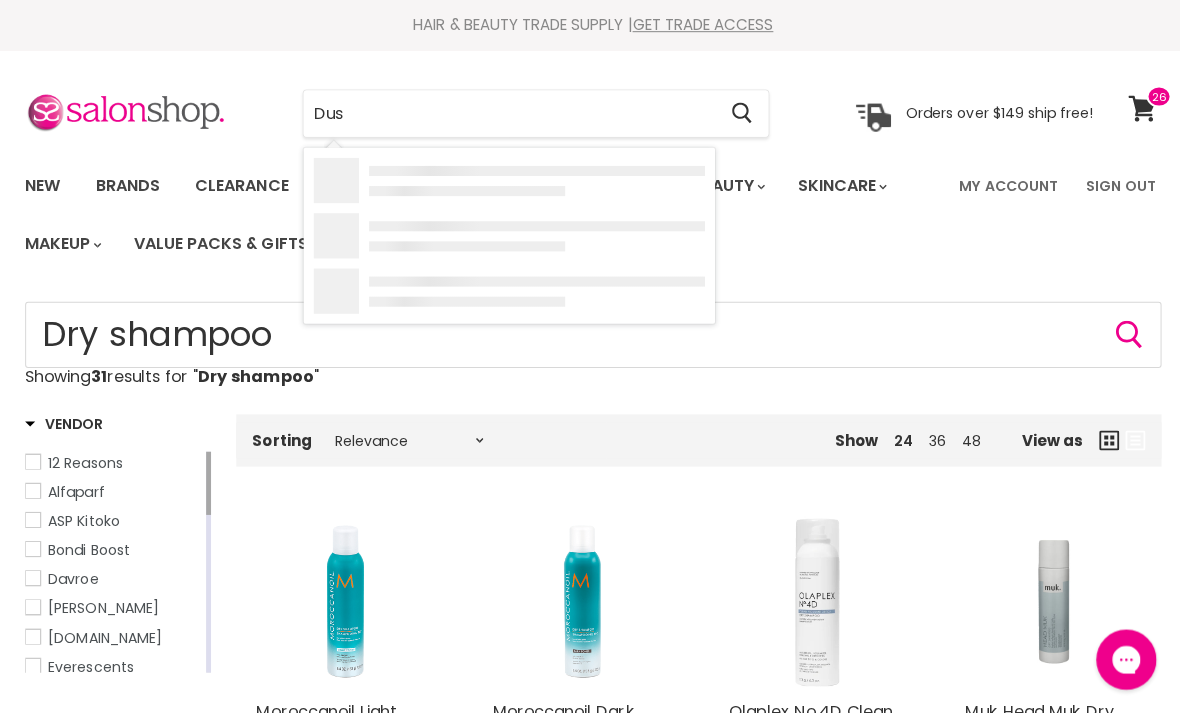 type on "Dust" 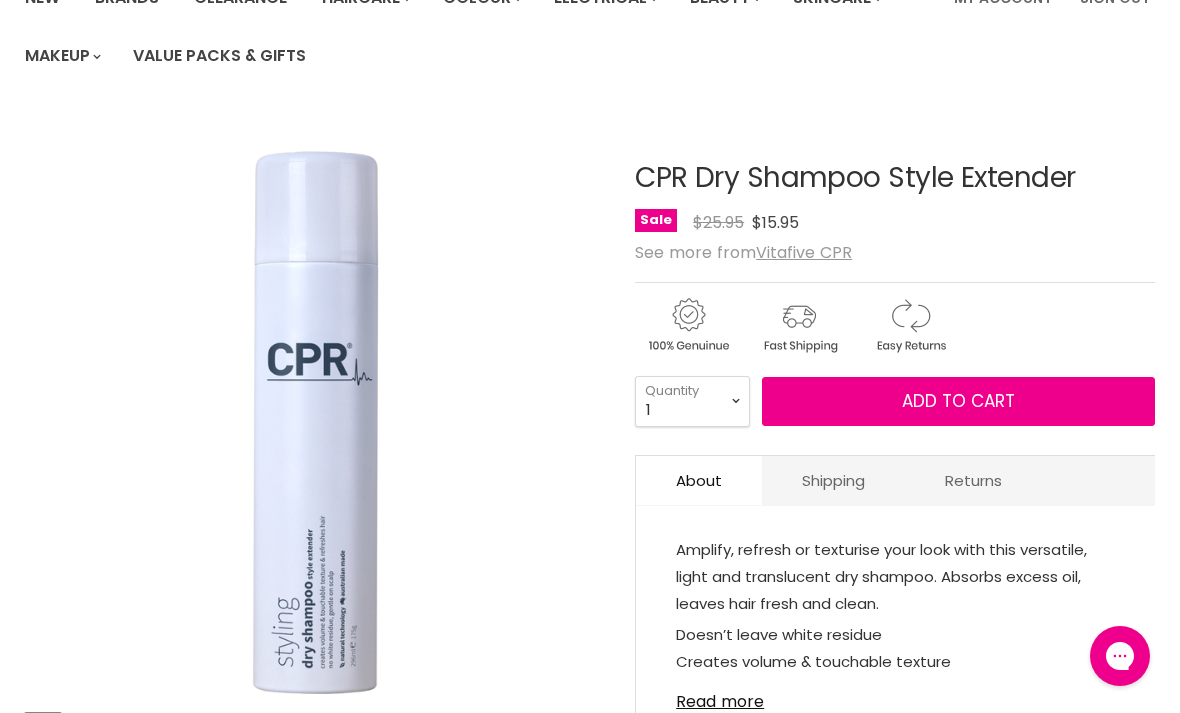 scroll, scrollTop: 203, scrollLeft: 0, axis: vertical 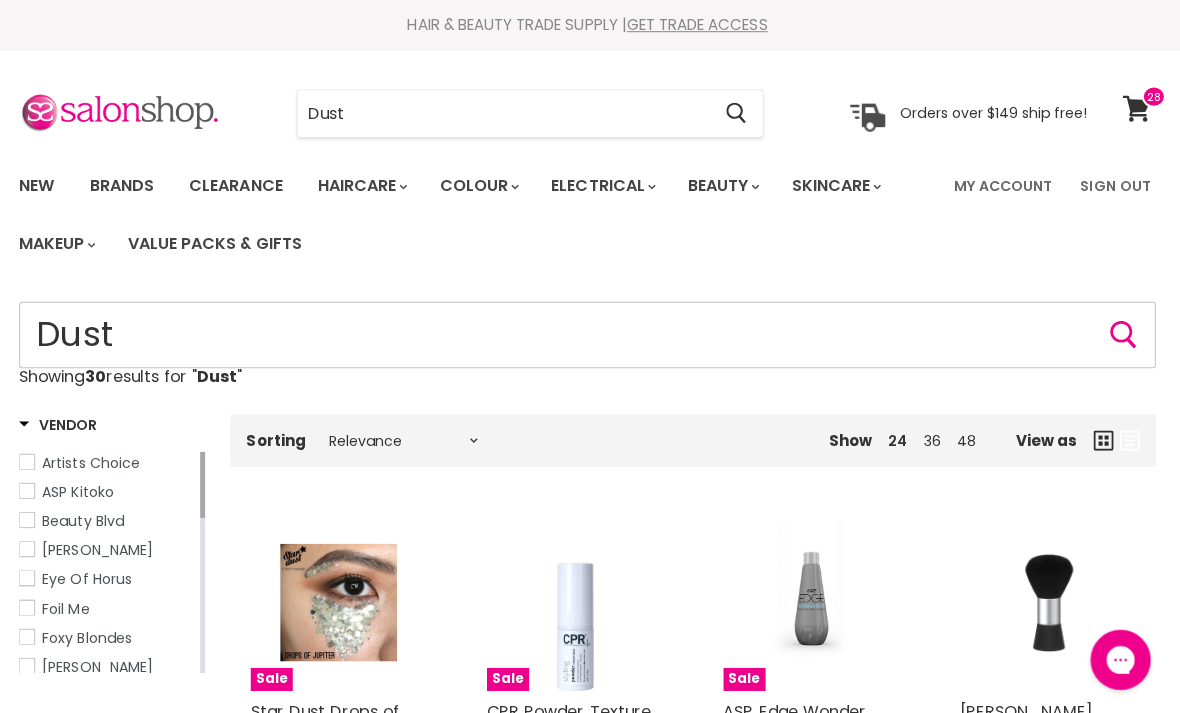 click on "Dust" at bounding box center (590, 333) 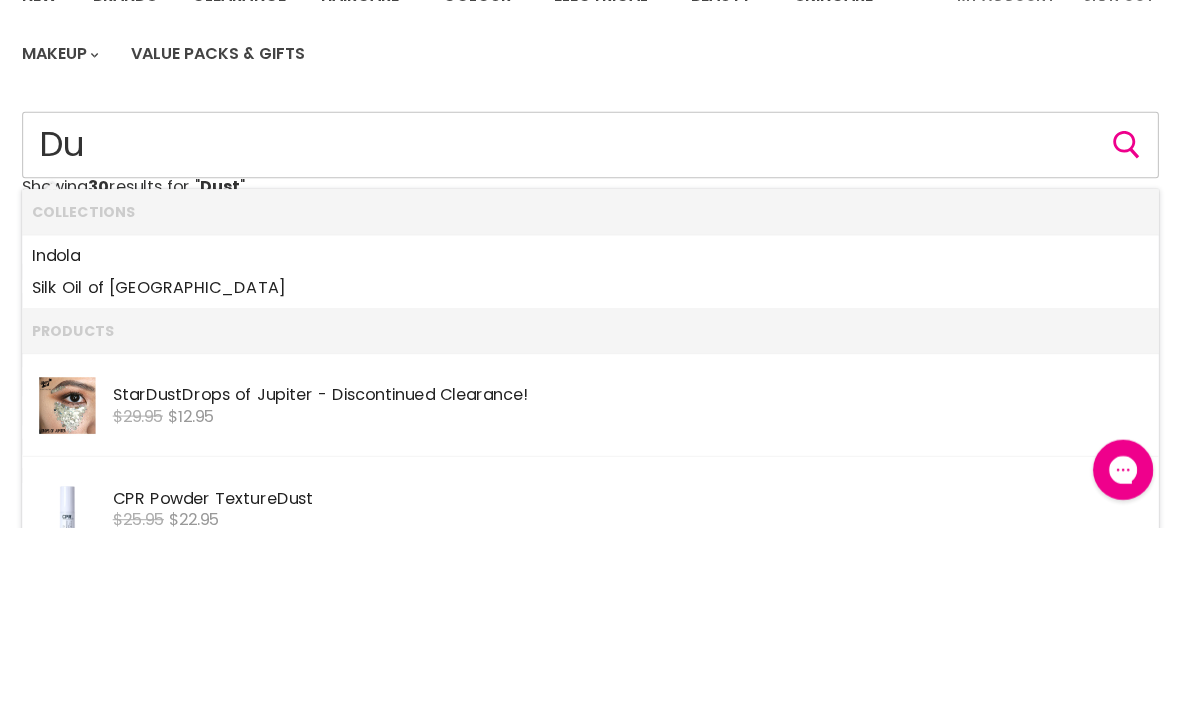 type on "D" 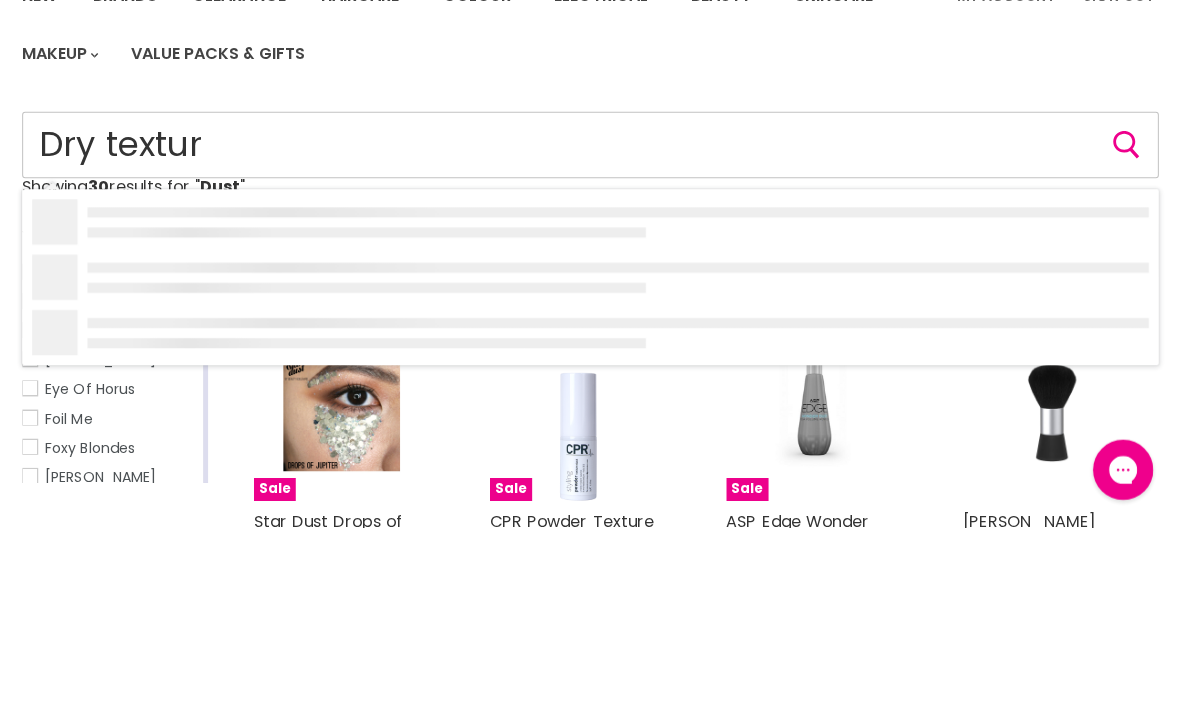 type on "Dry texture" 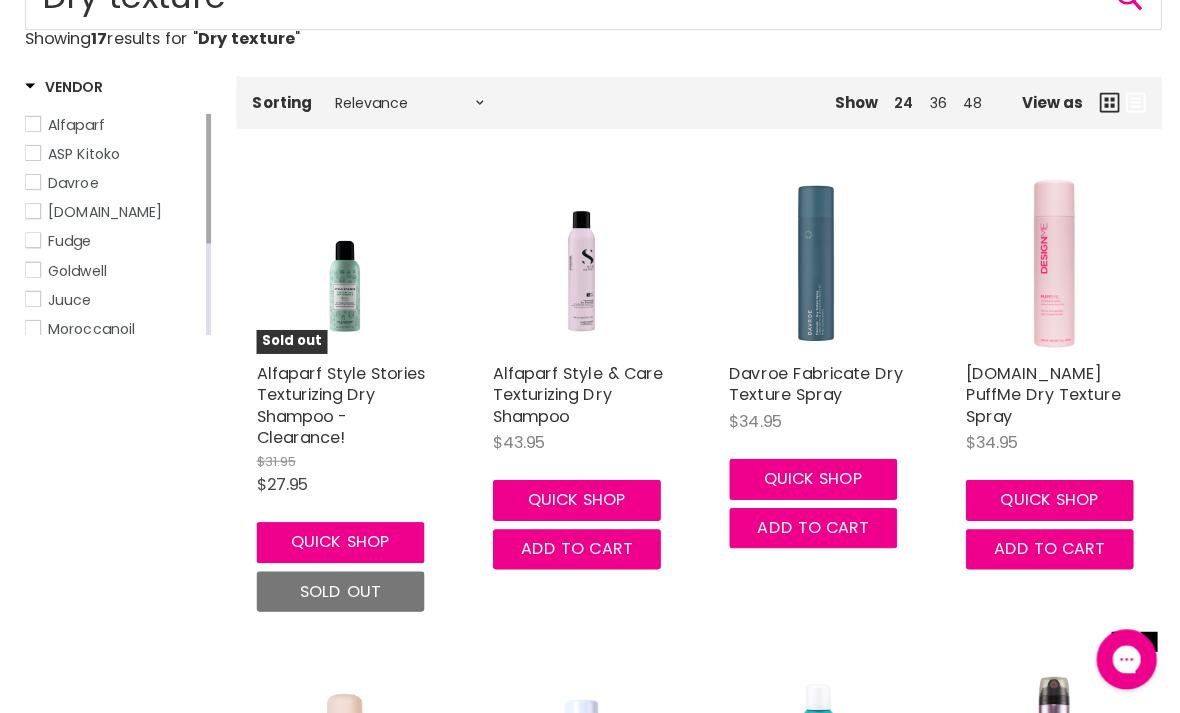 scroll, scrollTop: 360, scrollLeft: 0, axis: vertical 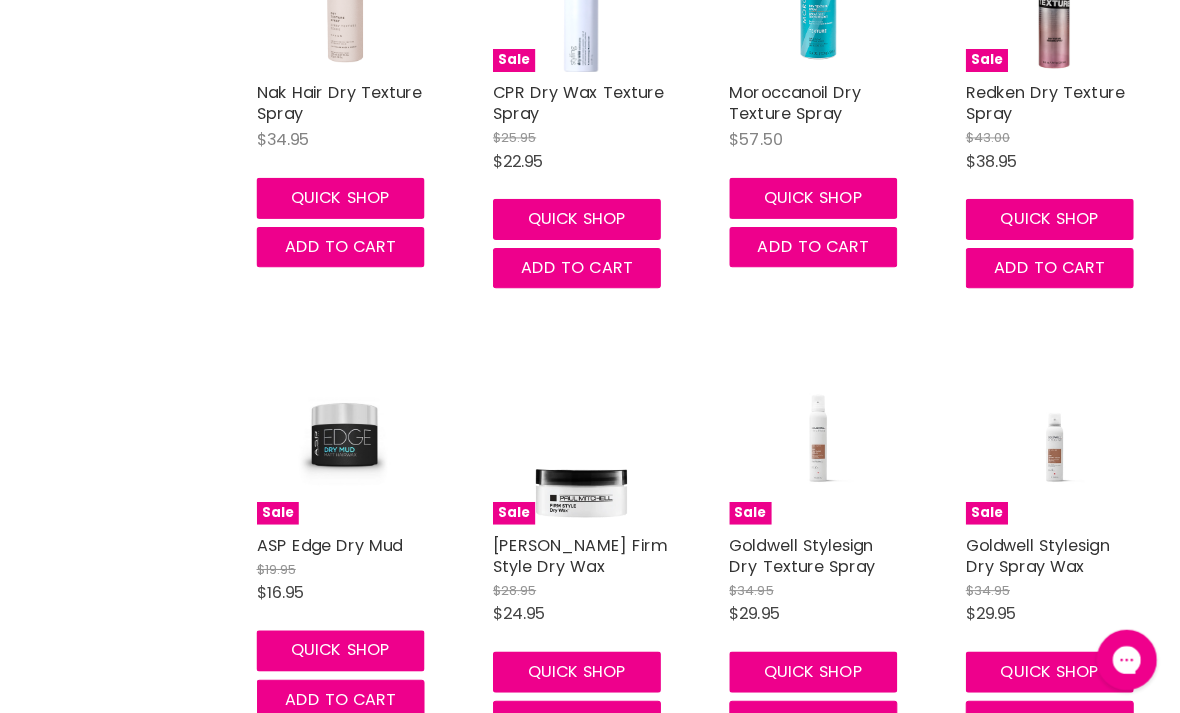 click at bounding box center (812, 435) 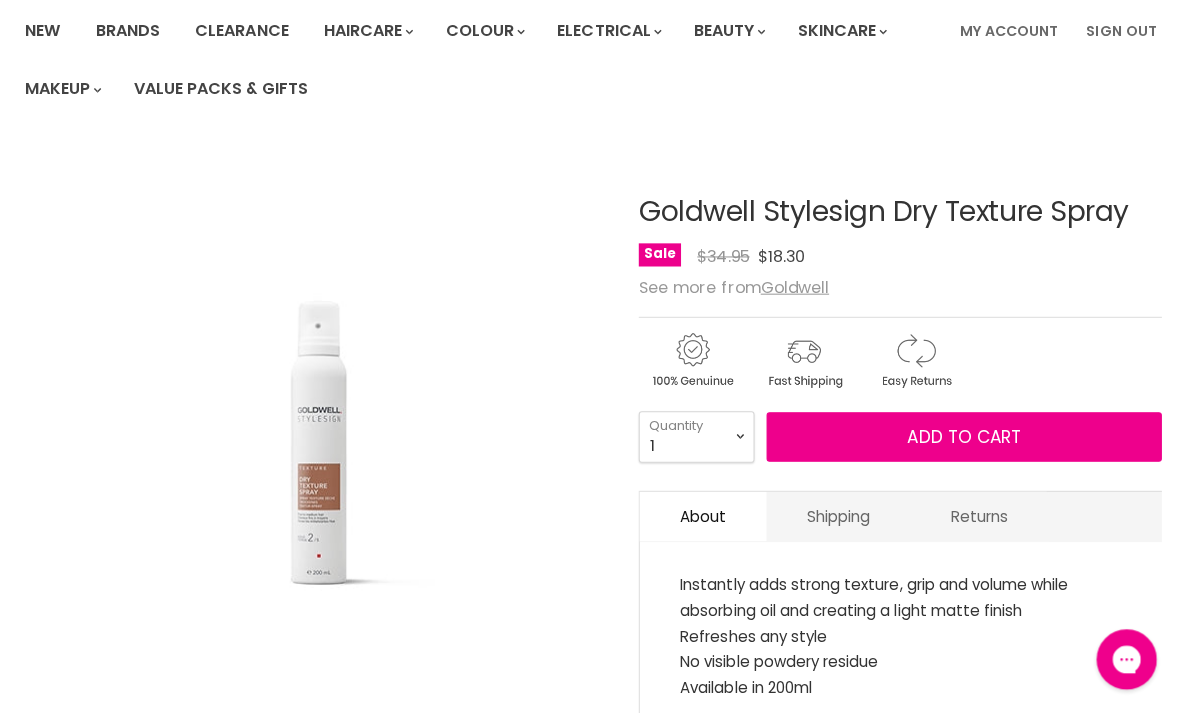 scroll, scrollTop: 0, scrollLeft: 0, axis: both 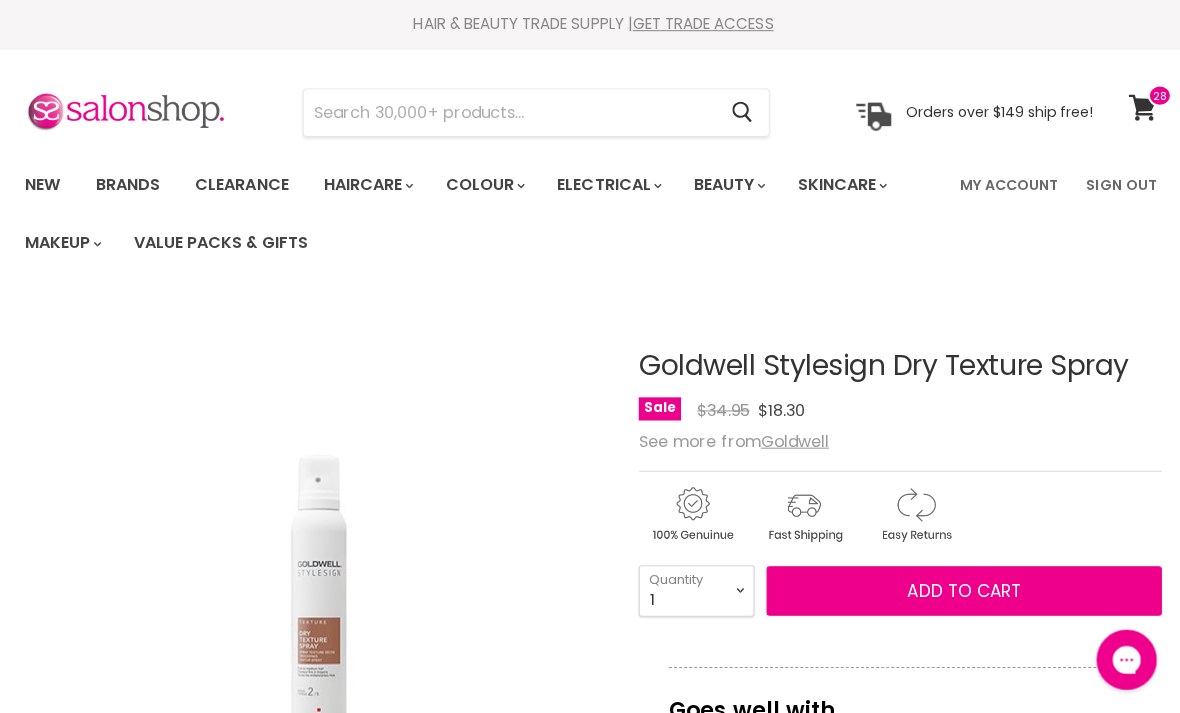 click on "Add to cart" at bounding box center [958, 587] 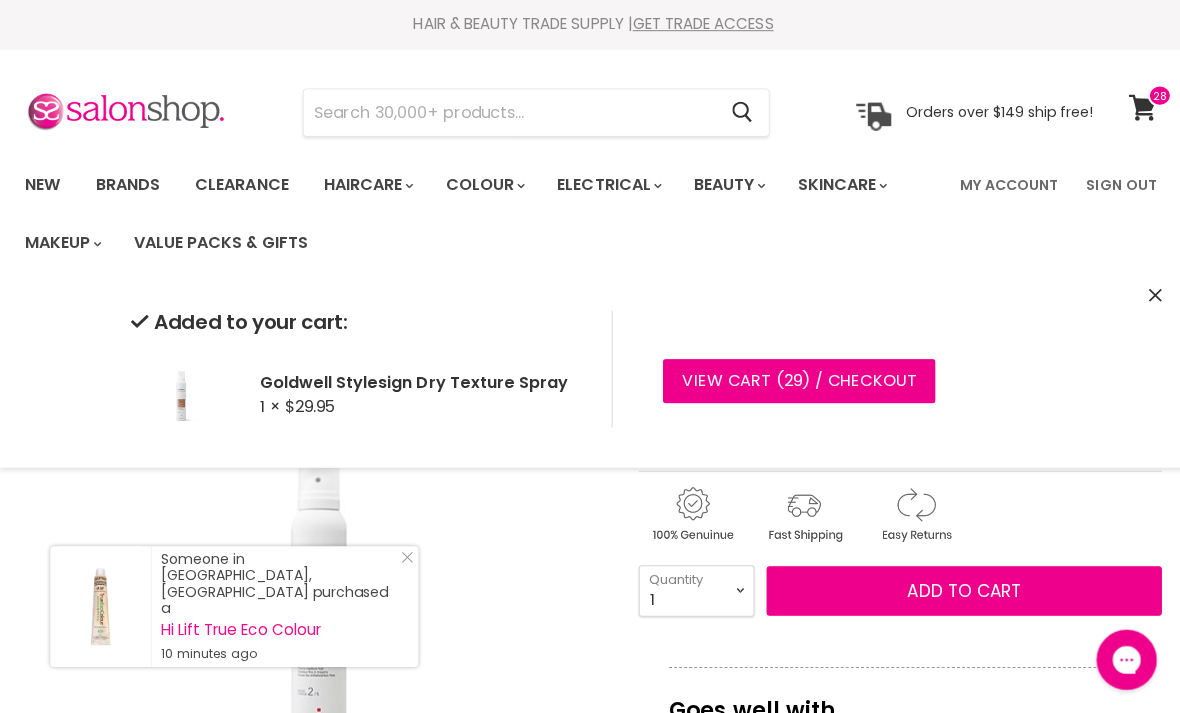 click at bounding box center (506, 112) 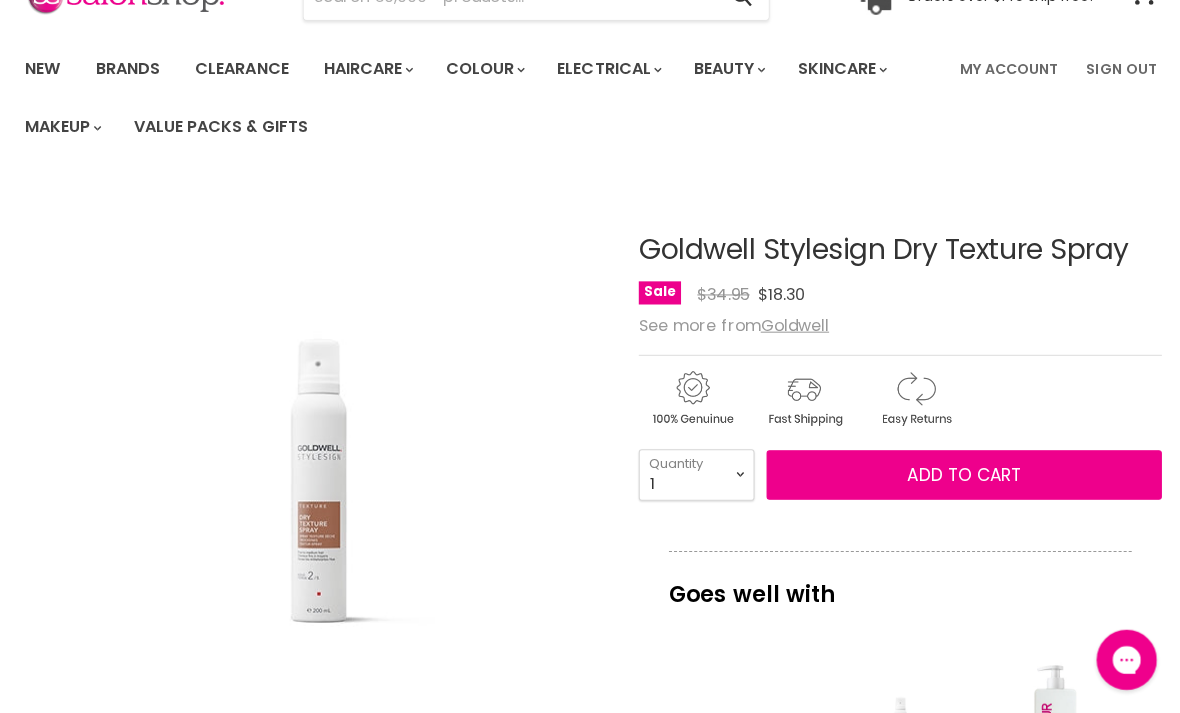 scroll, scrollTop: 0, scrollLeft: 0, axis: both 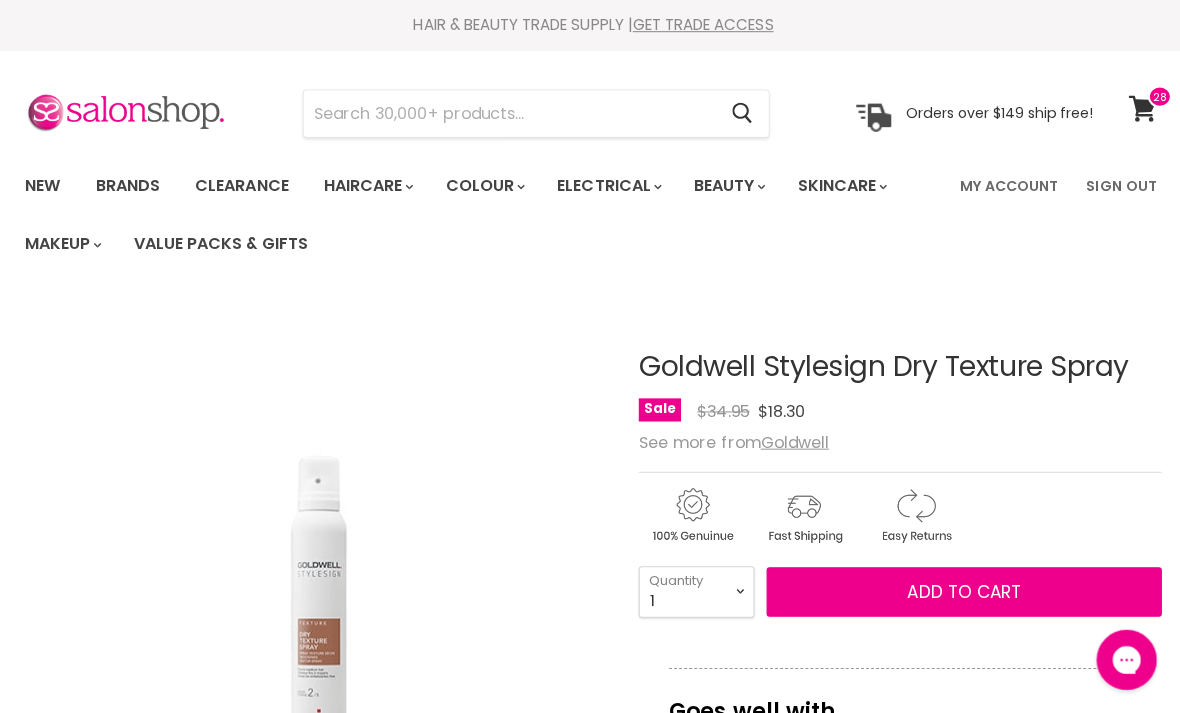 click at bounding box center (506, 113) 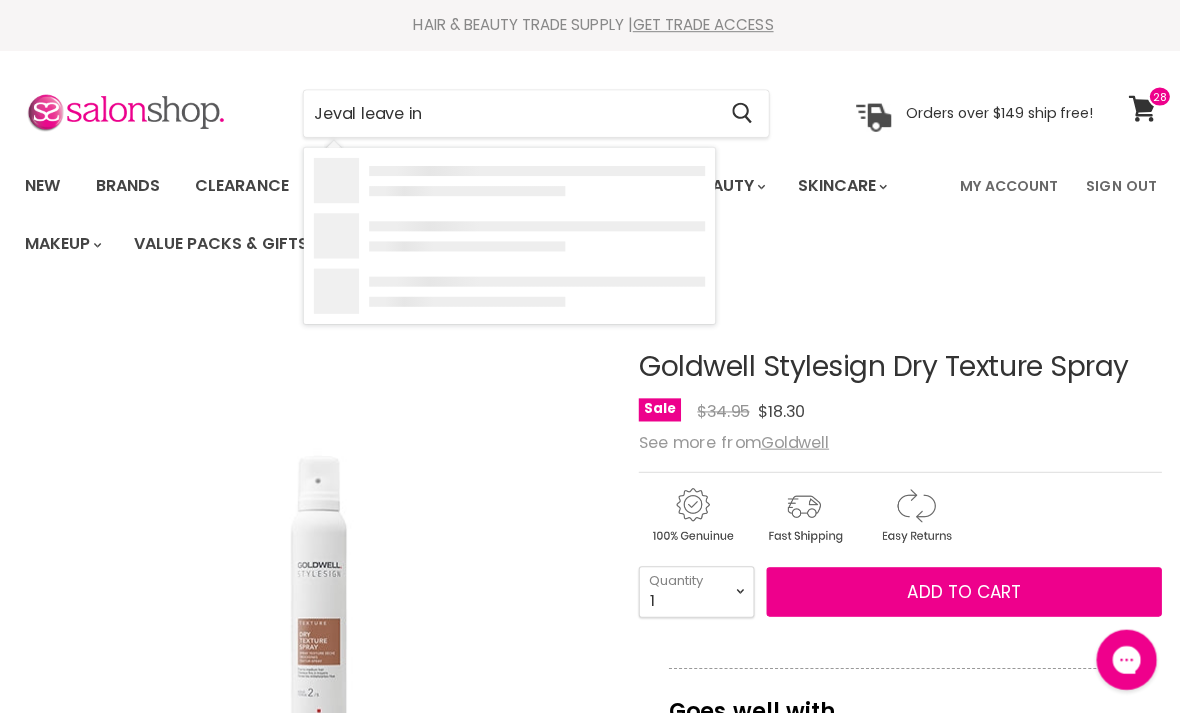 type on "Jeval leave in" 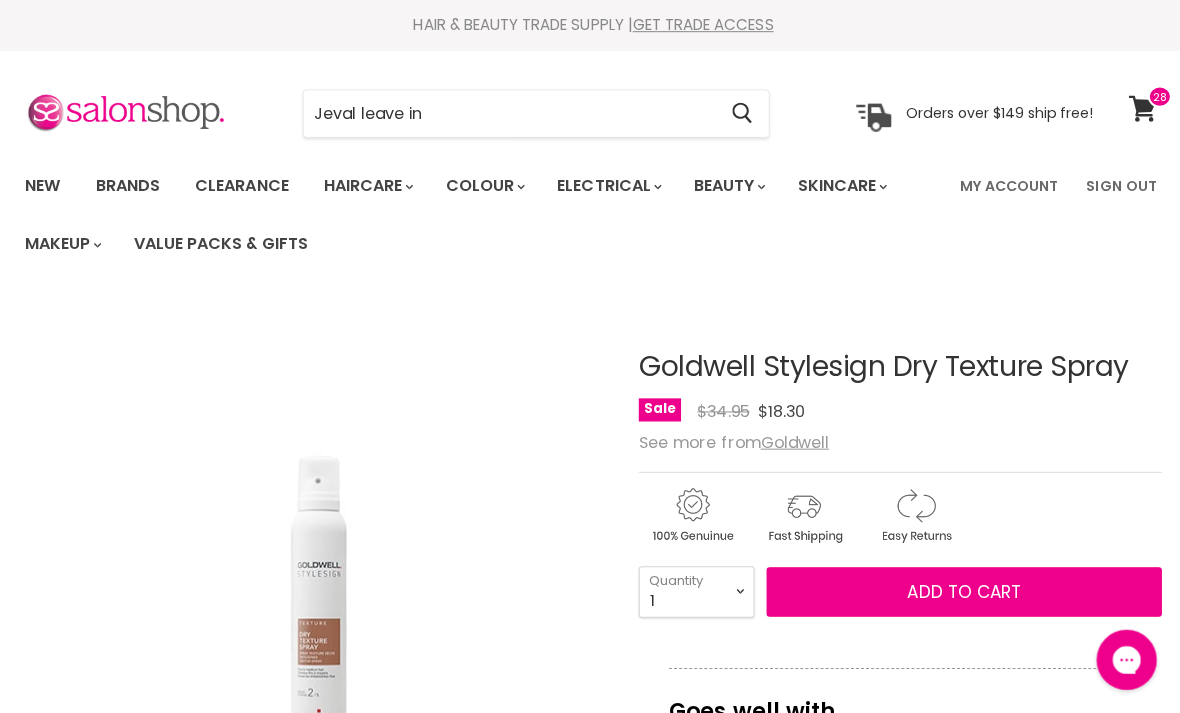 click on "Jeval leave in" at bounding box center (506, 113) 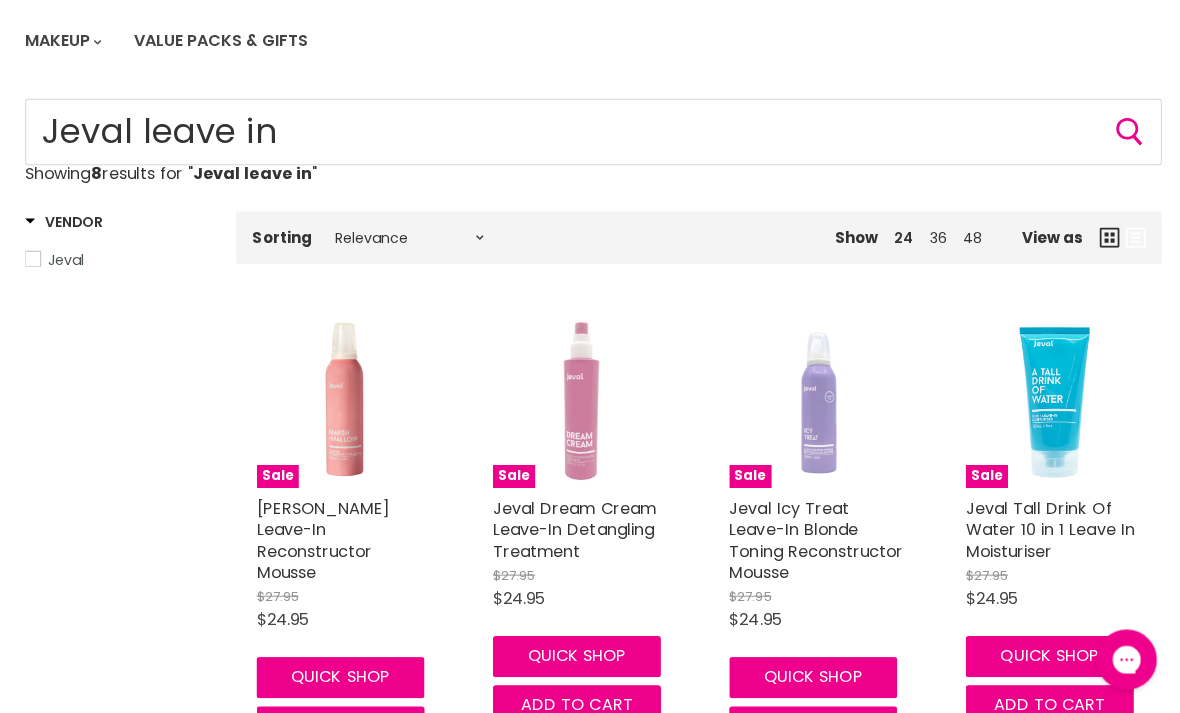scroll, scrollTop: 0, scrollLeft: 0, axis: both 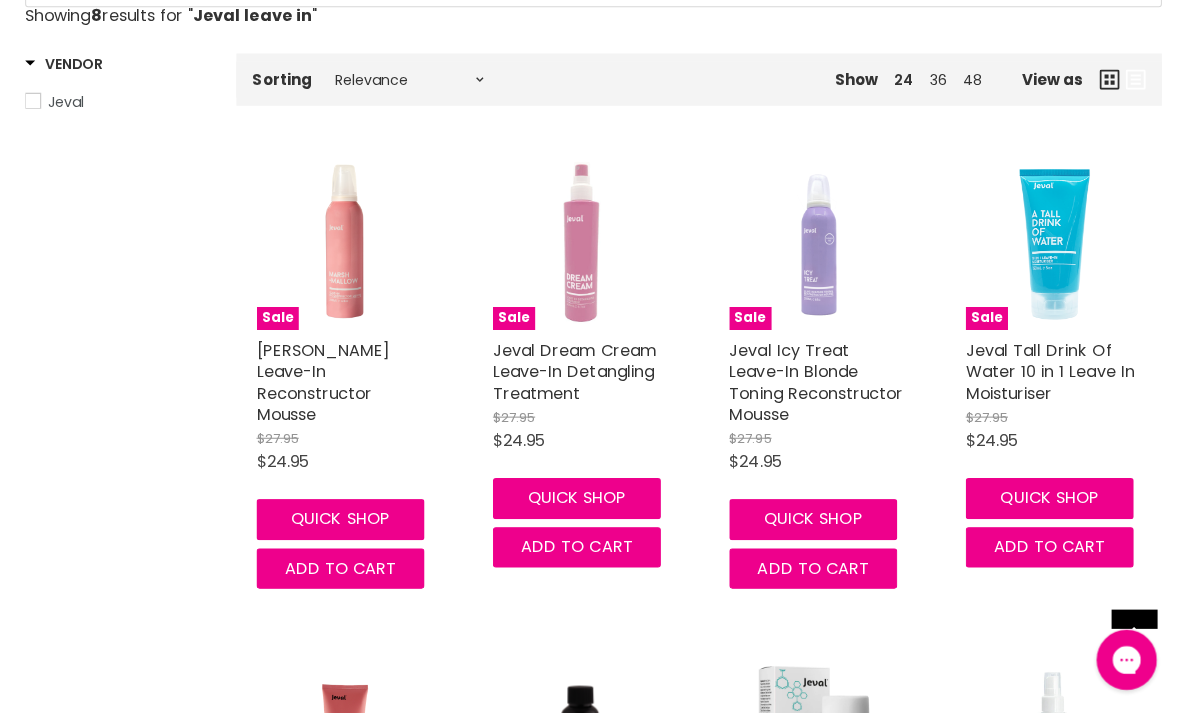 click on "Jeval Dream Cream Leave-In Detangling Treatment" at bounding box center (571, 369) 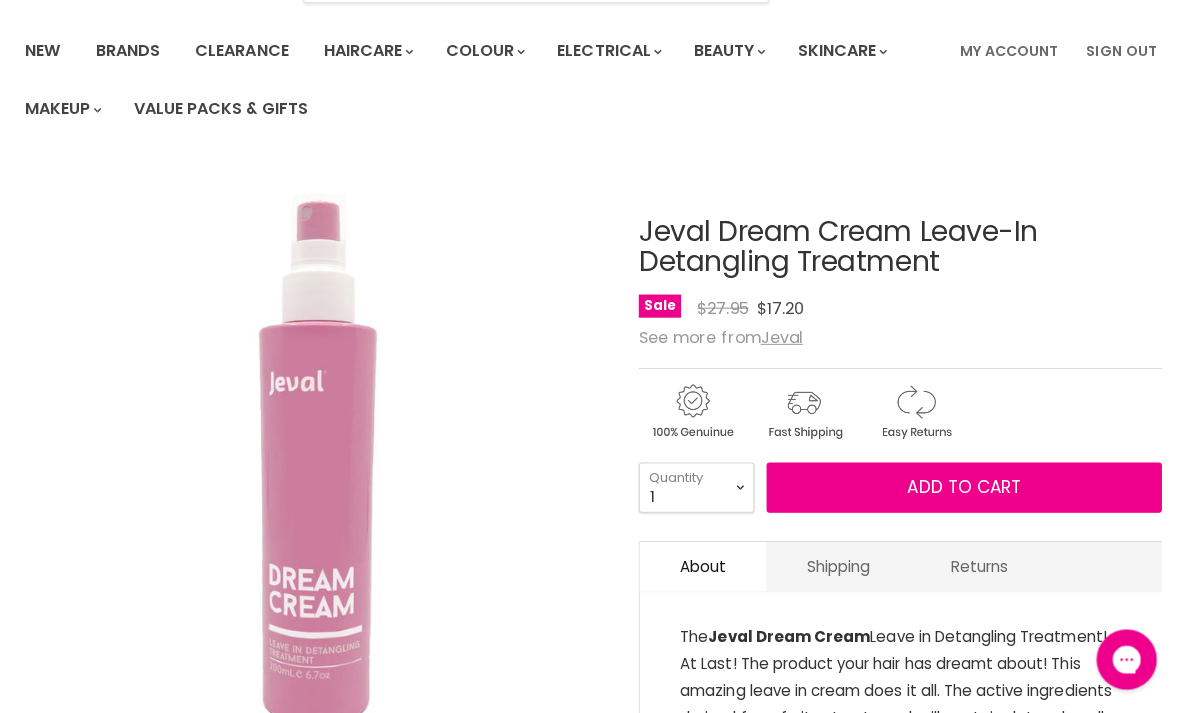 scroll, scrollTop: 0, scrollLeft: 0, axis: both 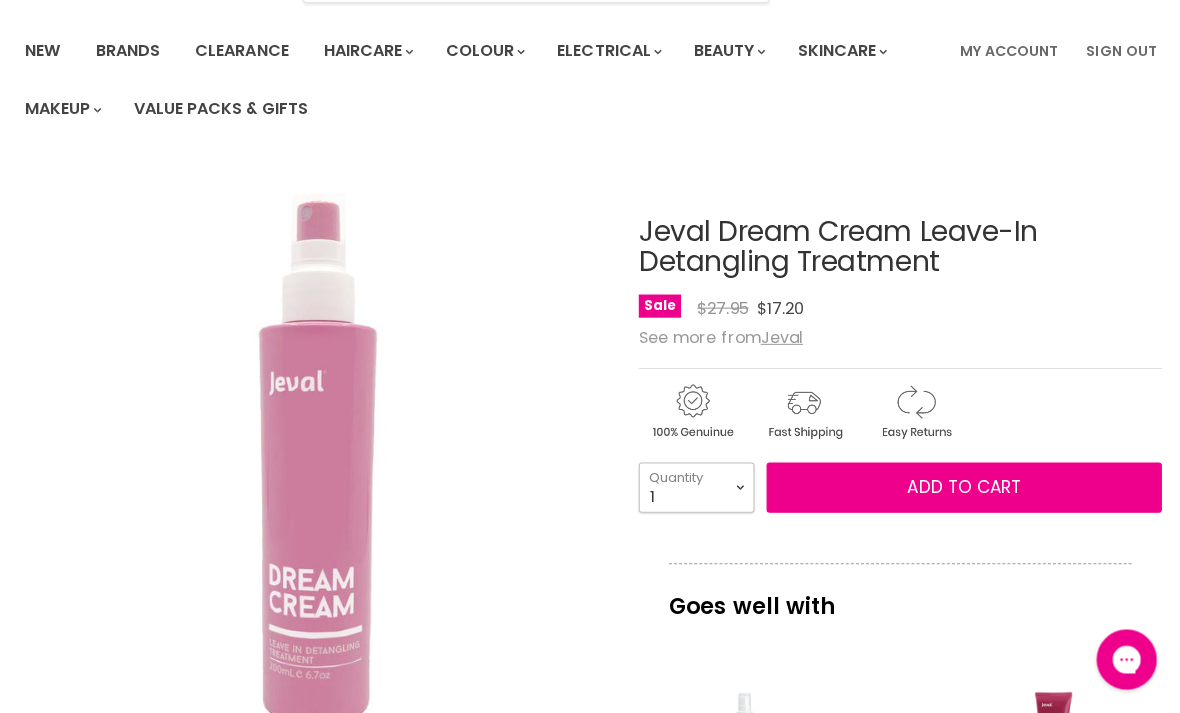 click on "1
2
3
4
5
6
7
8
9
10+" at bounding box center (692, 485) 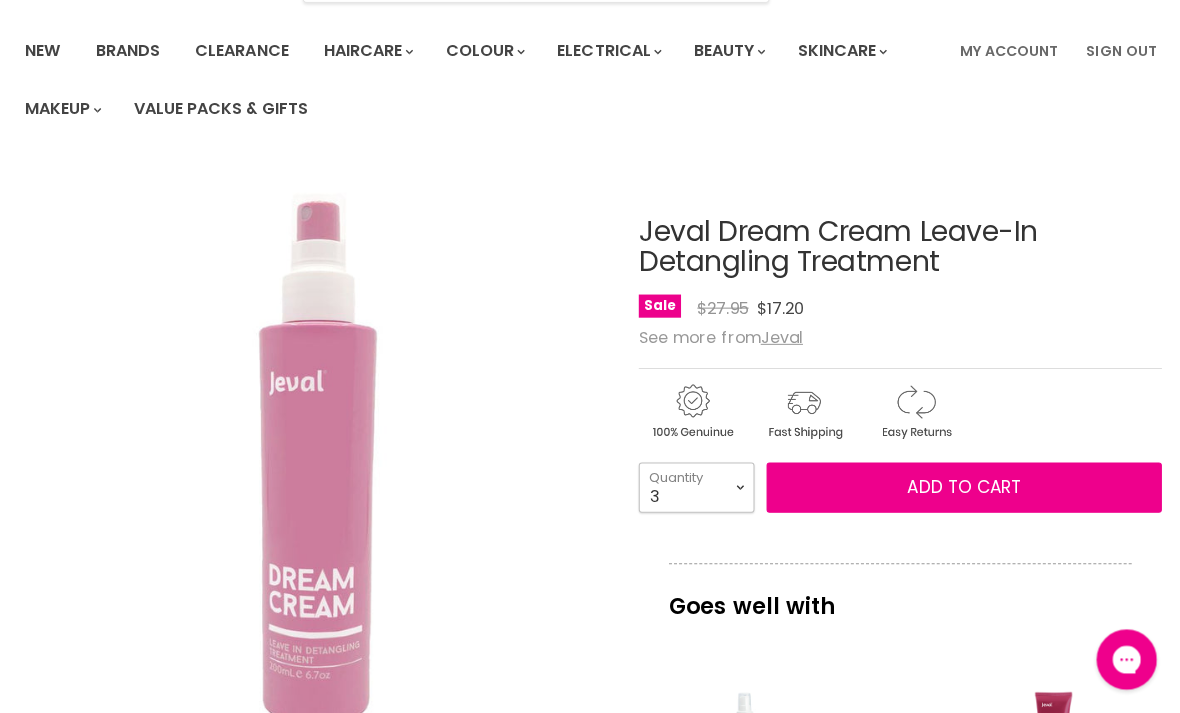 type on "3" 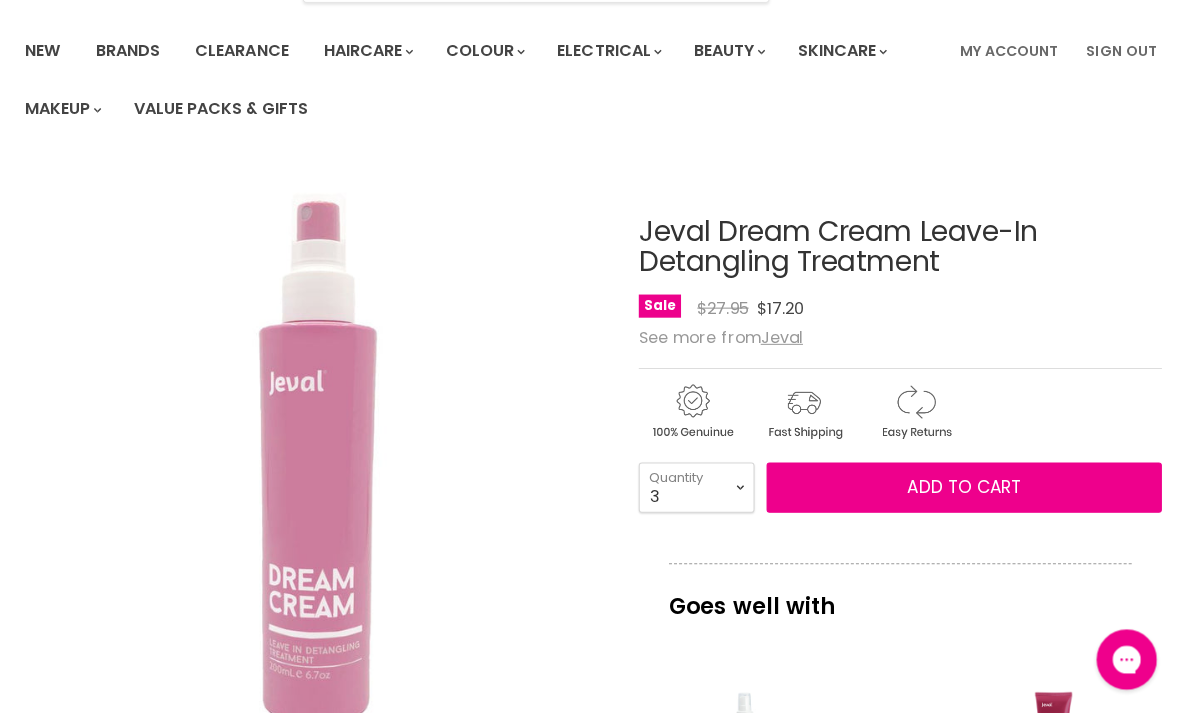 click on "Add to cart" at bounding box center [958, 484] 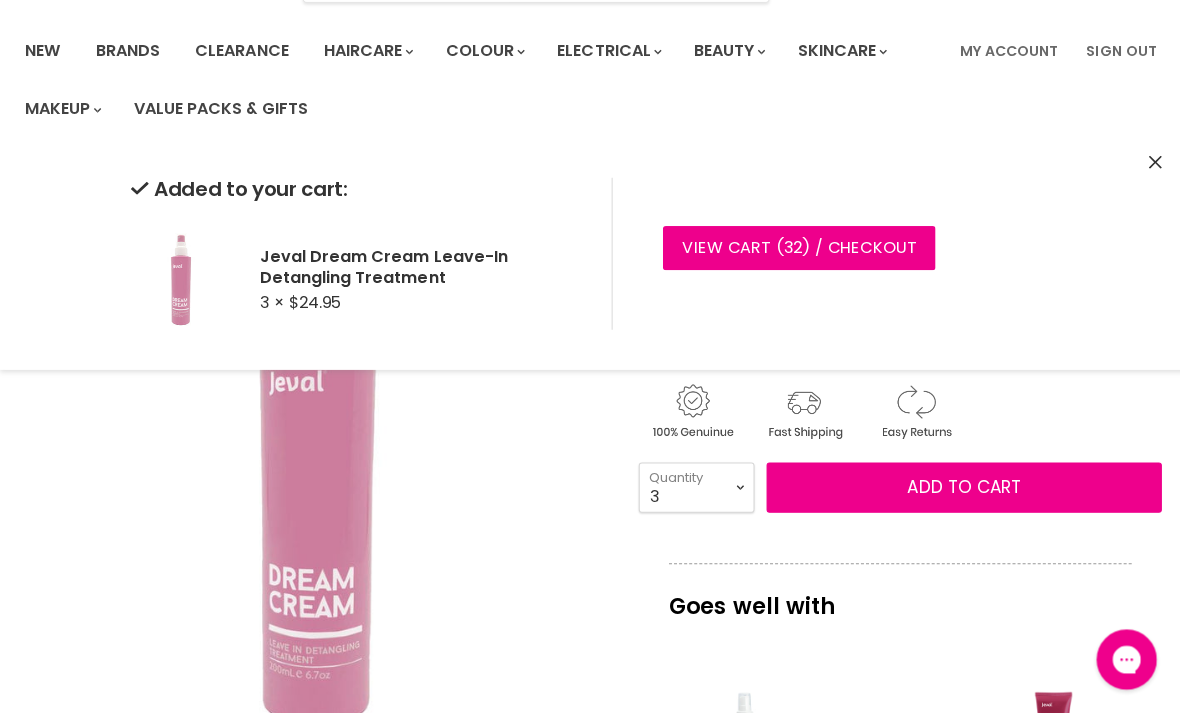 click 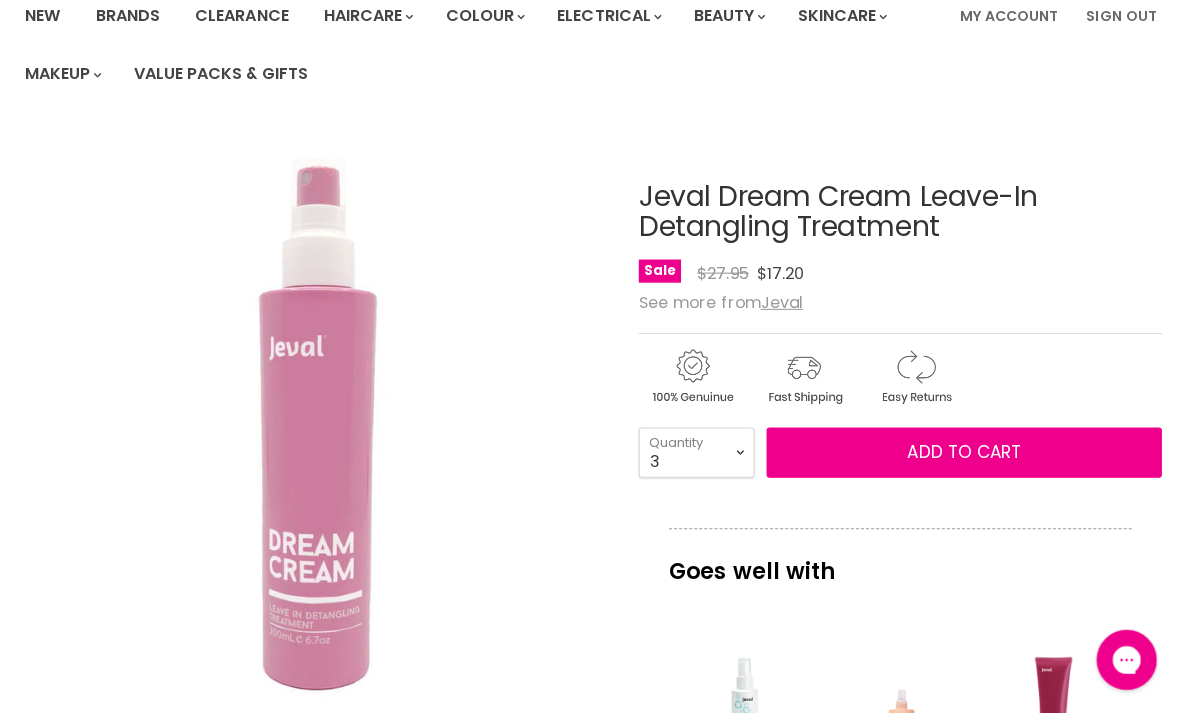 scroll, scrollTop: 0, scrollLeft: 0, axis: both 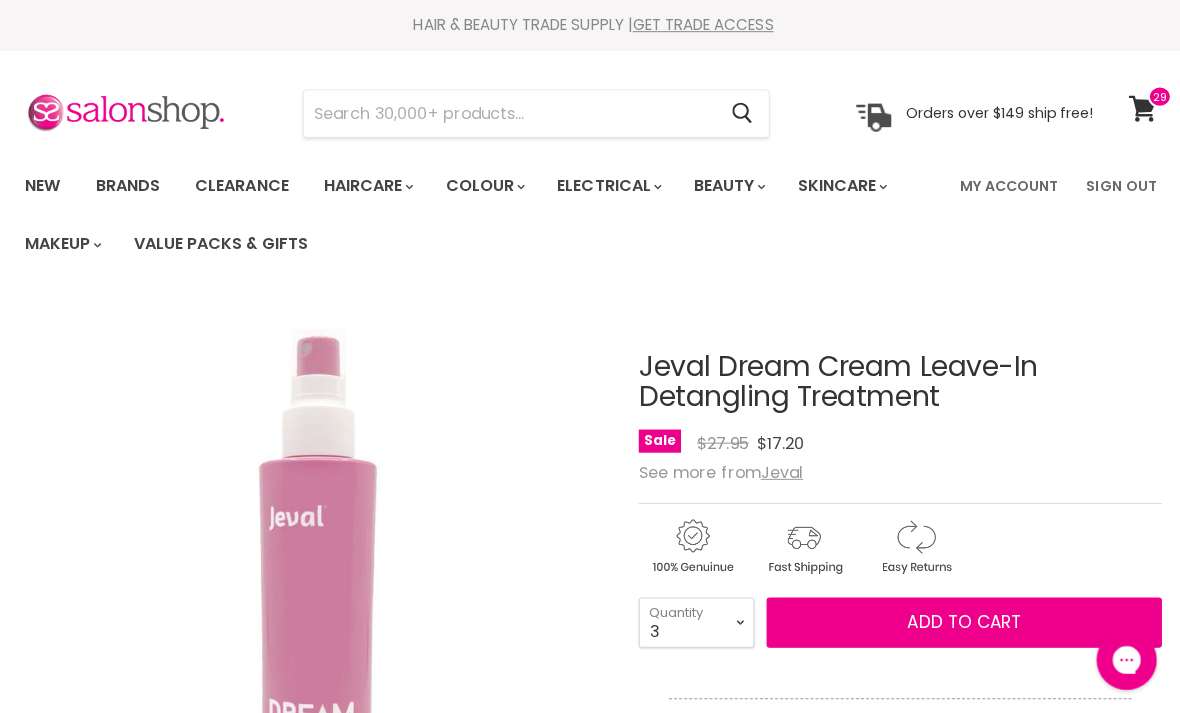 click 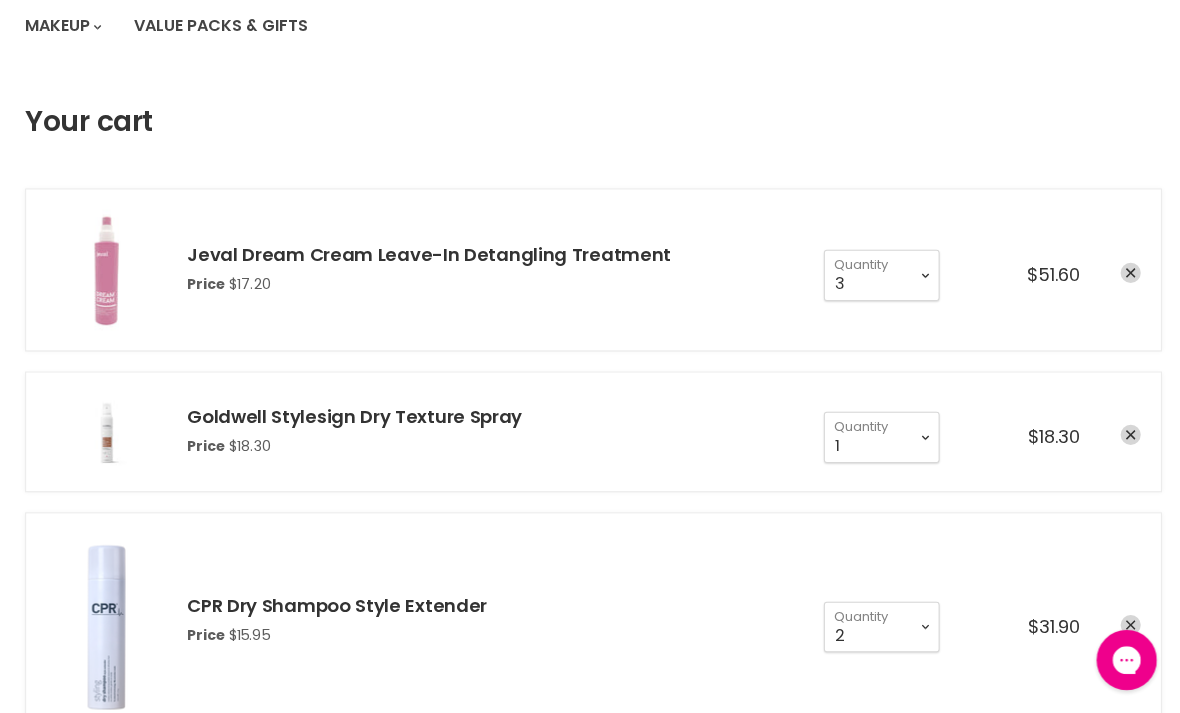 scroll, scrollTop: 0, scrollLeft: 0, axis: both 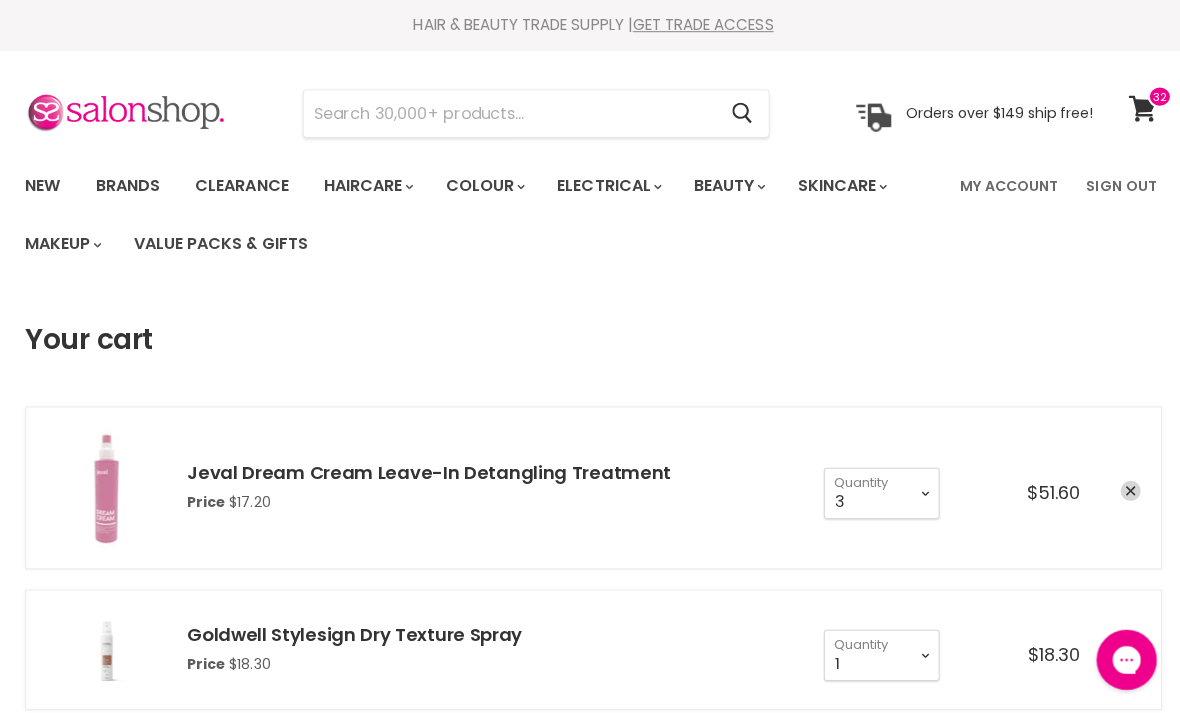 click at bounding box center (506, 113) 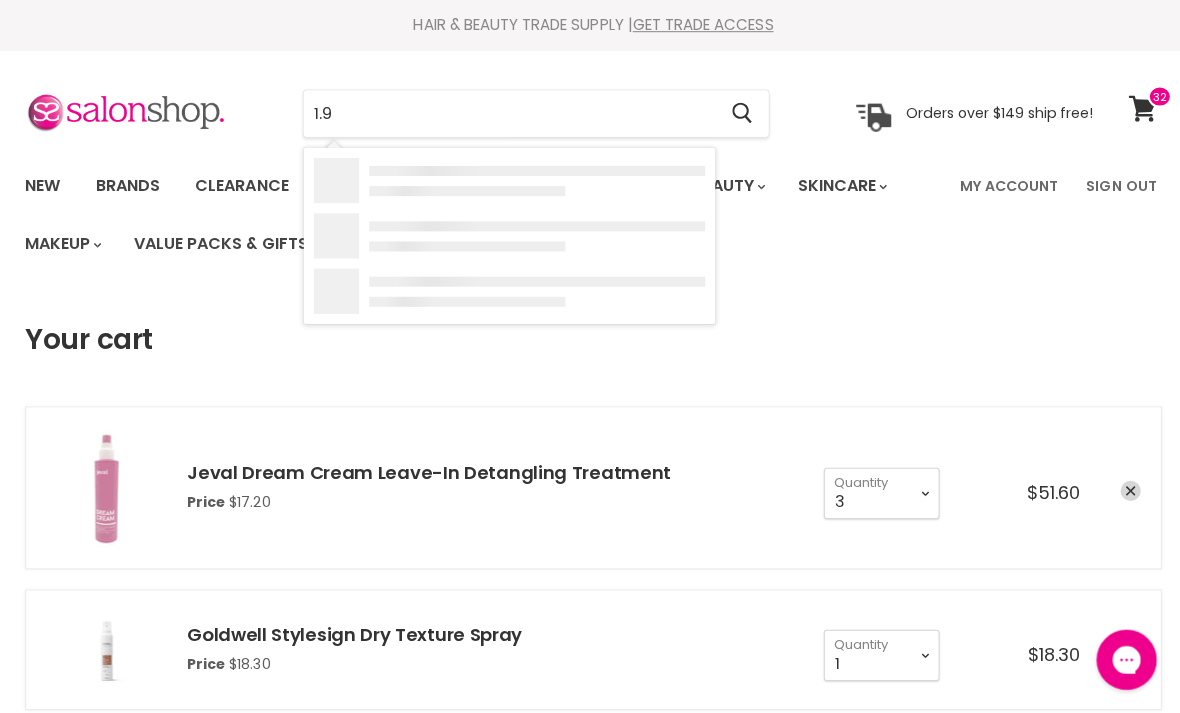 type on "1.9%" 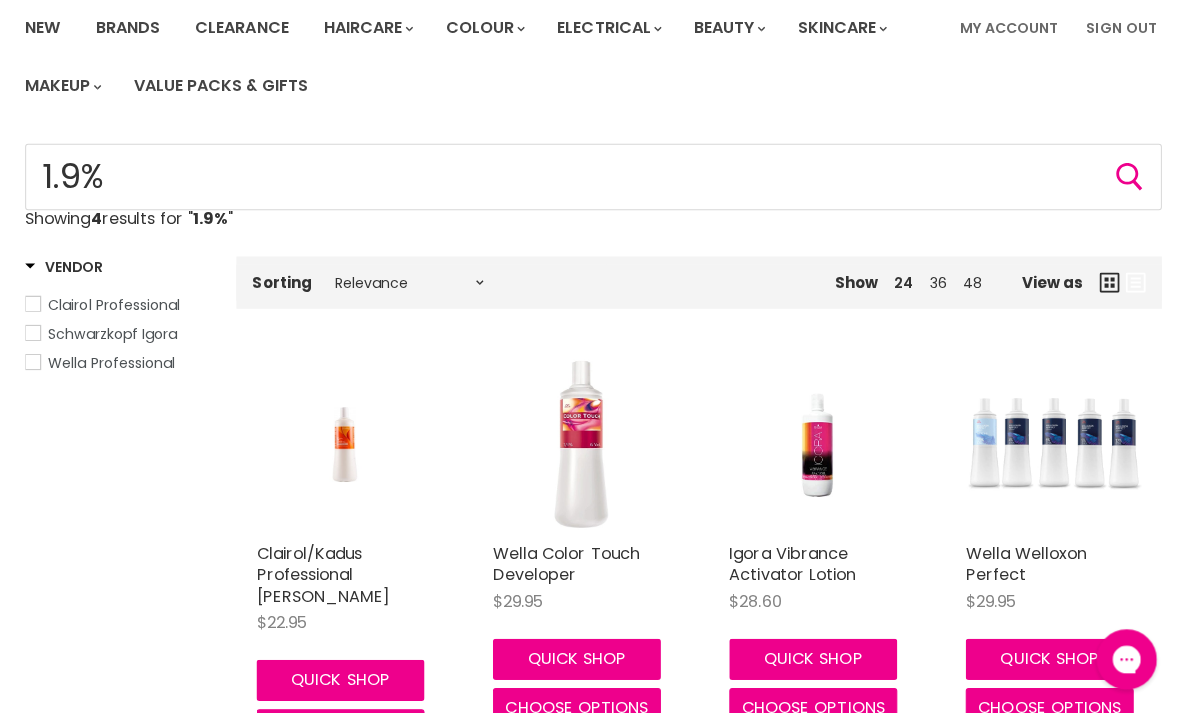 scroll, scrollTop: 0, scrollLeft: 0, axis: both 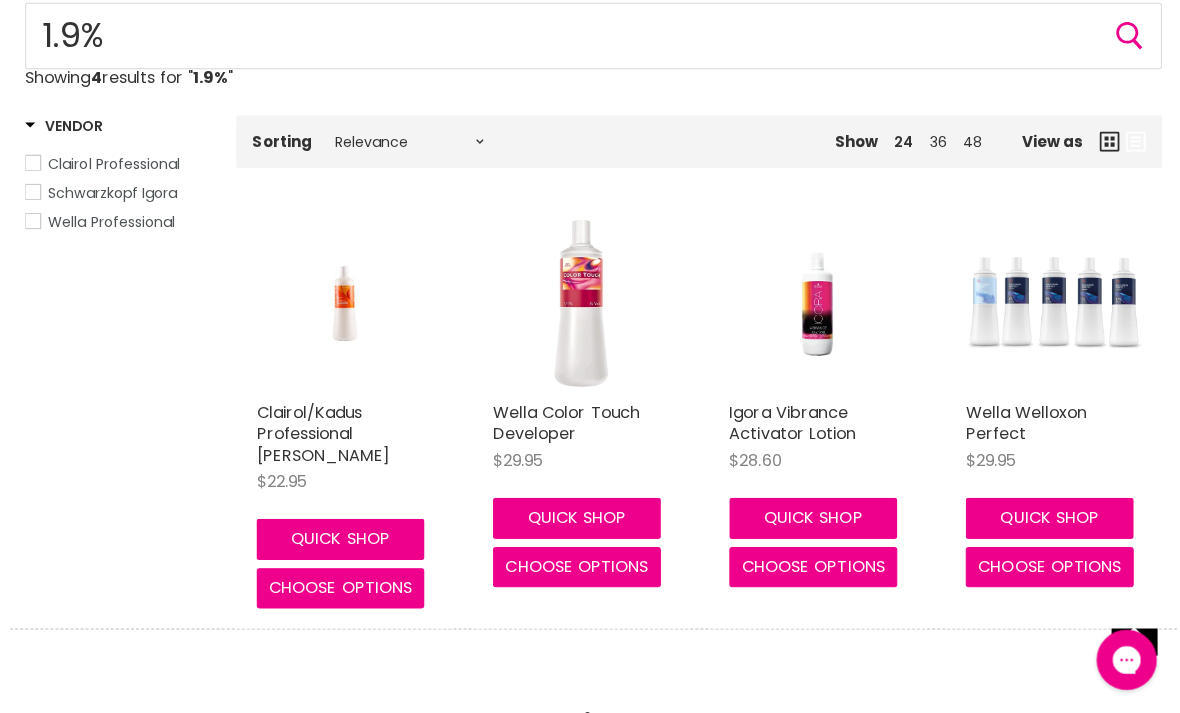 click on "Clairol/Kadus Professional [PERSON_NAME]" at bounding box center (321, 431) 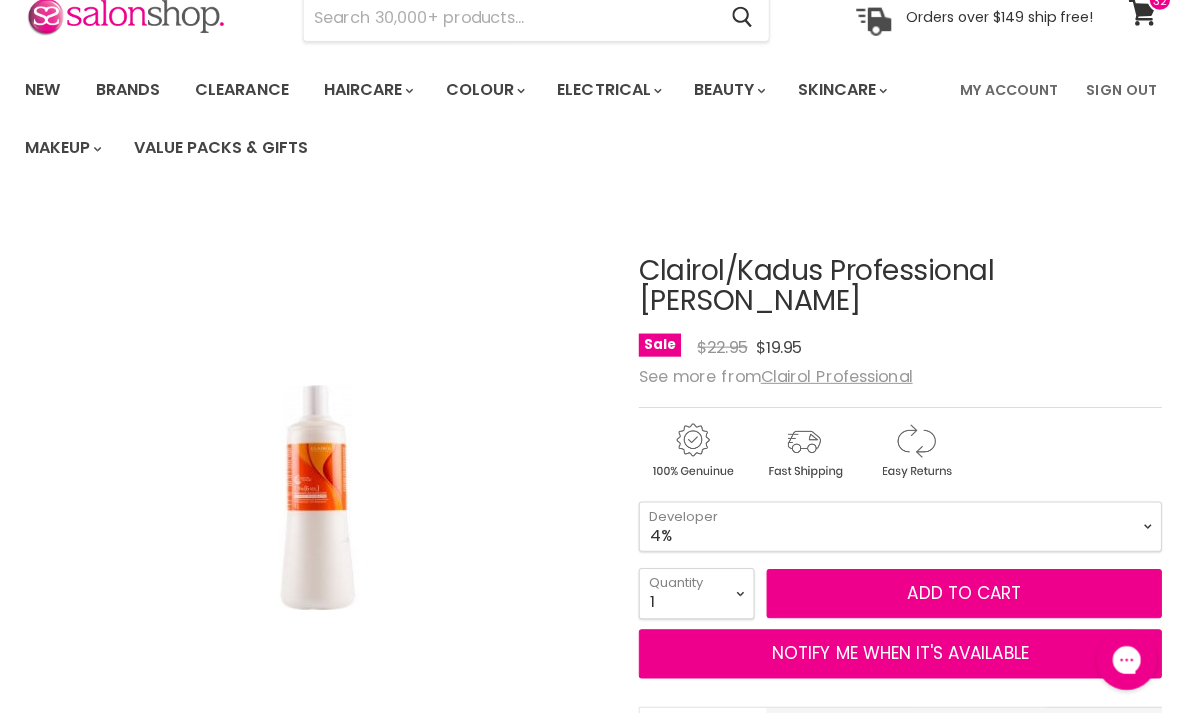 scroll, scrollTop: 0, scrollLeft: 0, axis: both 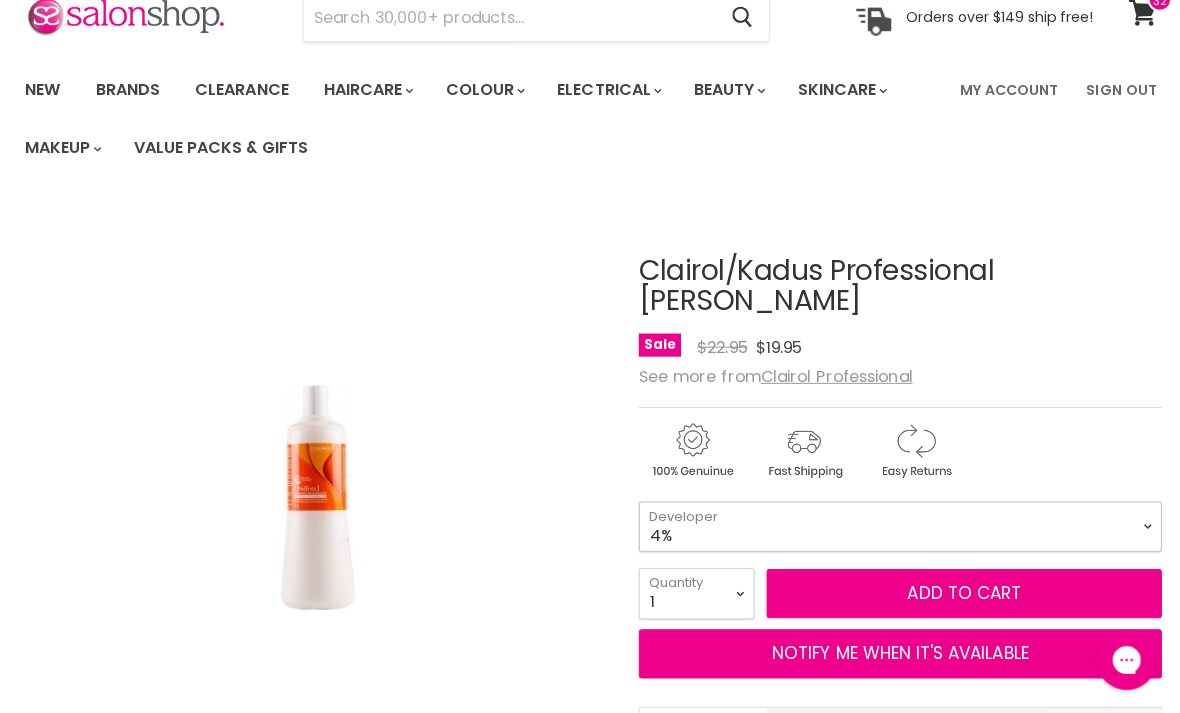 click on "1.9%
4%" at bounding box center (895, 524) 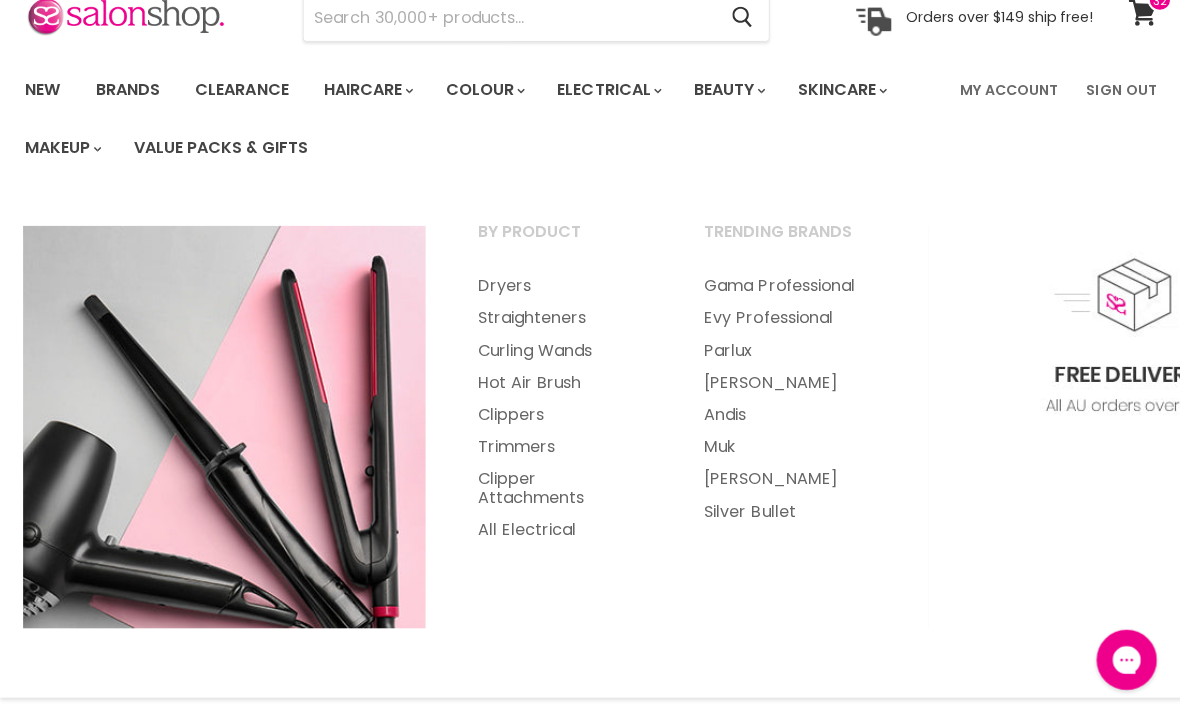 click on "Hot Air Brush" at bounding box center (560, 381) 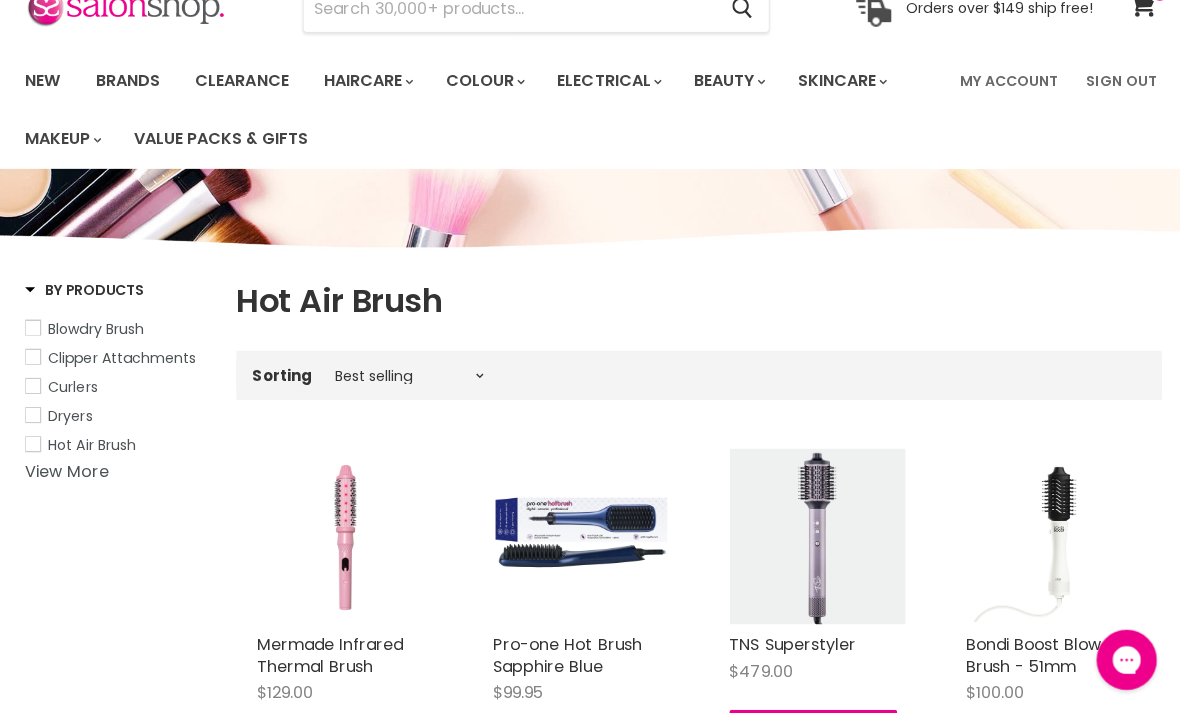 scroll, scrollTop: 0, scrollLeft: 0, axis: both 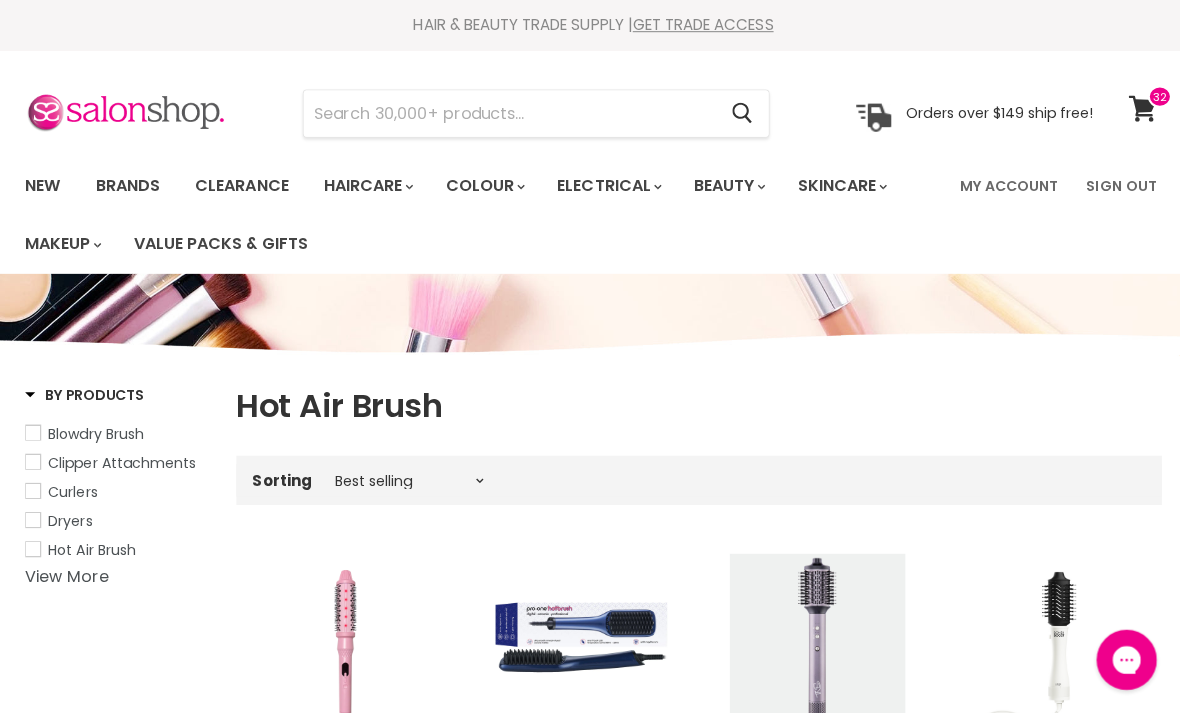 click 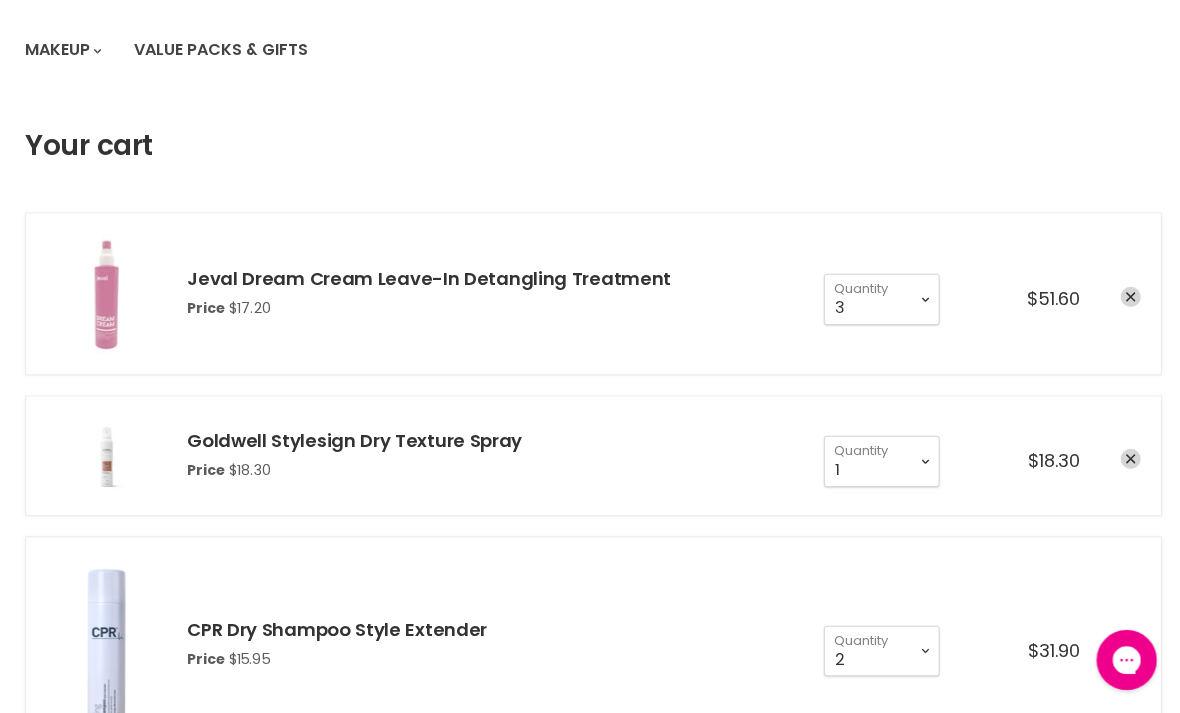 scroll, scrollTop: 0, scrollLeft: 0, axis: both 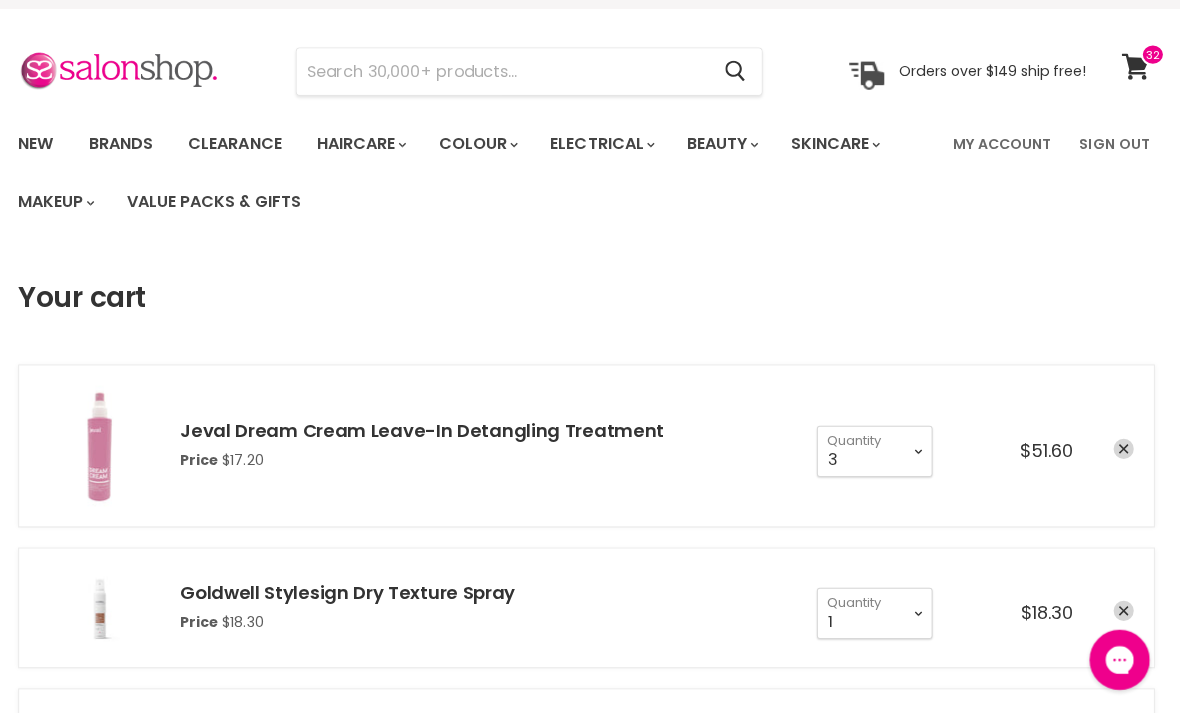 click at bounding box center (506, 71) 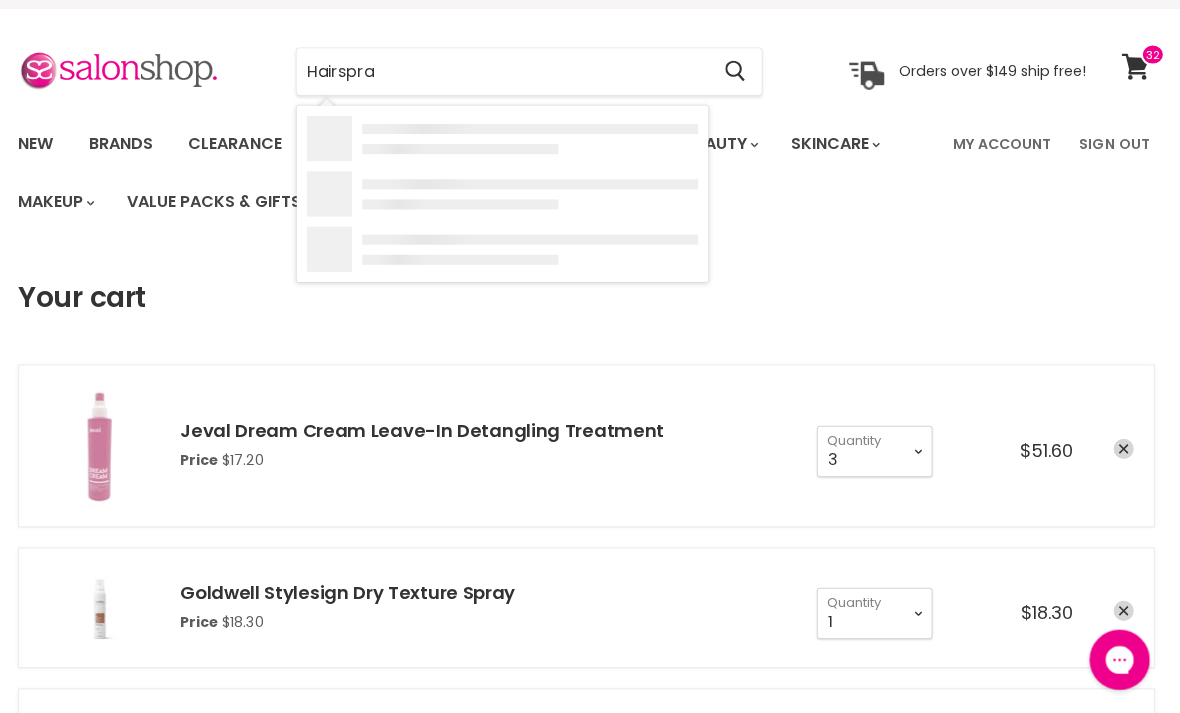 type on "Hairspray" 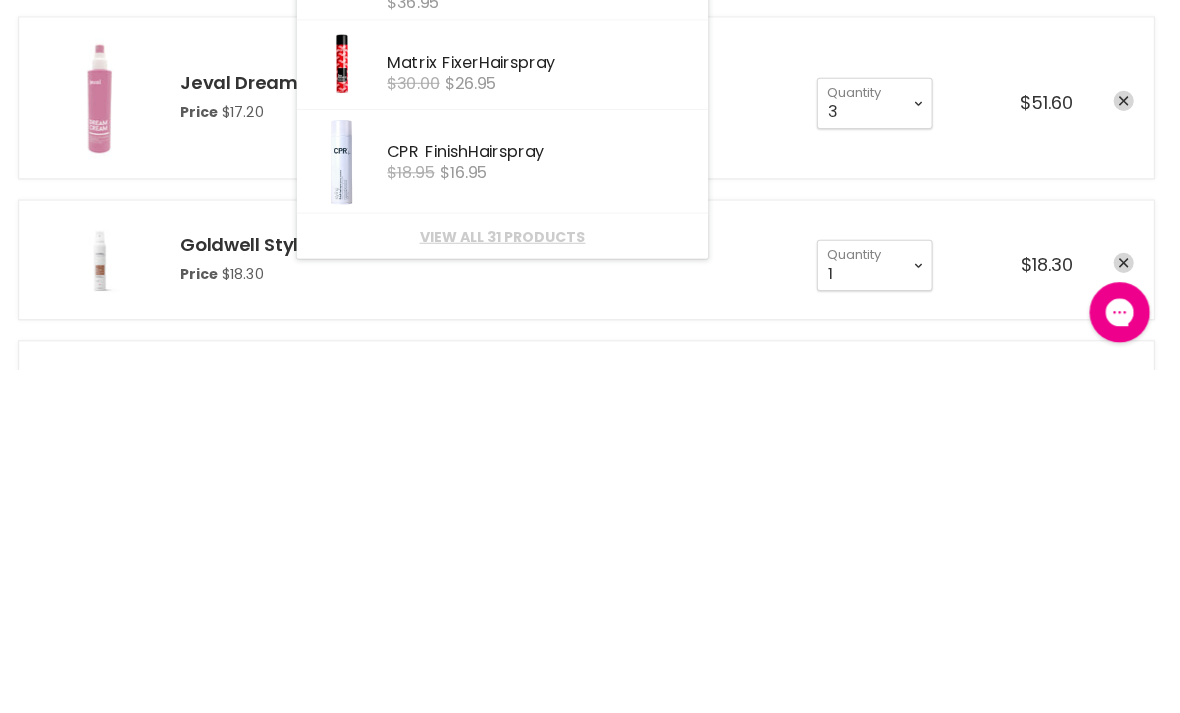 click on "View all 31 products" at bounding box center (506, 581) 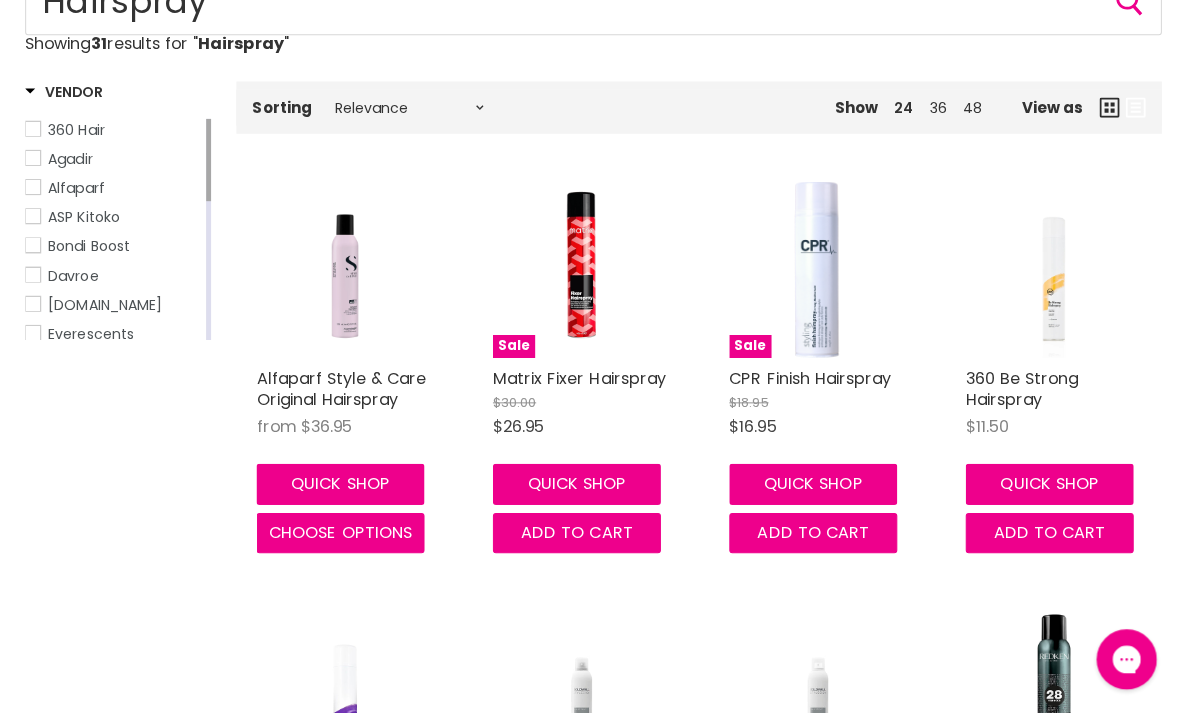 scroll, scrollTop: 334, scrollLeft: 0, axis: vertical 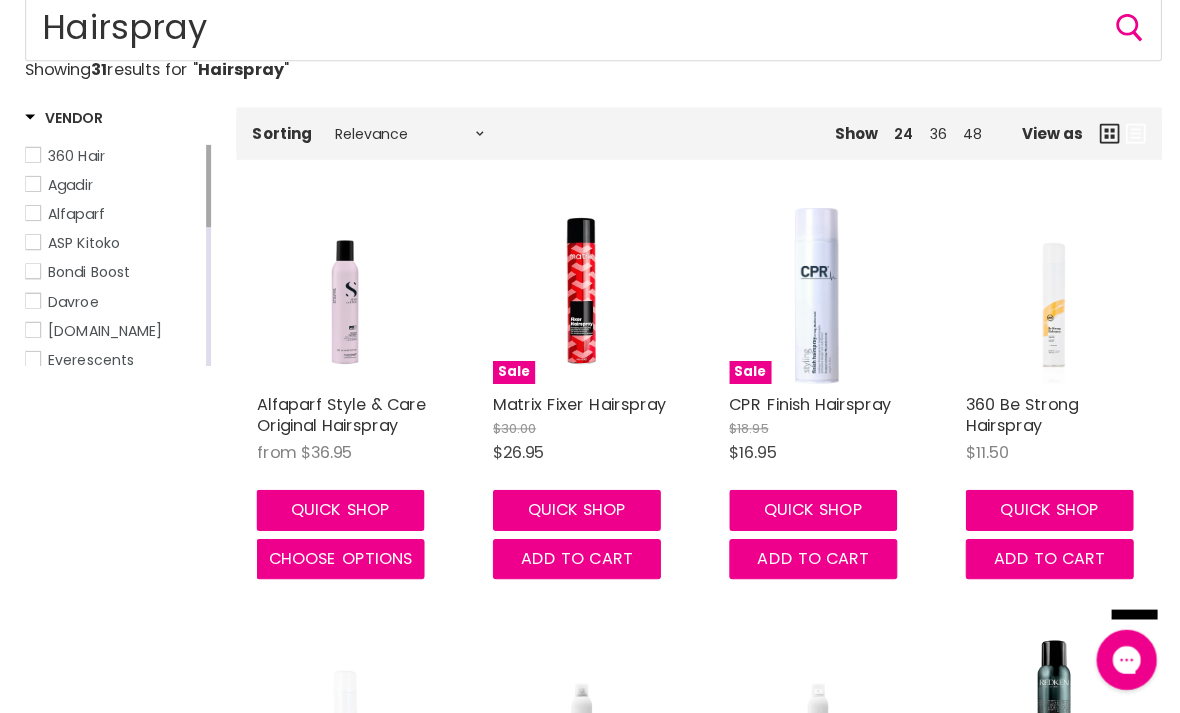 click at bounding box center [812, 294] 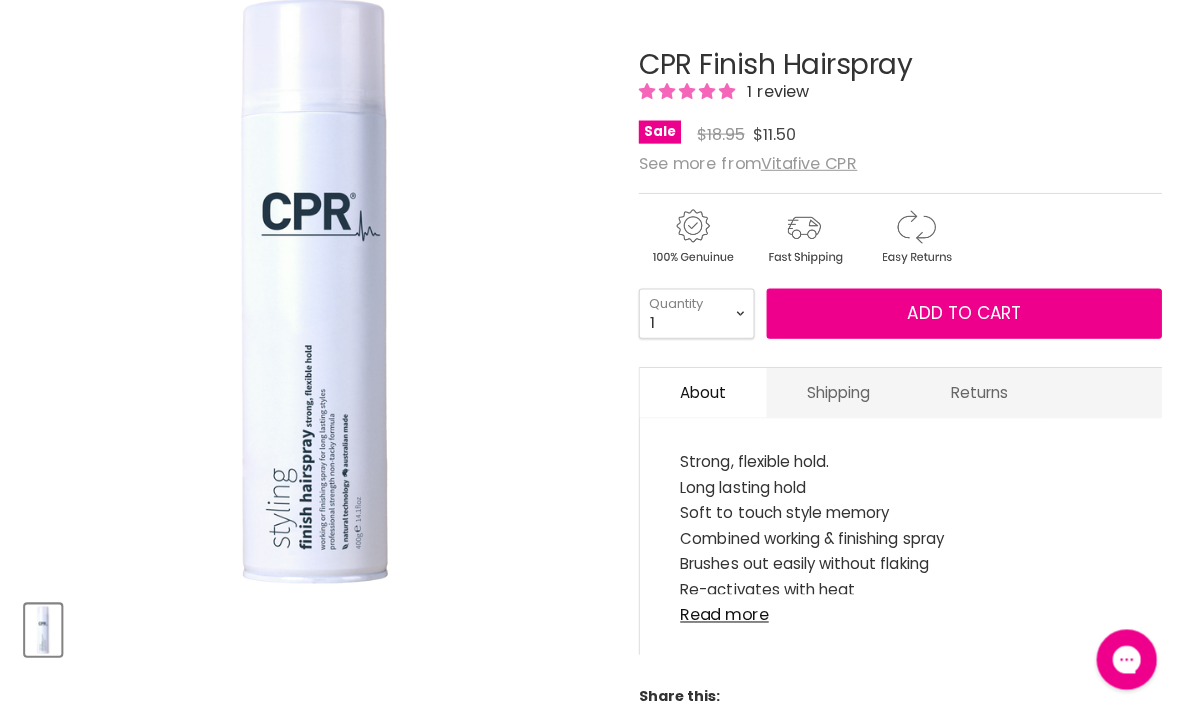 scroll, scrollTop: 301, scrollLeft: 0, axis: vertical 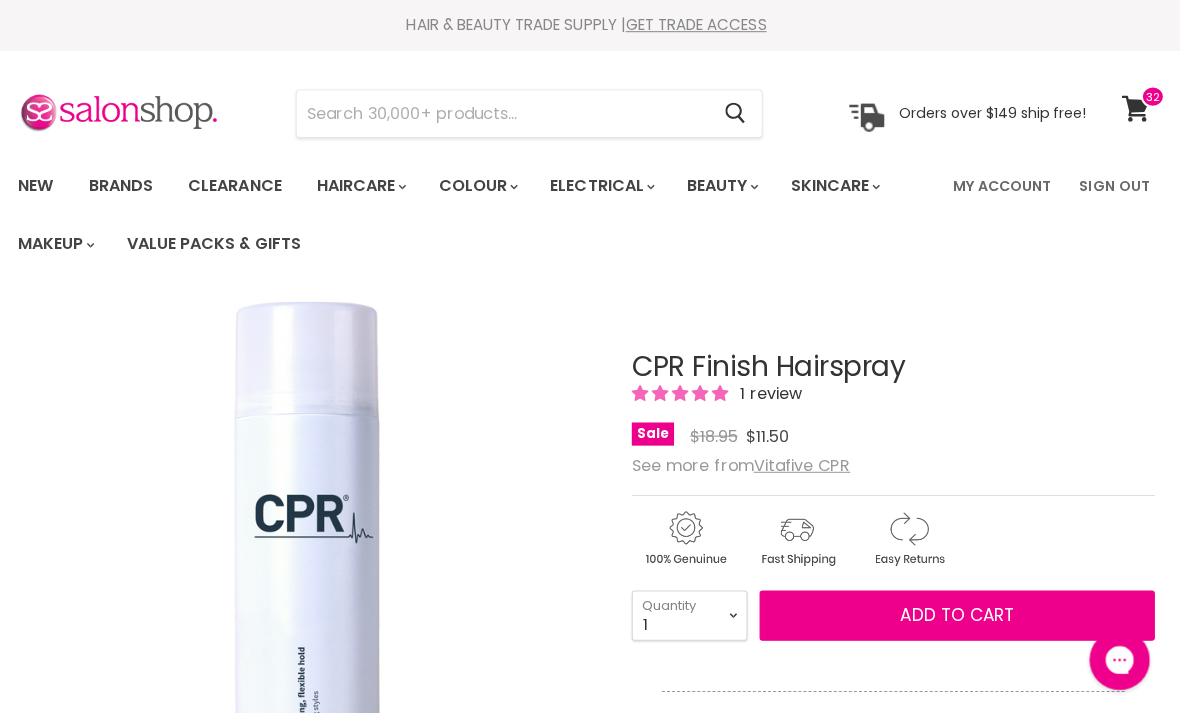 click at bounding box center [506, 113] 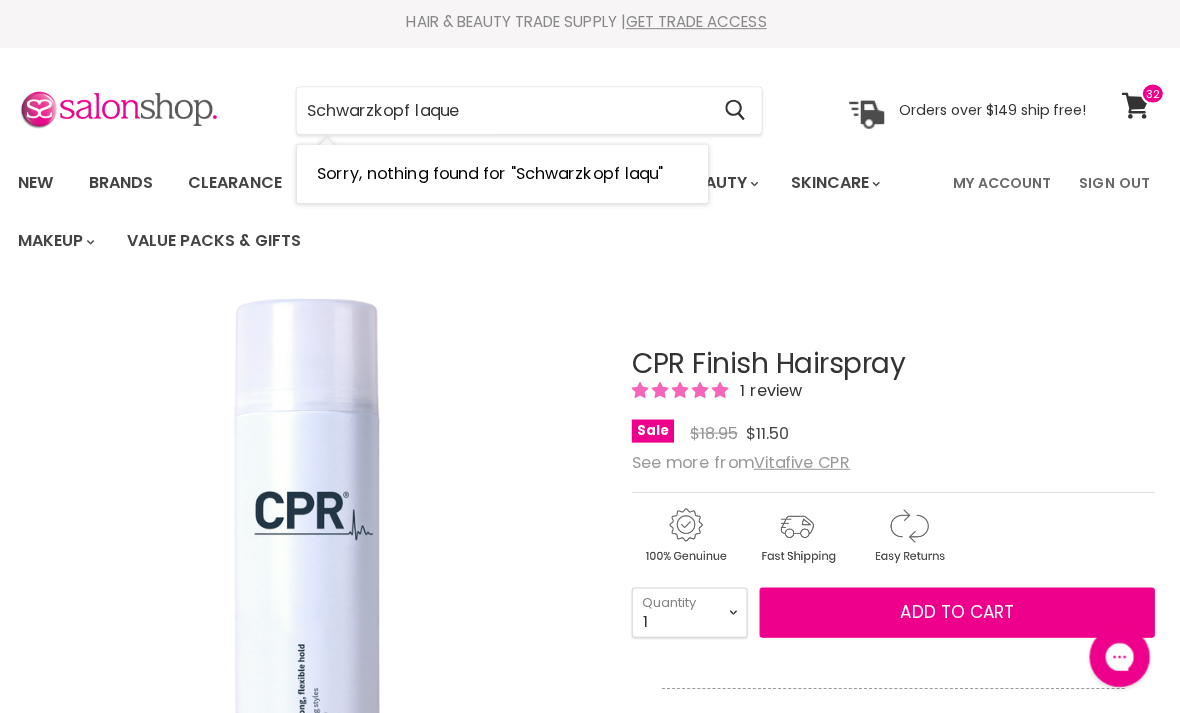 type on "Schwarzkopf laquer" 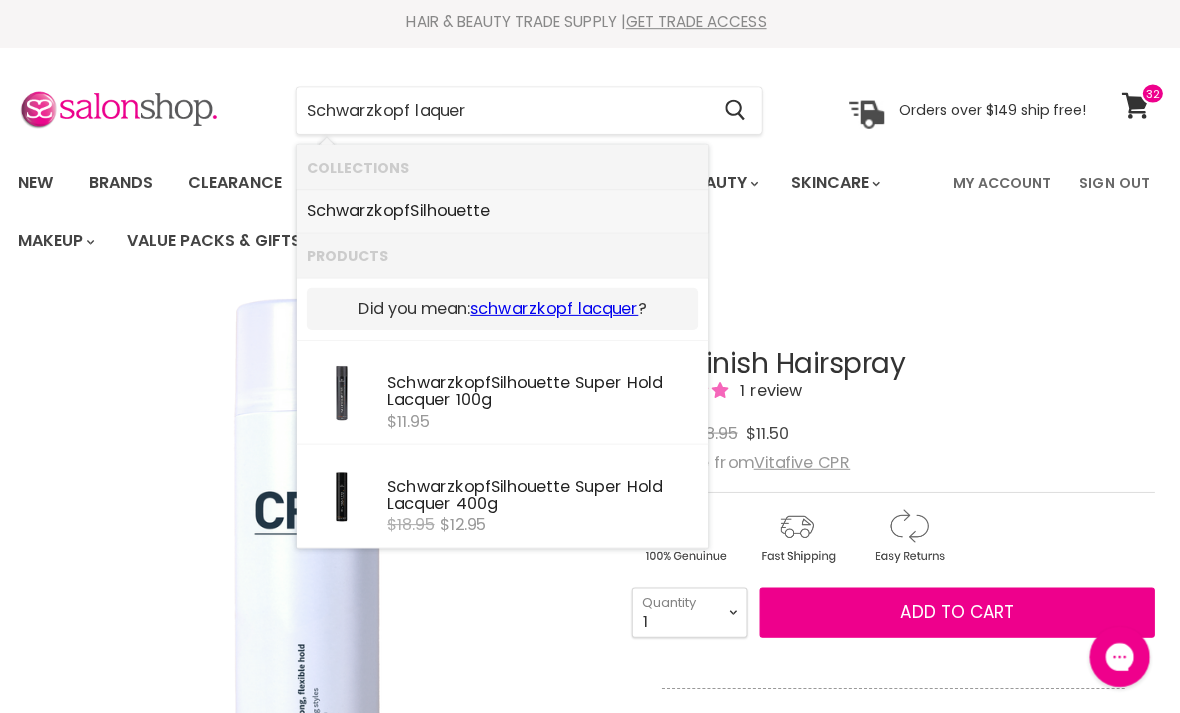 click on "Schwarzkopf  Silhouette" at bounding box center [506, 213] 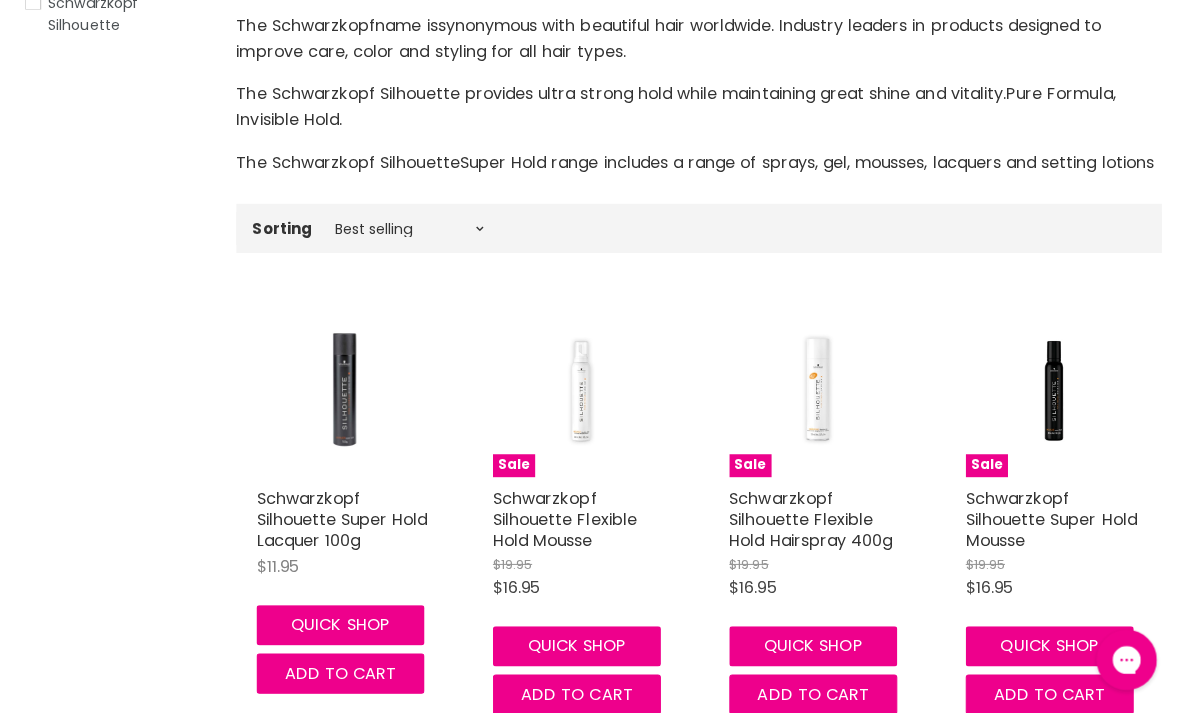scroll, scrollTop: 505, scrollLeft: 0, axis: vertical 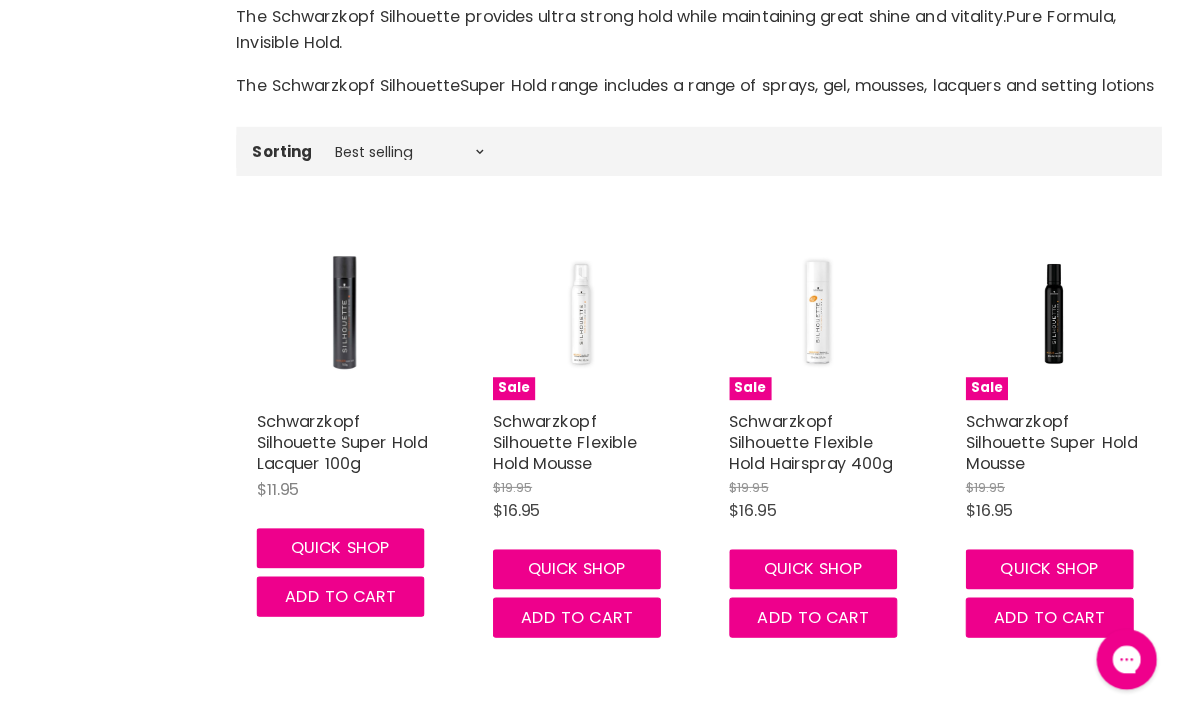 click on "Schwarzkopf Silhouette Super Hold Lacquer 100g" at bounding box center [340, 439] 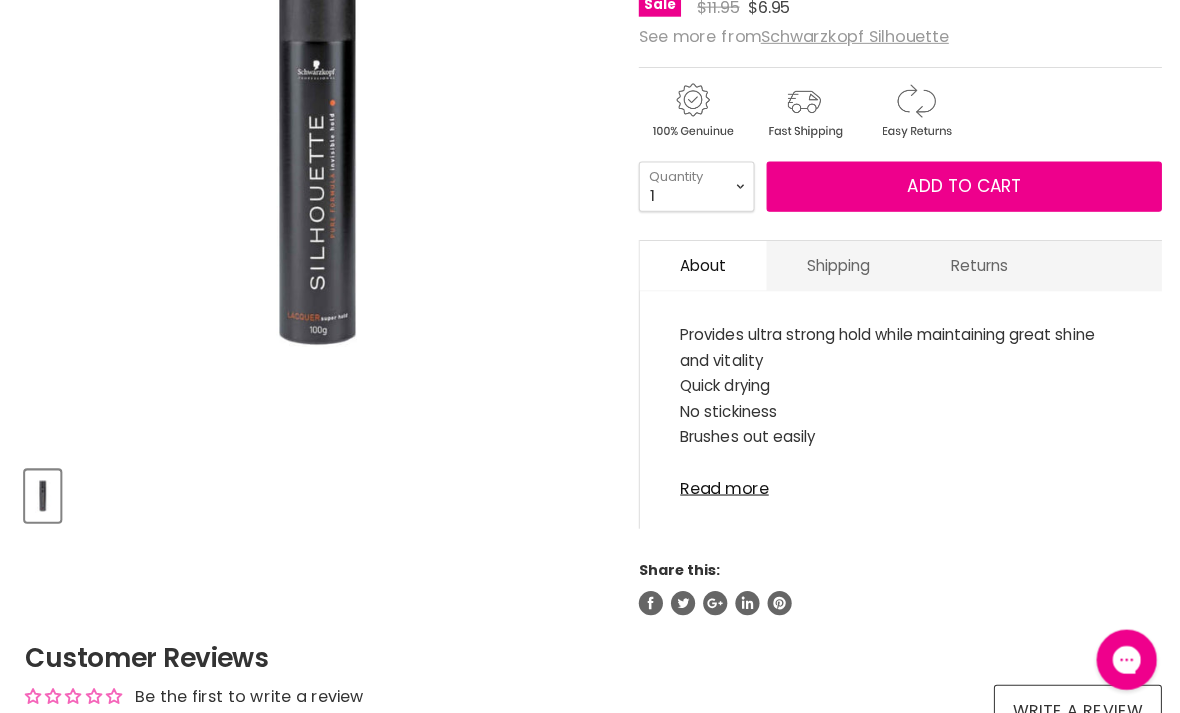 scroll, scrollTop: 0, scrollLeft: 0, axis: both 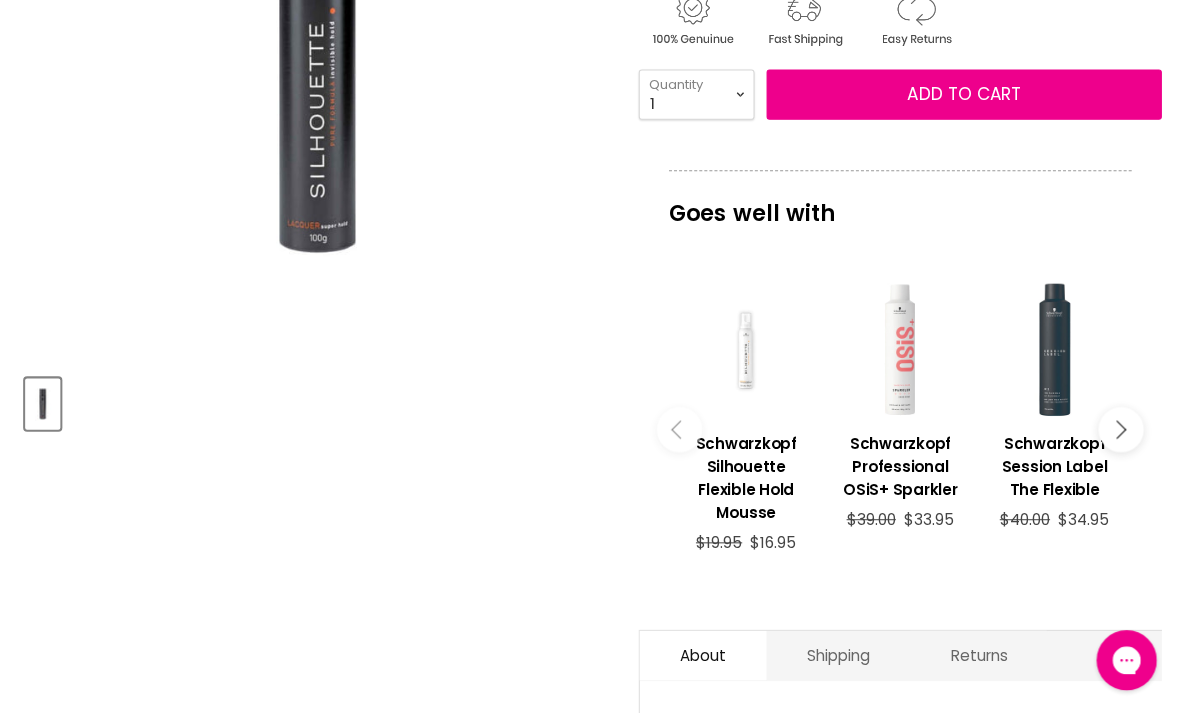 click at bounding box center (1114, 427) 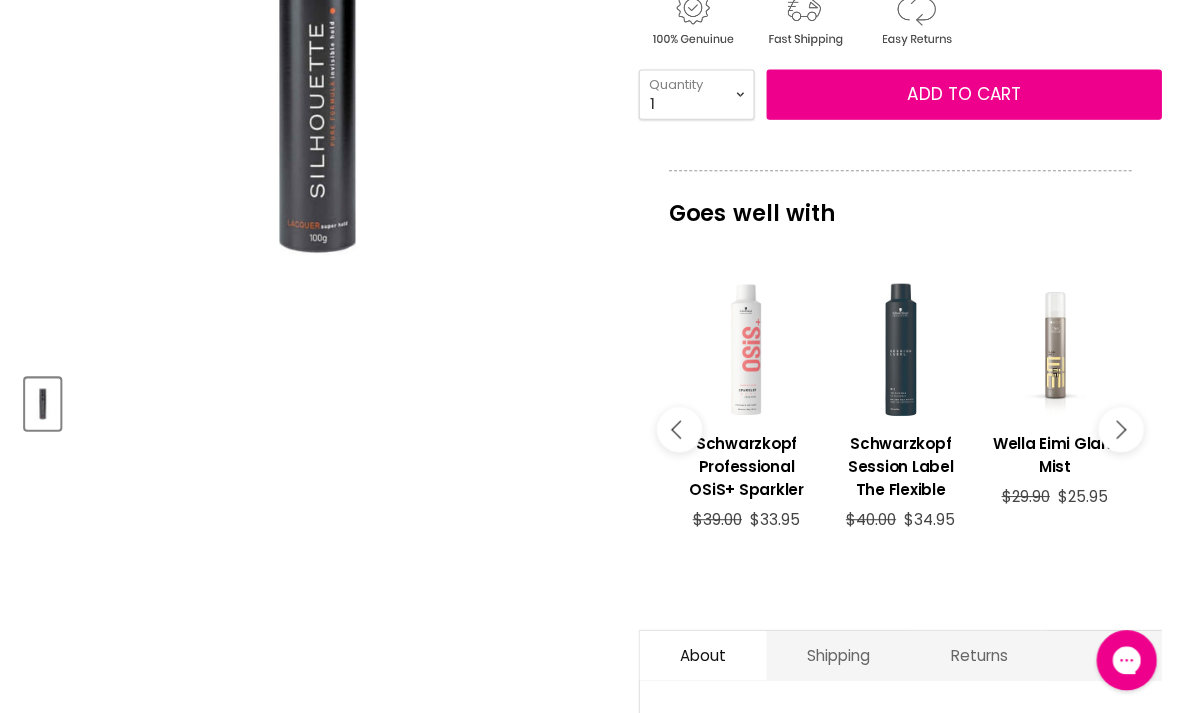 scroll, scrollTop: 525, scrollLeft: 0, axis: vertical 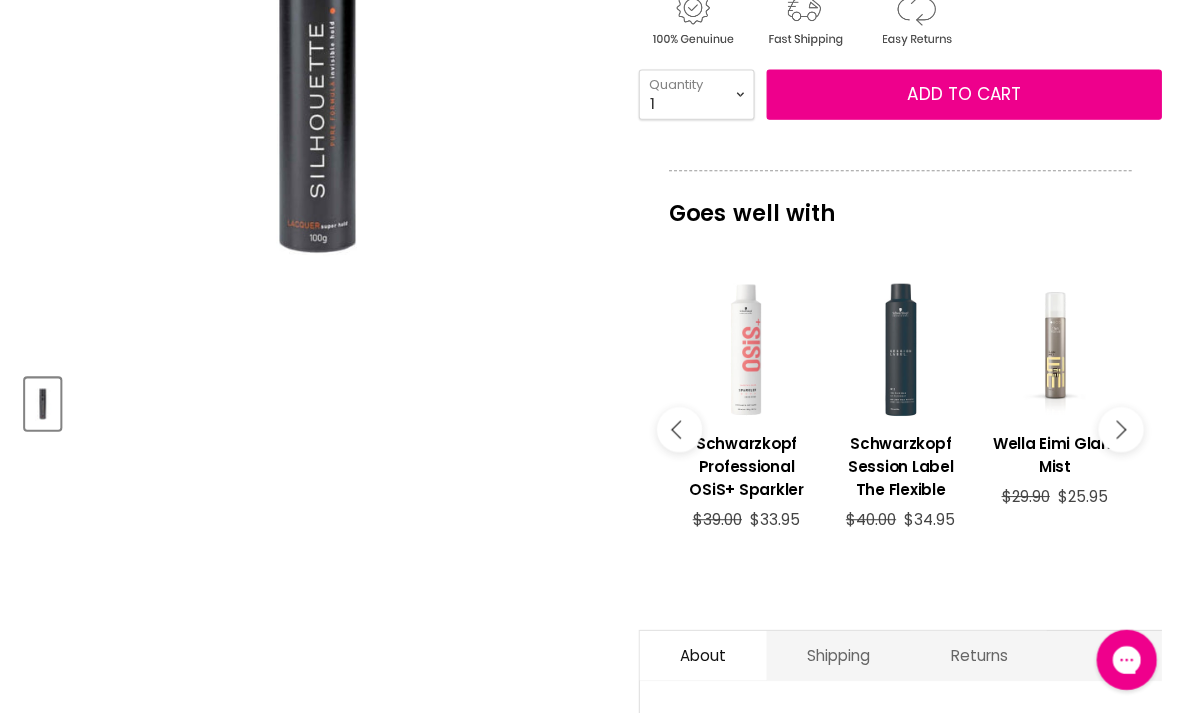 click at bounding box center (1114, 427) 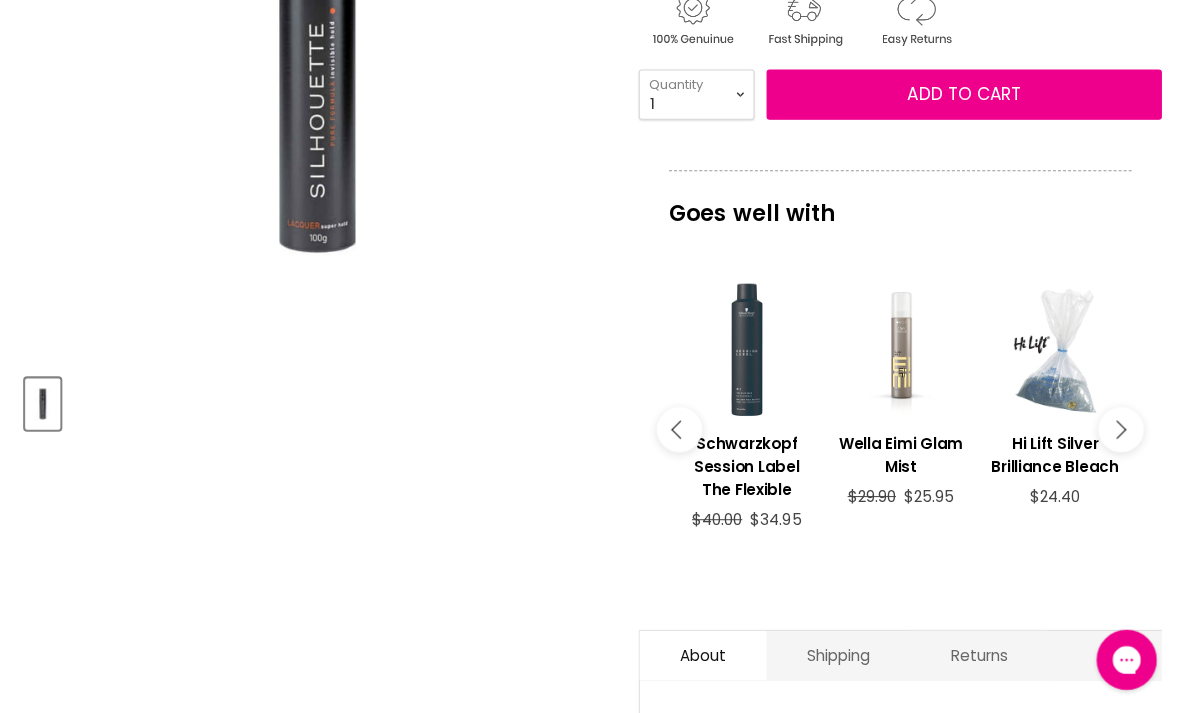 click at bounding box center [1114, 427] 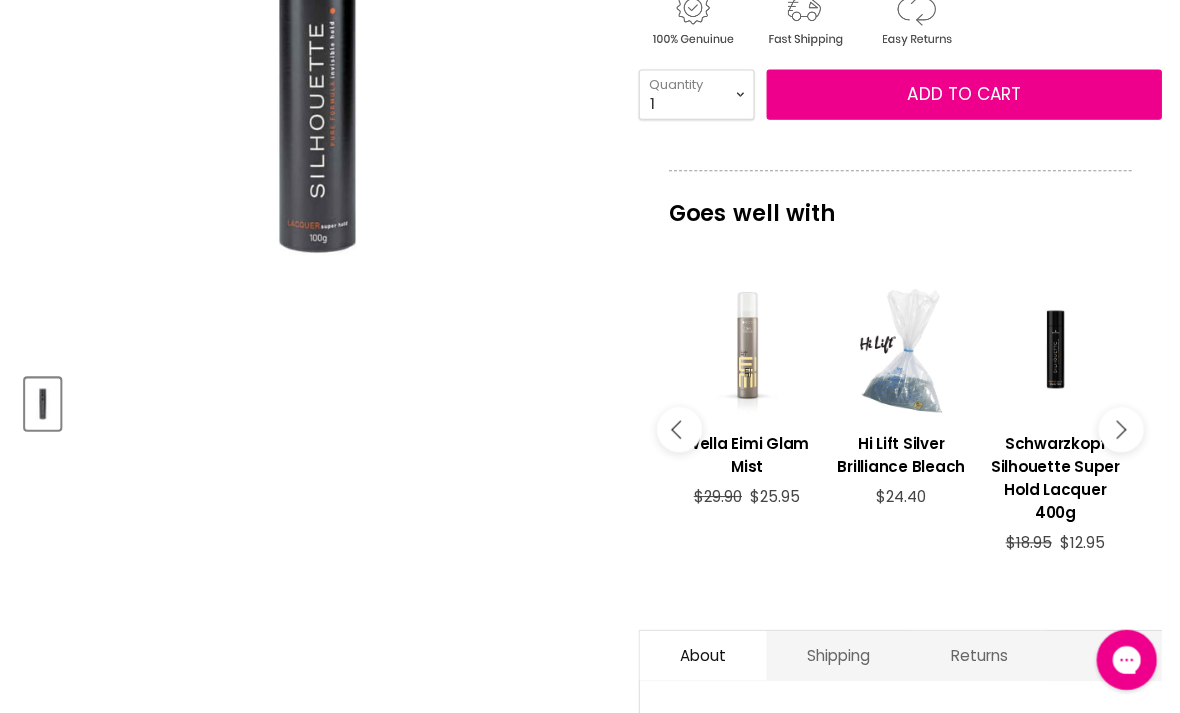 click at bounding box center (1049, 347) 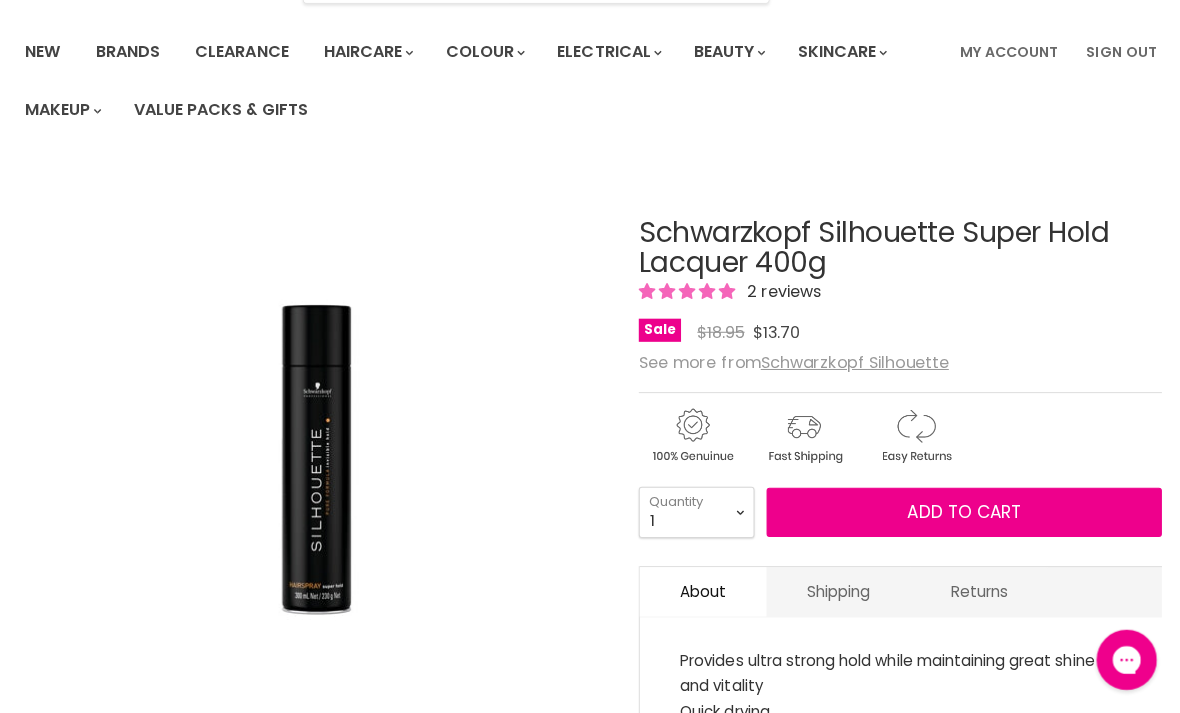 scroll, scrollTop: 0, scrollLeft: 0, axis: both 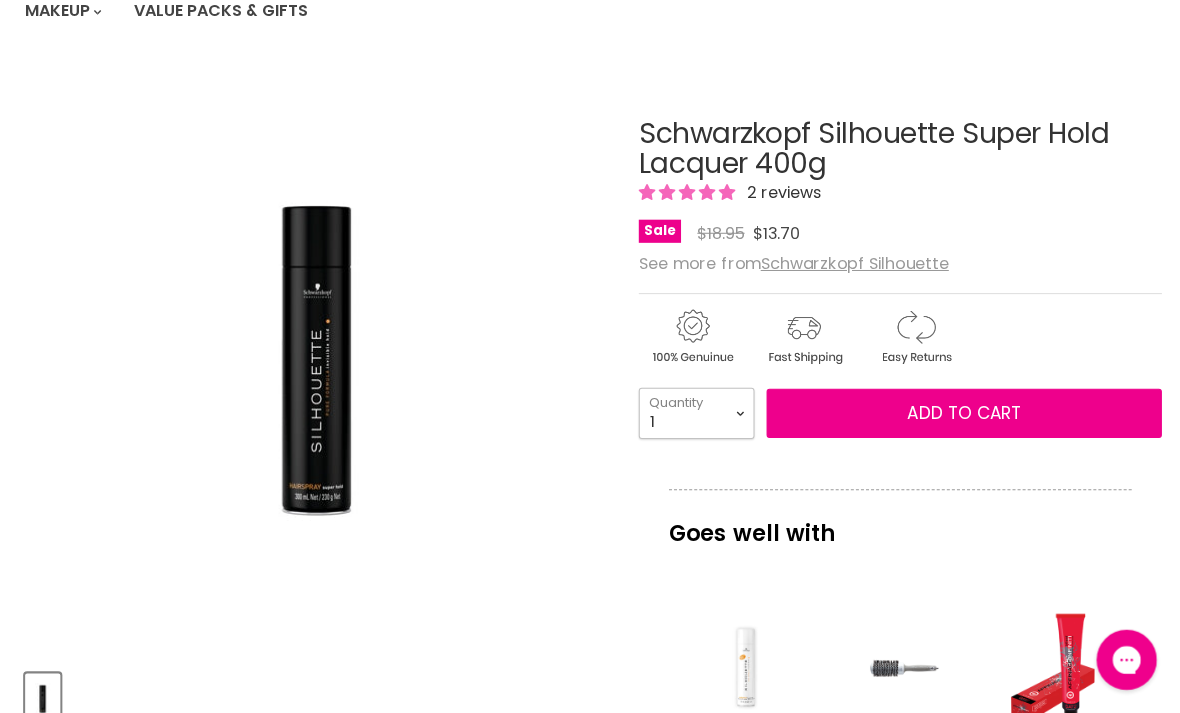 click on "1
2
3
4
5
6
7
8
9
10+" at bounding box center [692, 410] 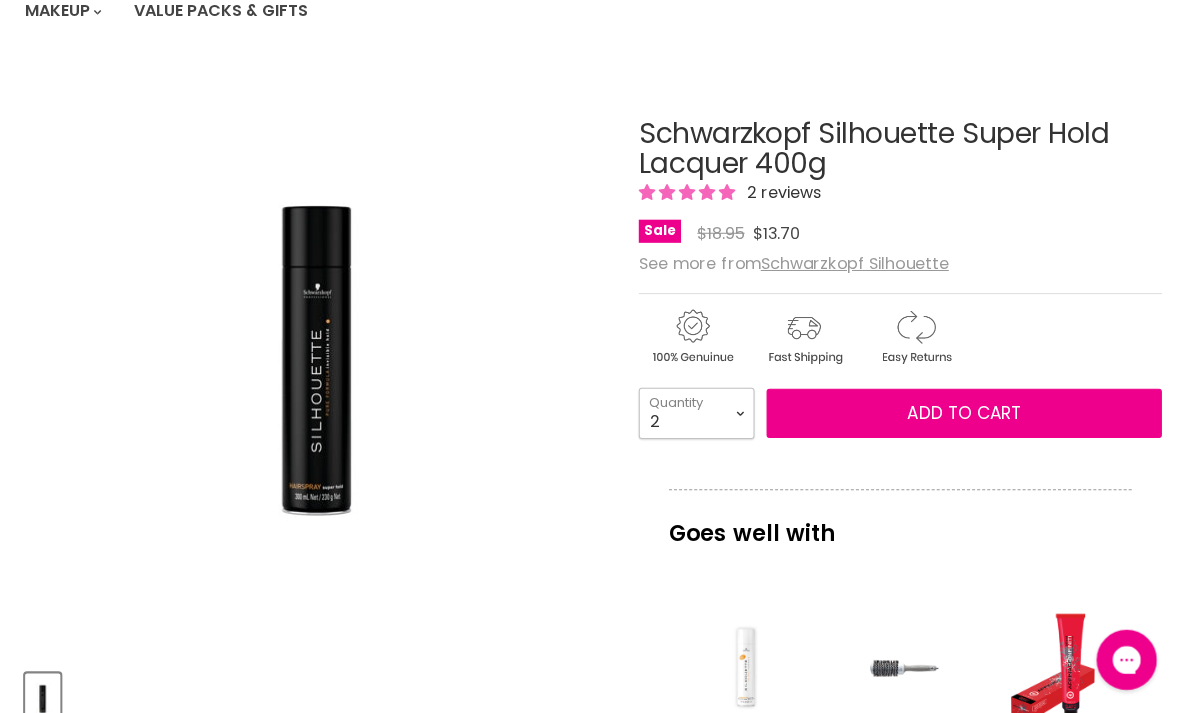 type on "2" 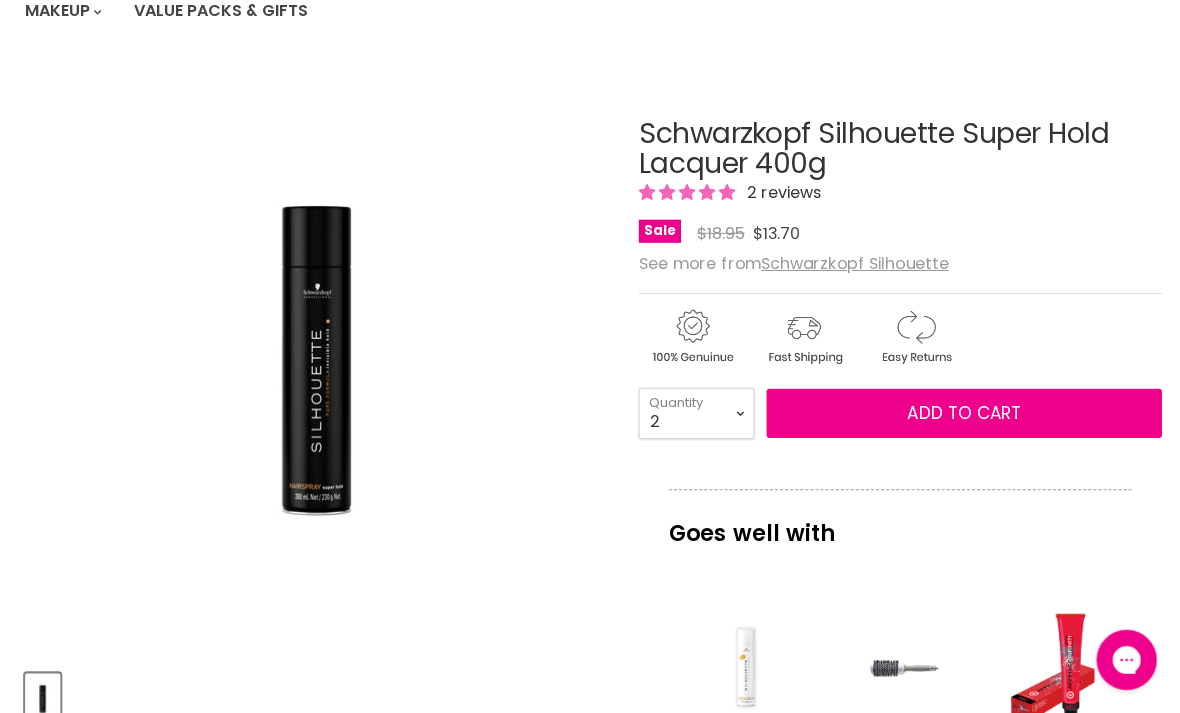 click on "Add to cart" at bounding box center (958, 410) 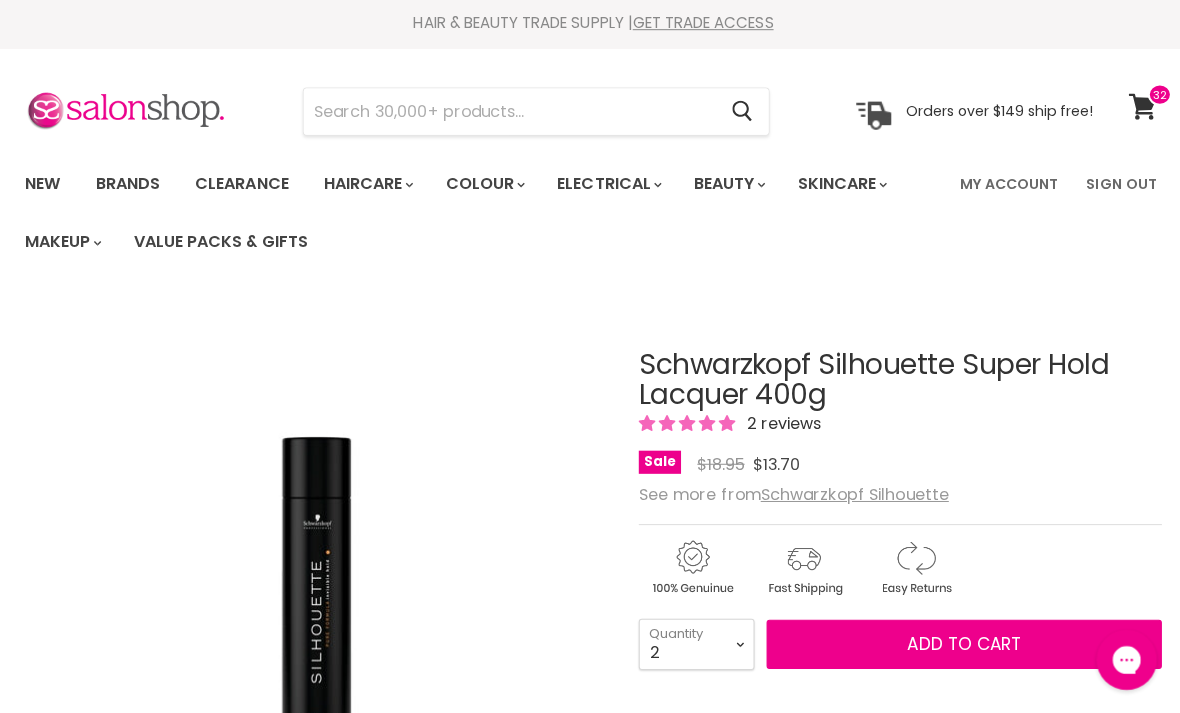 scroll, scrollTop: 3, scrollLeft: 0, axis: vertical 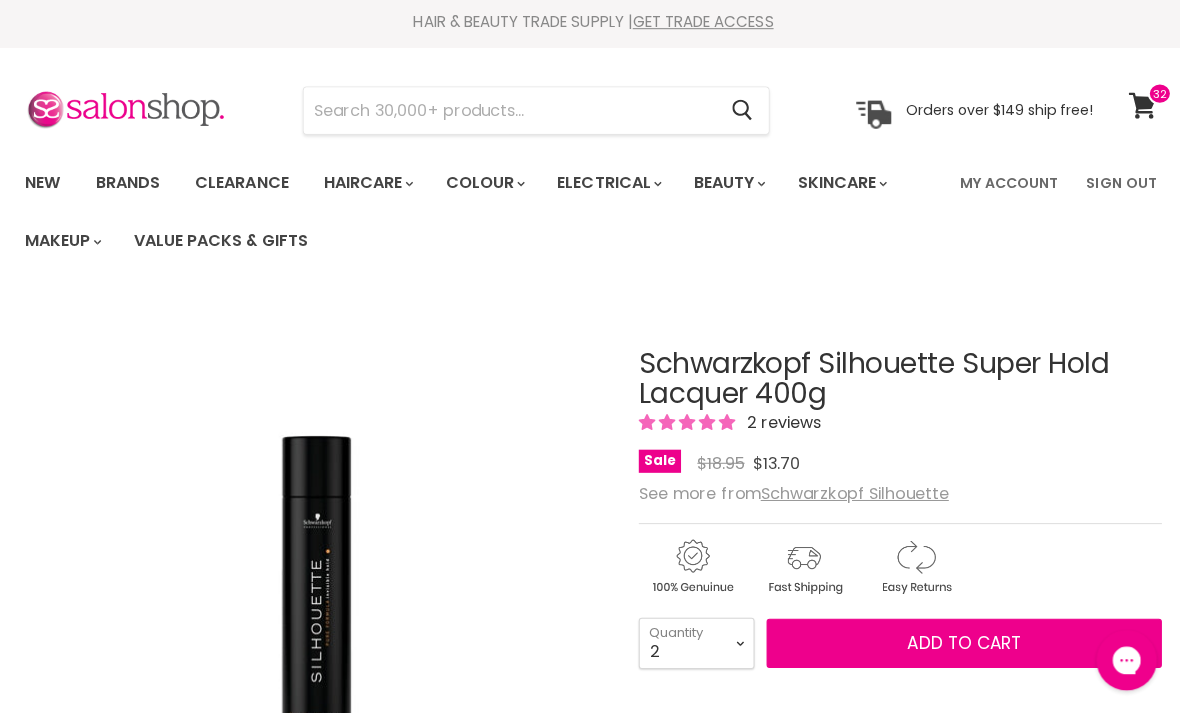 click on "Add to cart" at bounding box center (958, 640) 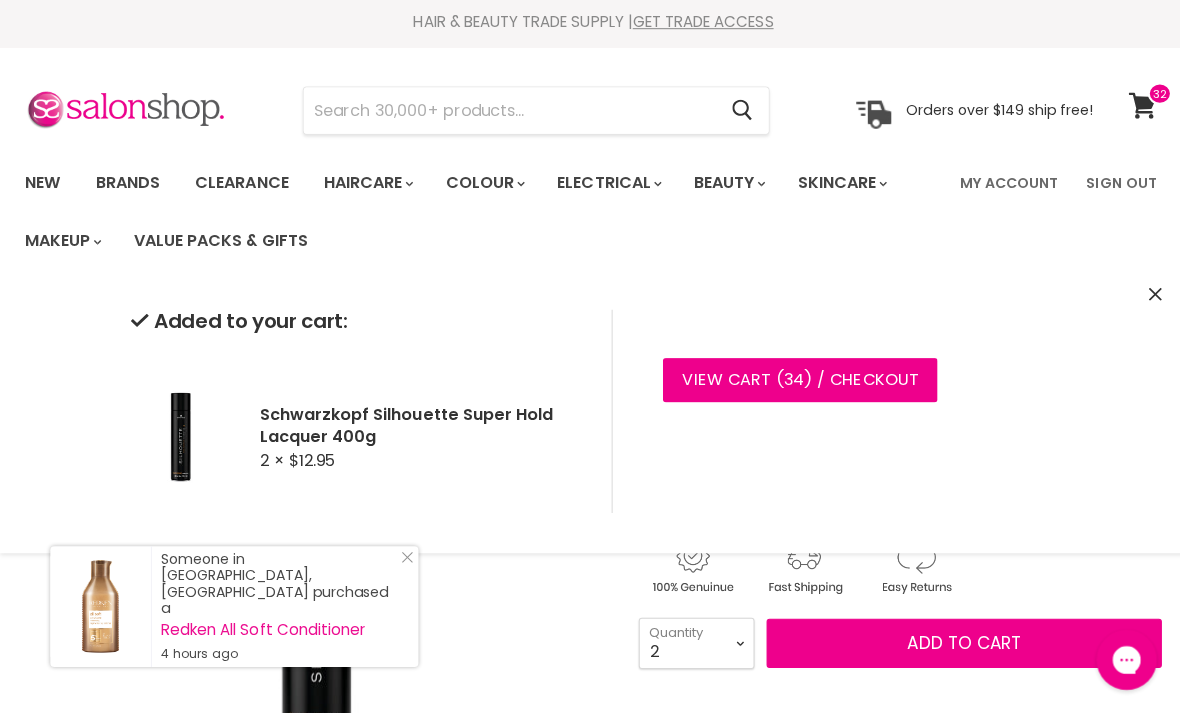 click on "View cart ( 34 )  /  Checkout" at bounding box center (795, 378) 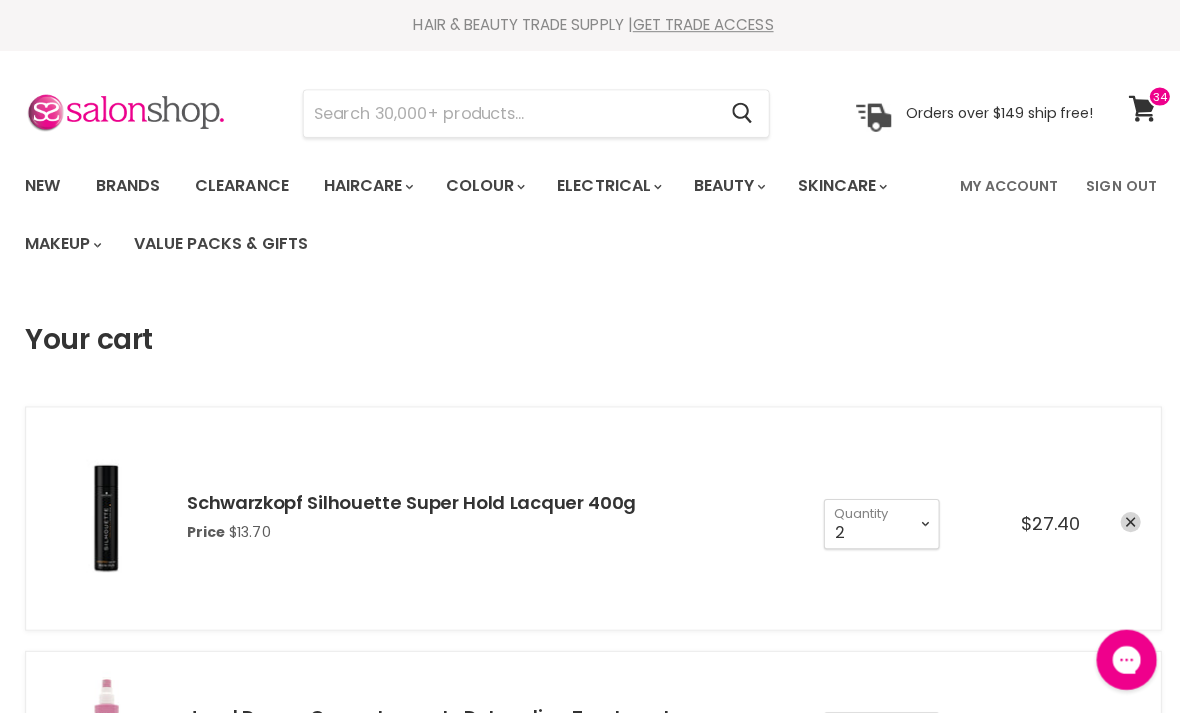 scroll, scrollTop: 0, scrollLeft: 0, axis: both 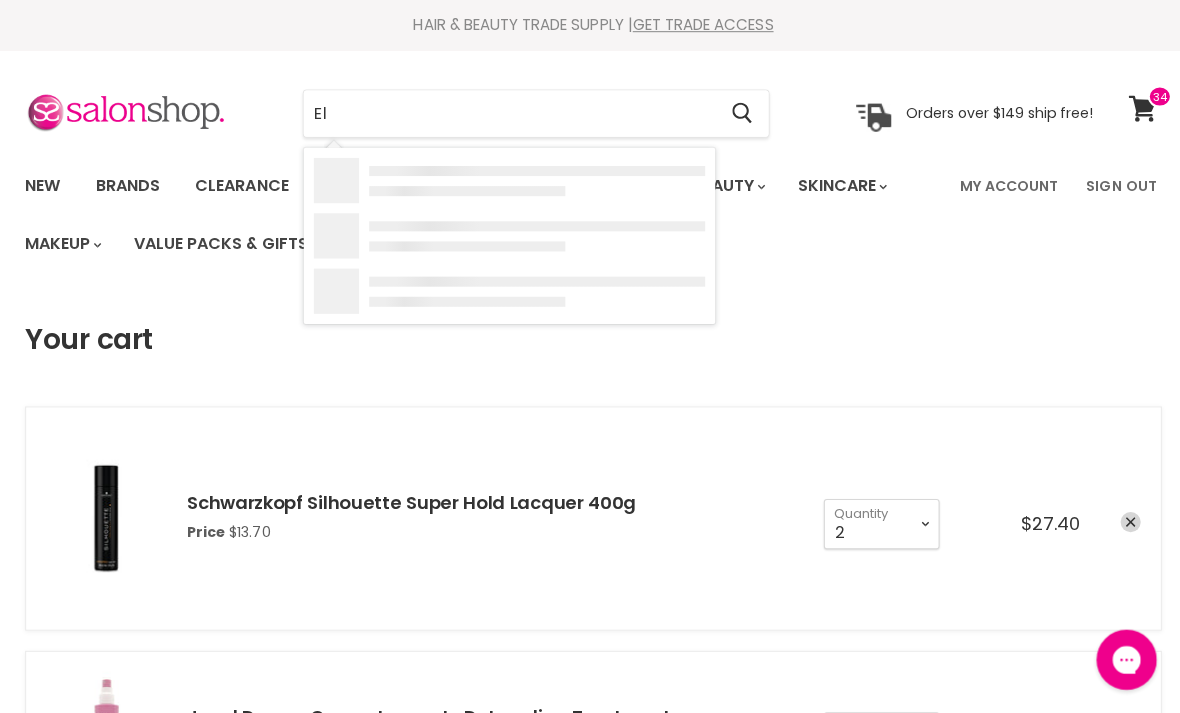 type on "Ell" 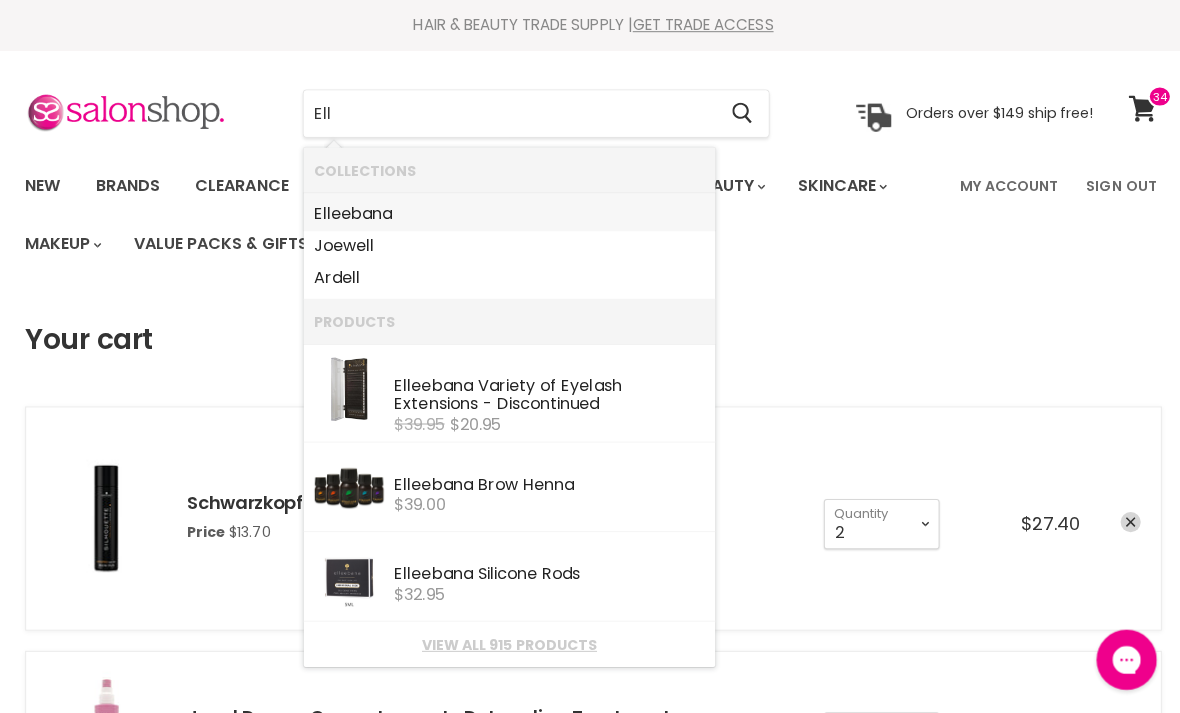click on "Ell eebana" at bounding box center (506, 213) 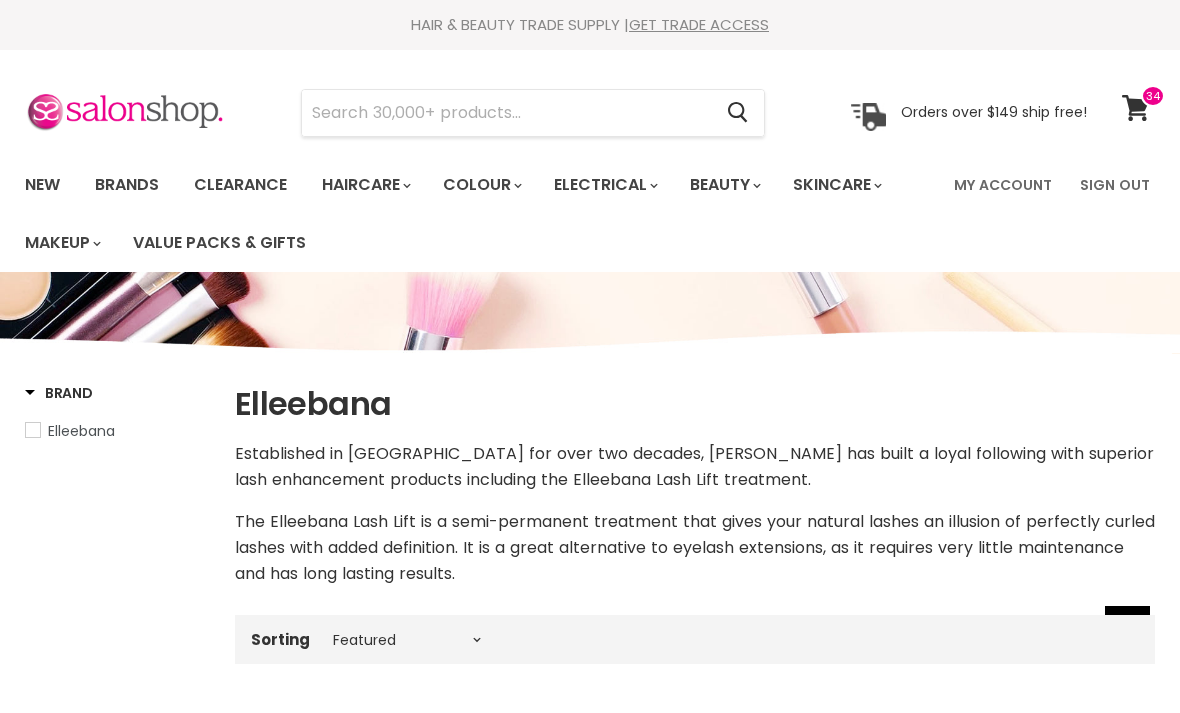 select on "manual" 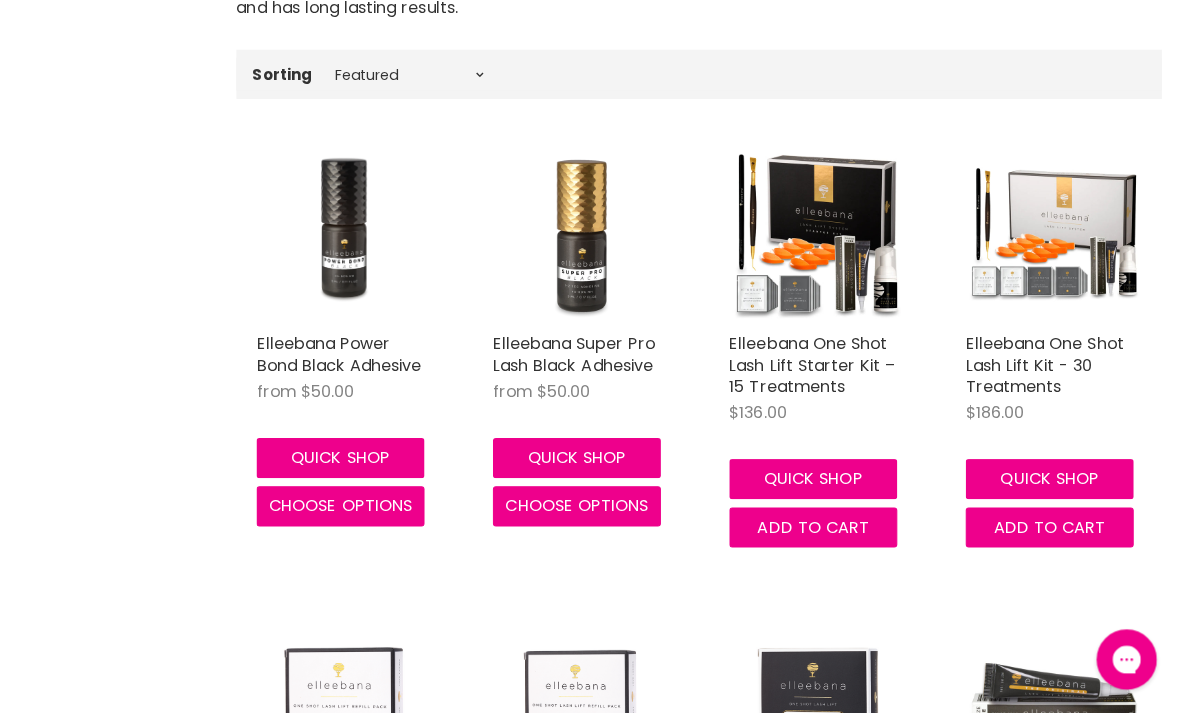 scroll, scrollTop: 0, scrollLeft: 0, axis: both 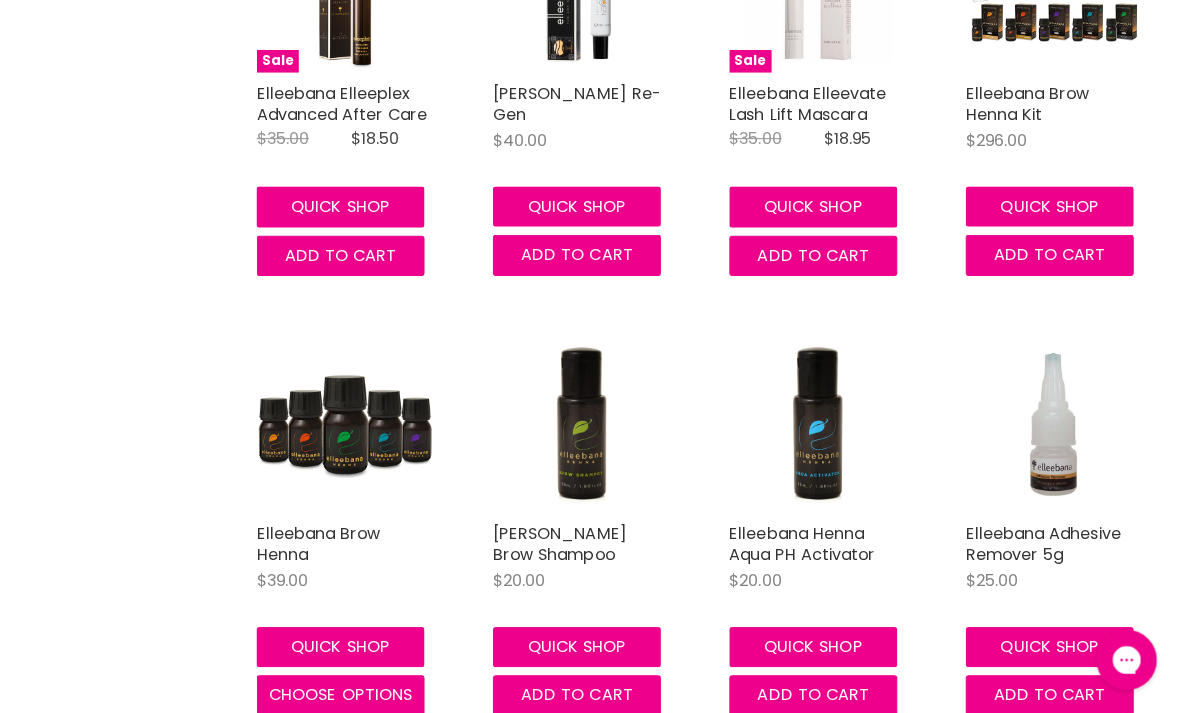 click at bounding box center (342, 421) 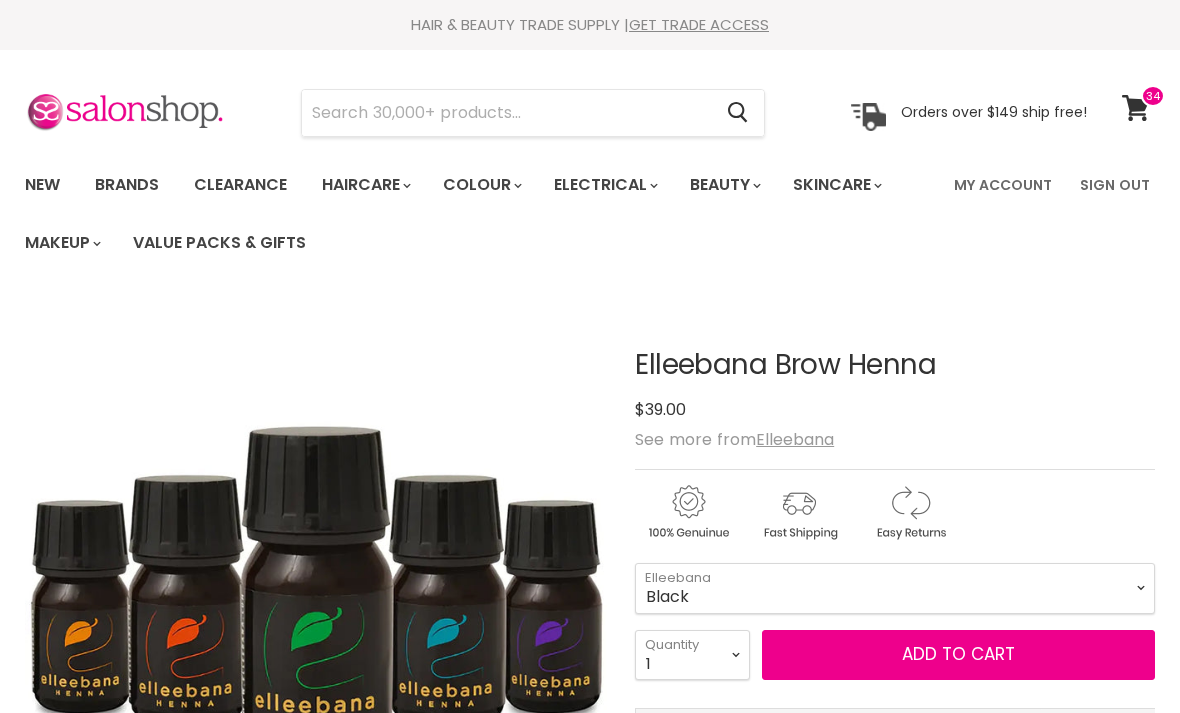 scroll, scrollTop: 70, scrollLeft: 0, axis: vertical 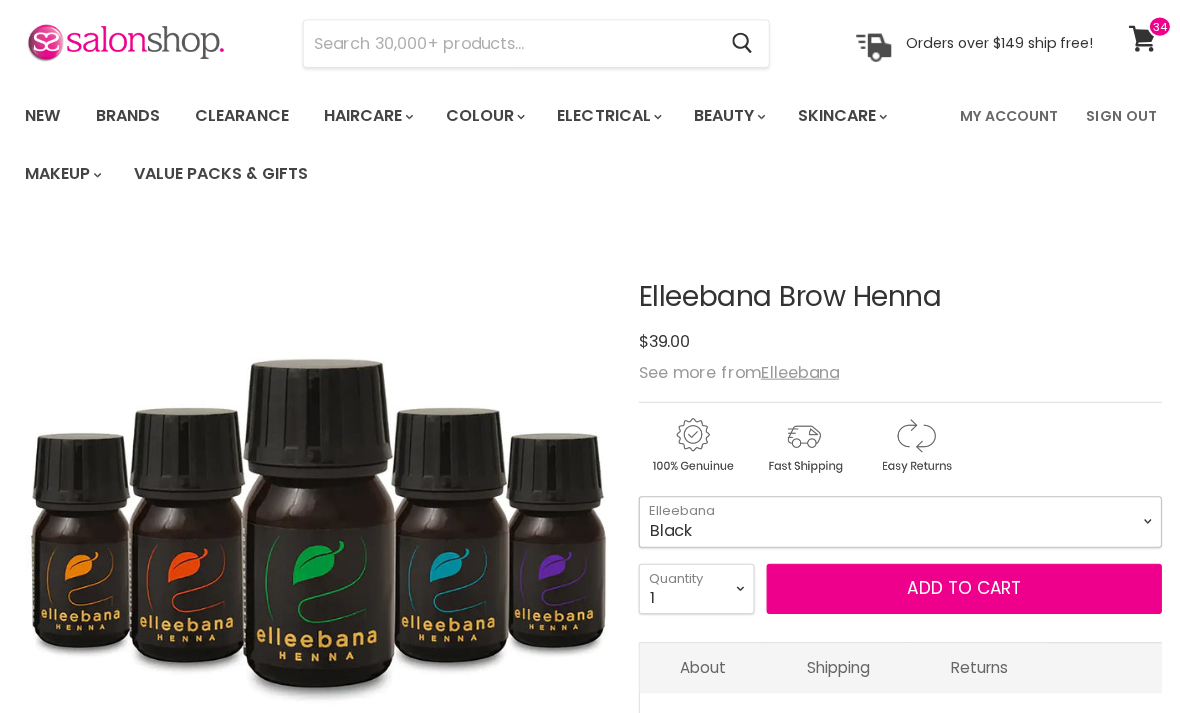 click on "Black
Light Brown
Natural Brown
Blonde
Dark Brown" at bounding box center [895, 519] 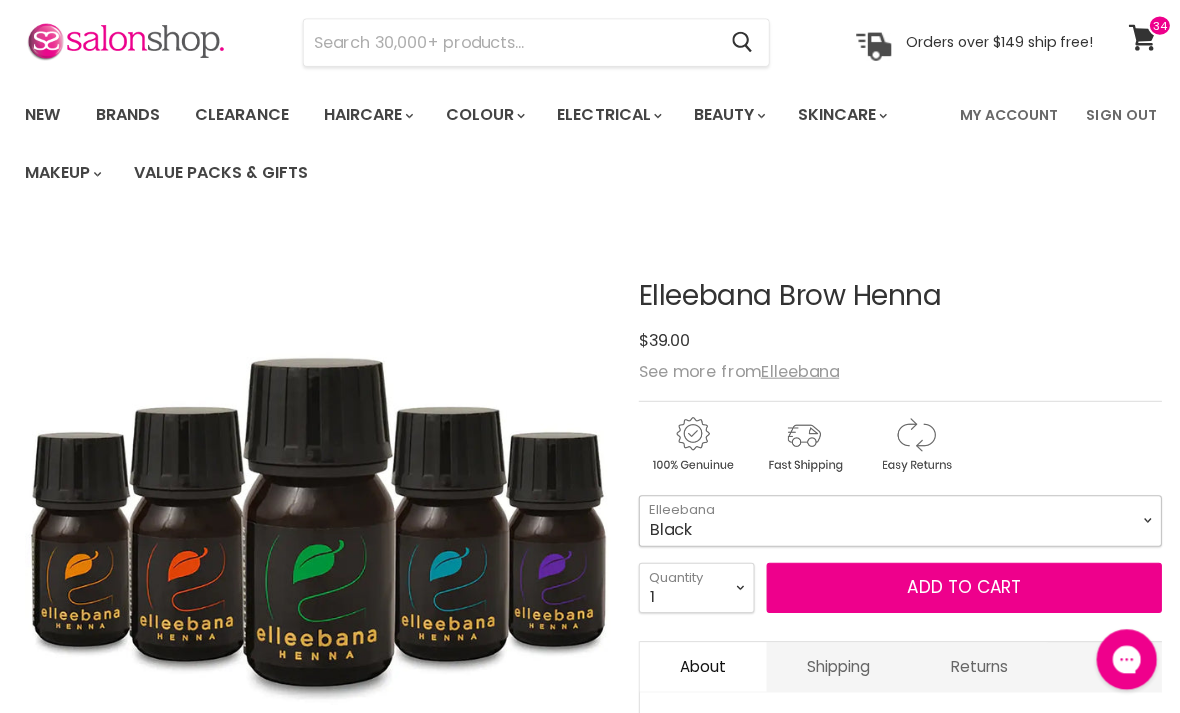 scroll, scrollTop: 0, scrollLeft: 0, axis: both 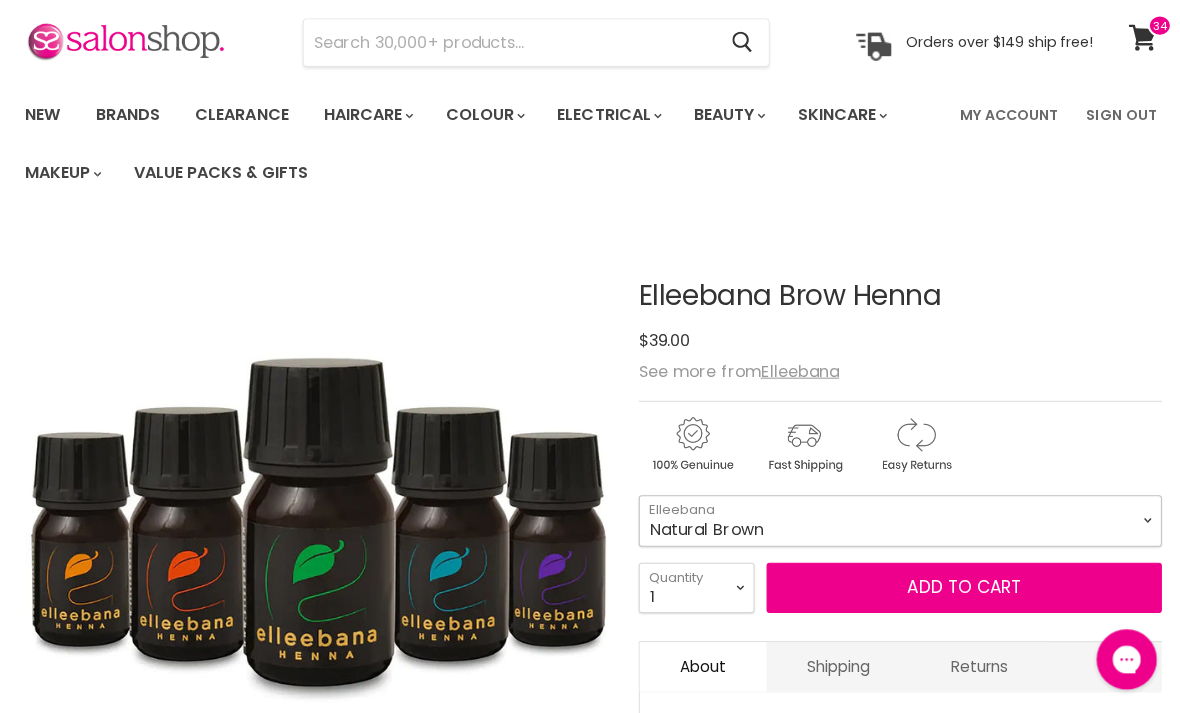 select on "Natural Brown" 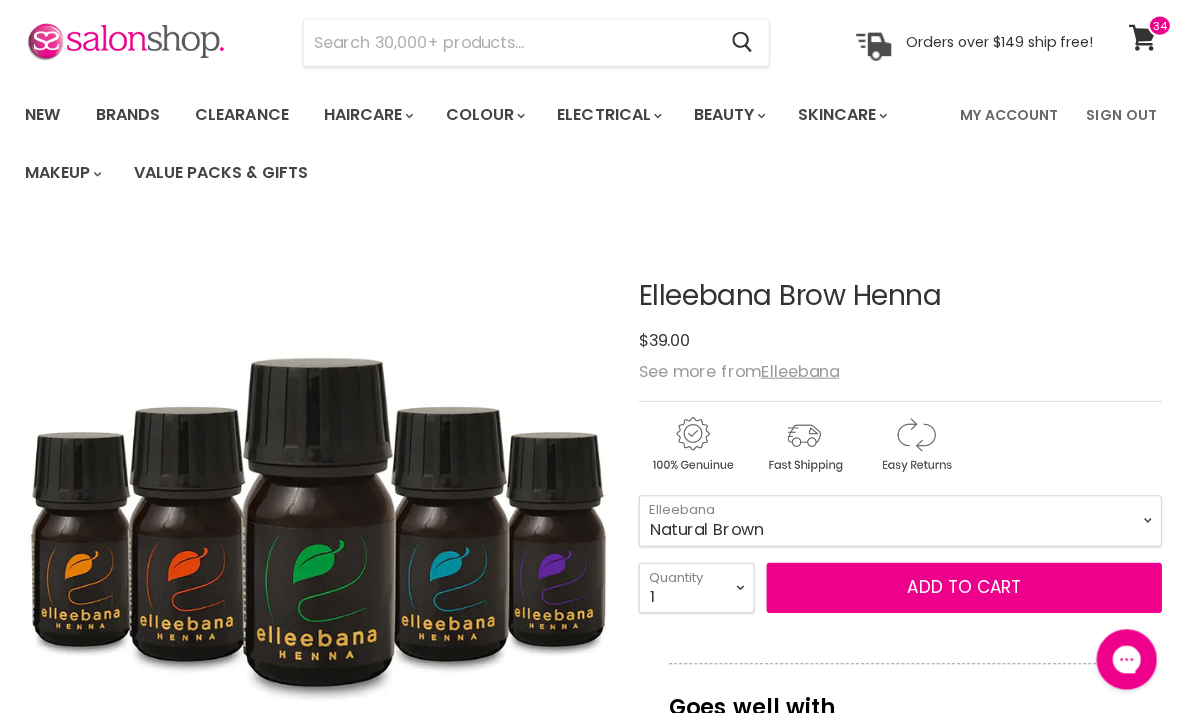 click on "Add to cart" at bounding box center (958, 585) 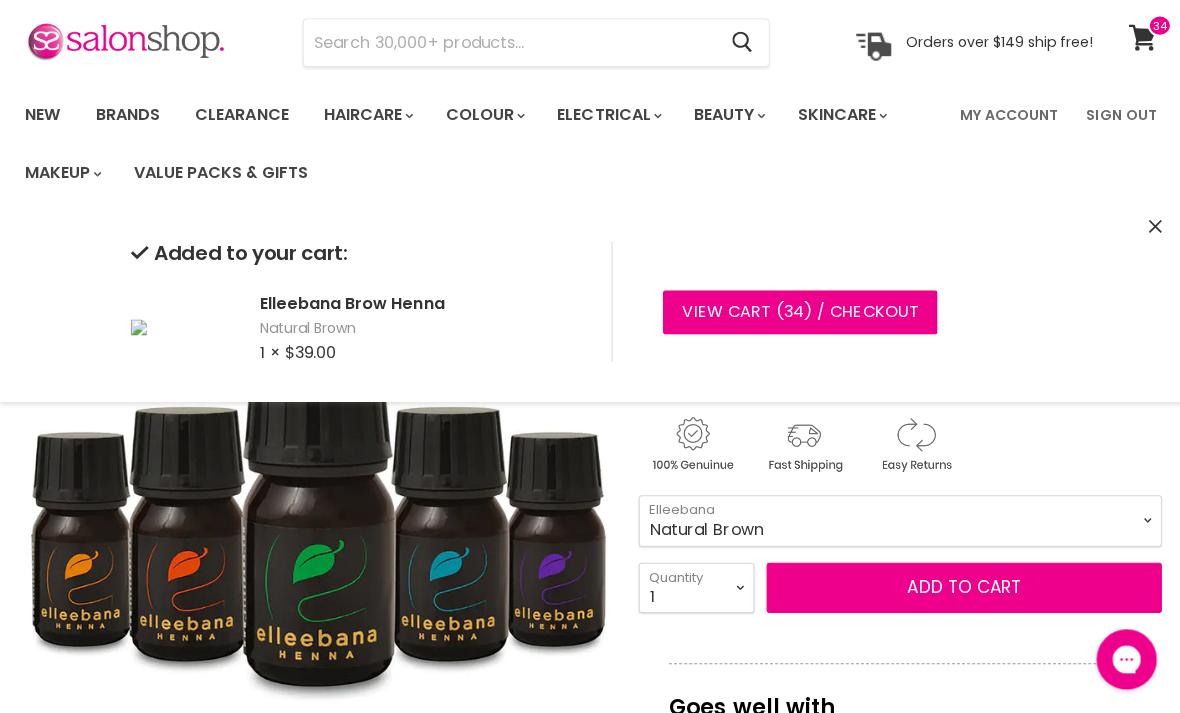 click on "View cart ( 34 )  /  Checkout" at bounding box center (795, 311) 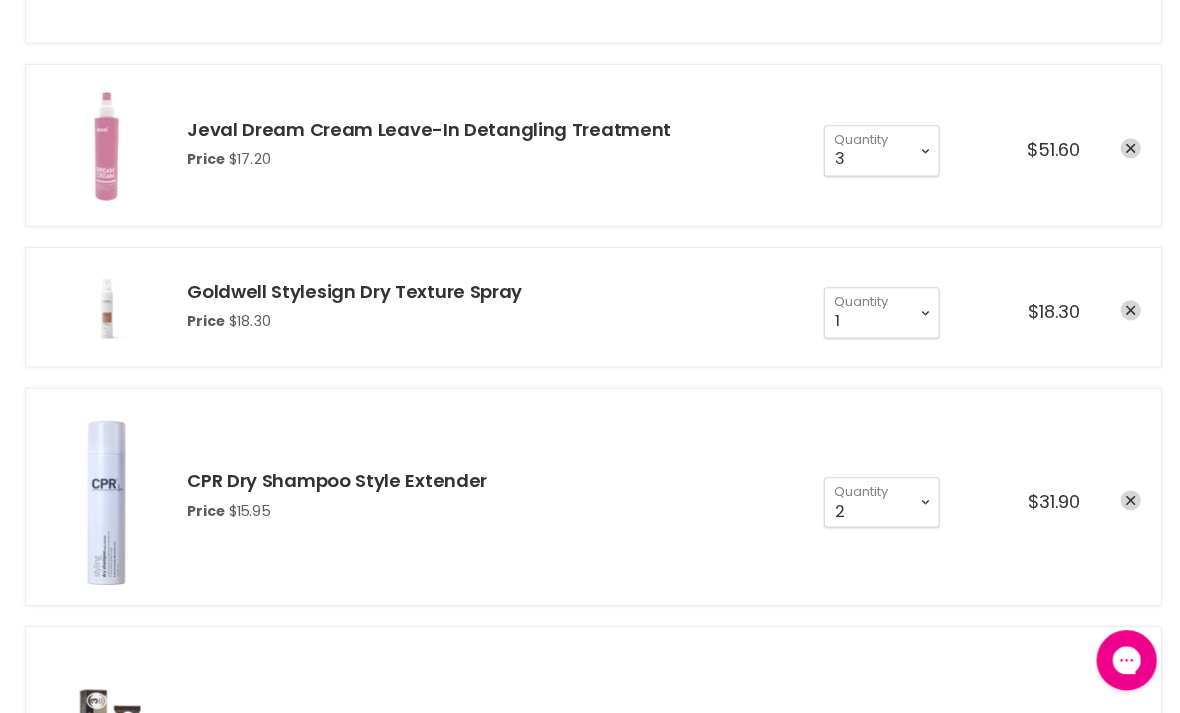 scroll, scrollTop: 0, scrollLeft: 0, axis: both 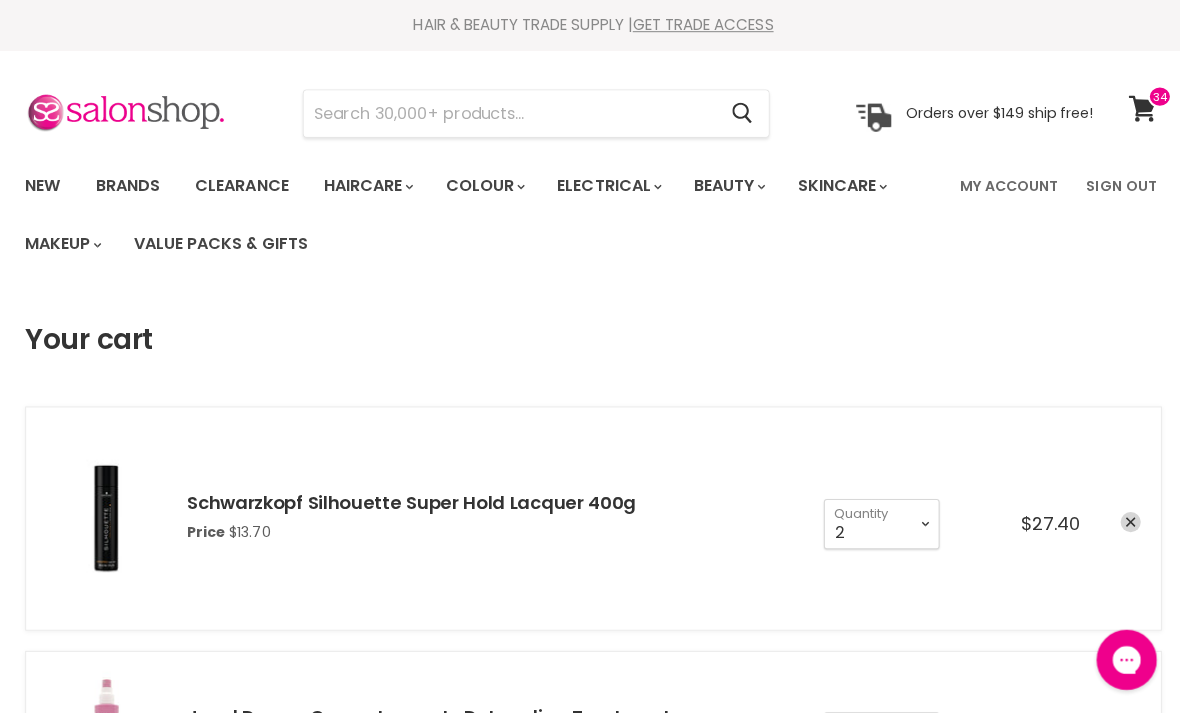 click at bounding box center [506, 113] 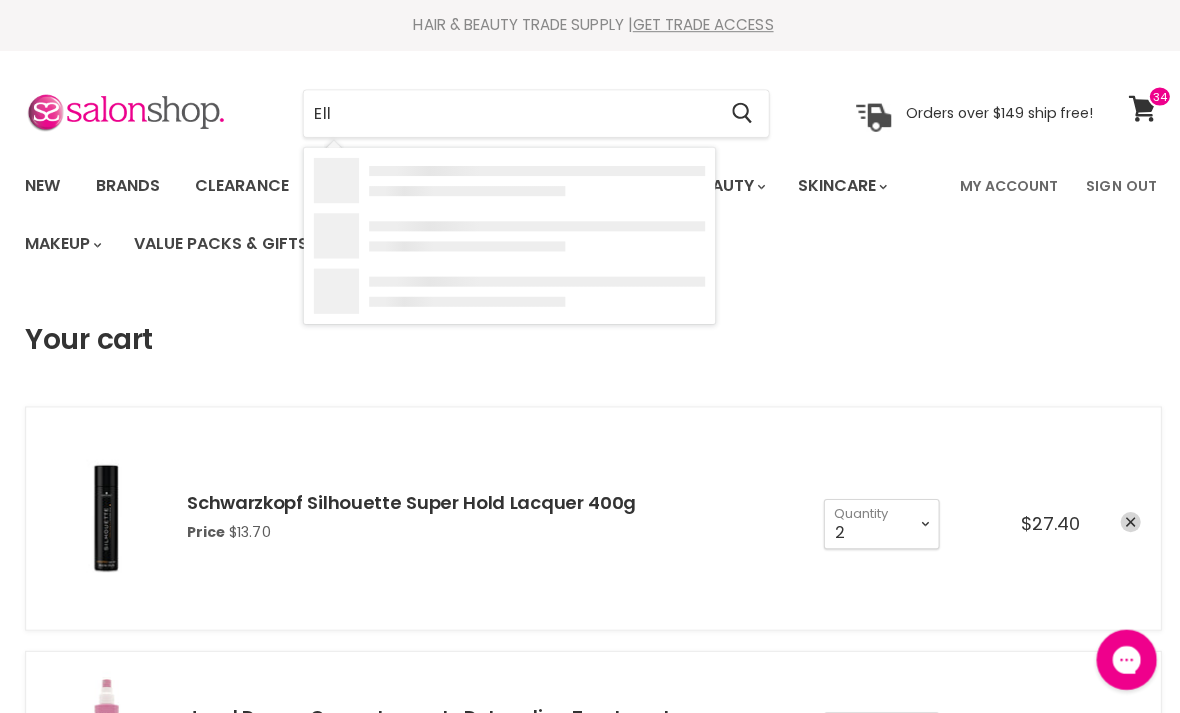 type on "Elle" 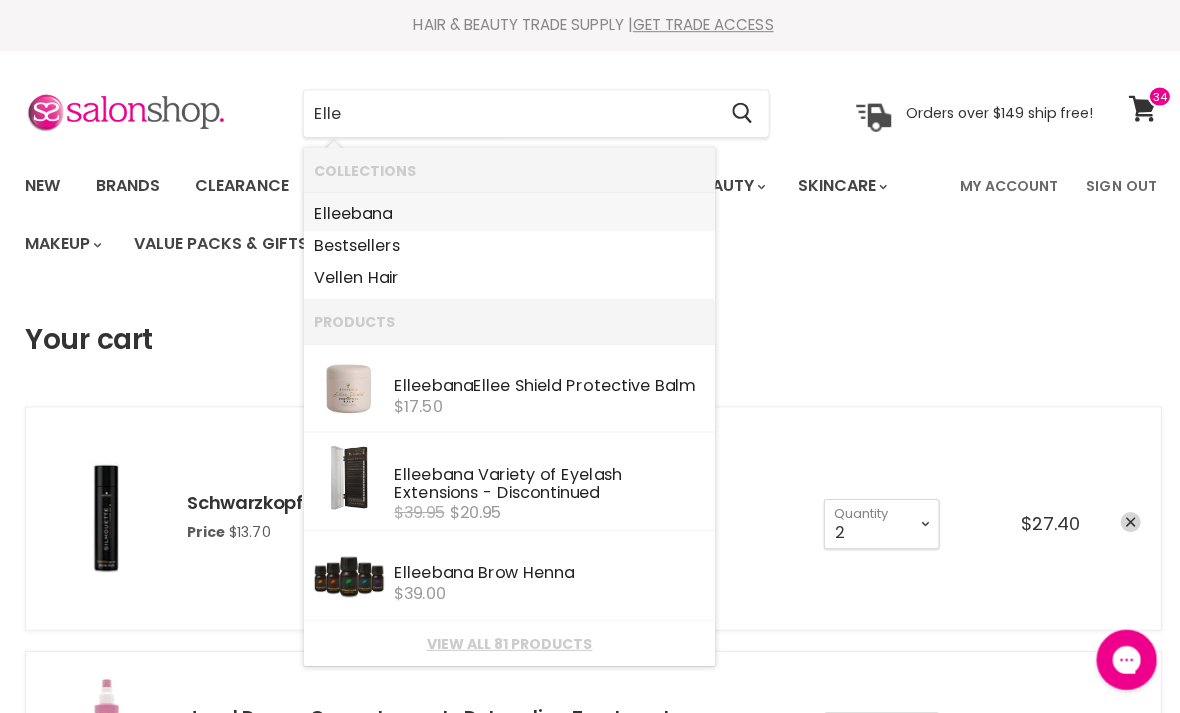 click on "Elle ebana" at bounding box center [506, 213] 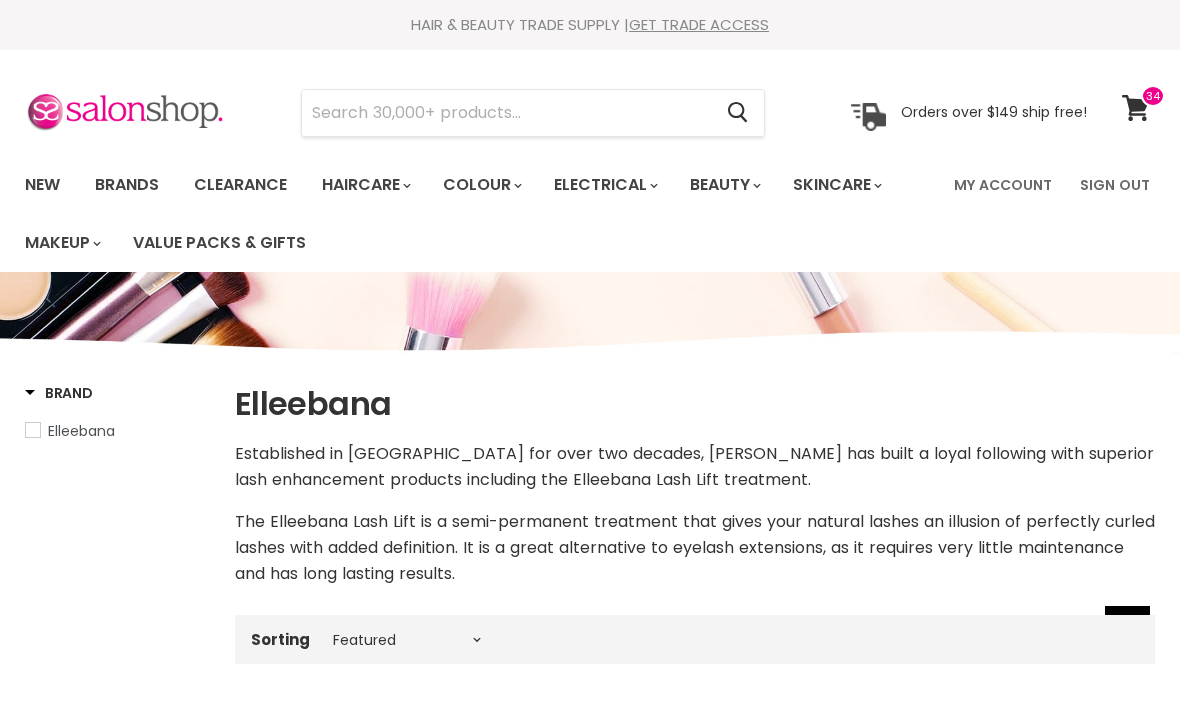 select on "manual" 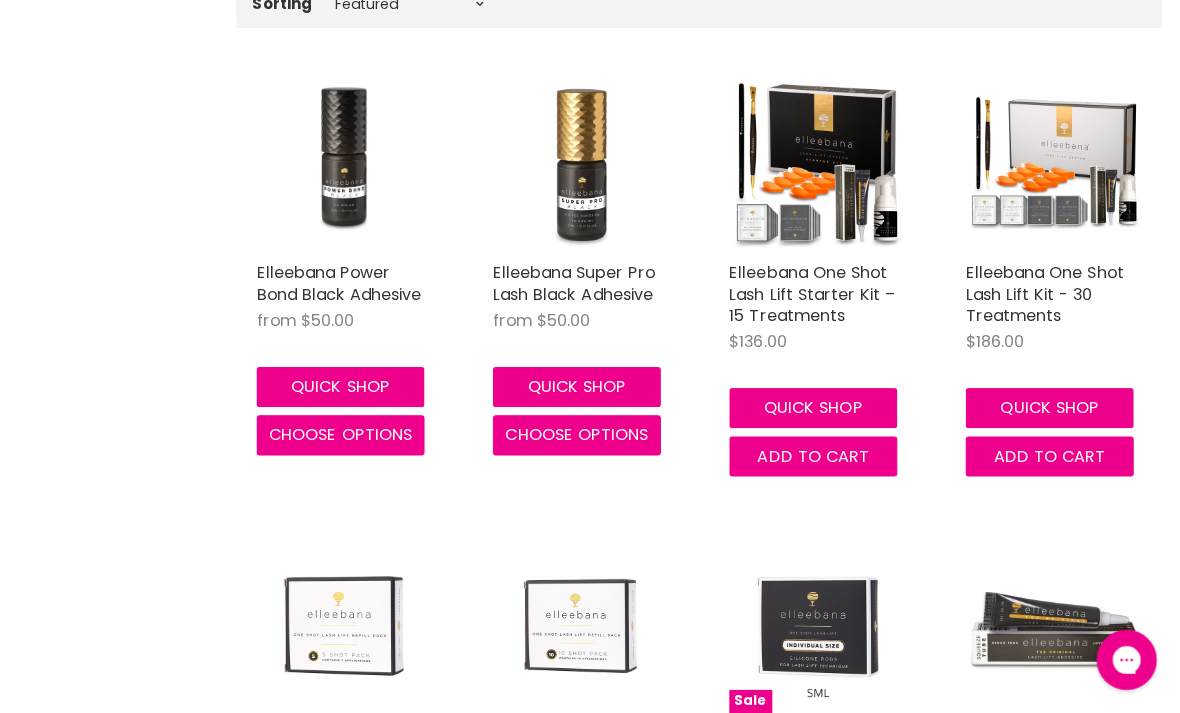 scroll, scrollTop: 0, scrollLeft: 0, axis: both 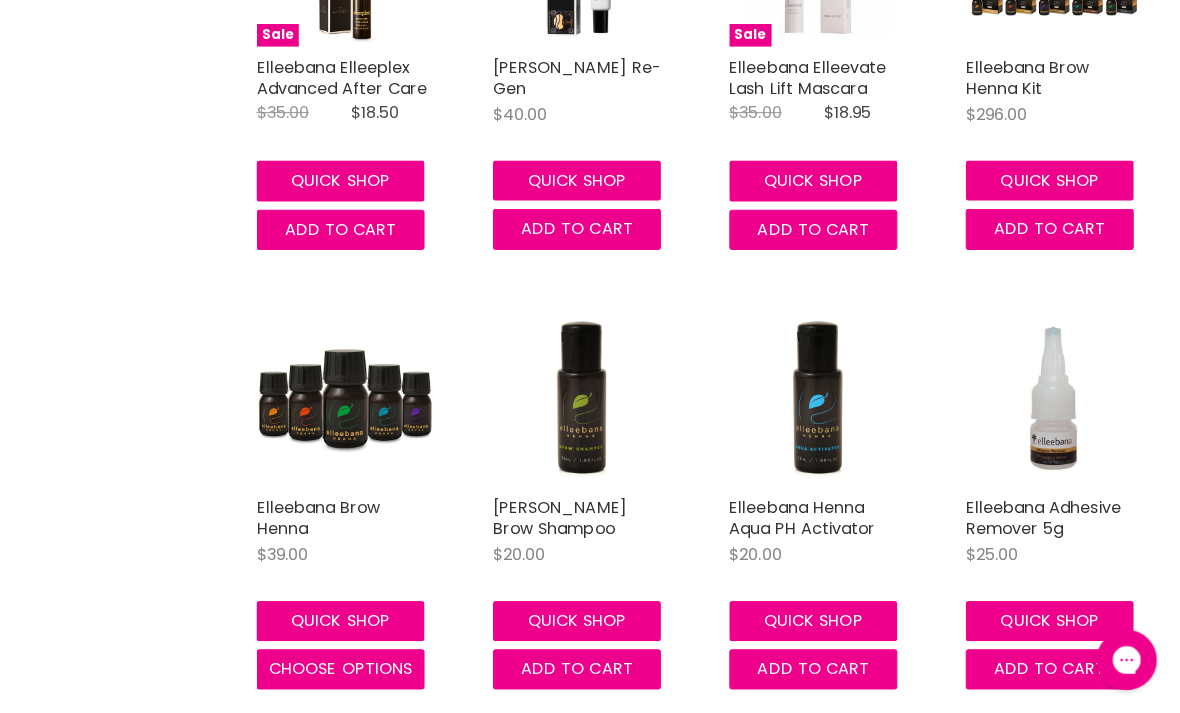 click at bounding box center (342, 395) 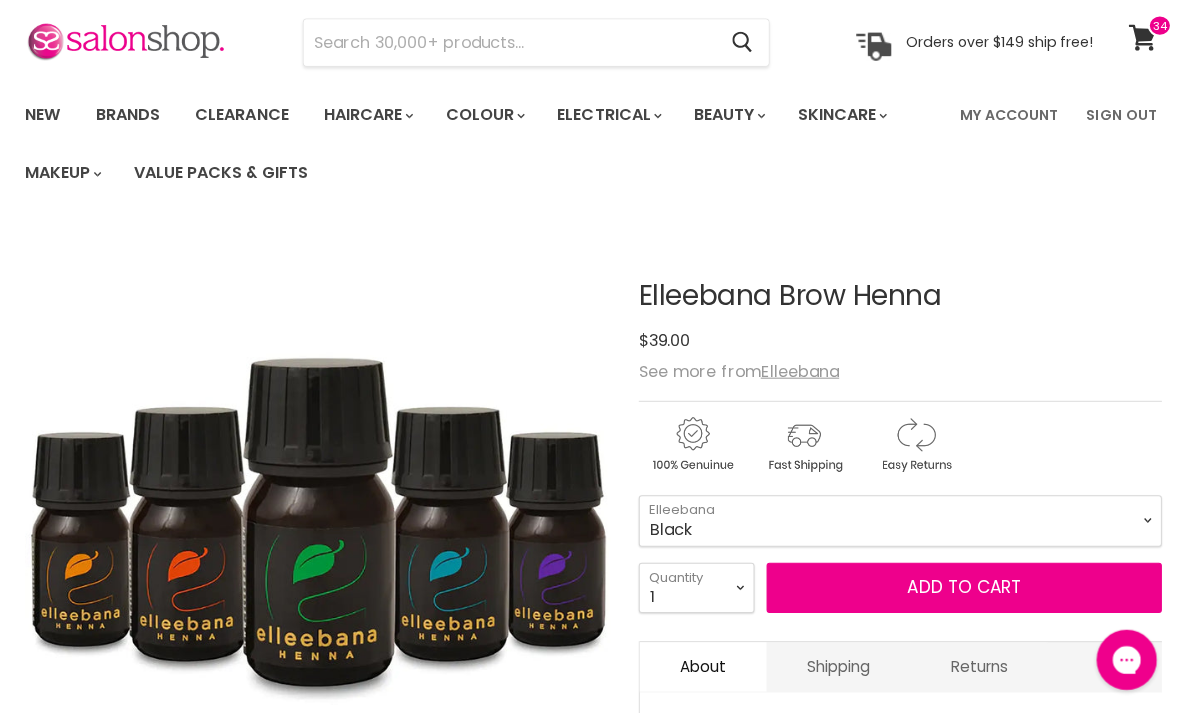 scroll, scrollTop: 0, scrollLeft: 0, axis: both 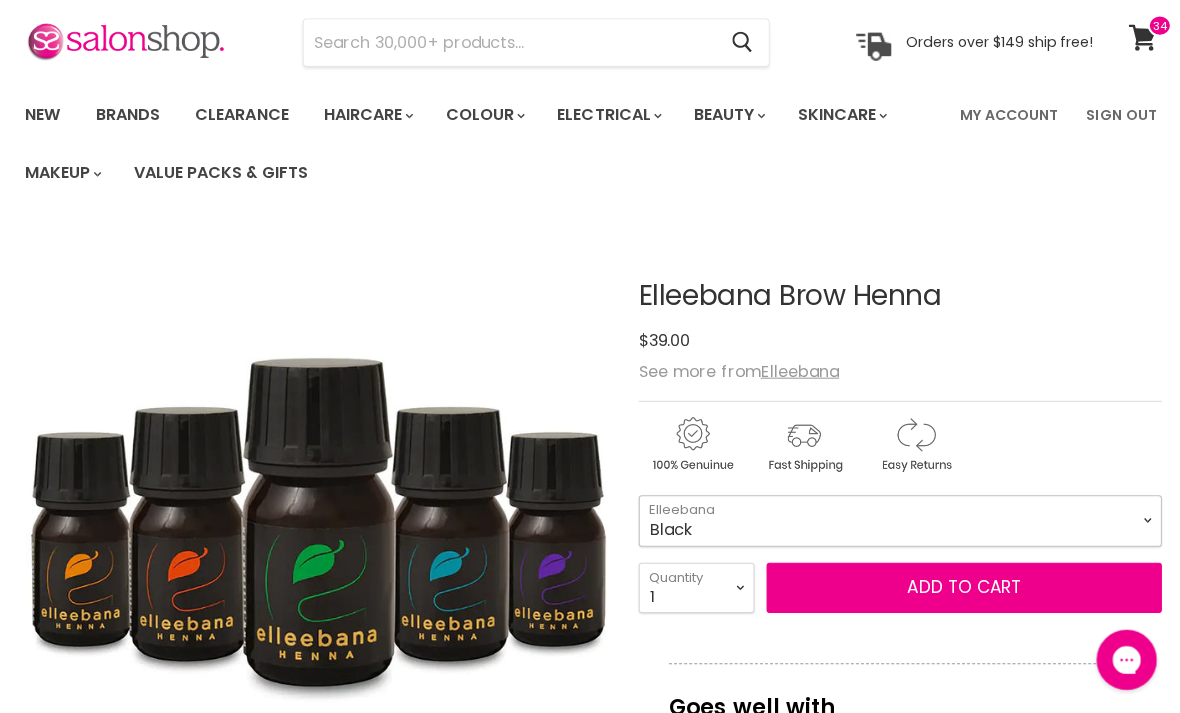 click on "Black
Light Brown
Natural Brown
Blonde
Dark Brown" at bounding box center [895, 517] 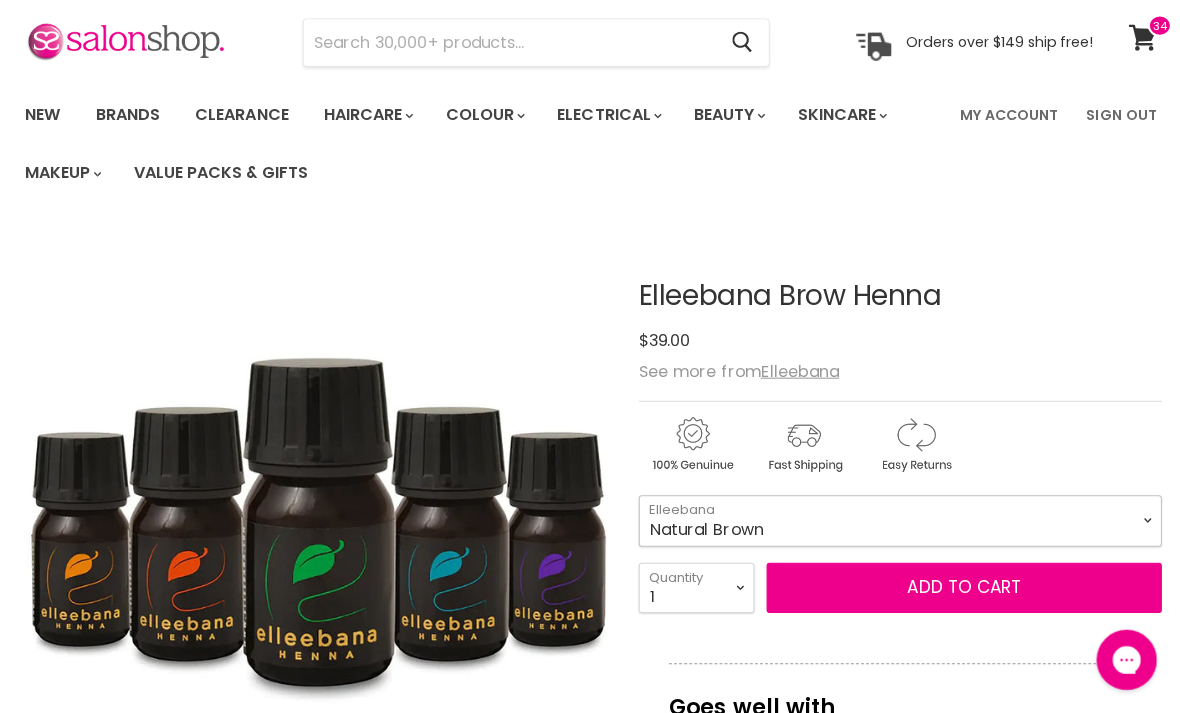 select on "Natural Brown" 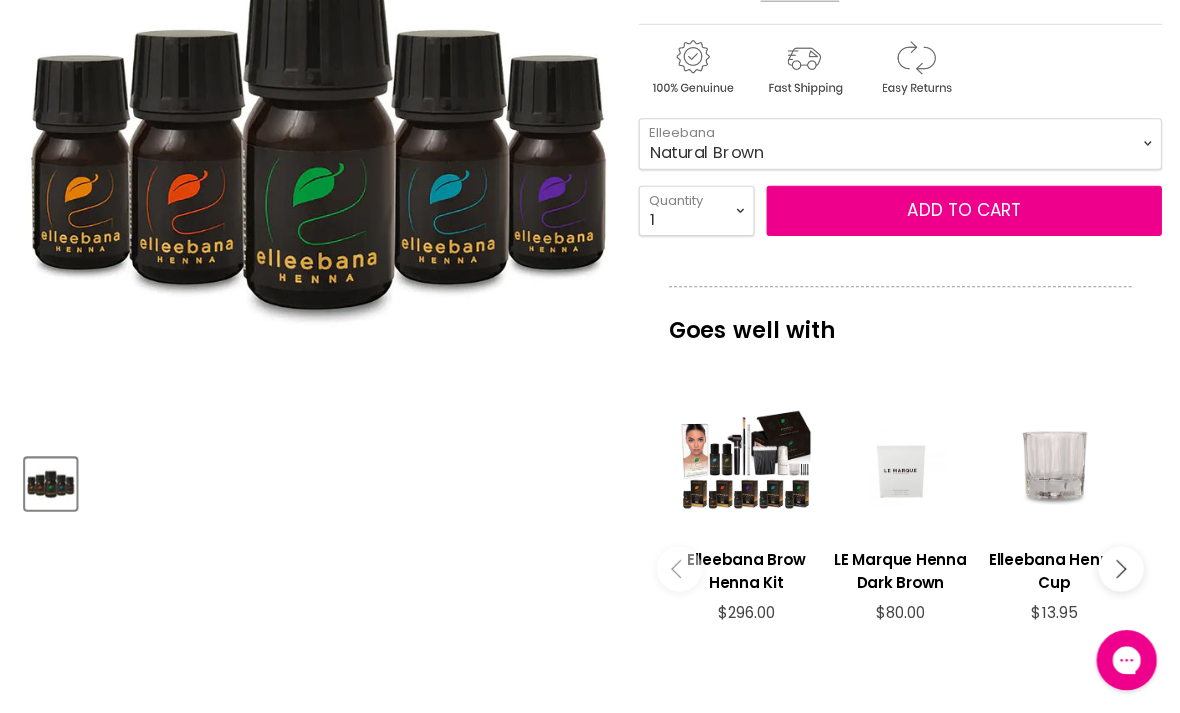 click on "Add to cart" at bounding box center [958, 209] 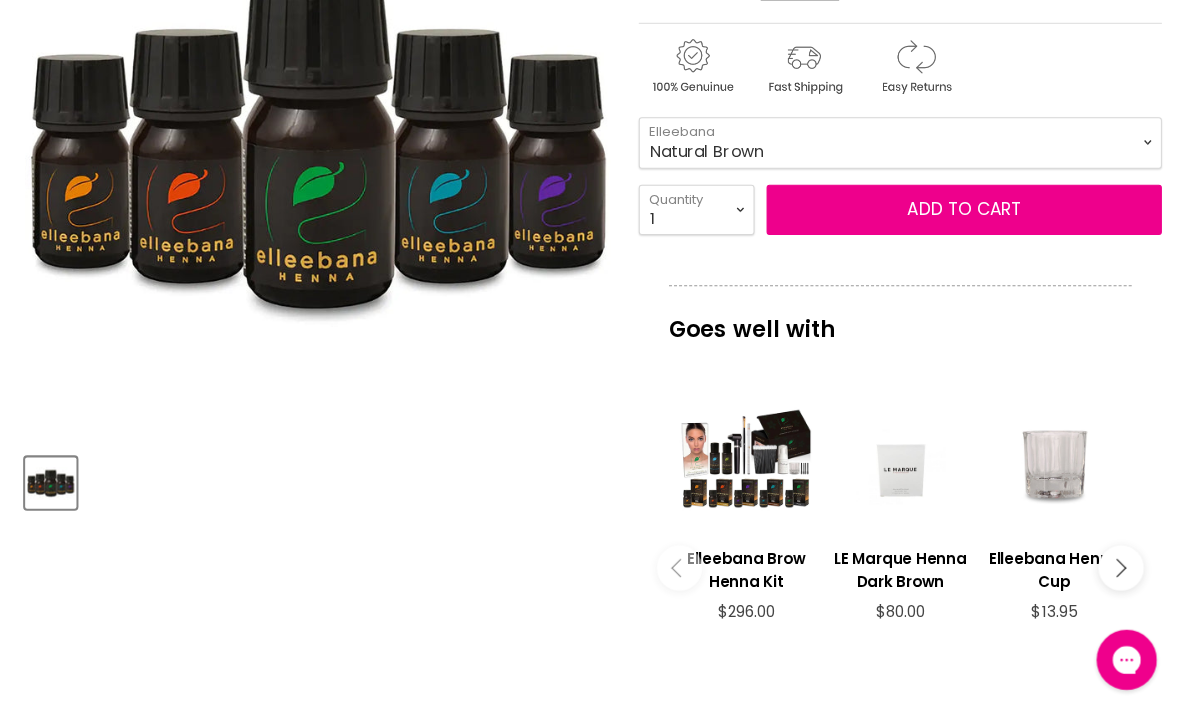 click on "Add to cart" at bounding box center (958, 209) 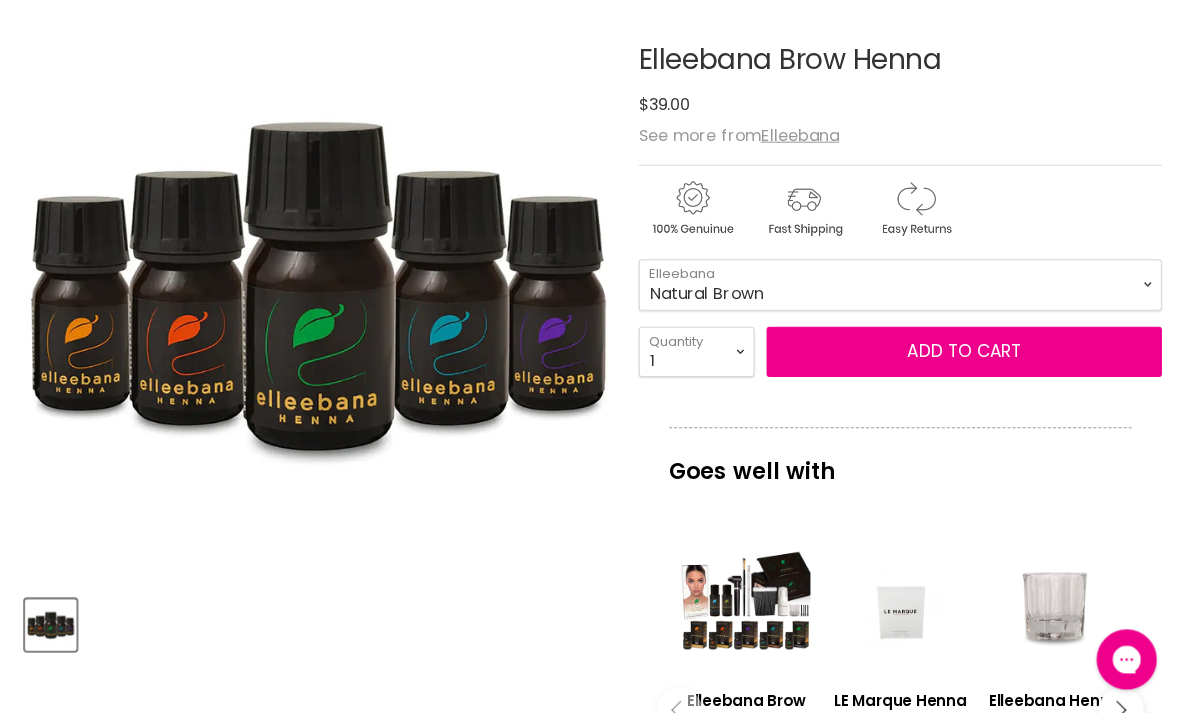 scroll, scrollTop: 305, scrollLeft: 0, axis: vertical 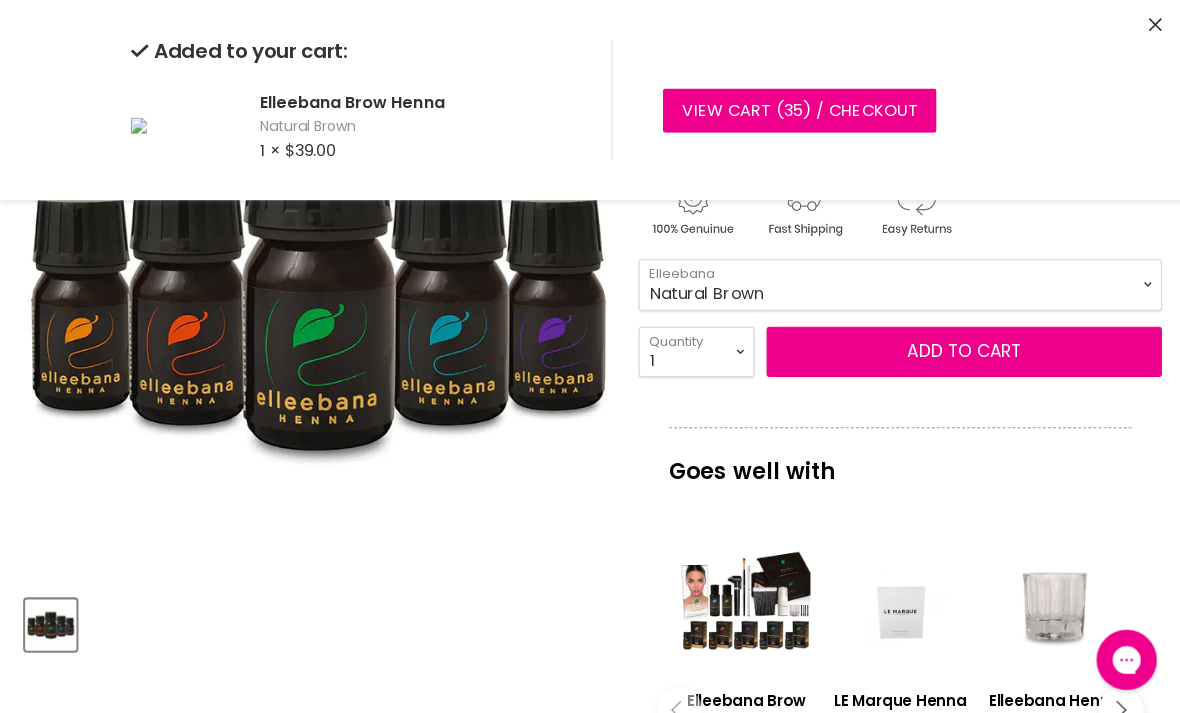 click on "View cart ( 35 )  /  Checkout" at bounding box center [795, 110] 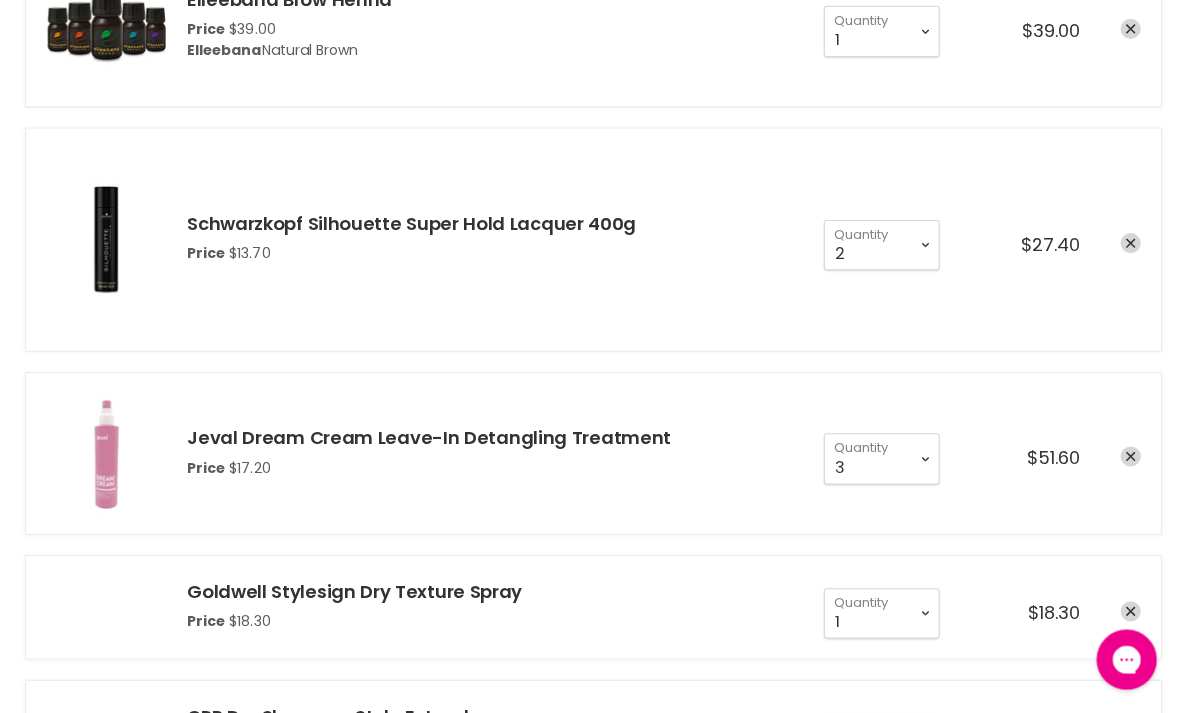 scroll, scrollTop: 0, scrollLeft: 0, axis: both 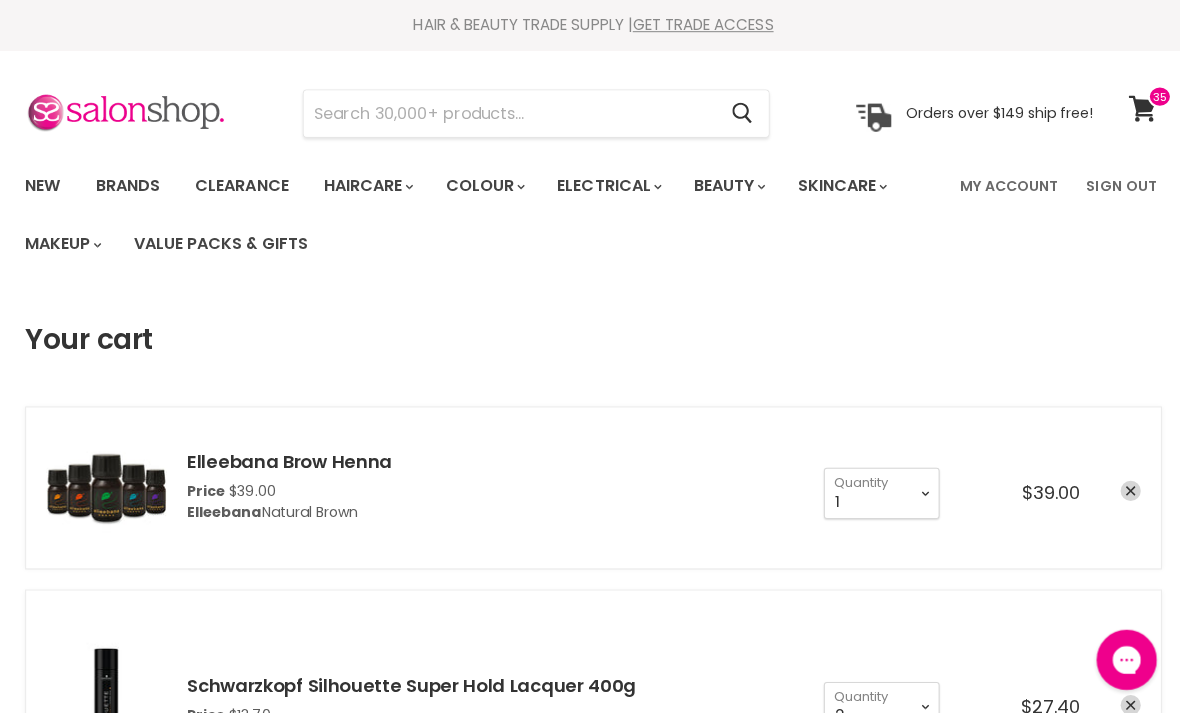 click at bounding box center (506, 113) 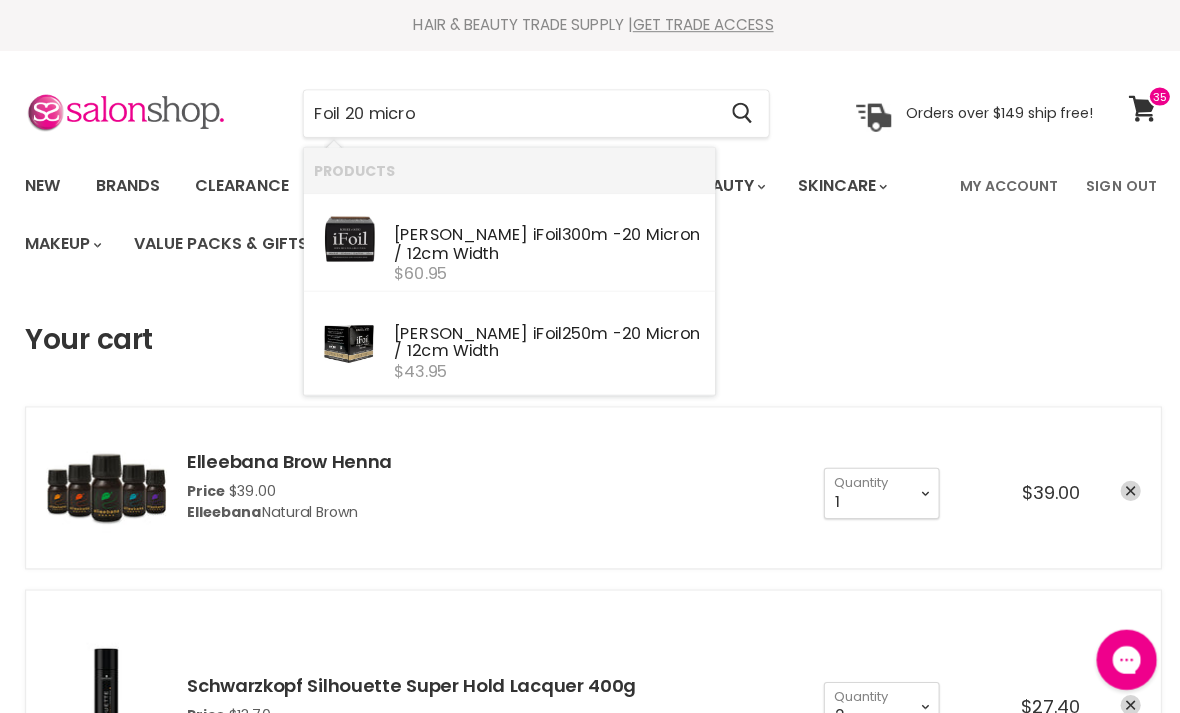type on "Foil 20 micron" 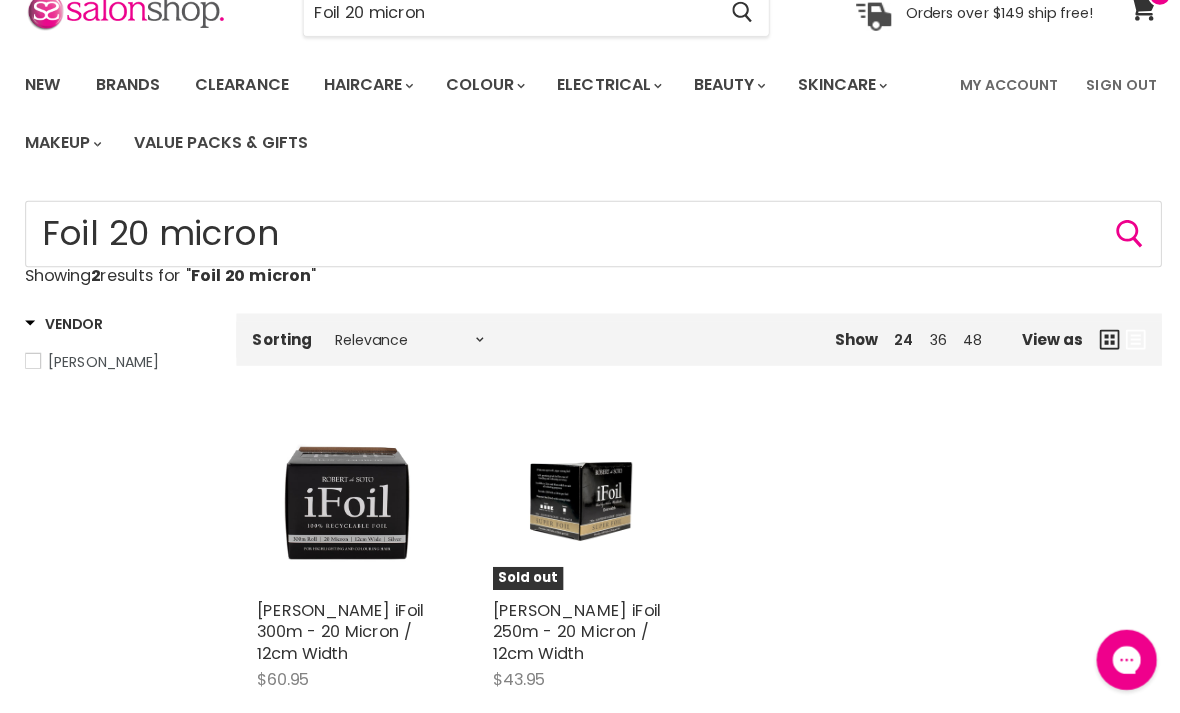 scroll, scrollTop: 0, scrollLeft: 0, axis: both 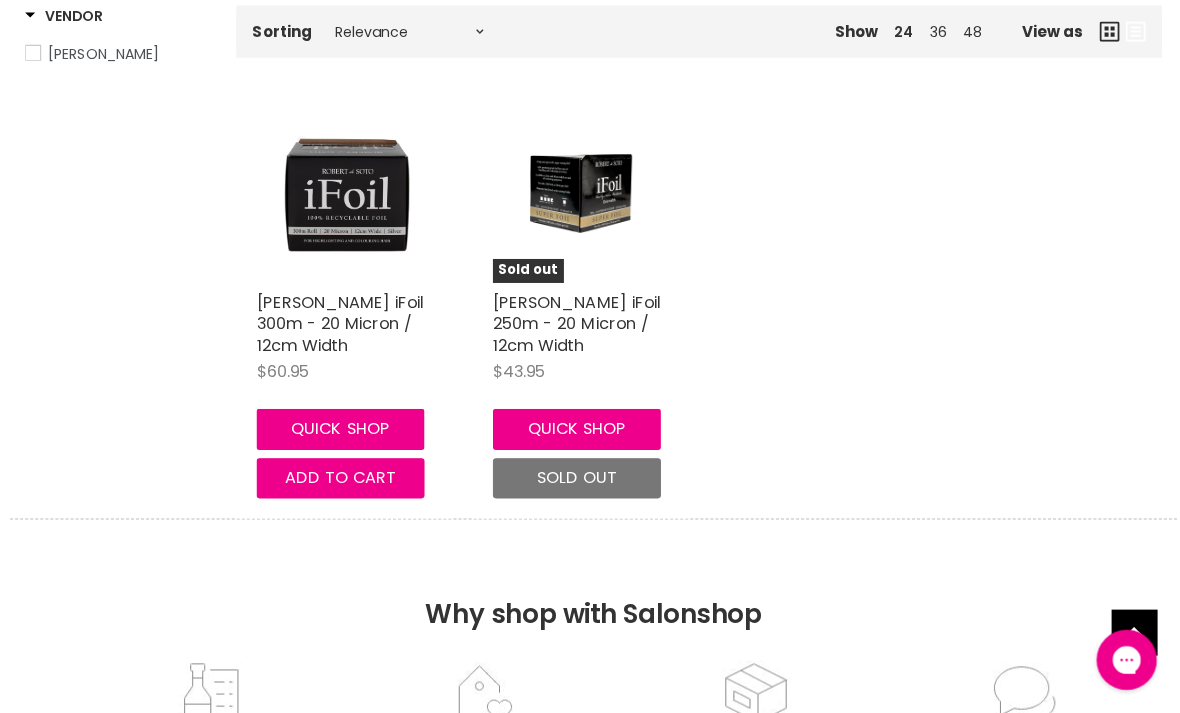 click on "[PERSON_NAME] iFoil 300m - 20 Micron / 12cm Width" at bounding box center (338, 321) 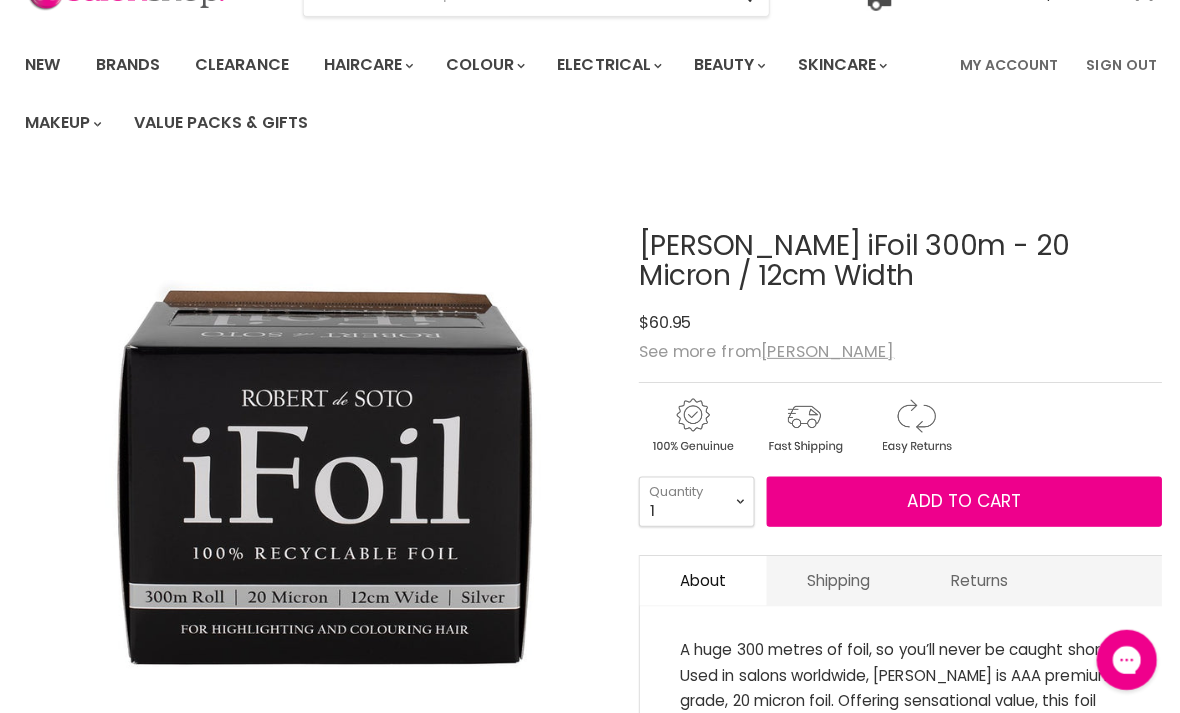 scroll, scrollTop: 0, scrollLeft: 0, axis: both 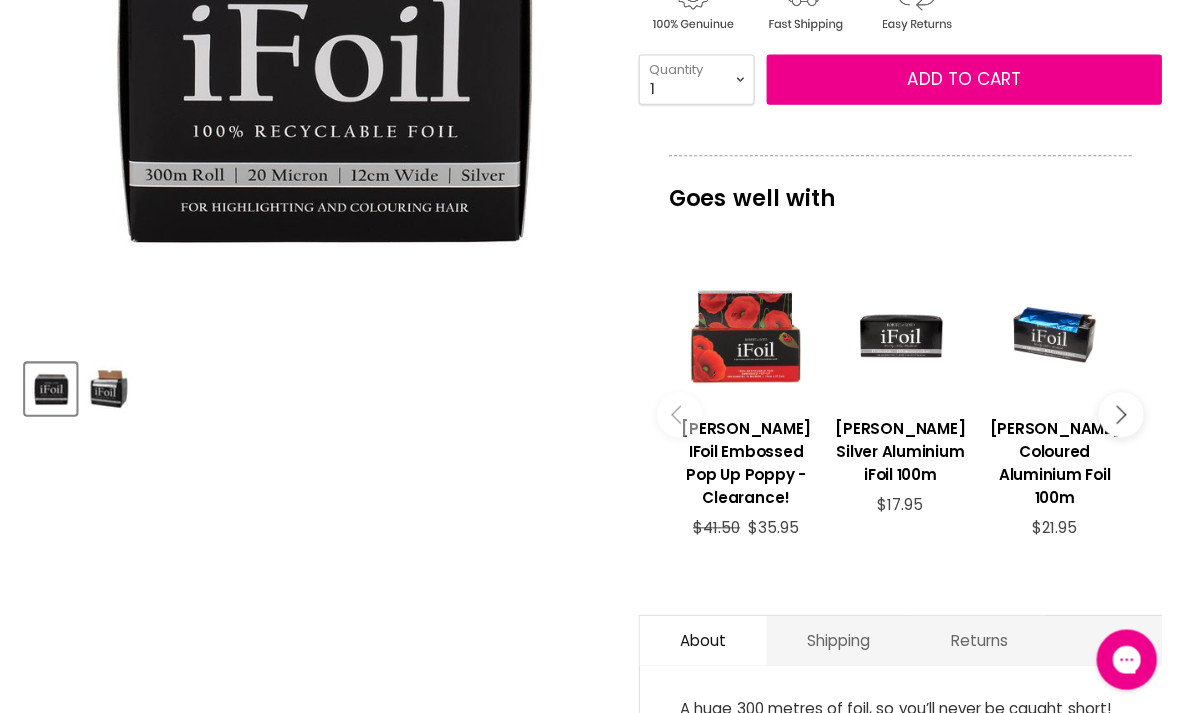 click at bounding box center [1110, 412] 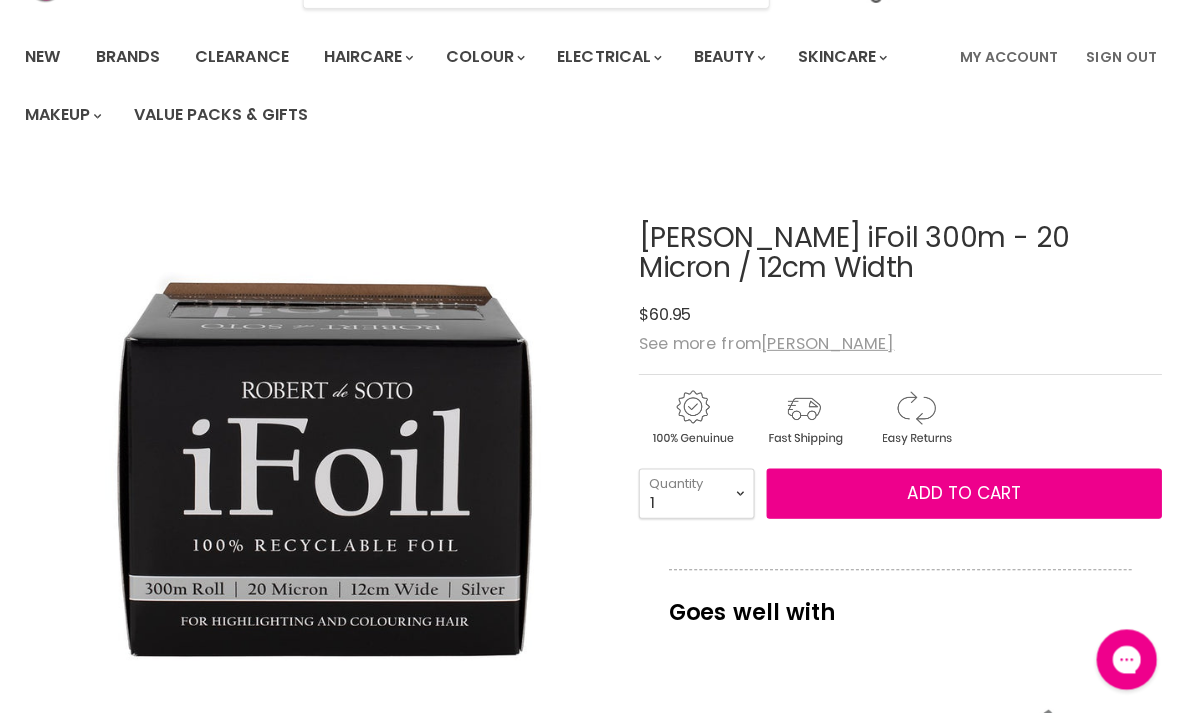scroll, scrollTop: 0, scrollLeft: 0, axis: both 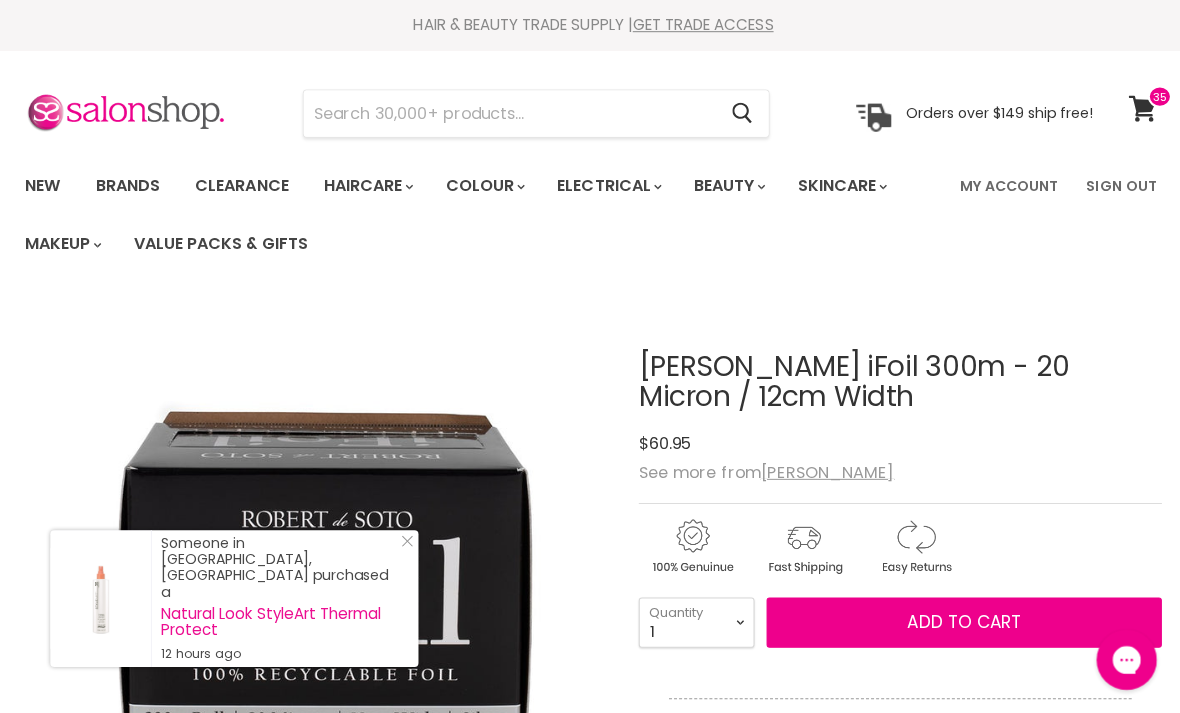 click on "New" at bounding box center [42, 185] 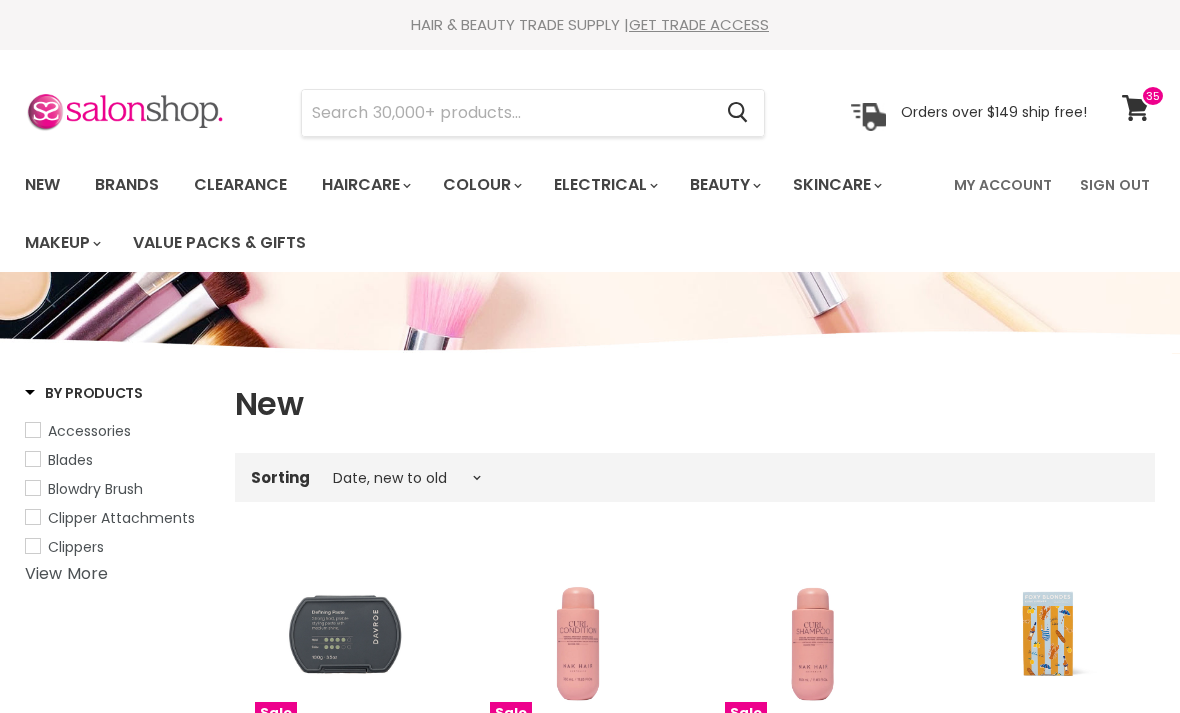 select on "created-descending" 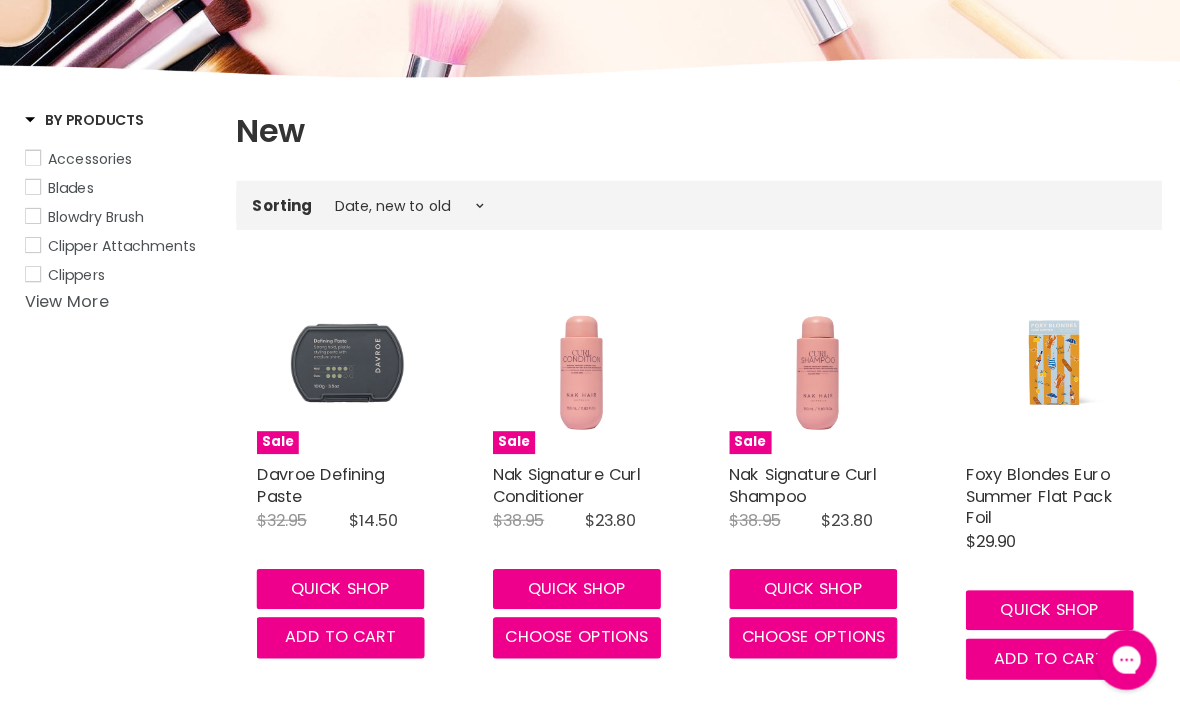 scroll, scrollTop: 276, scrollLeft: 0, axis: vertical 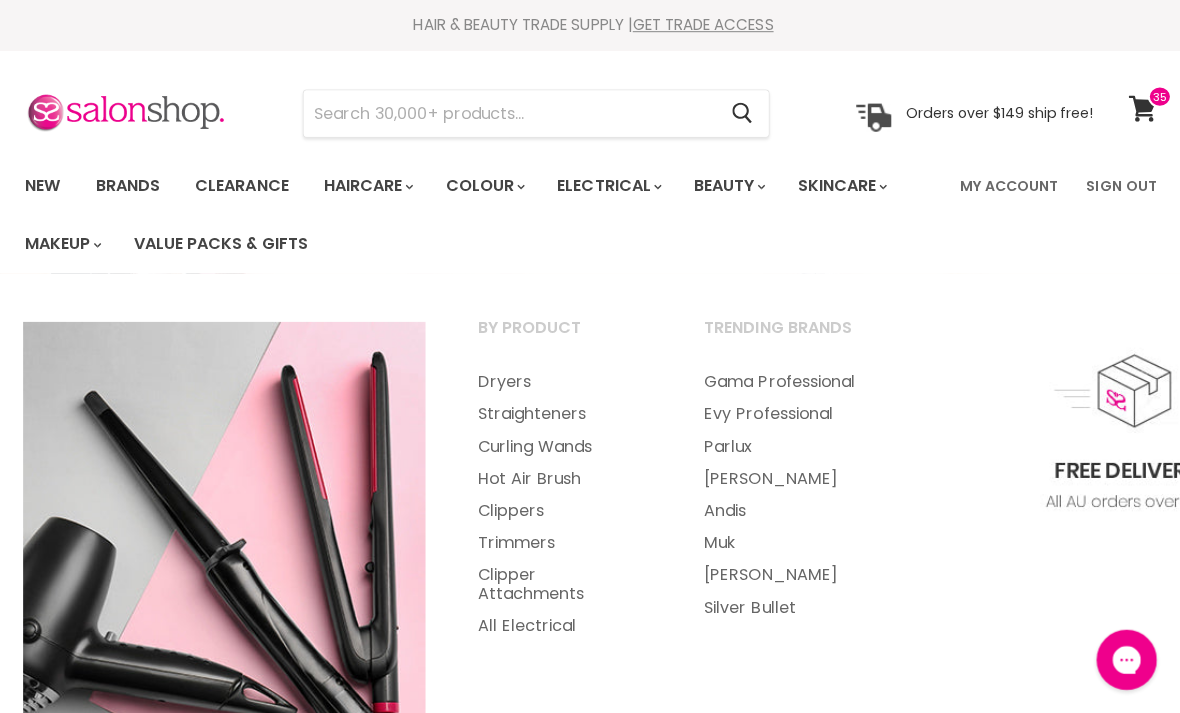 click at bounding box center [506, 113] 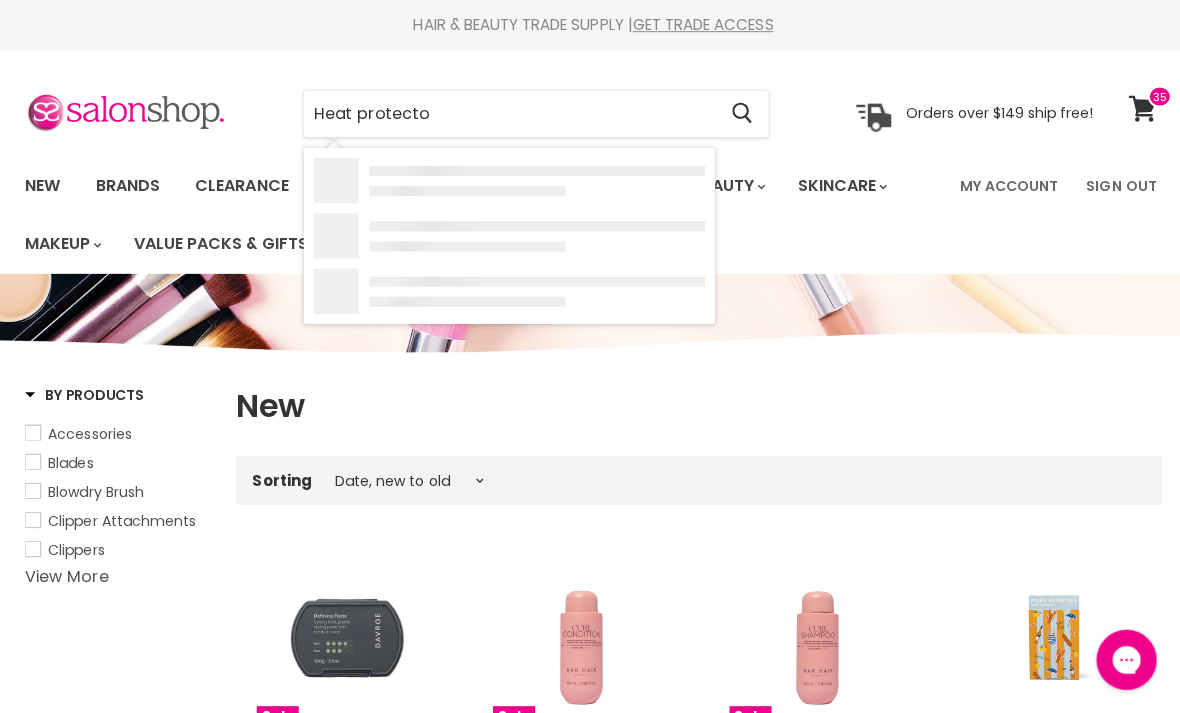 type on "Heat protector" 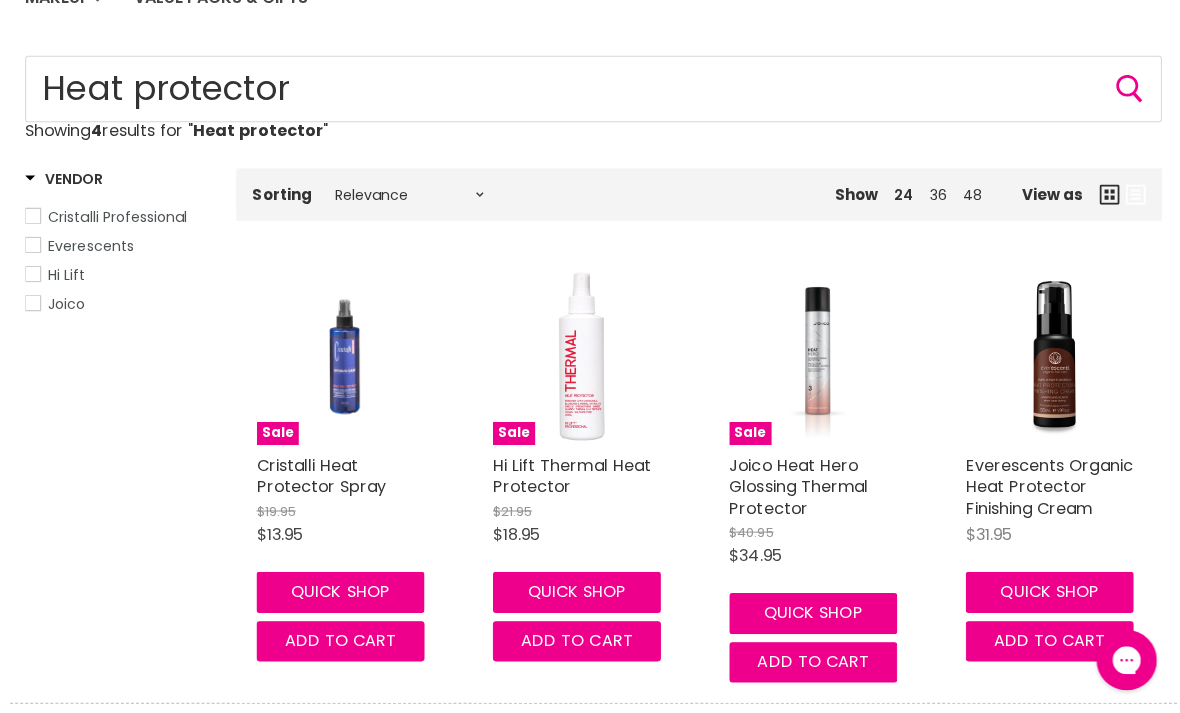 scroll, scrollTop: 0, scrollLeft: 0, axis: both 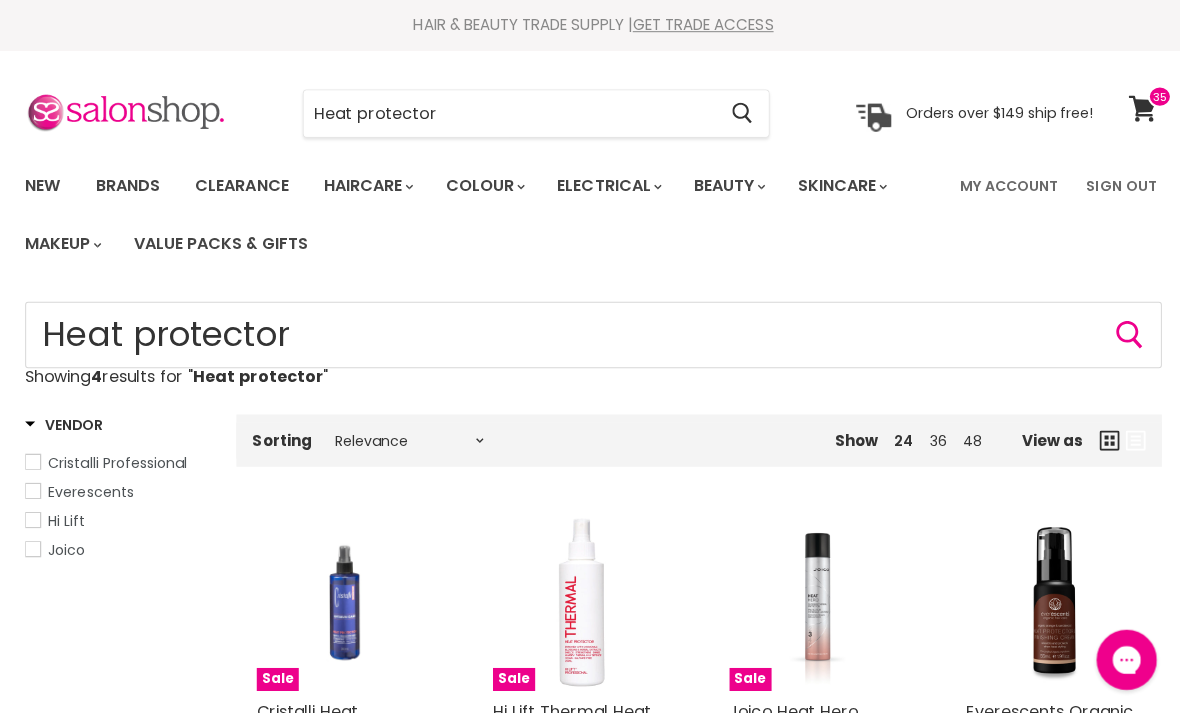 click on "Heat protector" at bounding box center (506, 113) 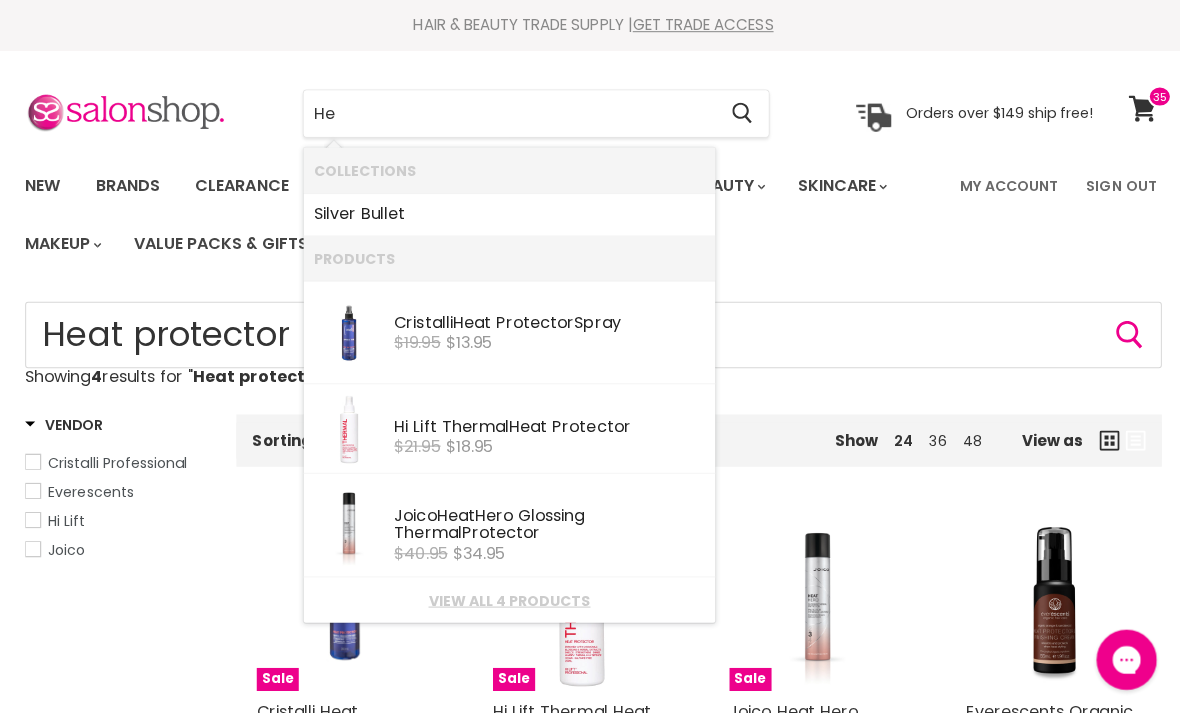 type on "H" 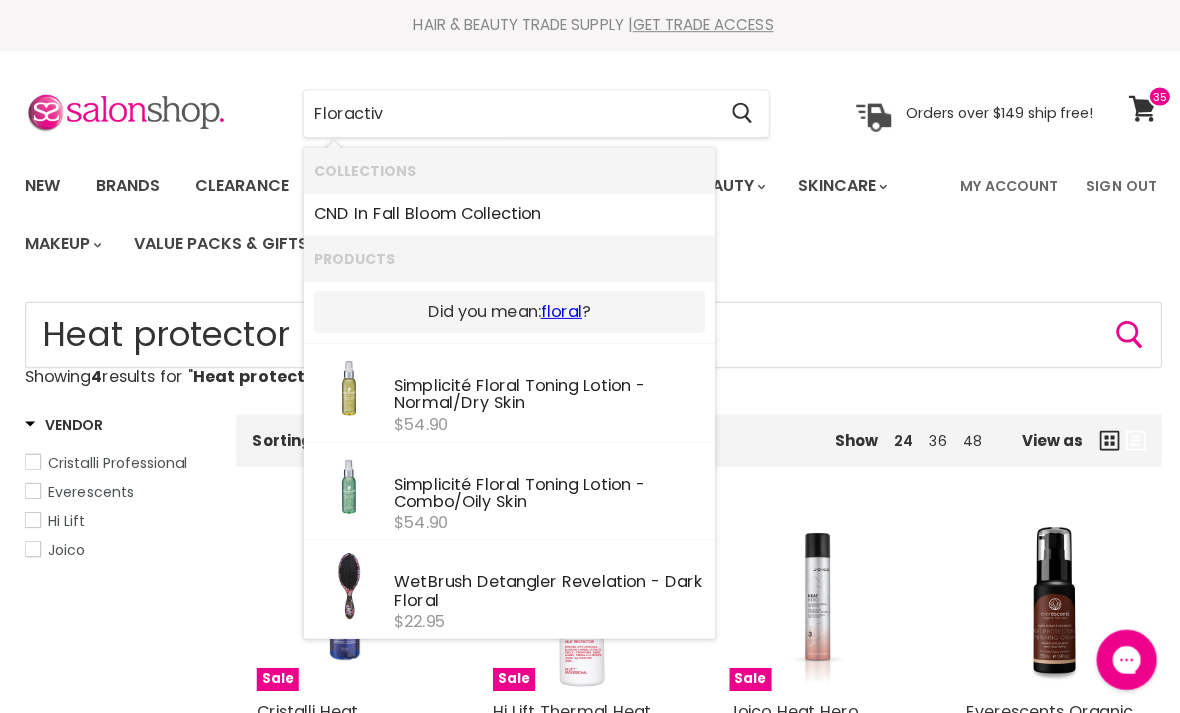 type on "Floractive" 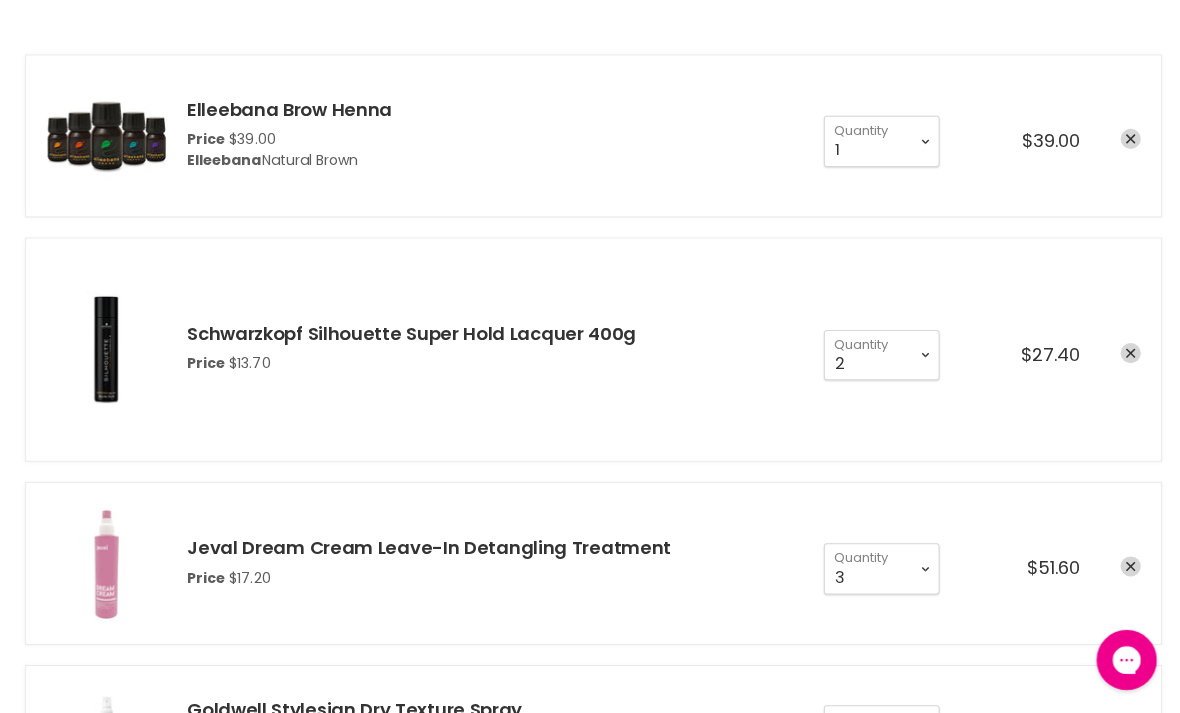 scroll, scrollTop: 0, scrollLeft: 0, axis: both 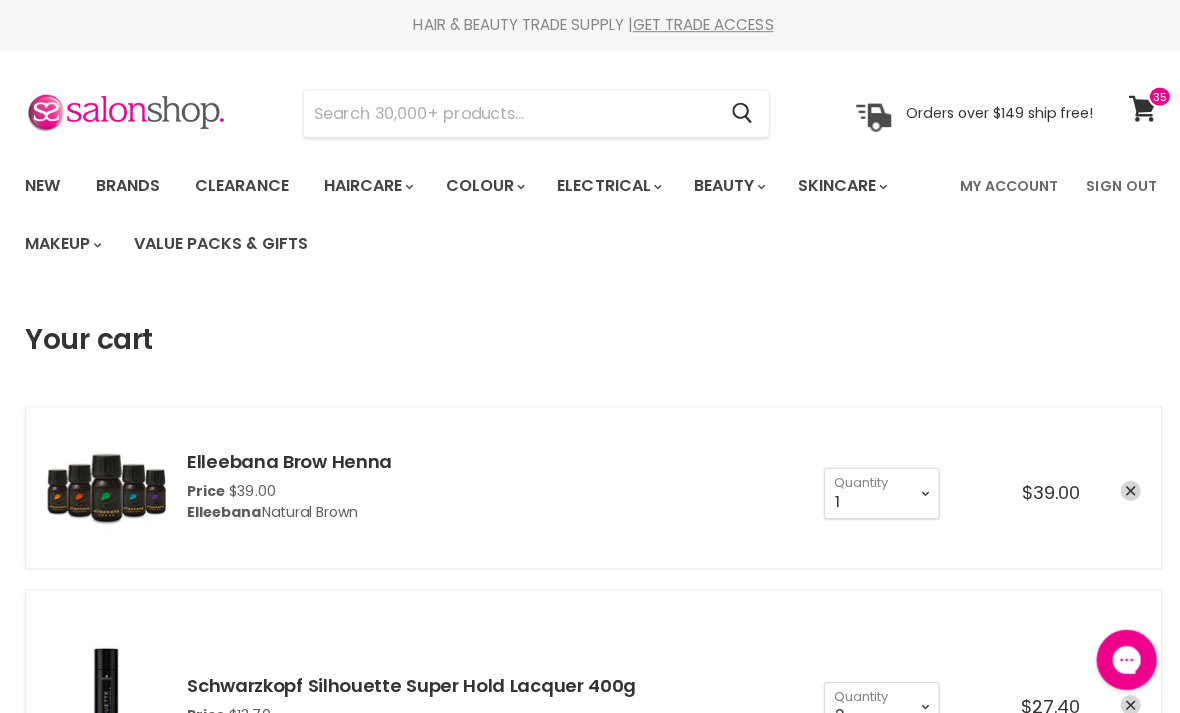 click at bounding box center [506, 113] 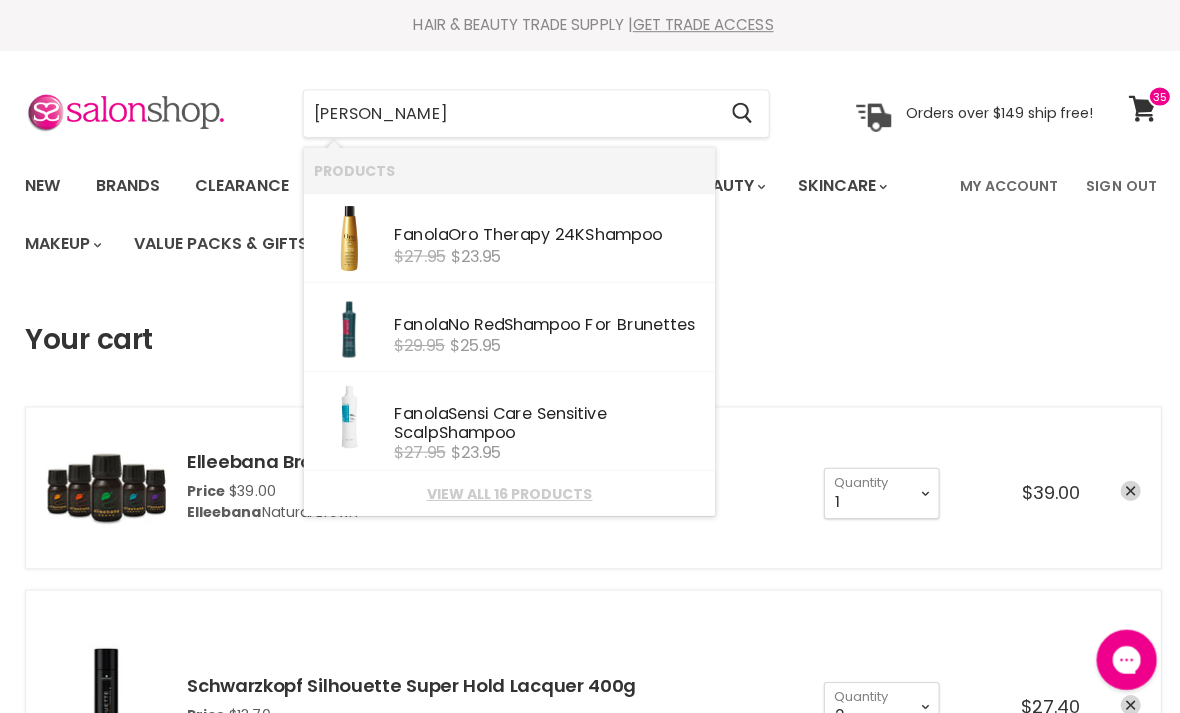type on "Fanola shampoo" 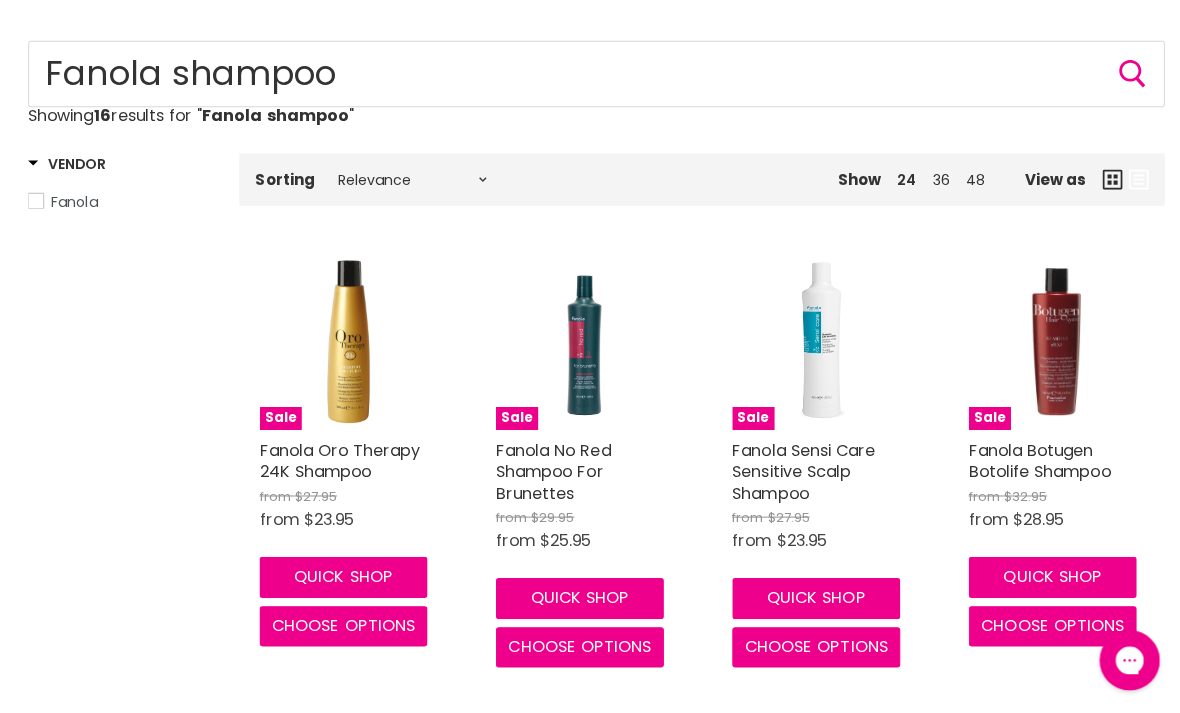 scroll, scrollTop: 281, scrollLeft: 0, axis: vertical 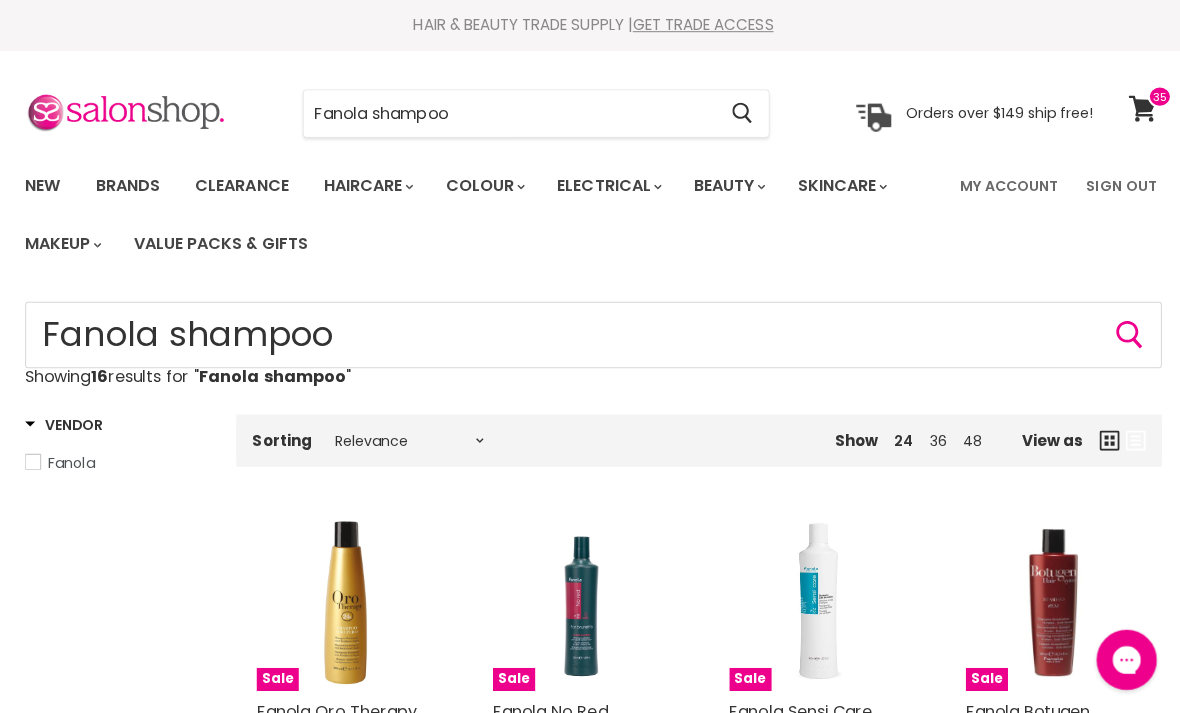 click on "Fanola shampoo" at bounding box center (506, 113) 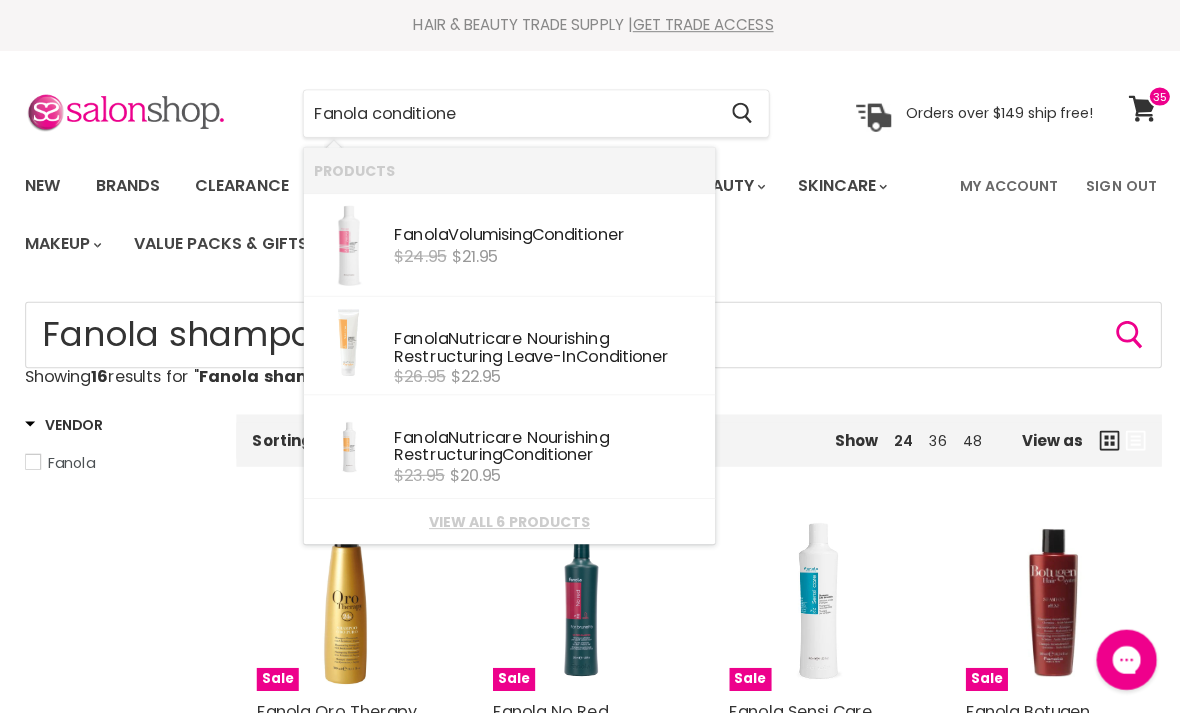 type on "Fanola conditioner" 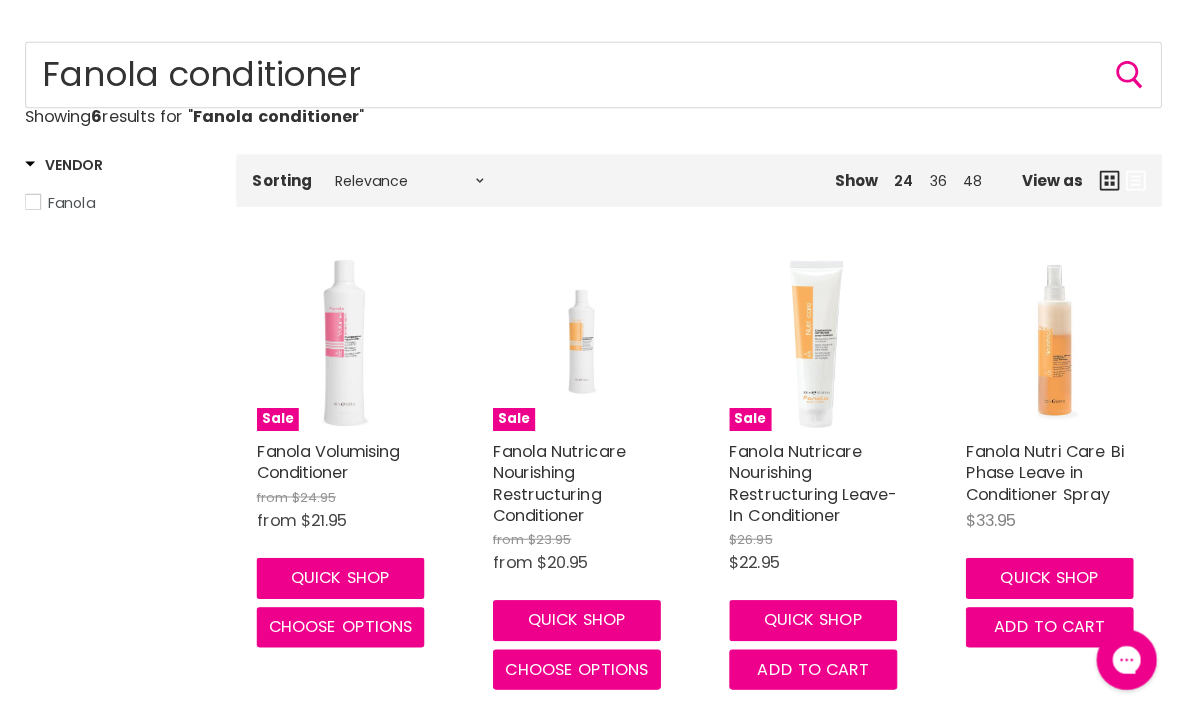 scroll, scrollTop: 0, scrollLeft: 0, axis: both 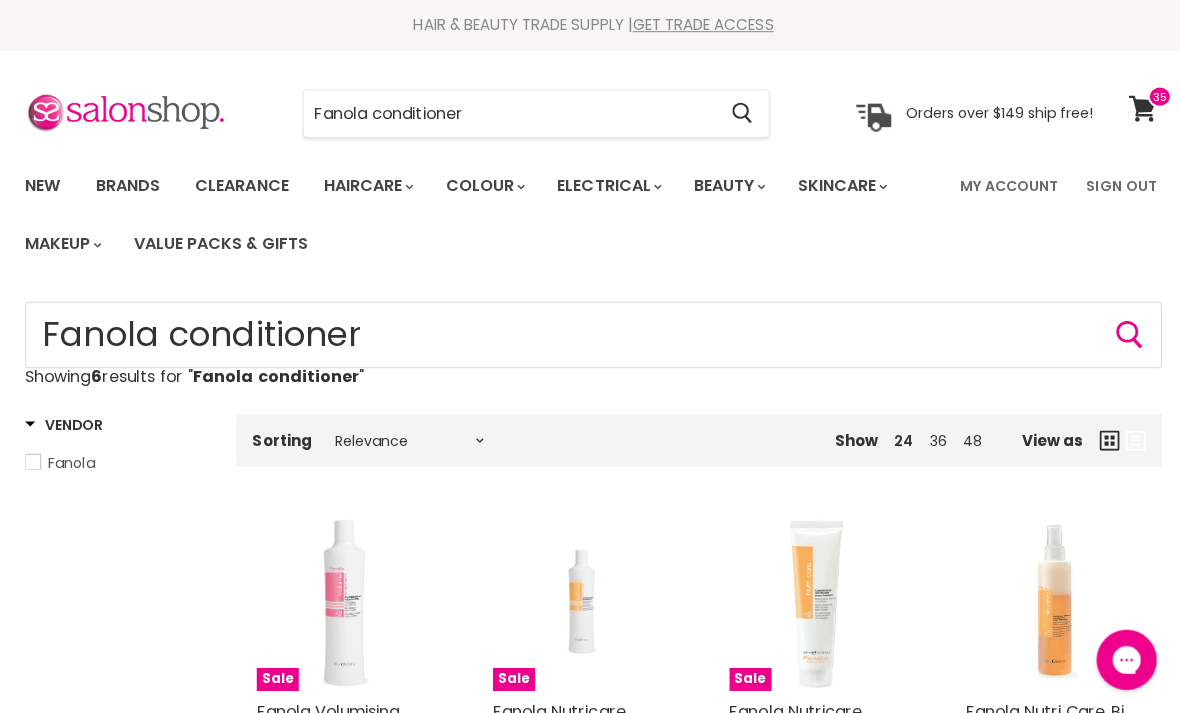 click on "Fanola conditioner" at bounding box center [506, 113] 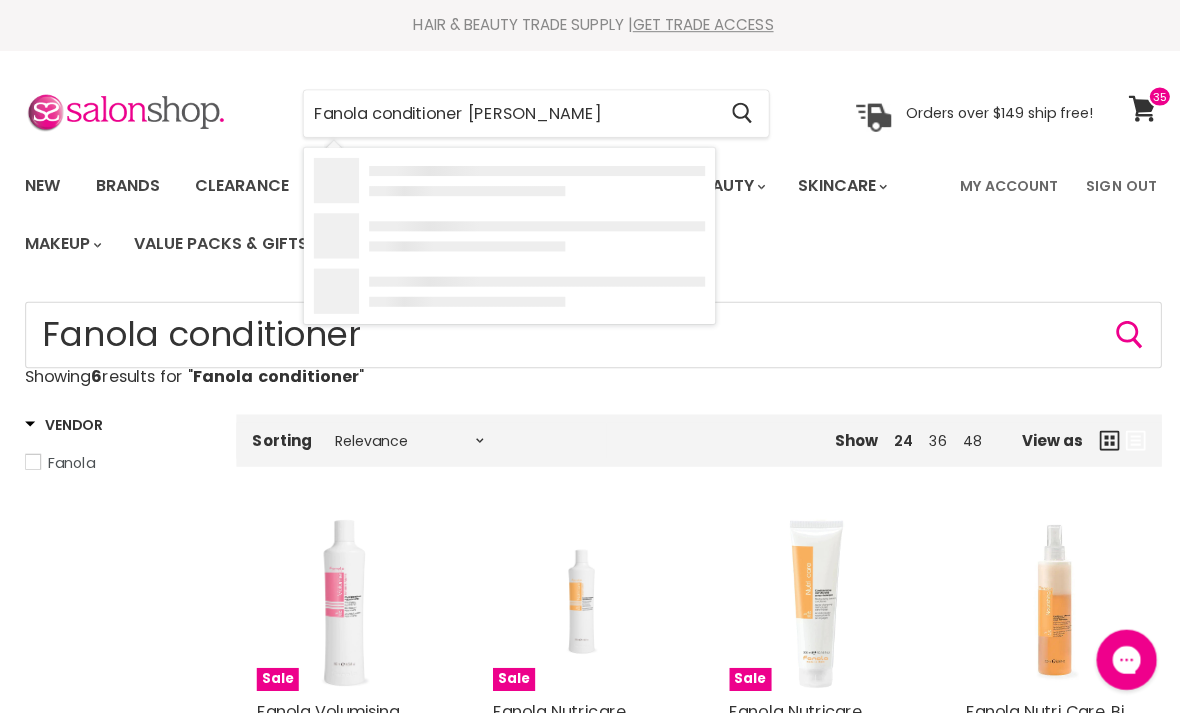type on "Fanola conditioner smooth" 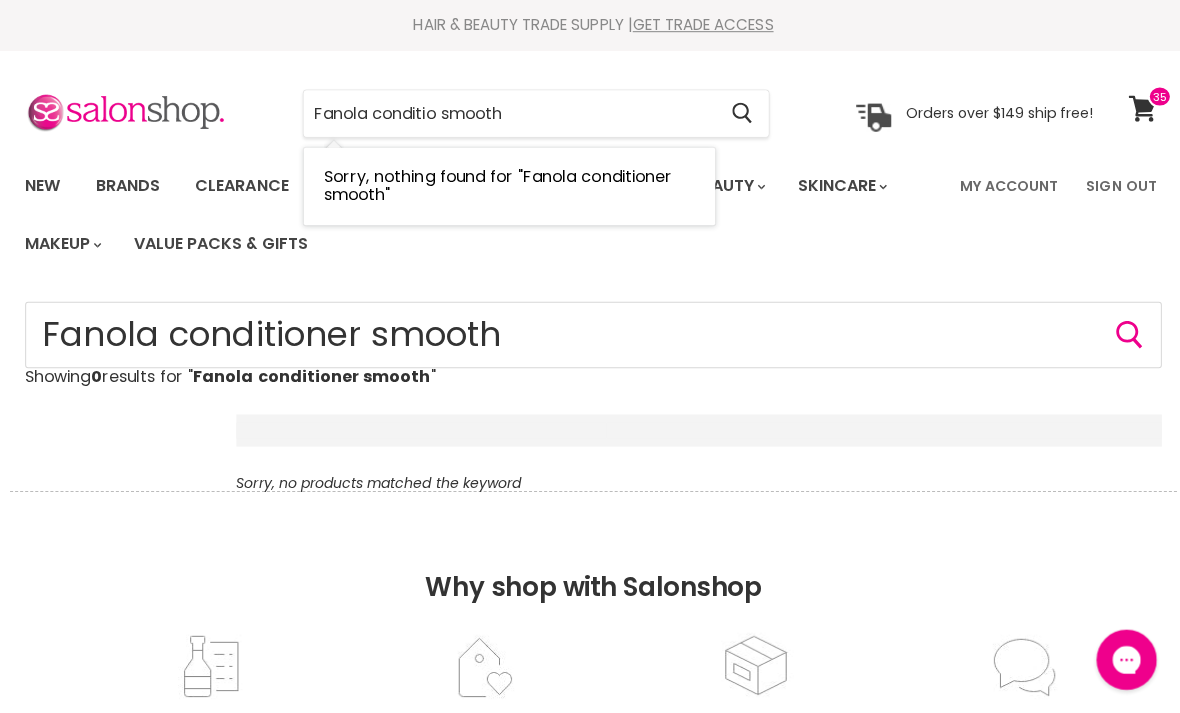 scroll, scrollTop: 0, scrollLeft: 0, axis: both 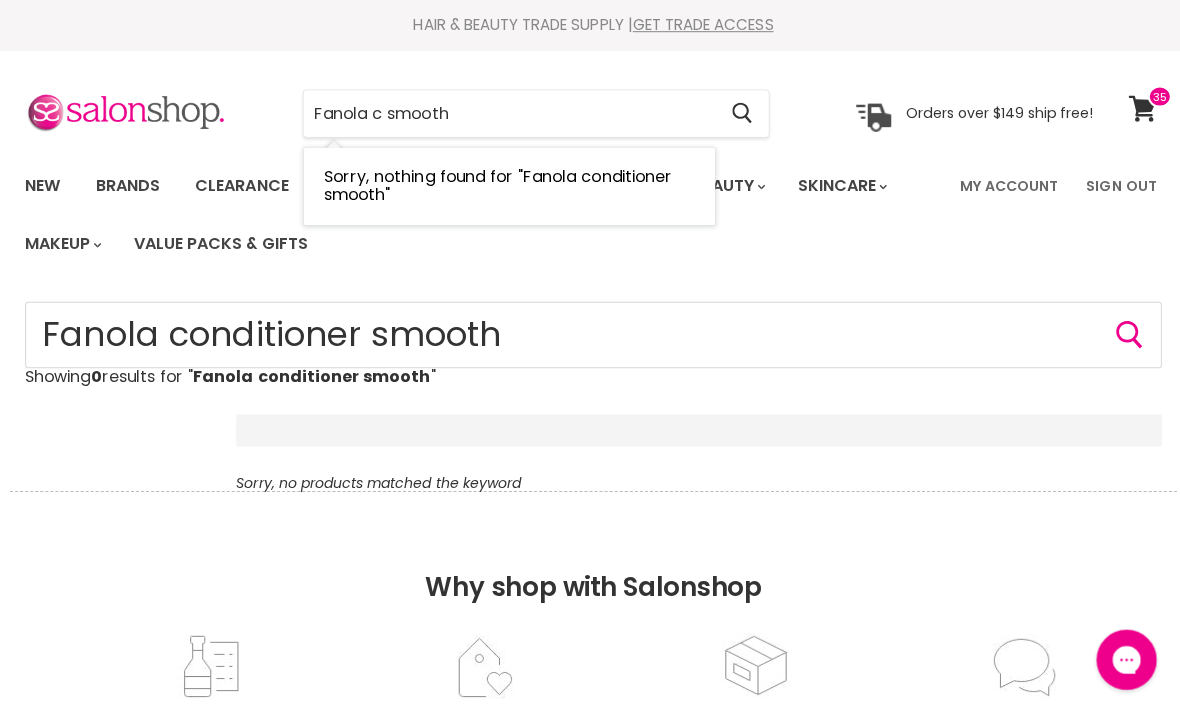 type on "Fanola  smooth" 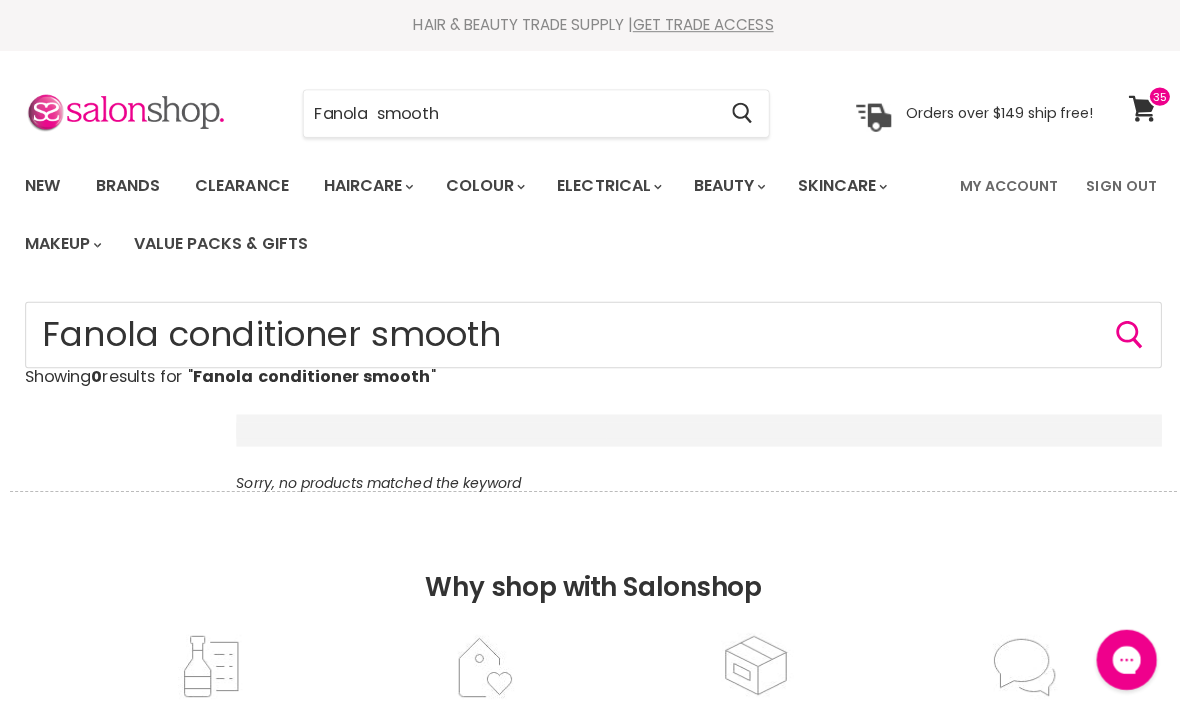 click on "Fanola  smooth" at bounding box center [506, 113] 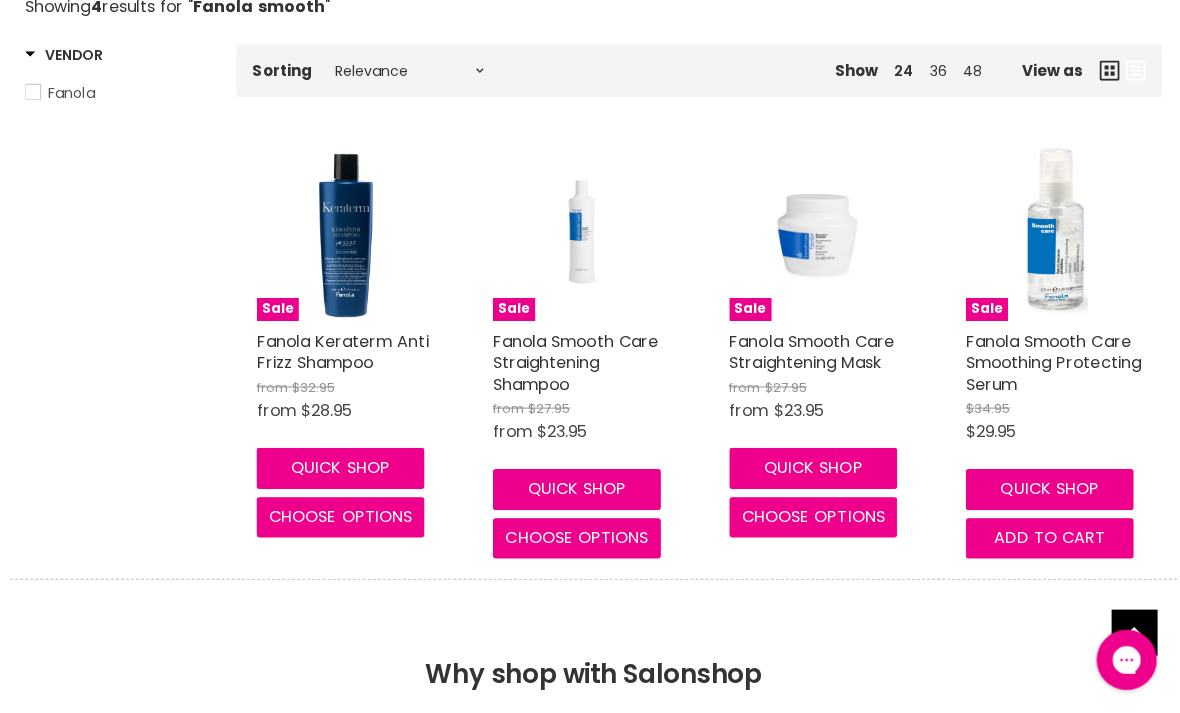 scroll, scrollTop: 0, scrollLeft: 0, axis: both 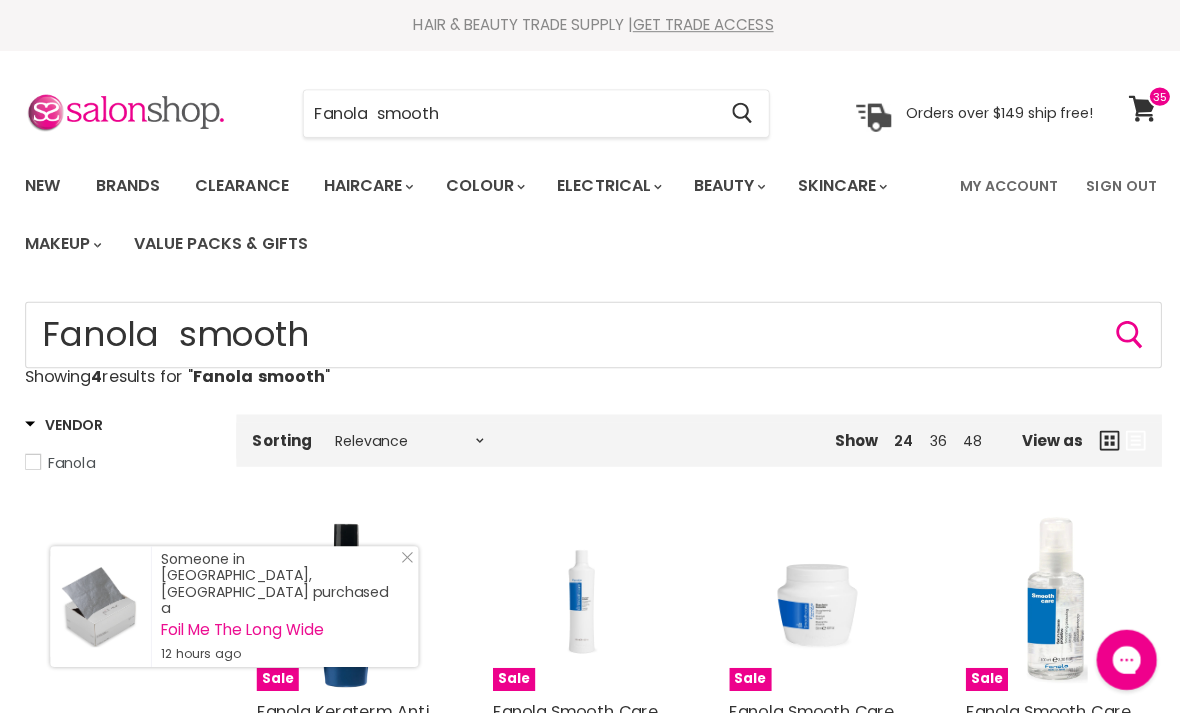 click at bounding box center [1153, 96] 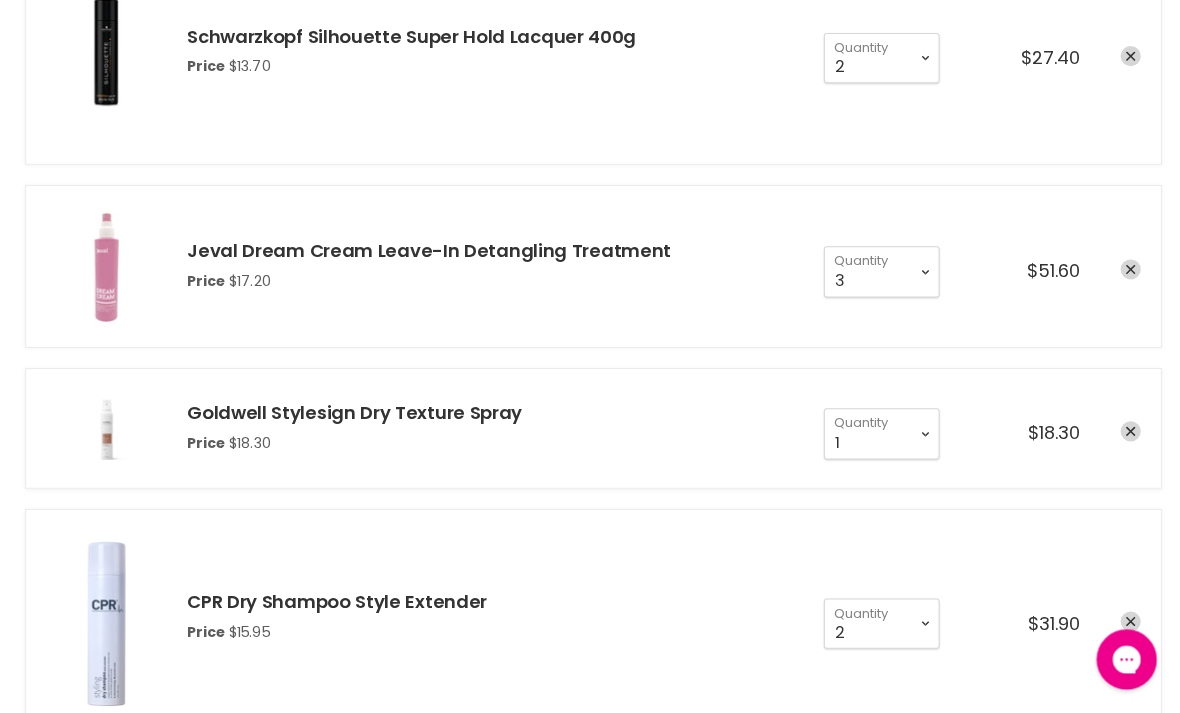 scroll, scrollTop: 0, scrollLeft: 0, axis: both 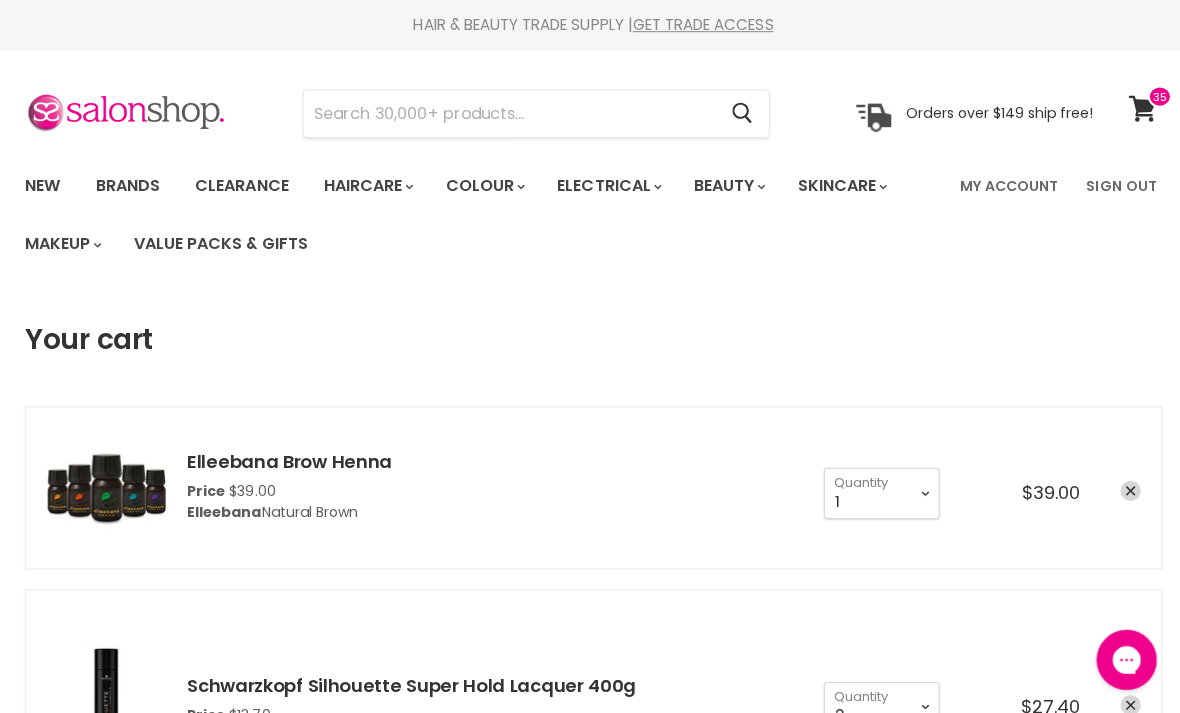click 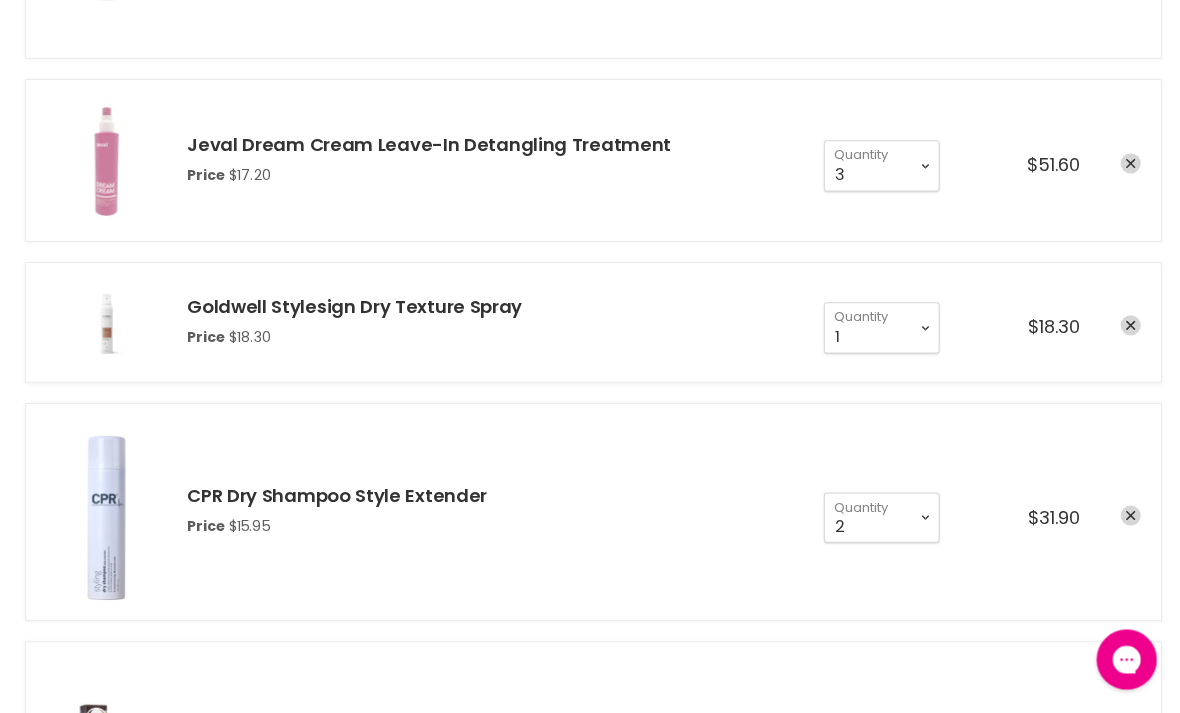 scroll, scrollTop: 0, scrollLeft: 0, axis: both 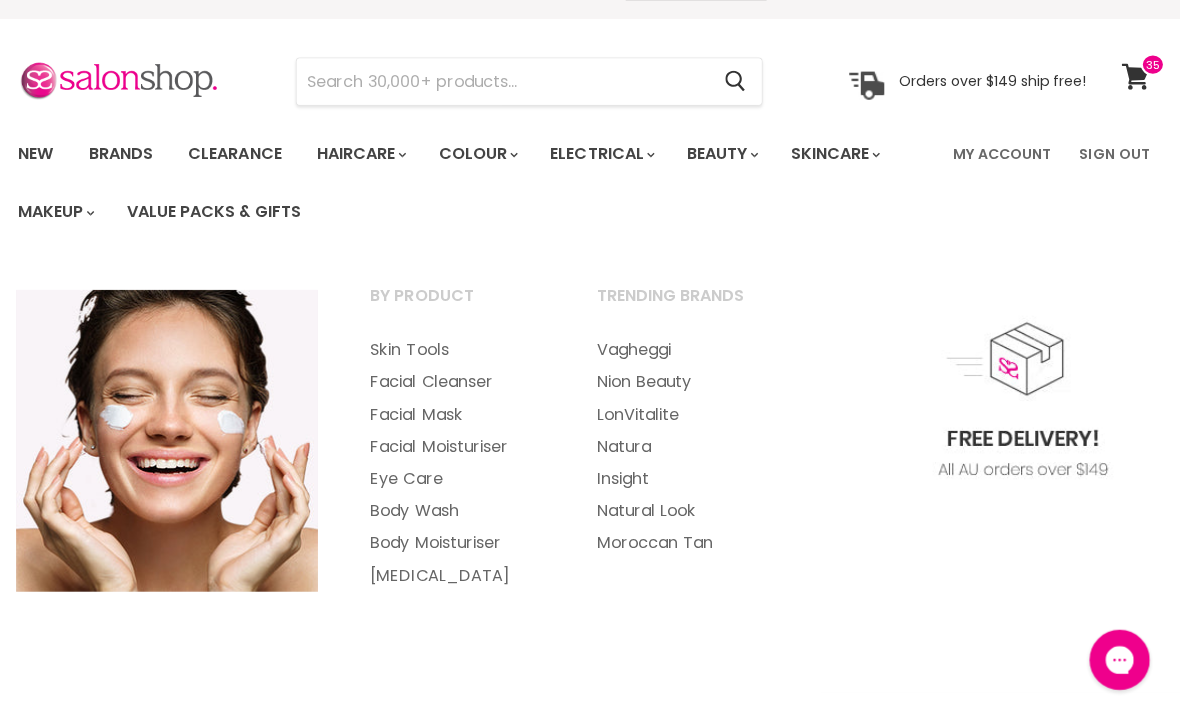 click on "Eye Care" at bounding box center [460, 476] 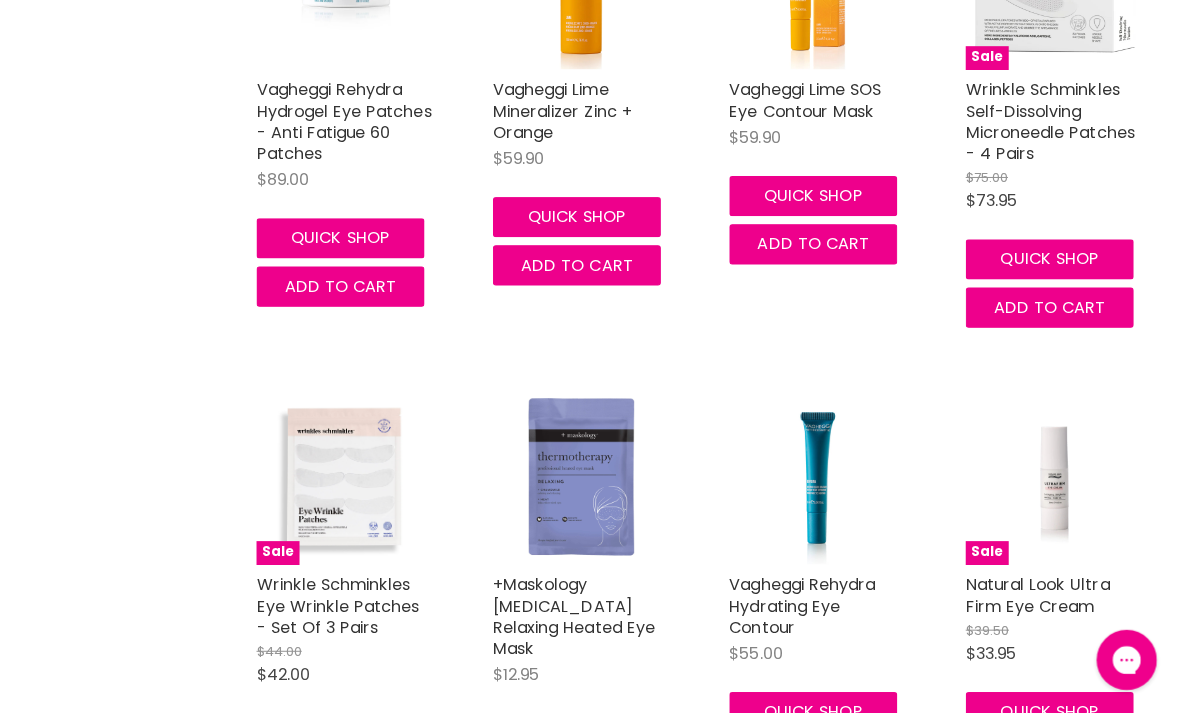 scroll, scrollTop: 0, scrollLeft: 0, axis: both 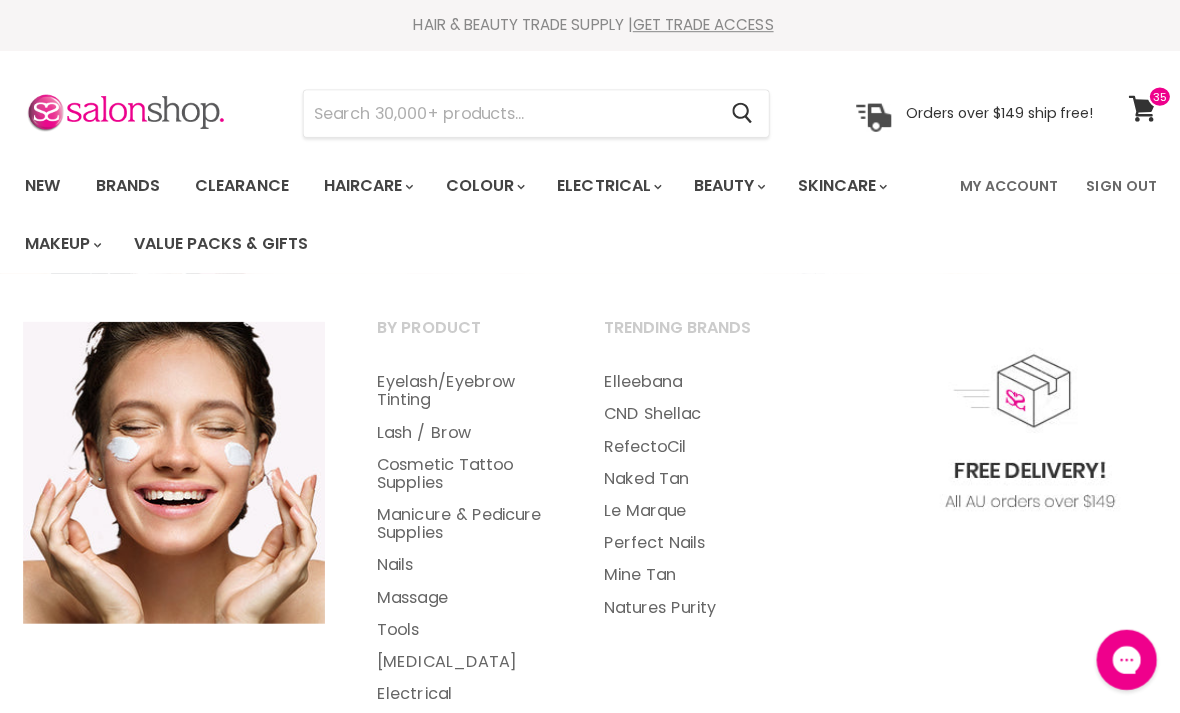 click 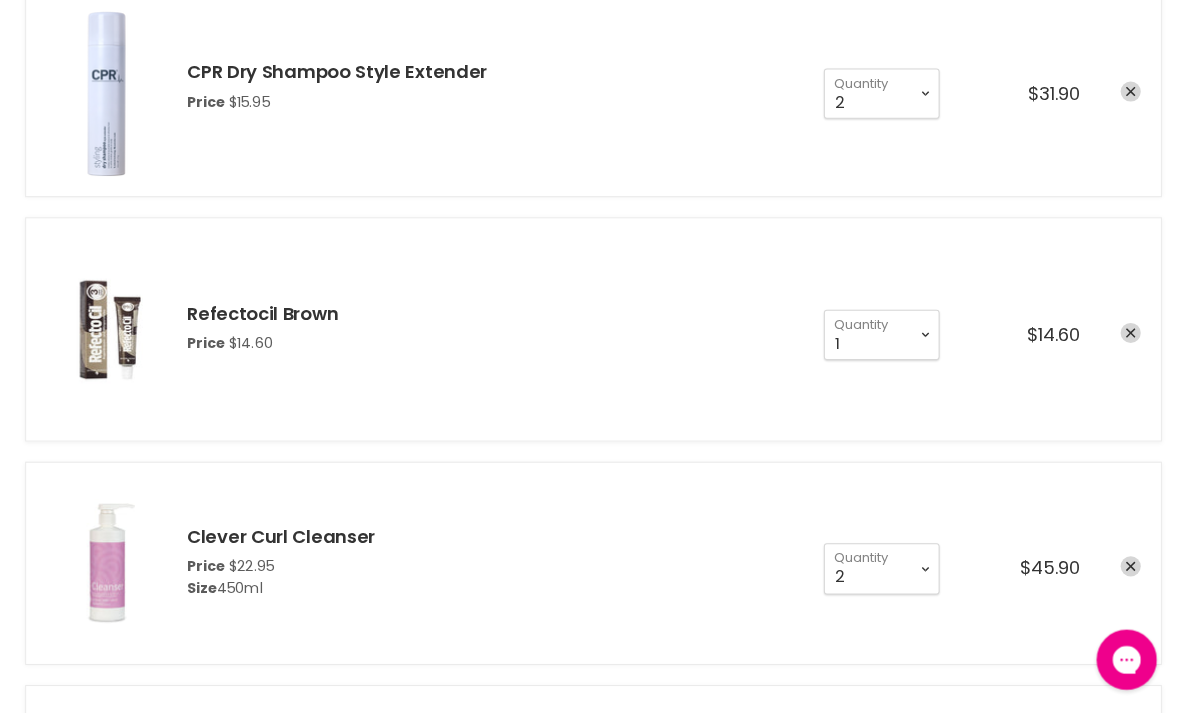 scroll, scrollTop: 0, scrollLeft: 0, axis: both 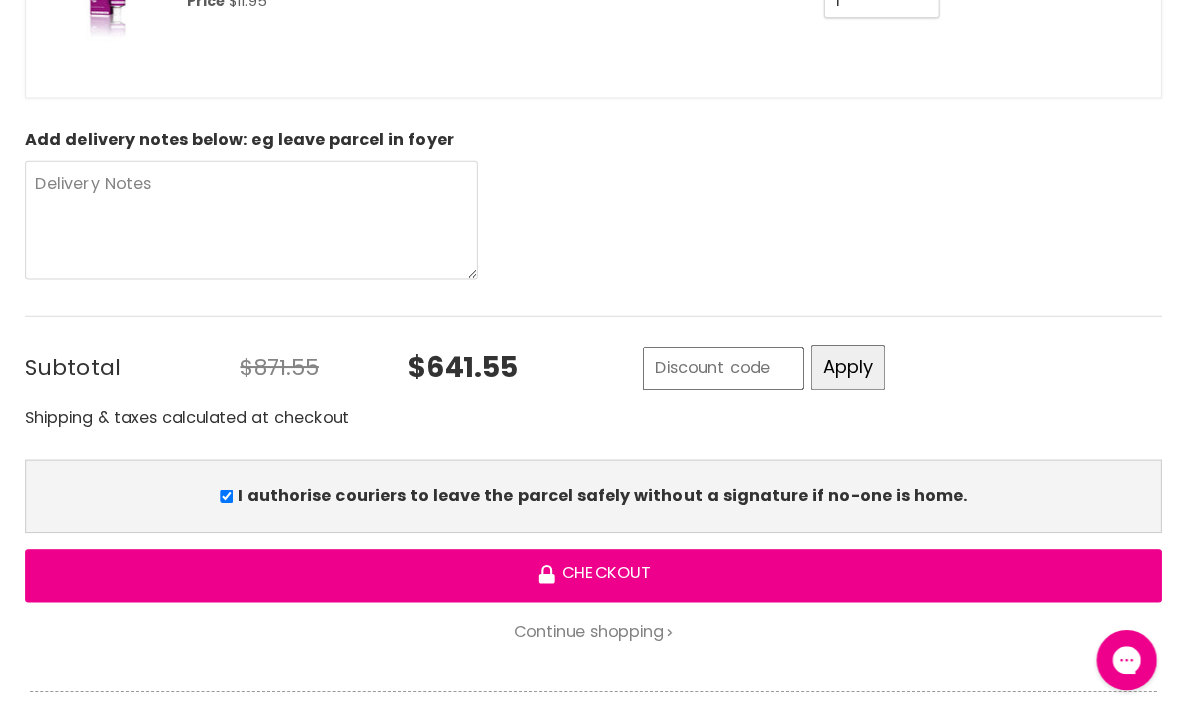 click on "Checkout" at bounding box center (590, 572) 